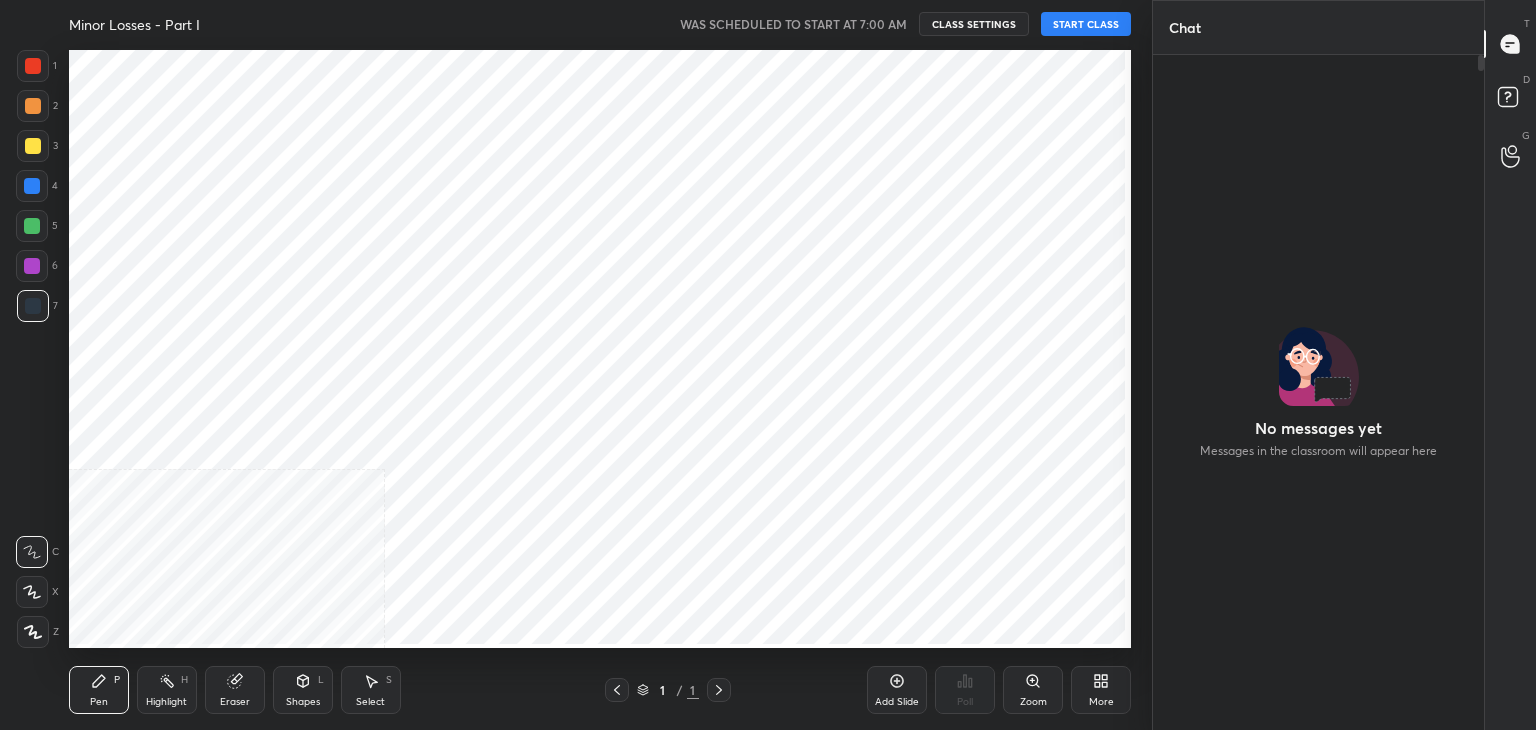 scroll, scrollTop: 0, scrollLeft: 0, axis: both 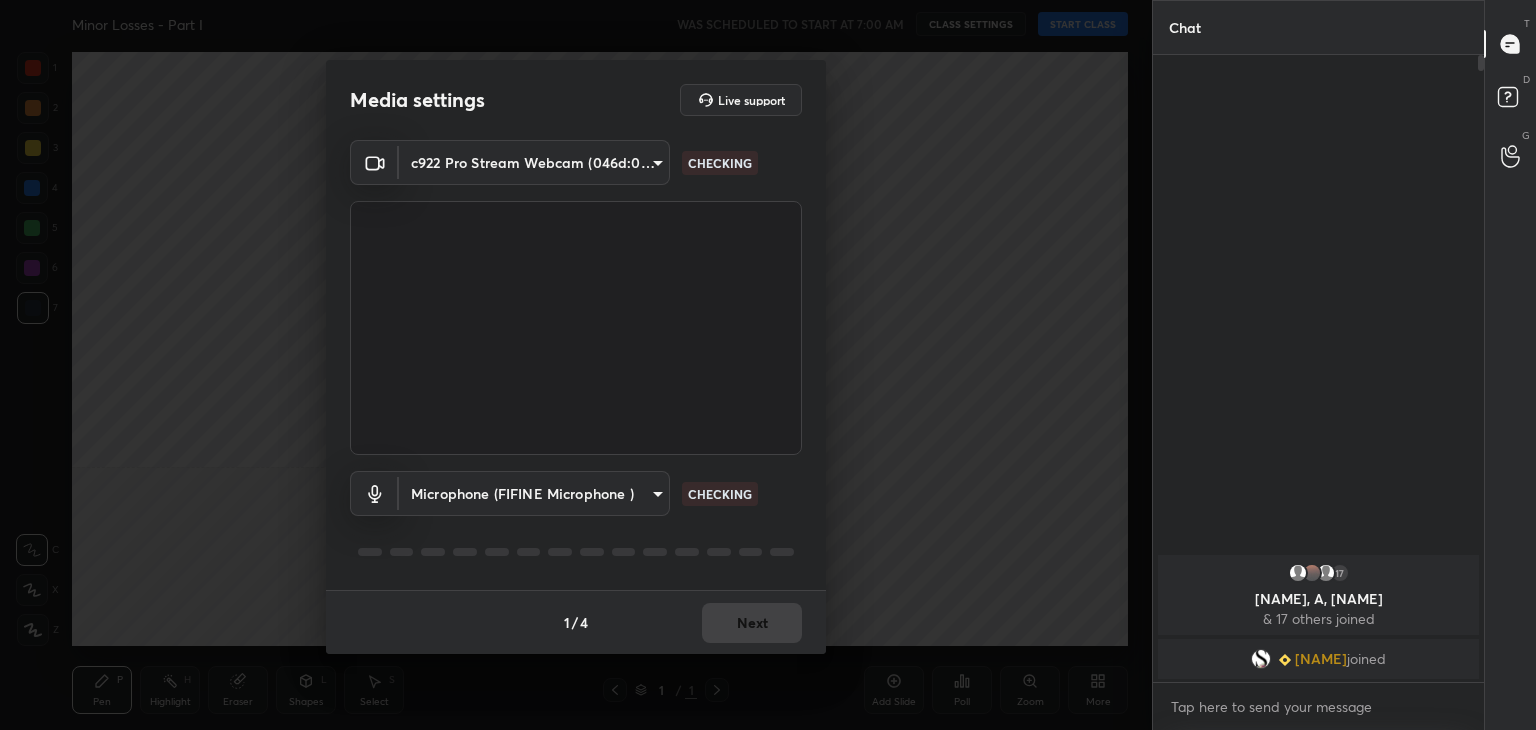 type on "40f6f599f4e1d475f556d0233745533c6e9cb70a45d417868628c8e7f90f0db0" 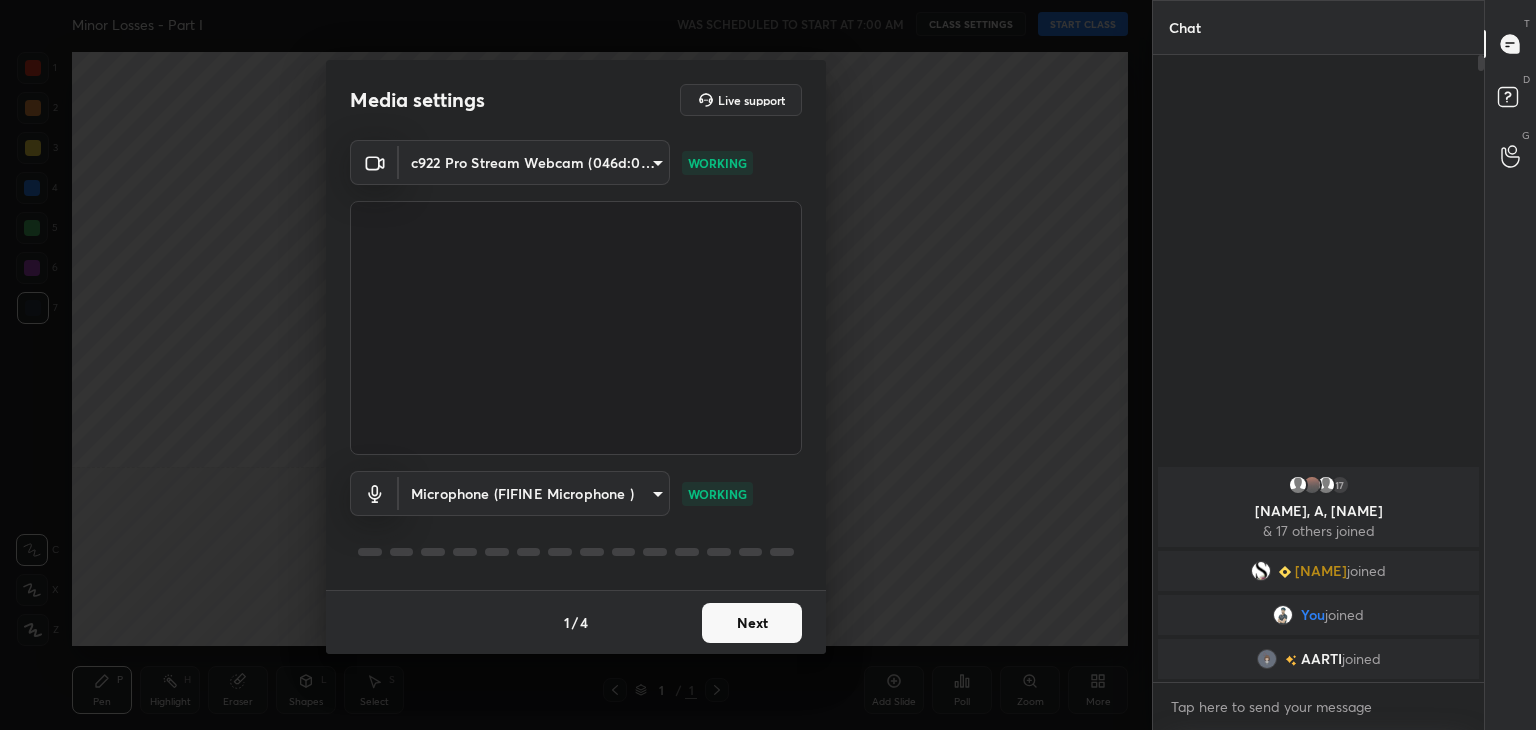click on "Next" at bounding box center (752, 623) 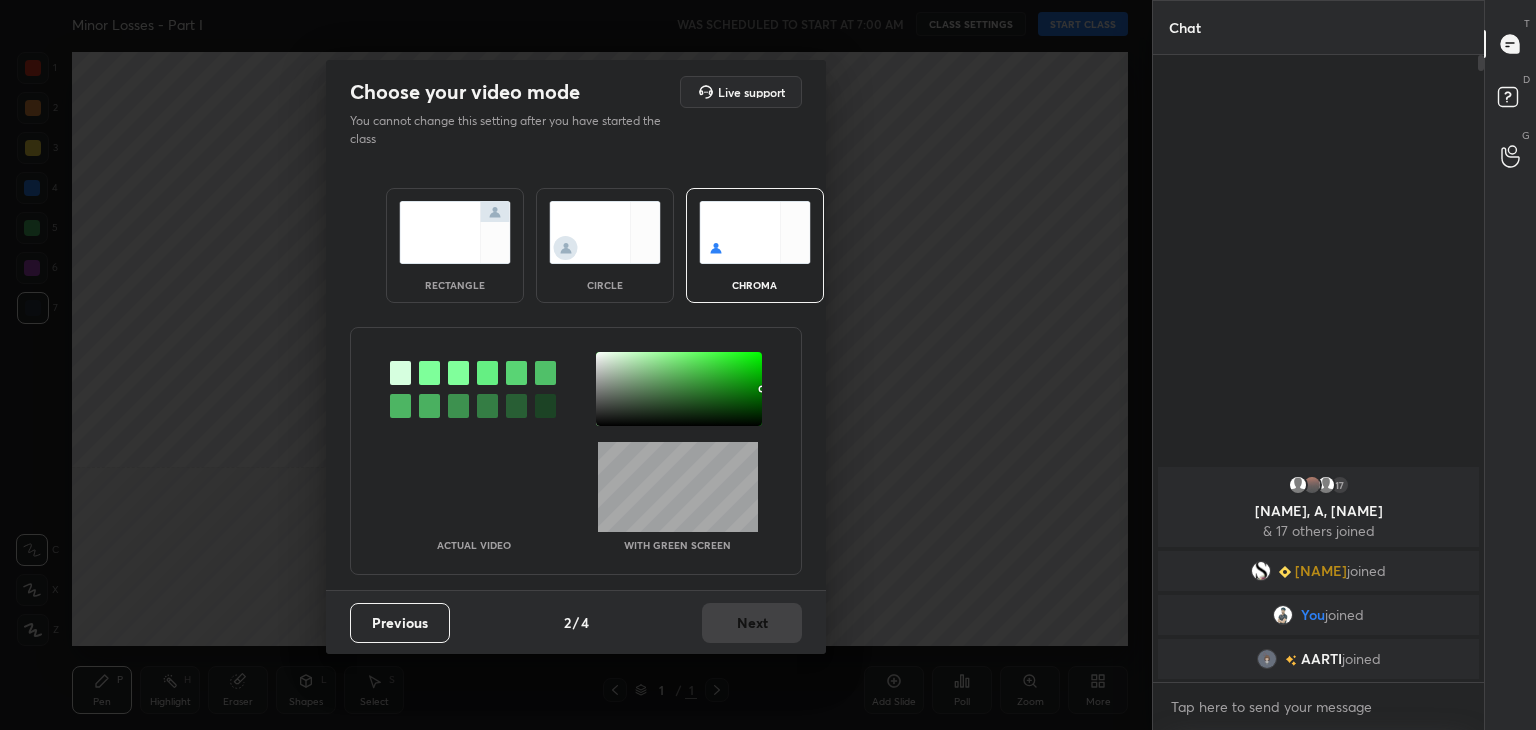 click at bounding box center [455, 232] 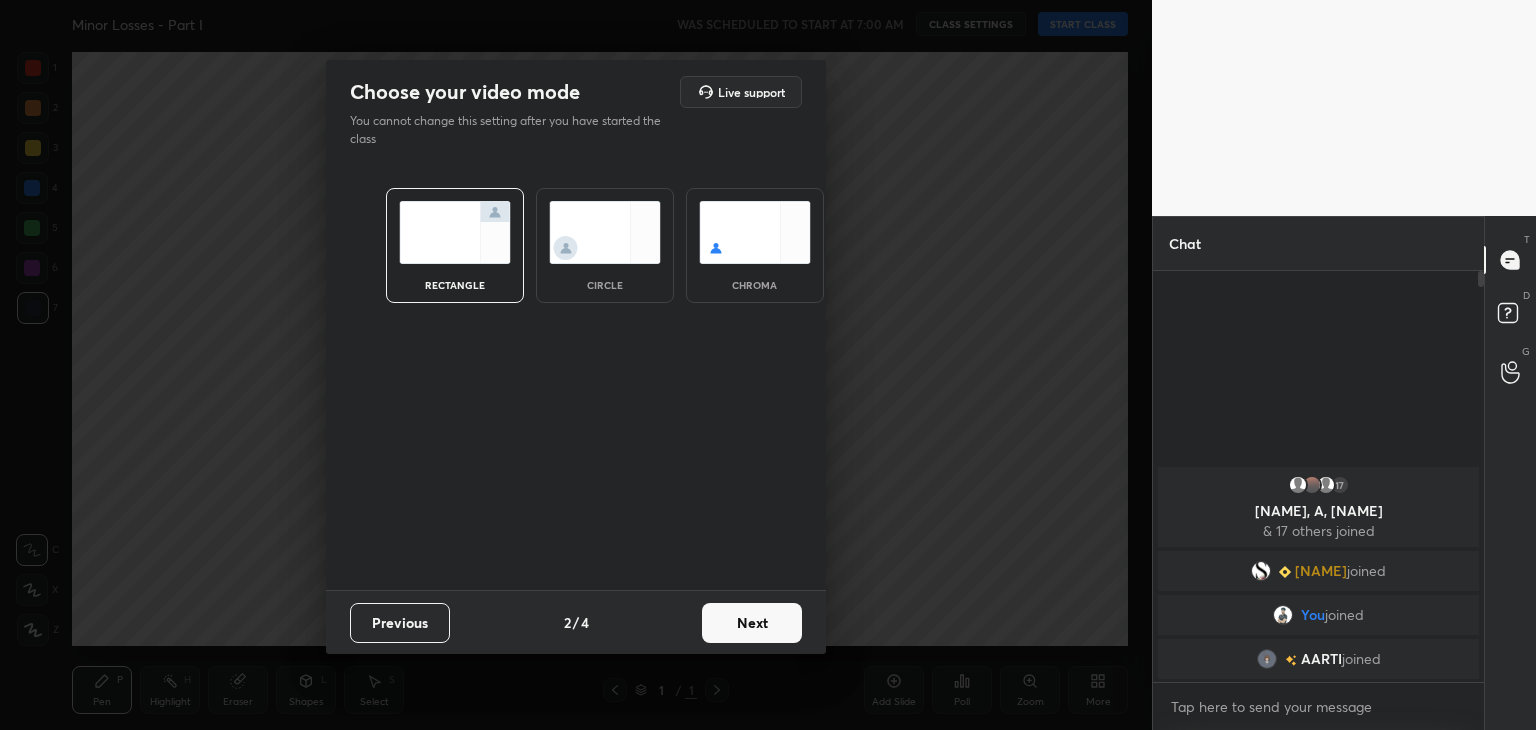 scroll, scrollTop: 405, scrollLeft: 325, axis: both 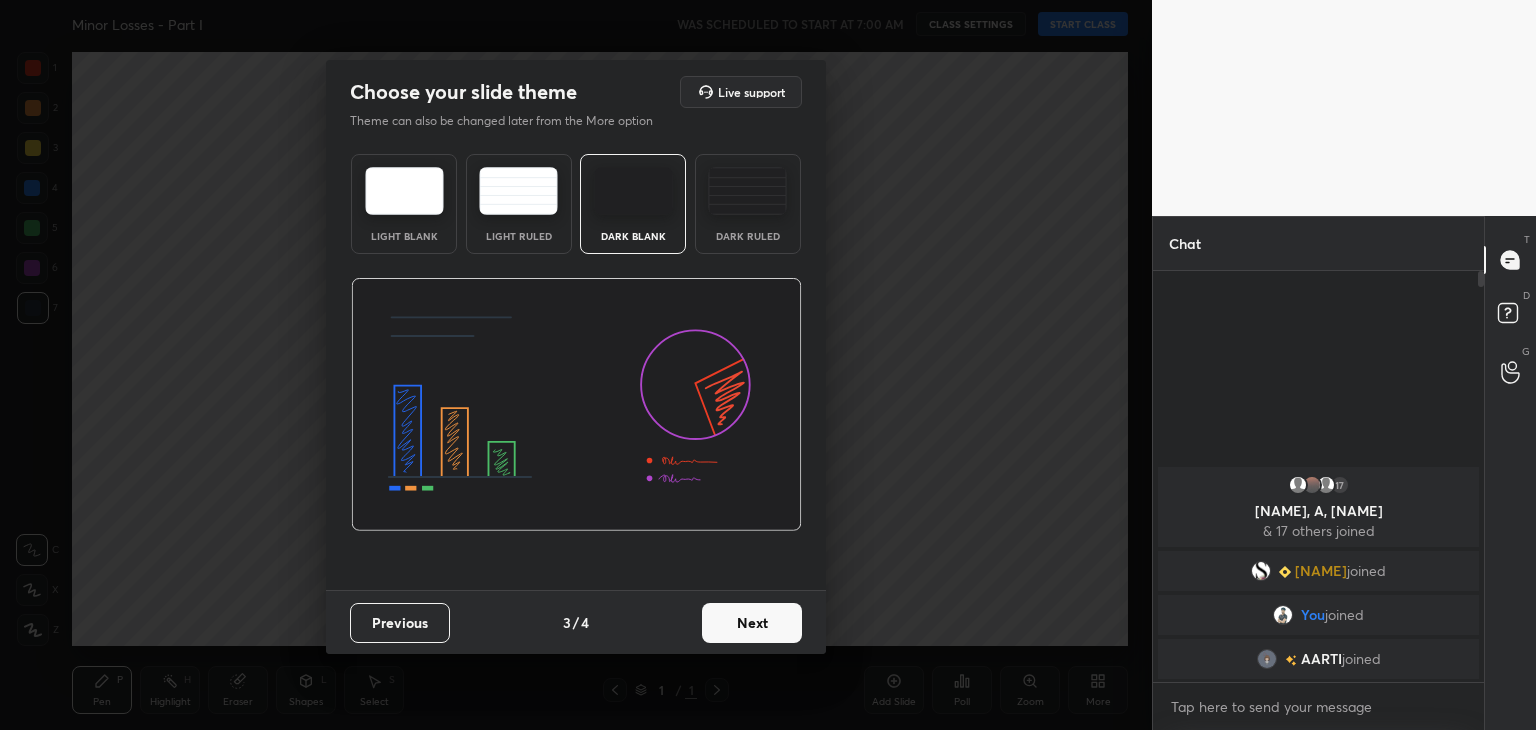 click on "Next" at bounding box center (752, 623) 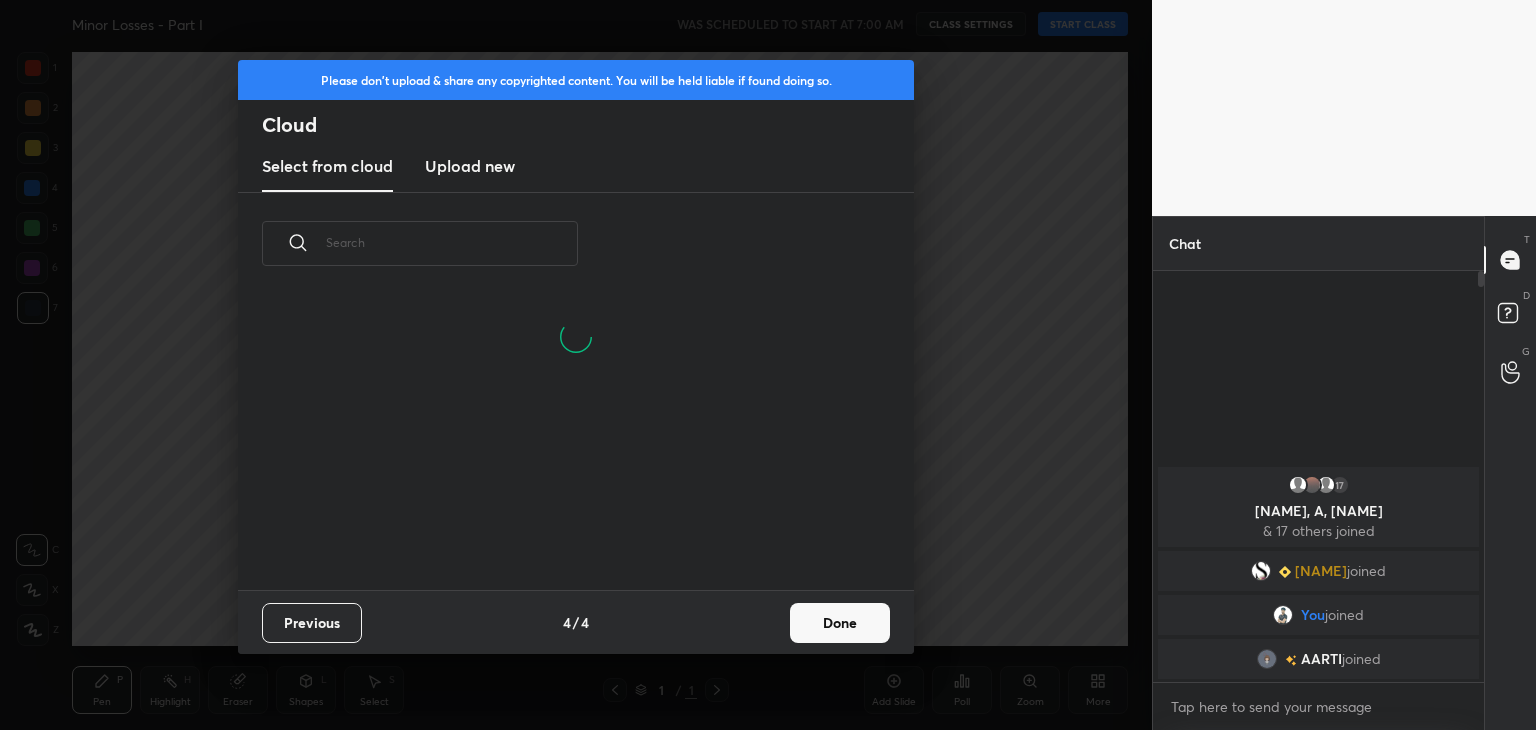 click on "Done" at bounding box center (840, 623) 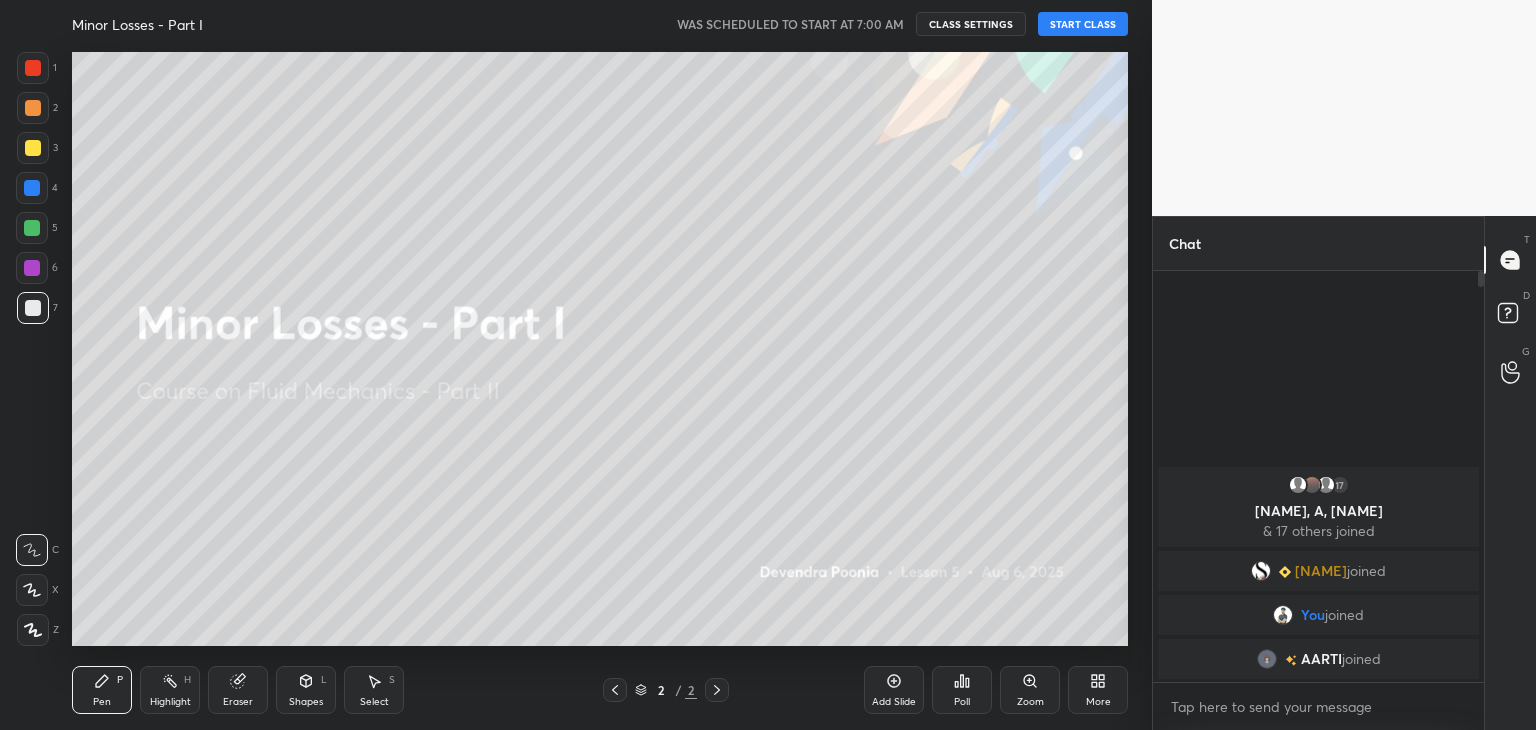 click on "START CLASS" at bounding box center [1083, 24] 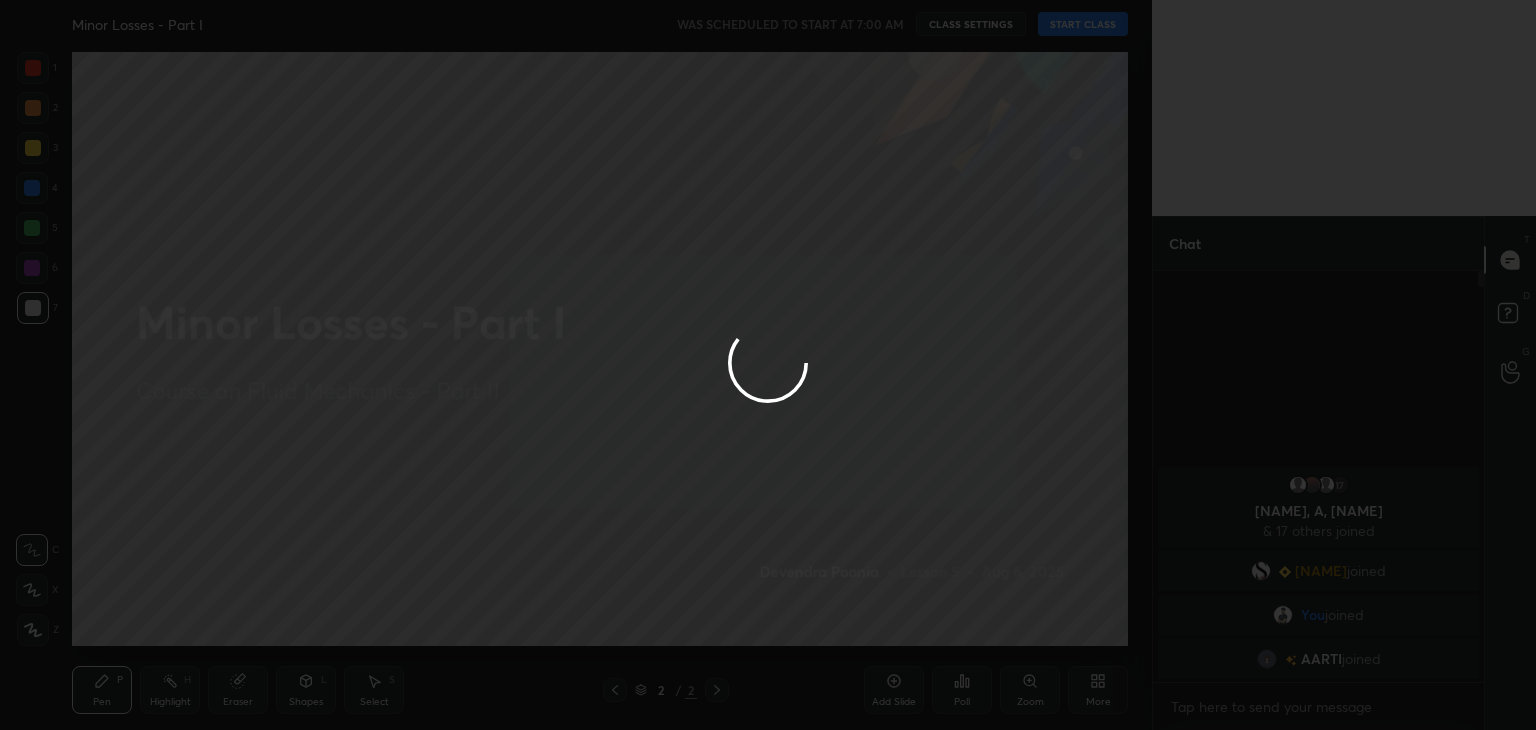 type on "x" 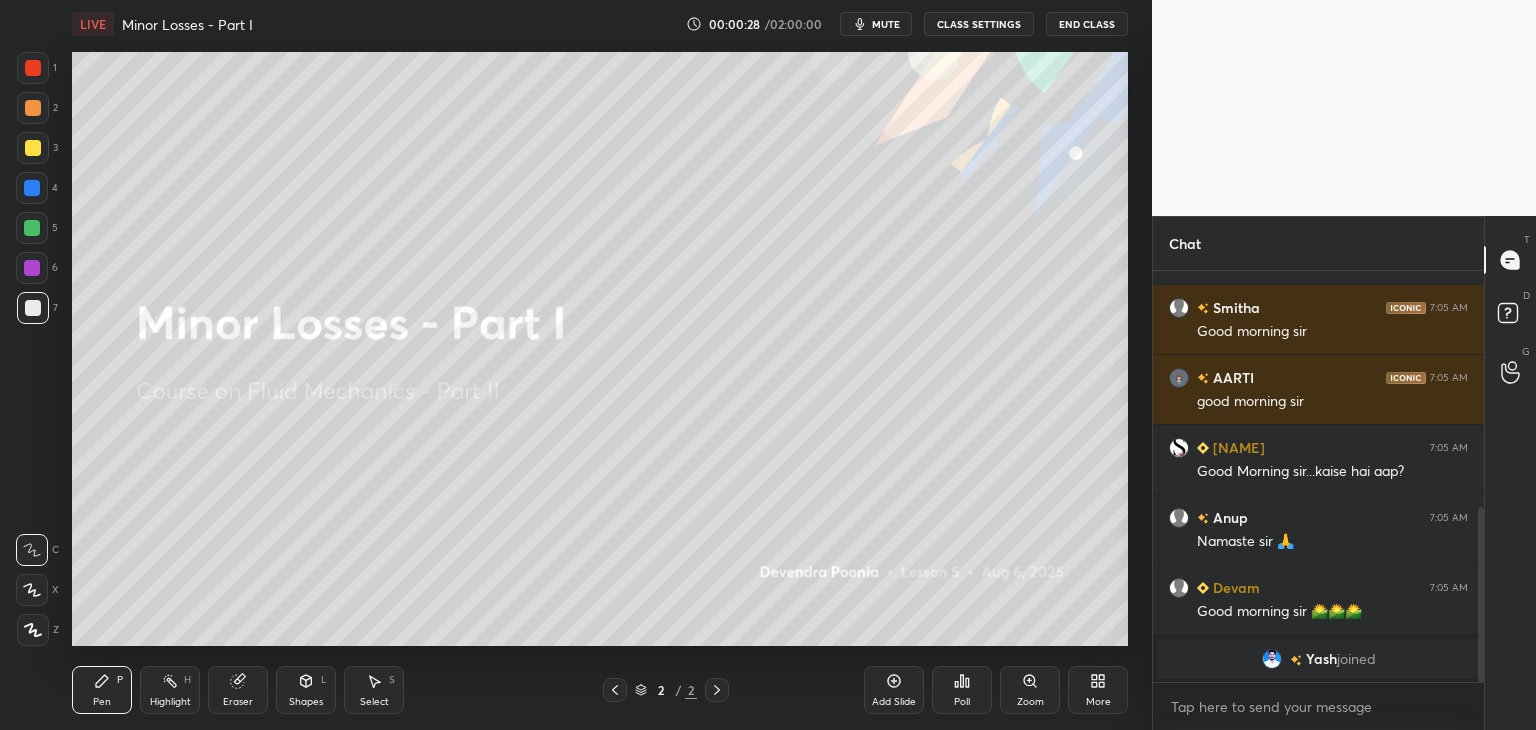 drag, startPoint x: 1481, startPoint y: 369, endPoint x: 1481, endPoint y: 413, distance: 44 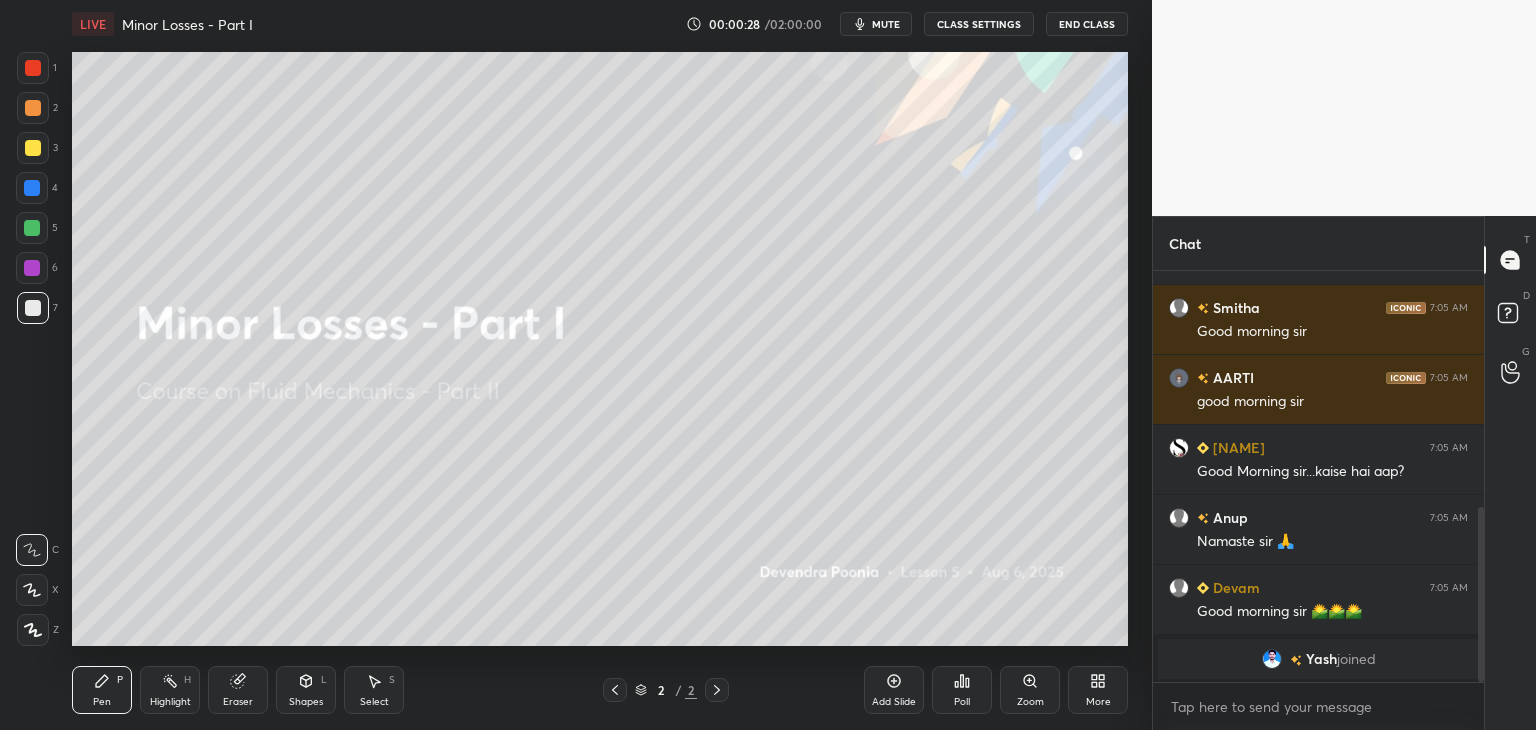 click at bounding box center (1478, 476) 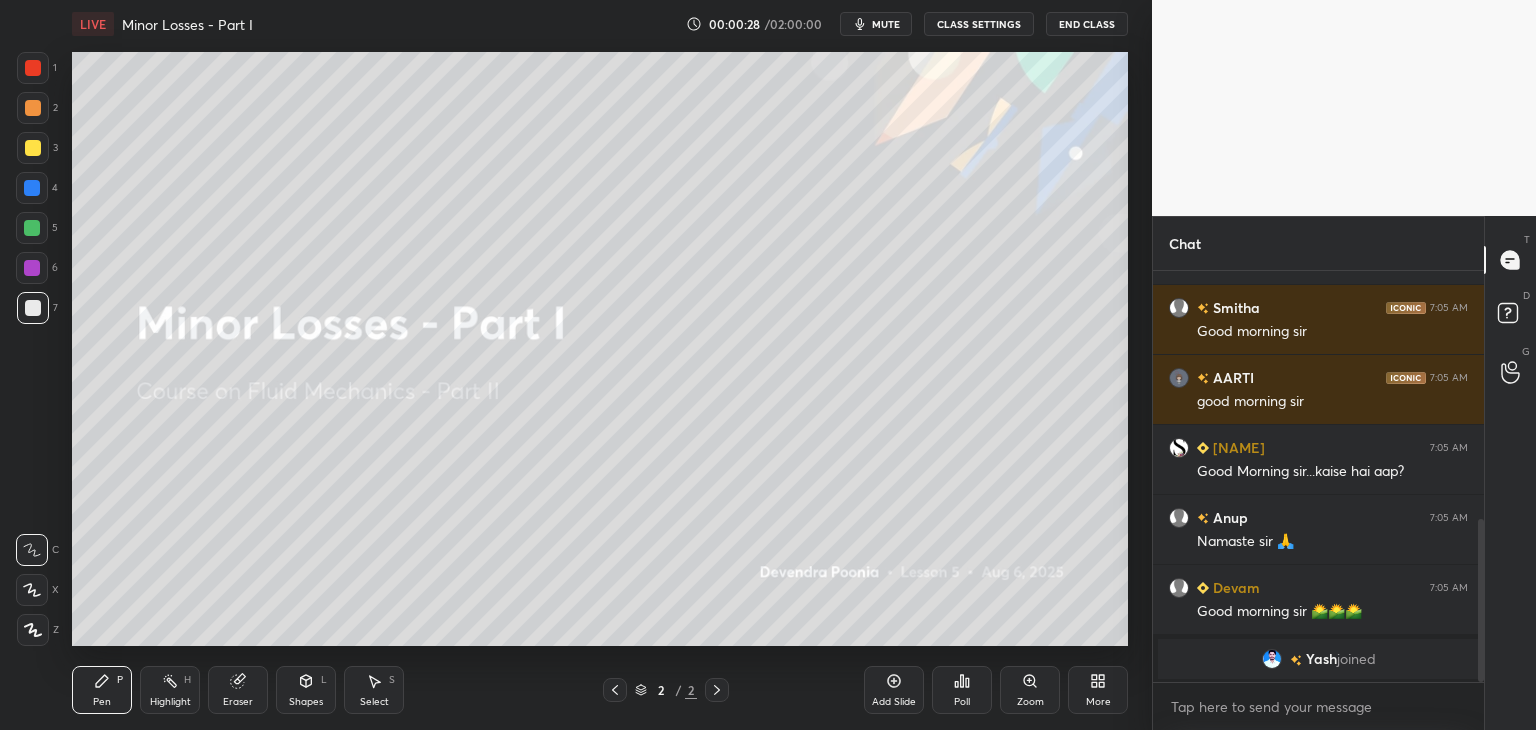 scroll, scrollTop: 626, scrollLeft: 0, axis: vertical 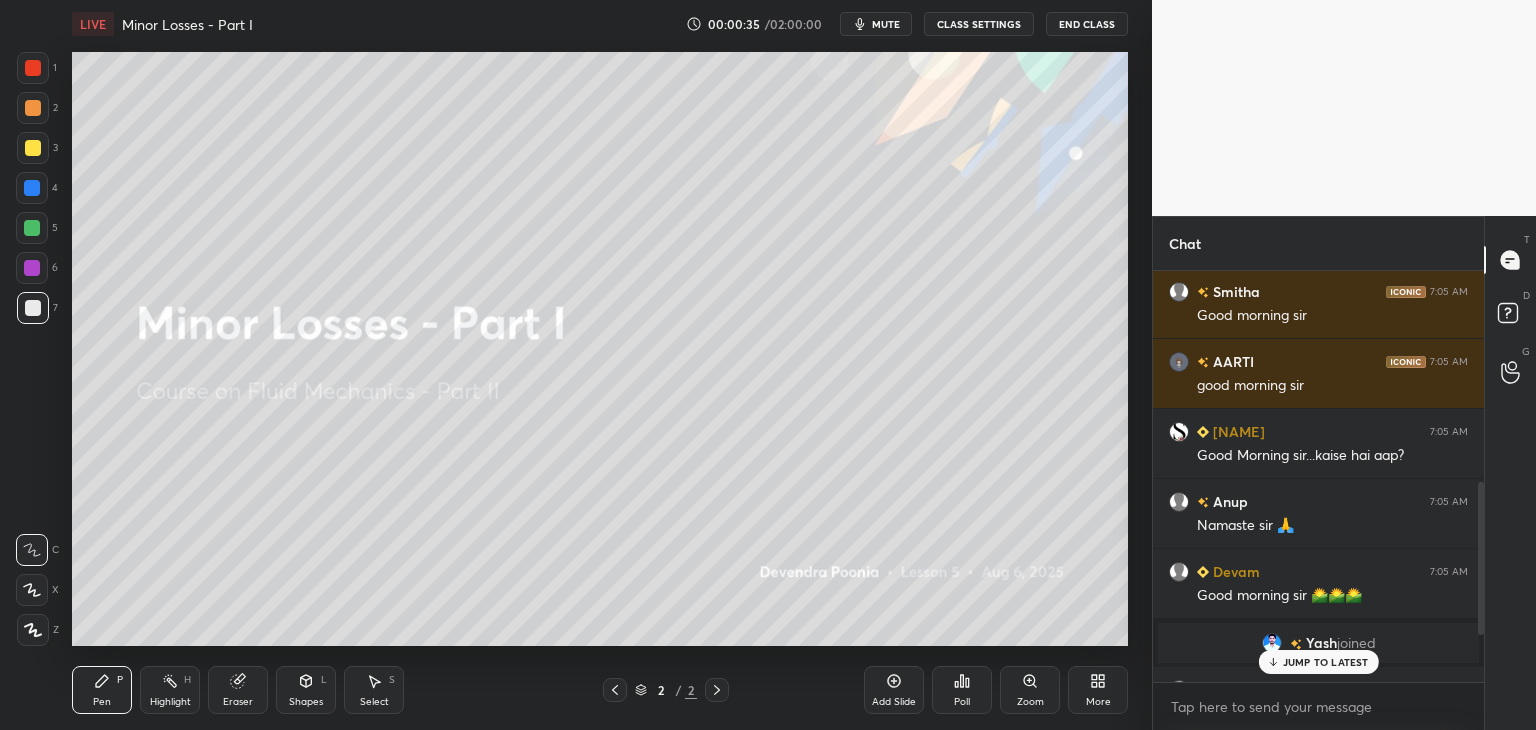 drag, startPoint x: 1482, startPoint y: 544, endPoint x: 1483, endPoint y: 523, distance: 21.023796 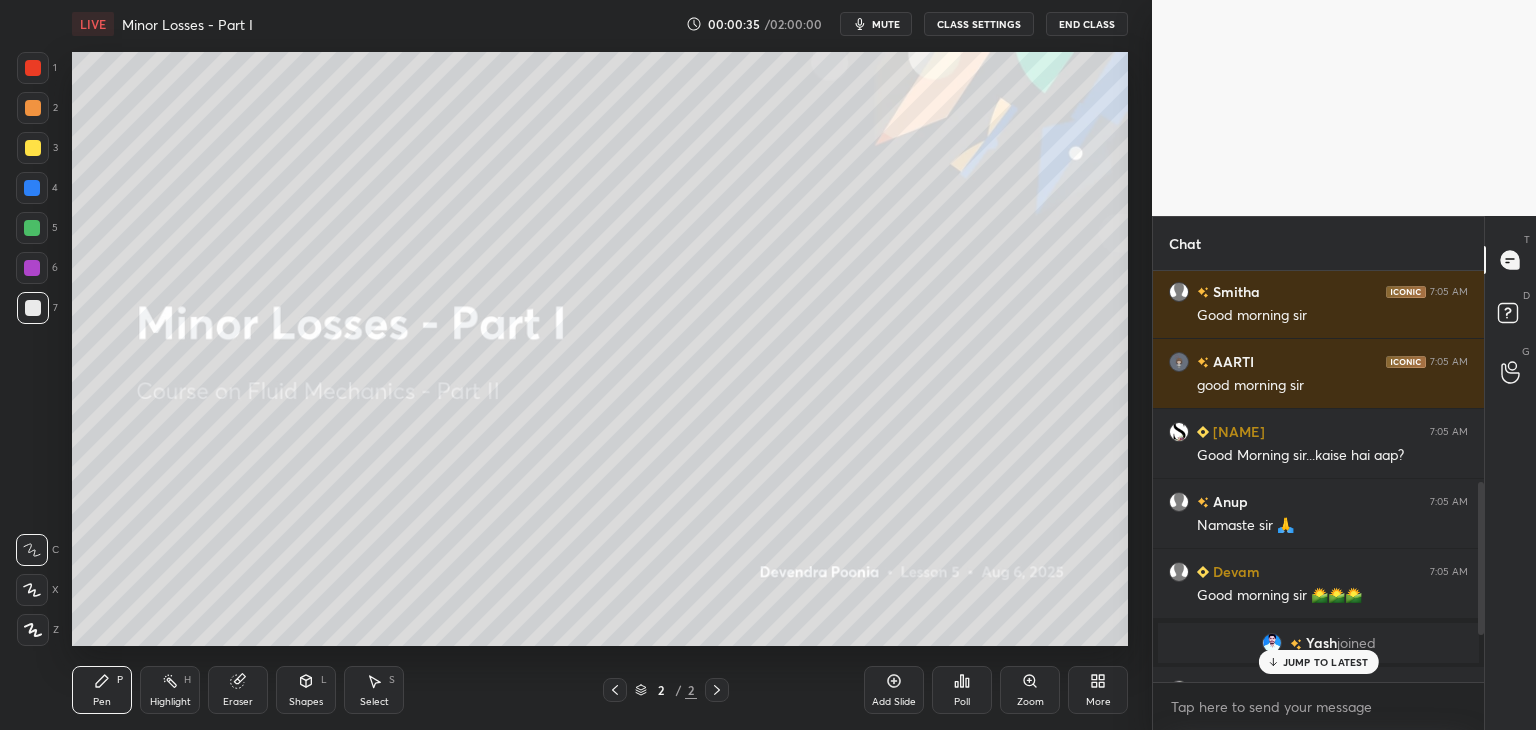 click at bounding box center [1481, 558] 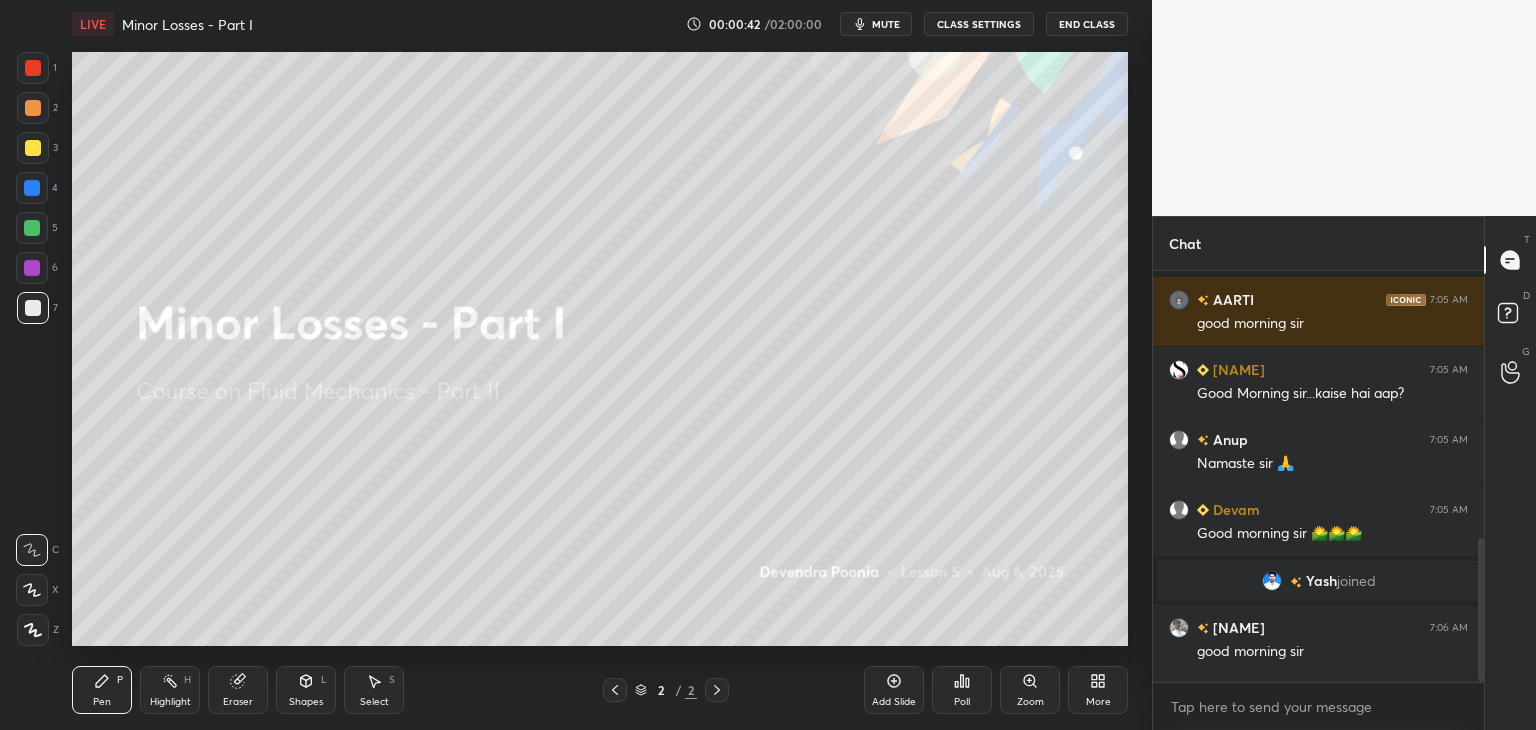 scroll, scrollTop: 766, scrollLeft: 0, axis: vertical 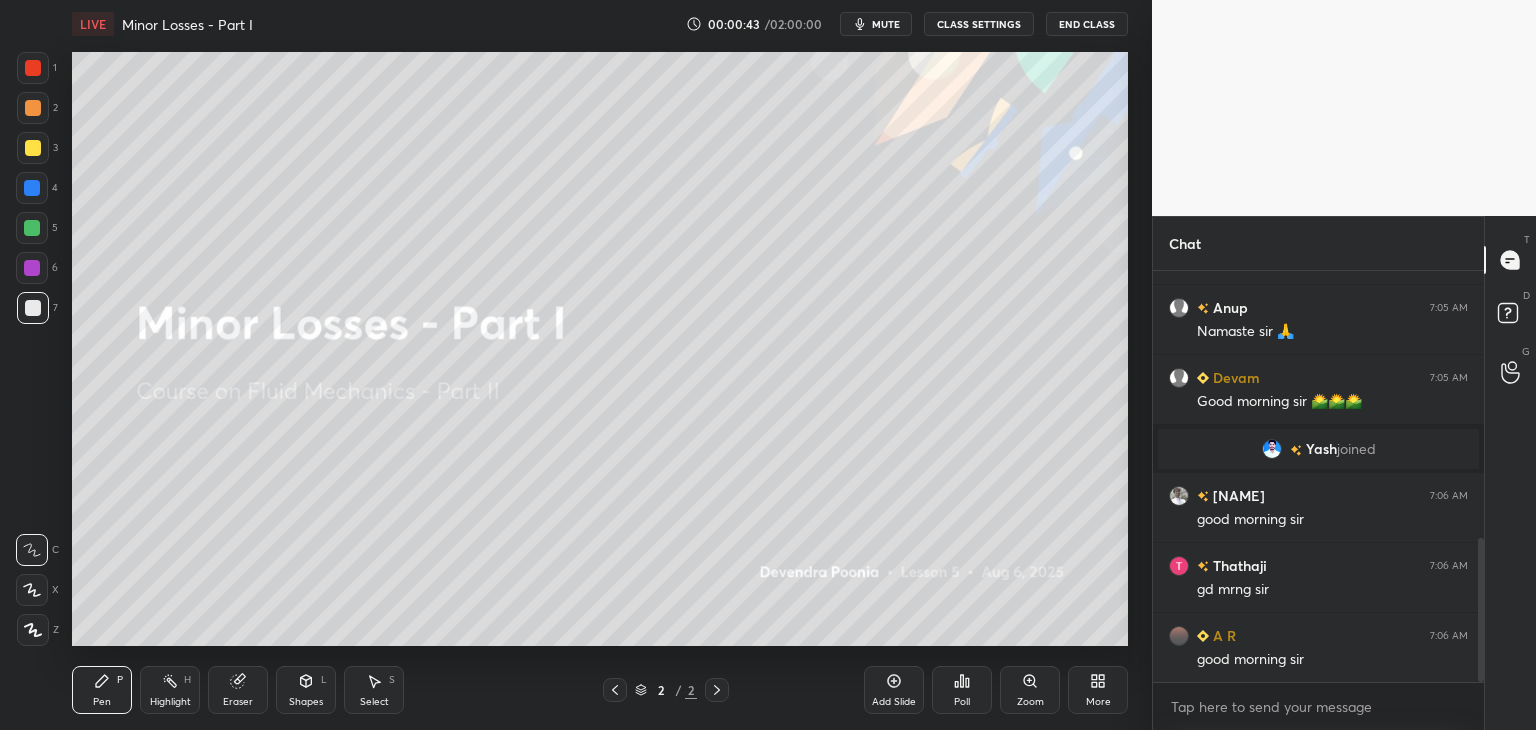 drag, startPoint x: 1482, startPoint y: 533, endPoint x: 1480, endPoint y: 616, distance: 83.02409 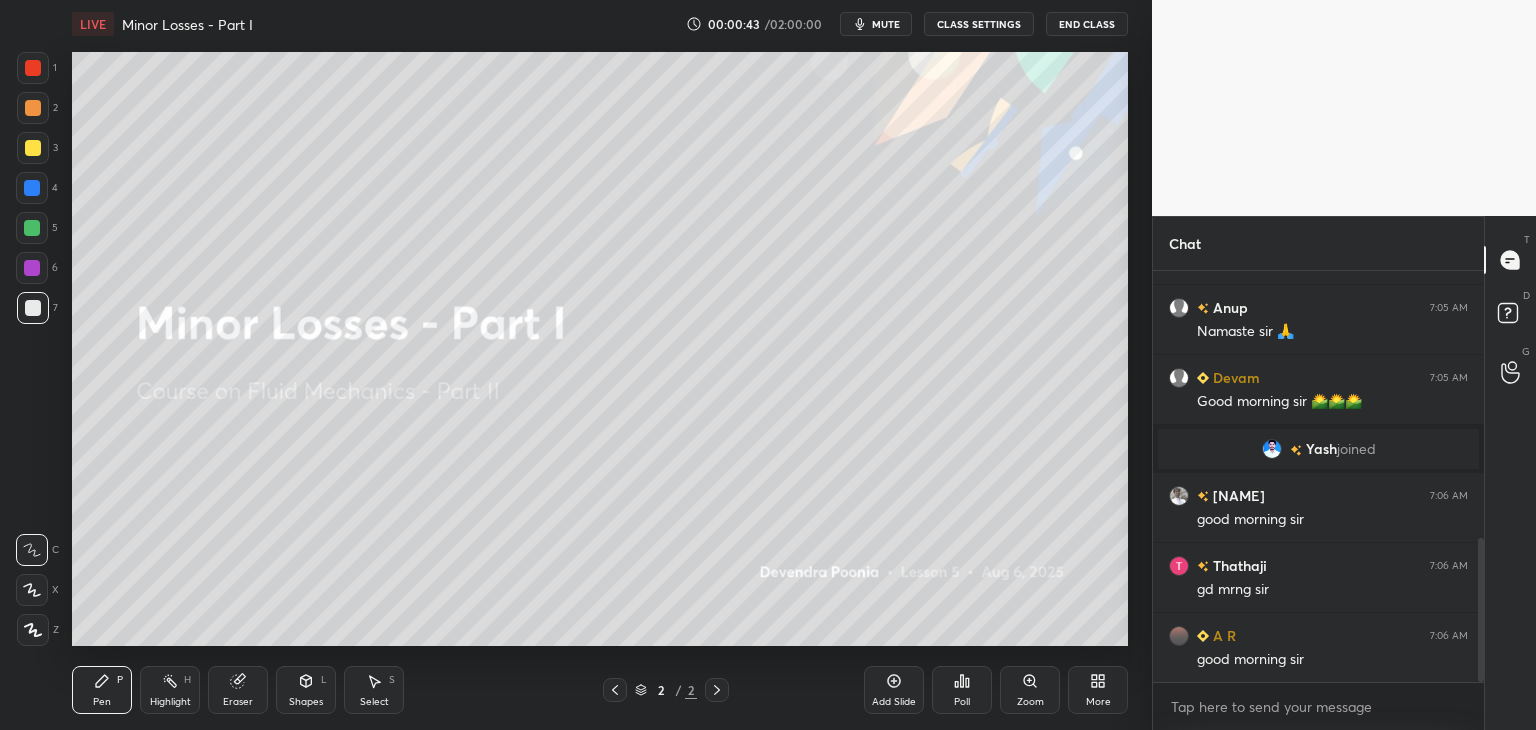 click on "Chat AARTI 7:05 AM good morning sir Spandana 7:05 AM Good Morning sir...kaise hai aap? Anup 7:05 AM Namaste sir 🙏 Devam 7:05 AM Good morning sir 🌄🌄🌄 Yash  joined Janardhan 7:06 AM good morning sir Thathaji 7:06 AM gd mrng sir A R 7:06 AM good morning sir JUMP TO LATEST Enable hand raising Enable raise hand to speak to learners. Once enabled, chat will be turned off temporarily. Enable x   introducing Raise a hand with a doubt Now learners can raise their hand along with a doubt  How it works? Doubts asked by learners will show up here NEW DOUBTS ASKED No one has raised a hand yet Can't raise hand Looks like educator just invited you to speak. Please wait before you can raise your hand again. Got it T Messages (T) D Doubts (D) G Raise Hand (G)" at bounding box center [1344, 473] 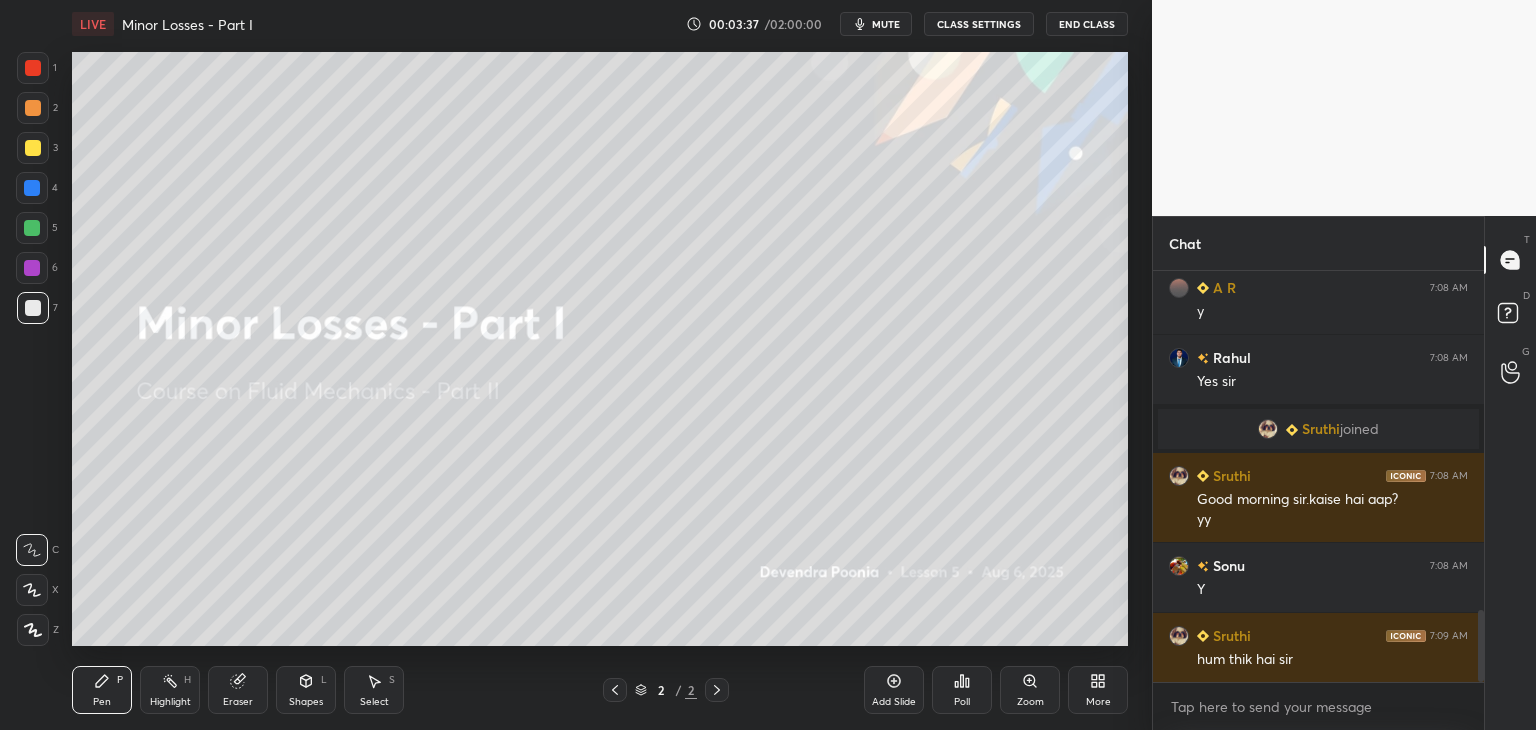 scroll, scrollTop: 1946, scrollLeft: 0, axis: vertical 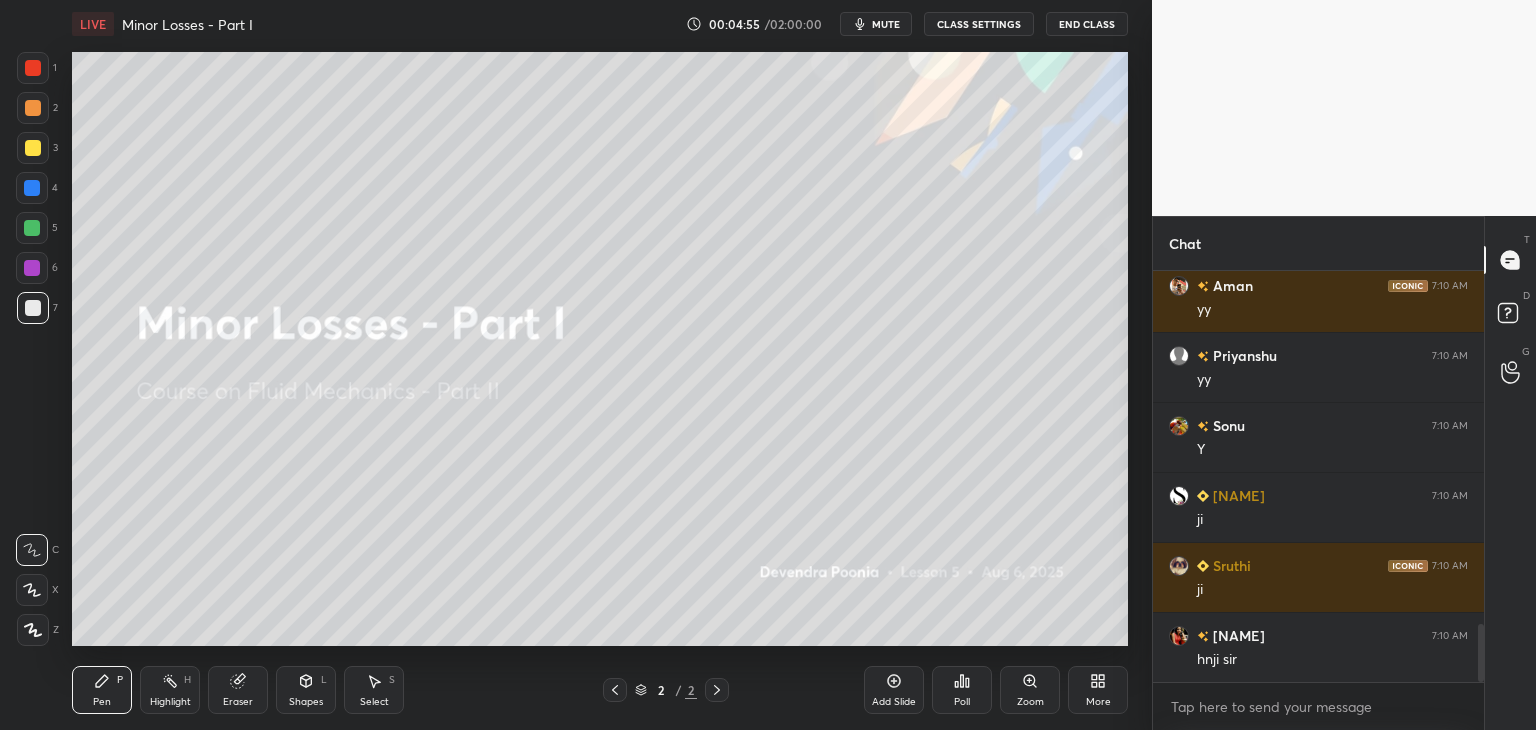 click on "Add Slide" at bounding box center [894, 690] 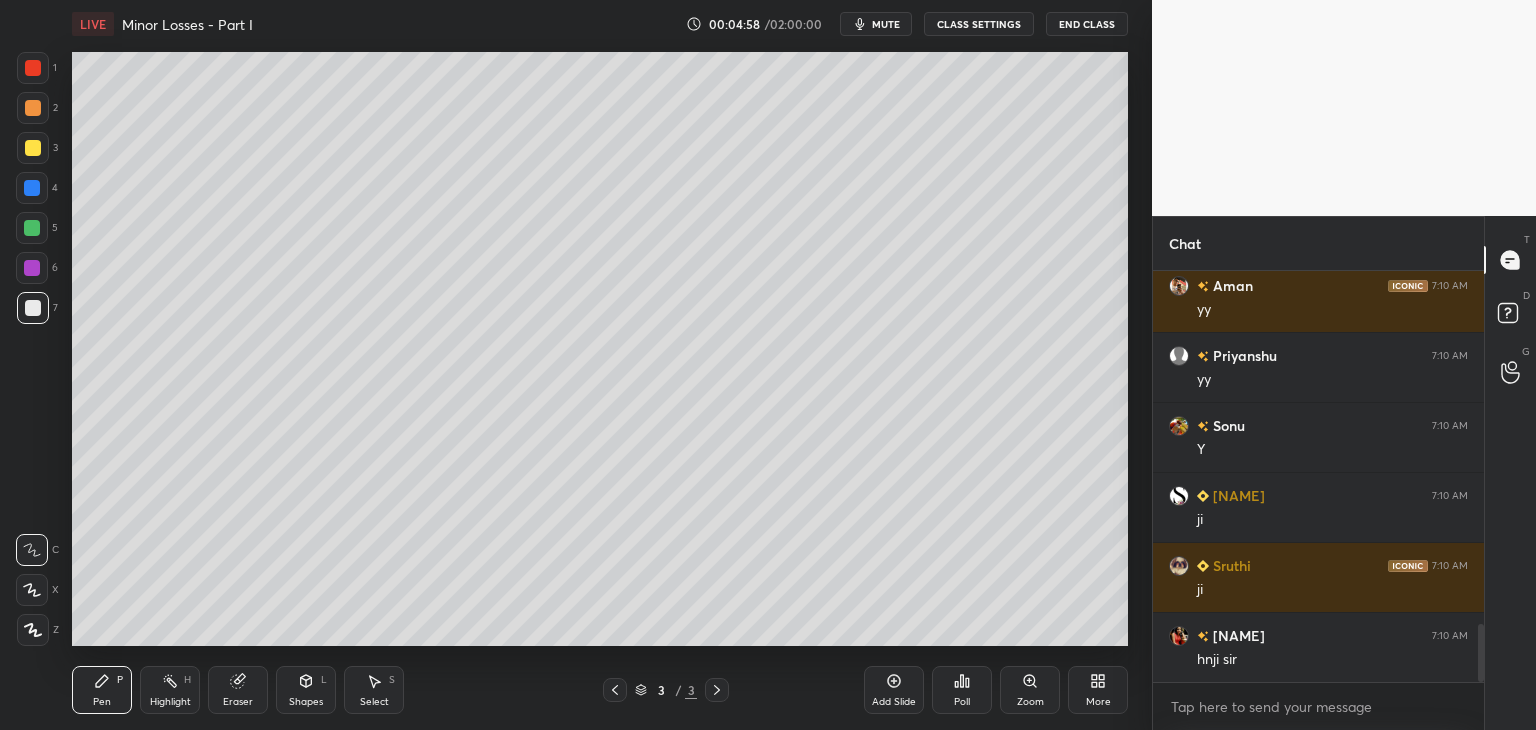 click at bounding box center [33, 148] 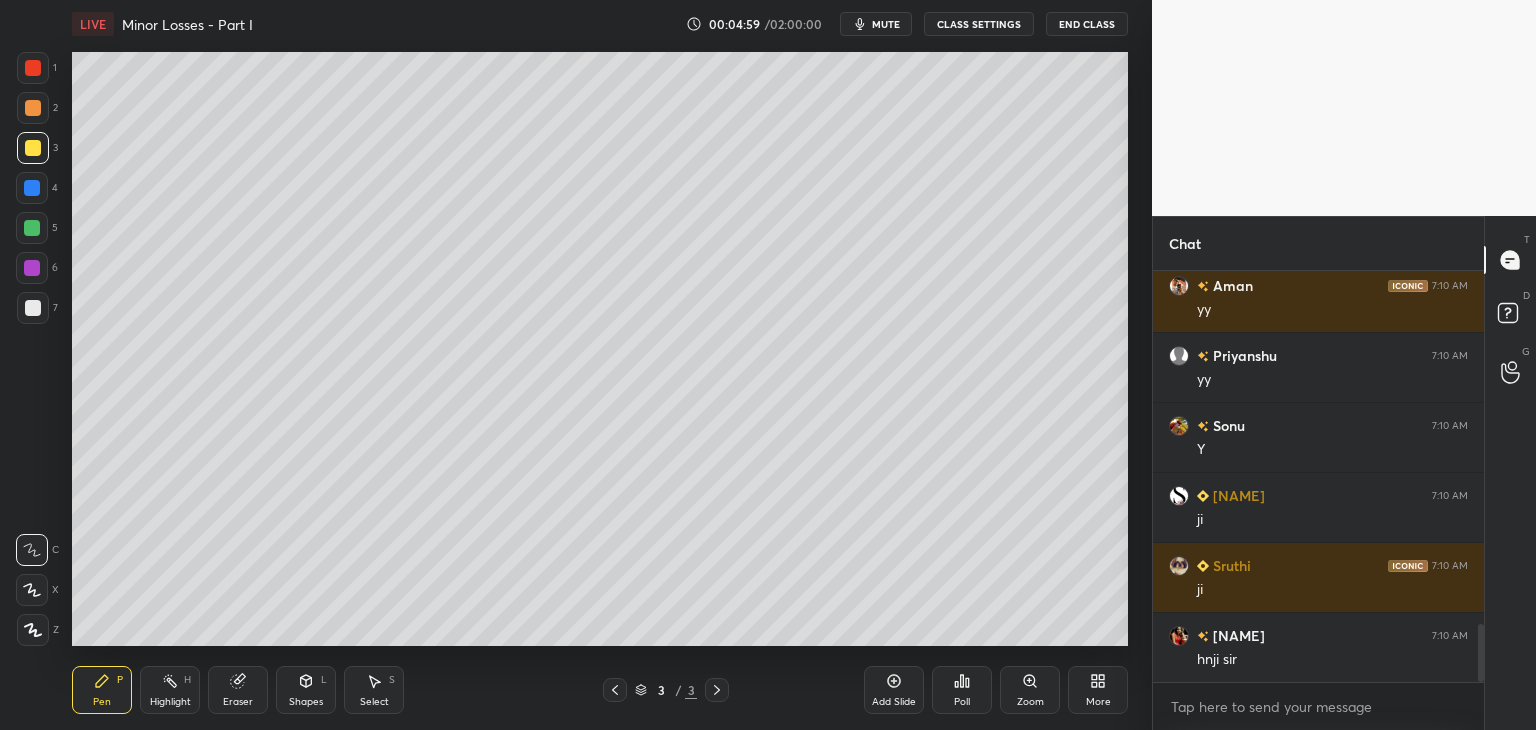 click 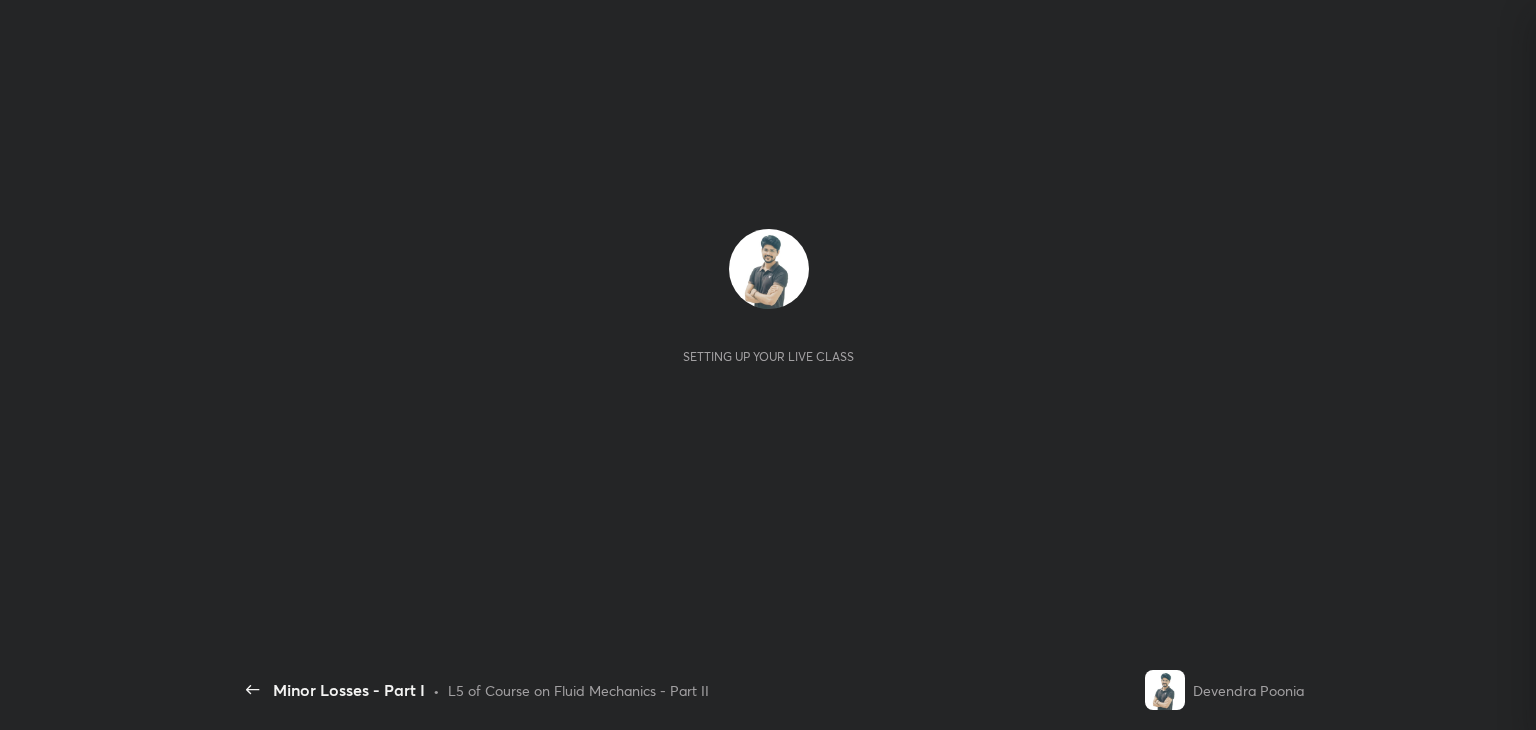 scroll, scrollTop: 0, scrollLeft: 0, axis: both 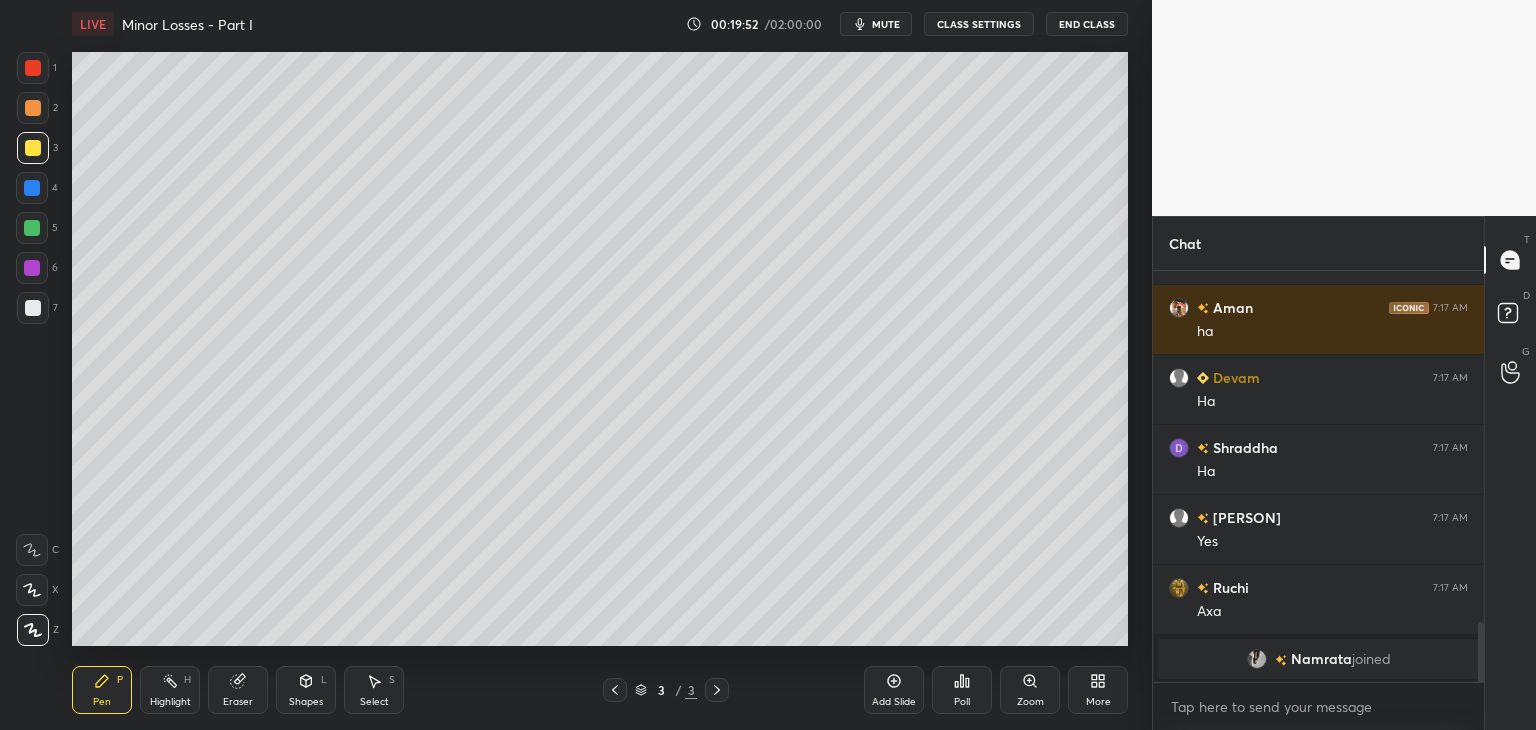 click at bounding box center (33, 308) 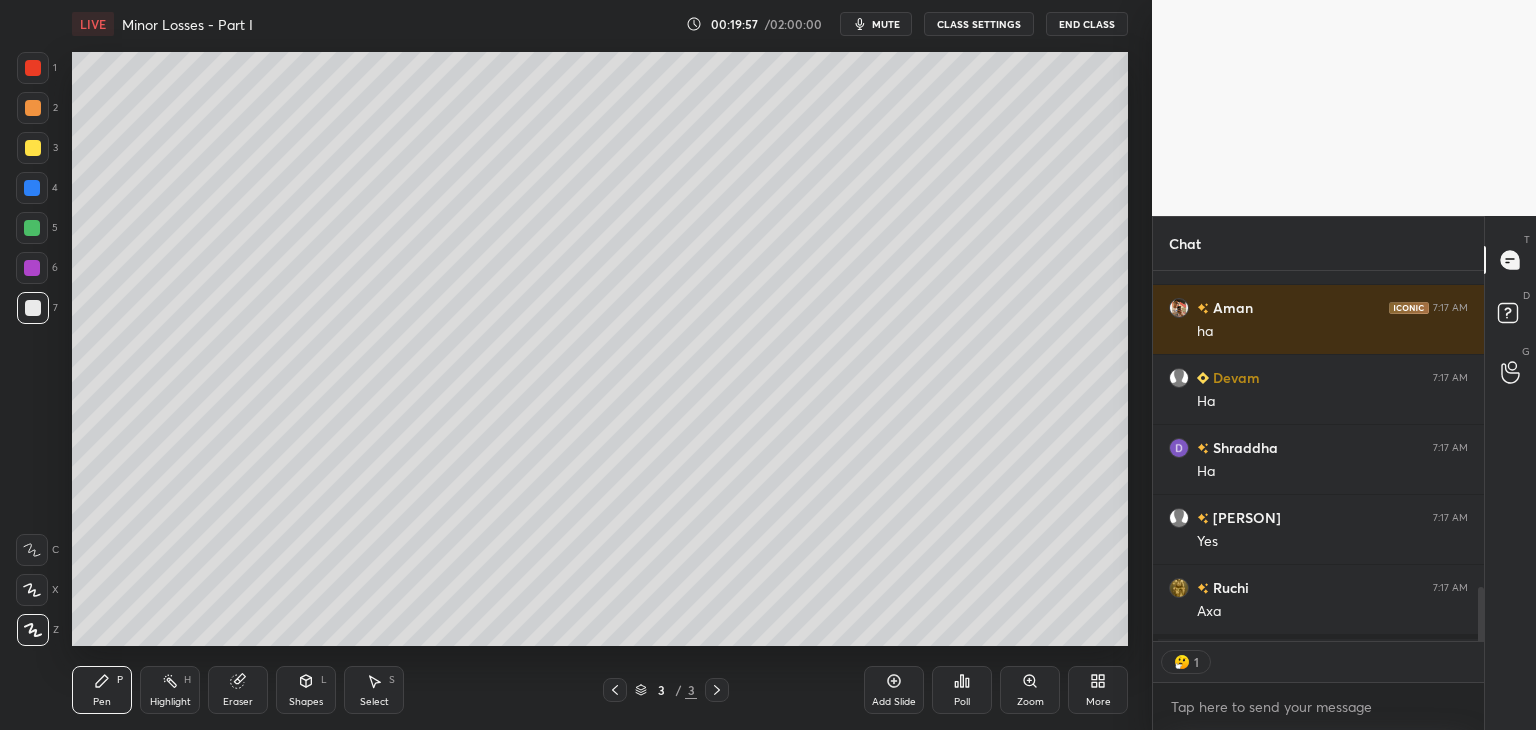 scroll, scrollTop: 365, scrollLeft: 325, axis: both 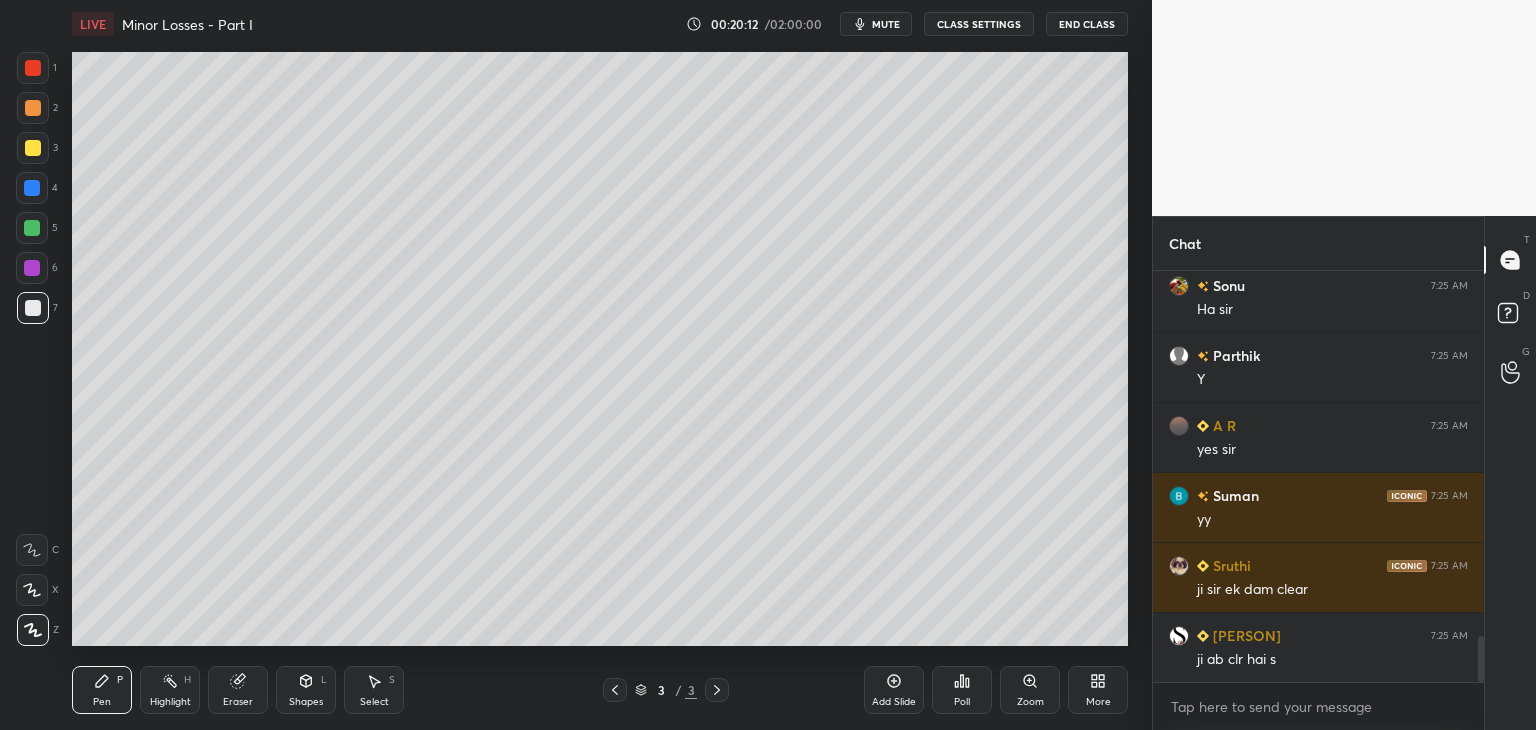 click at bounding box center [33, 148] 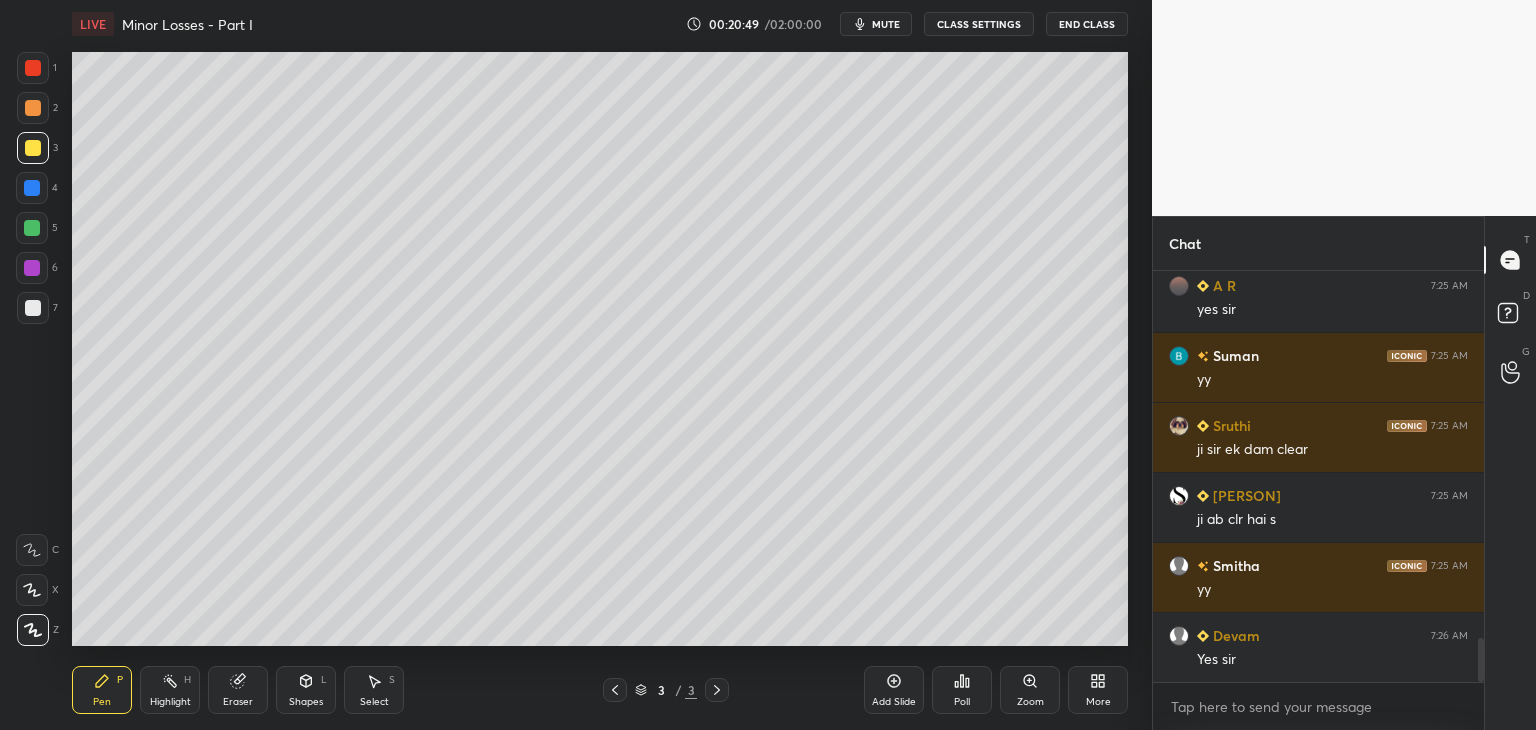 scroll, scrollTop: 3414, scrollLeft: 0, axis: vertical 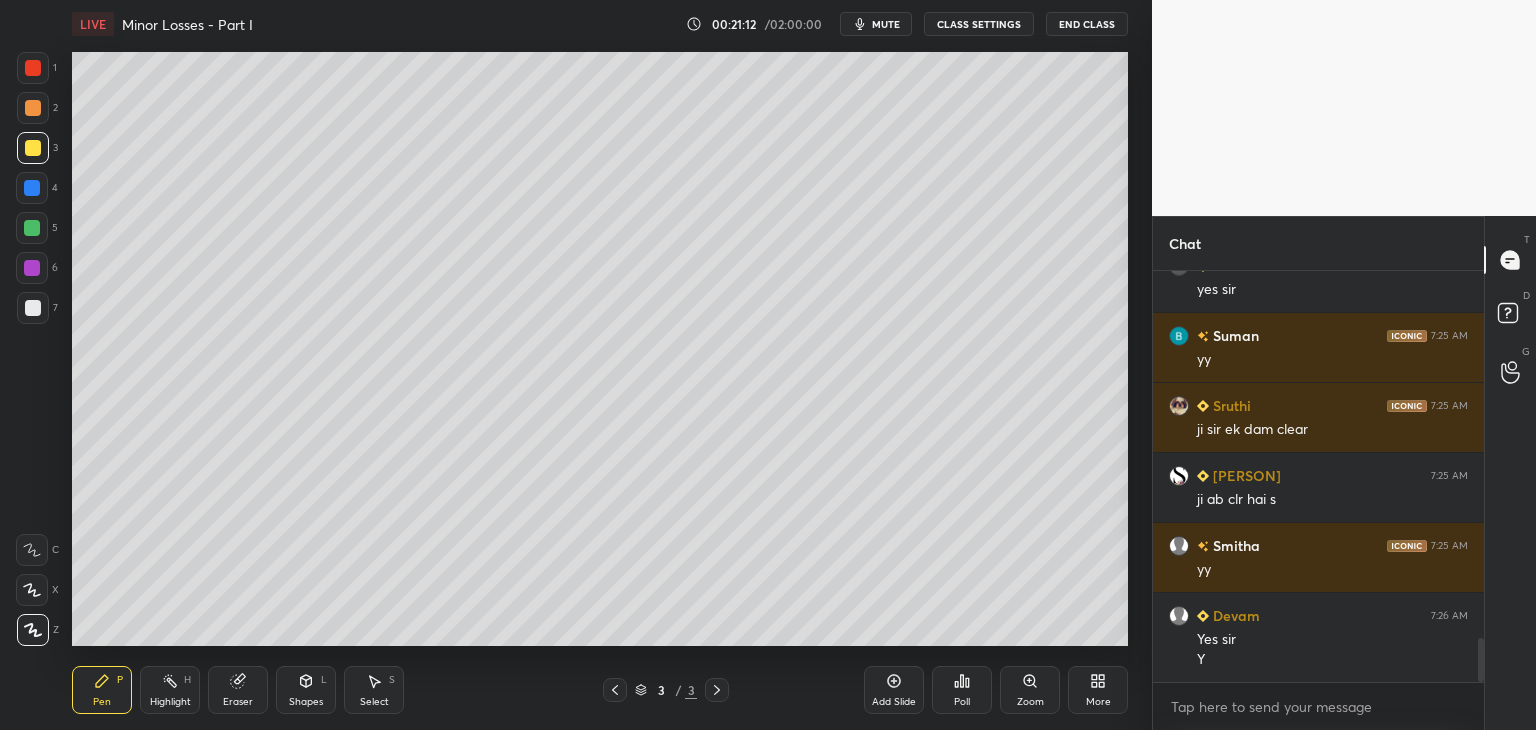 click on "Select S" at bounding box center (374, 690) 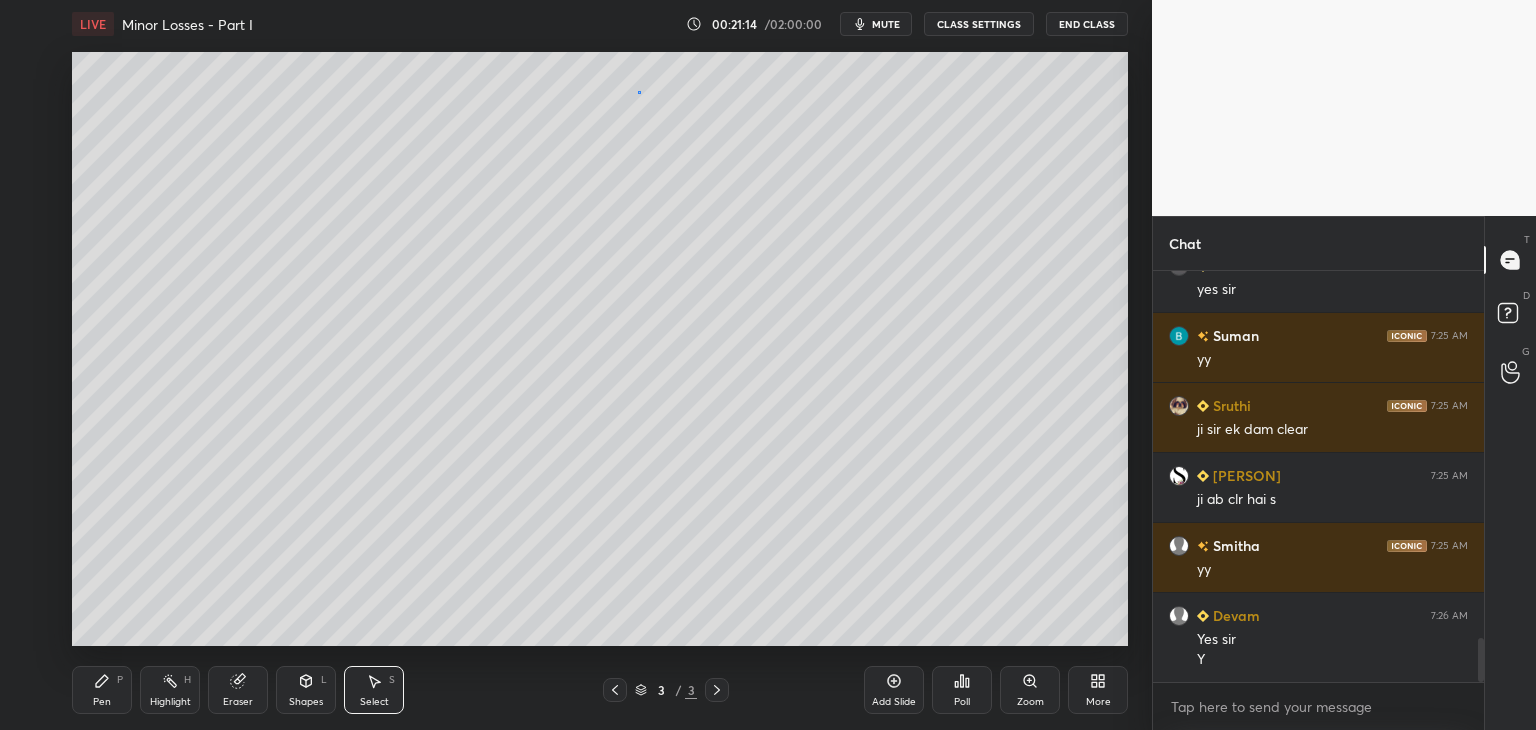 drag, startPoint x: 638, startPoint y: 91, endPoint x: 680, endPoint y: 148, distance: 70.80254 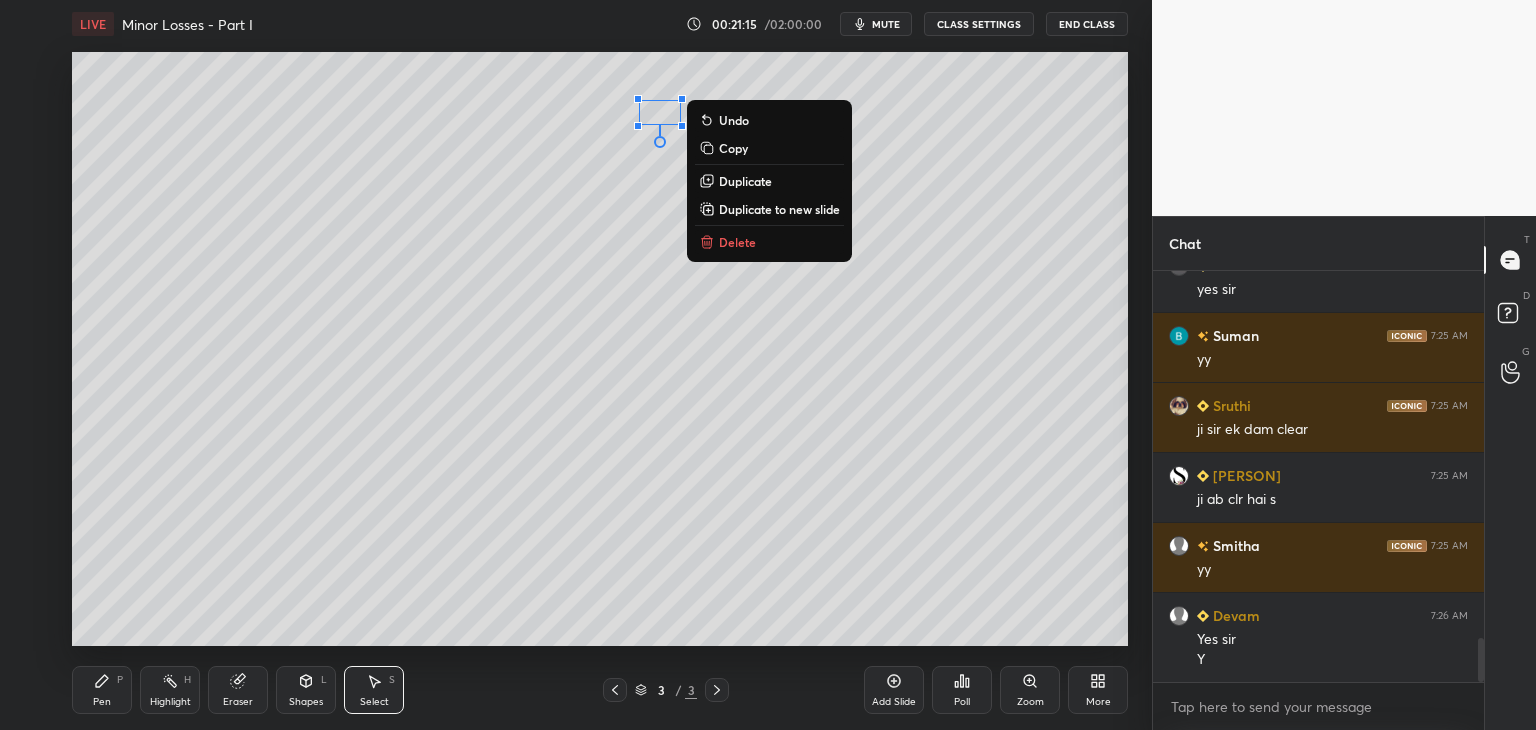 click on "Delete" at bounding box center (737, 242) 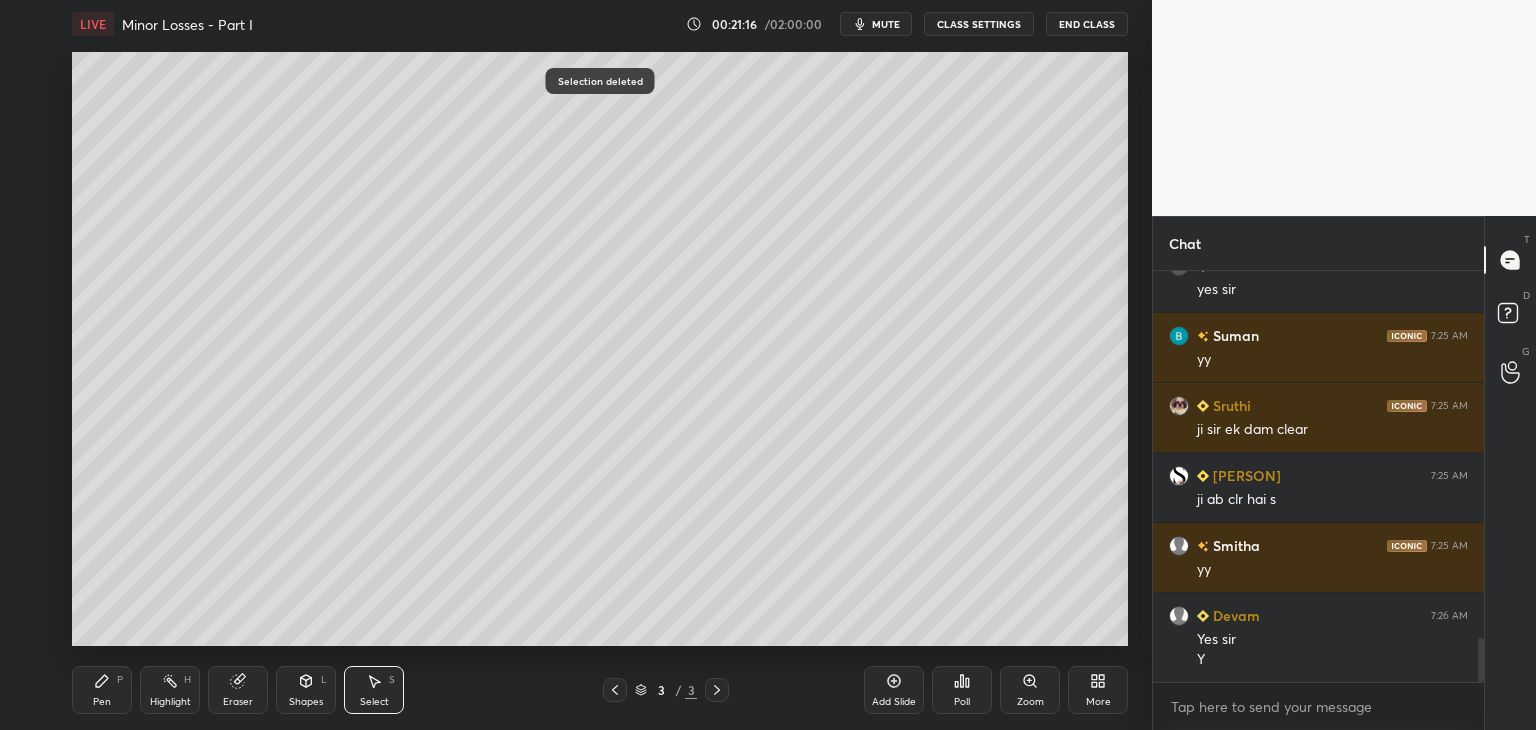click on "Pen" at bounding box center [102, 702] 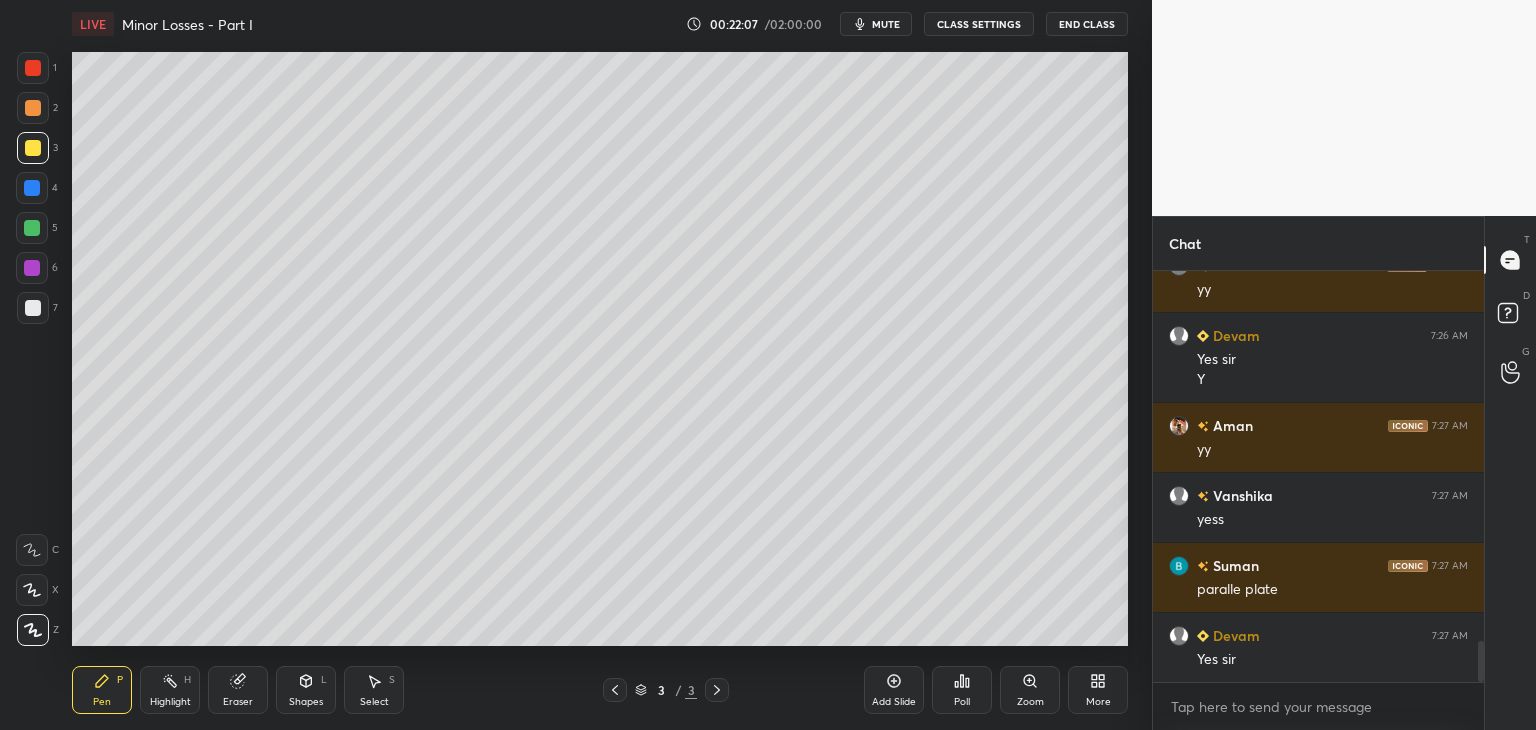 scroll, scrollTop: 3764, scrollLeft: 0, axis: vertical 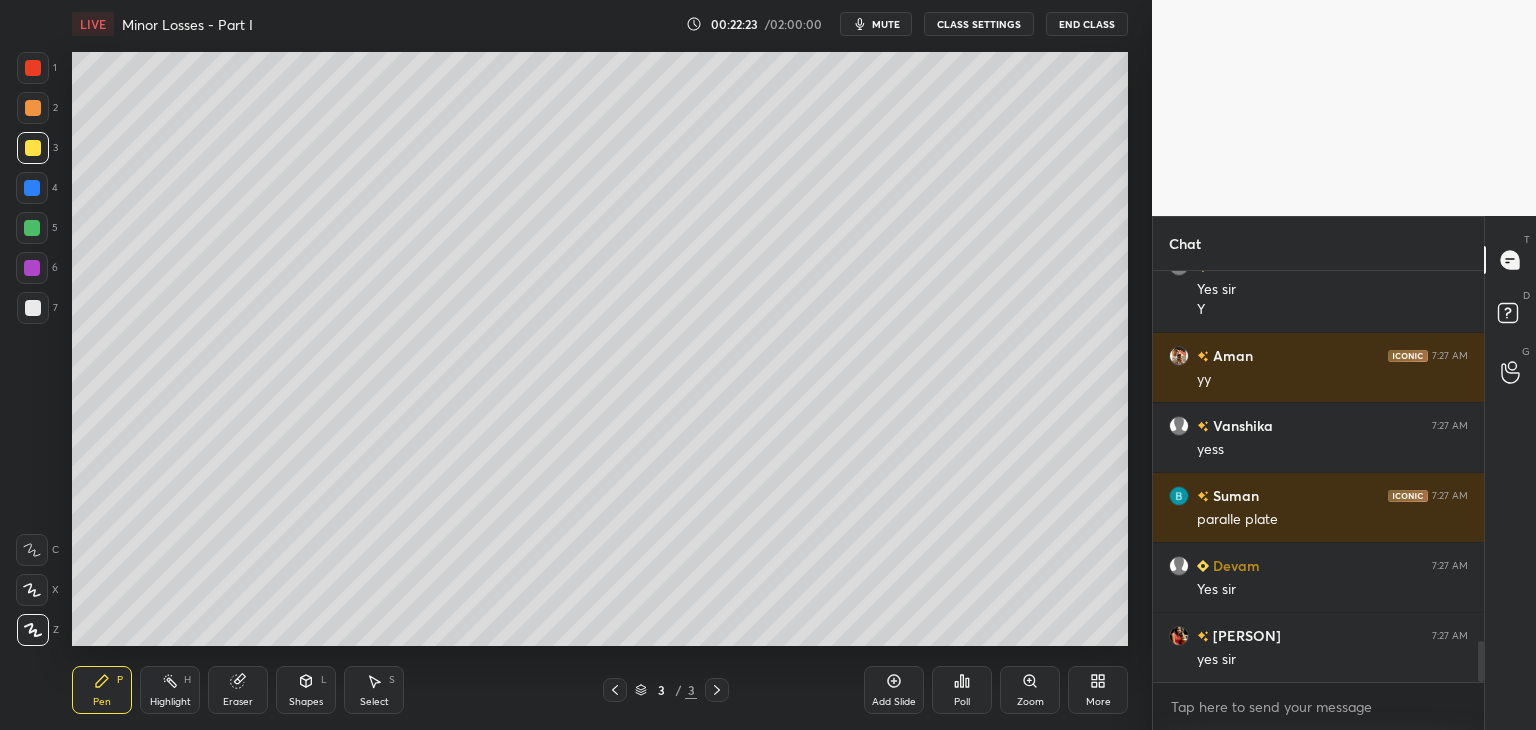click on "Select S" at bounding box center [374, 690] 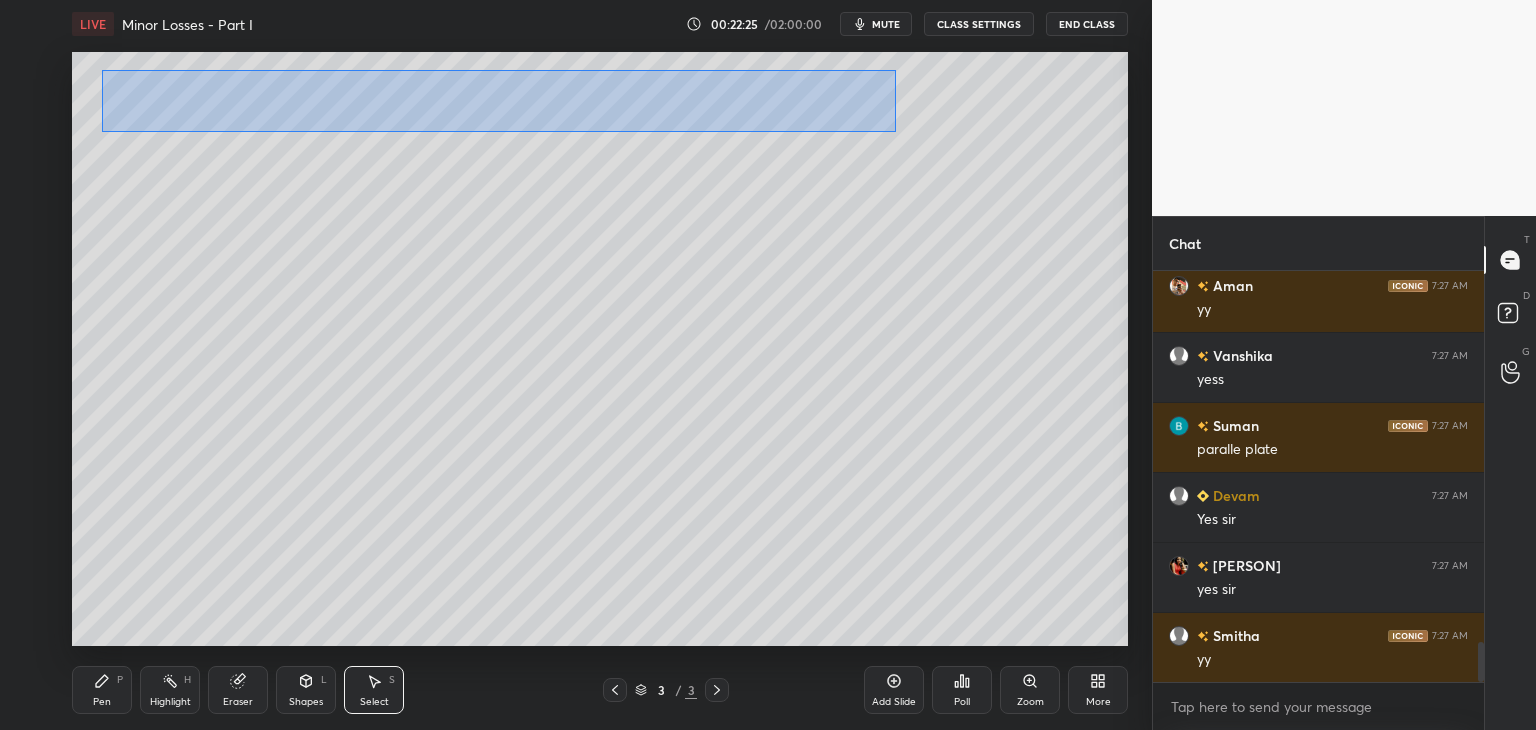 drag, startPoint x: 102, startPoint y: 70, endPoint x: 902, endPoint y: 141, distance: 803.1445 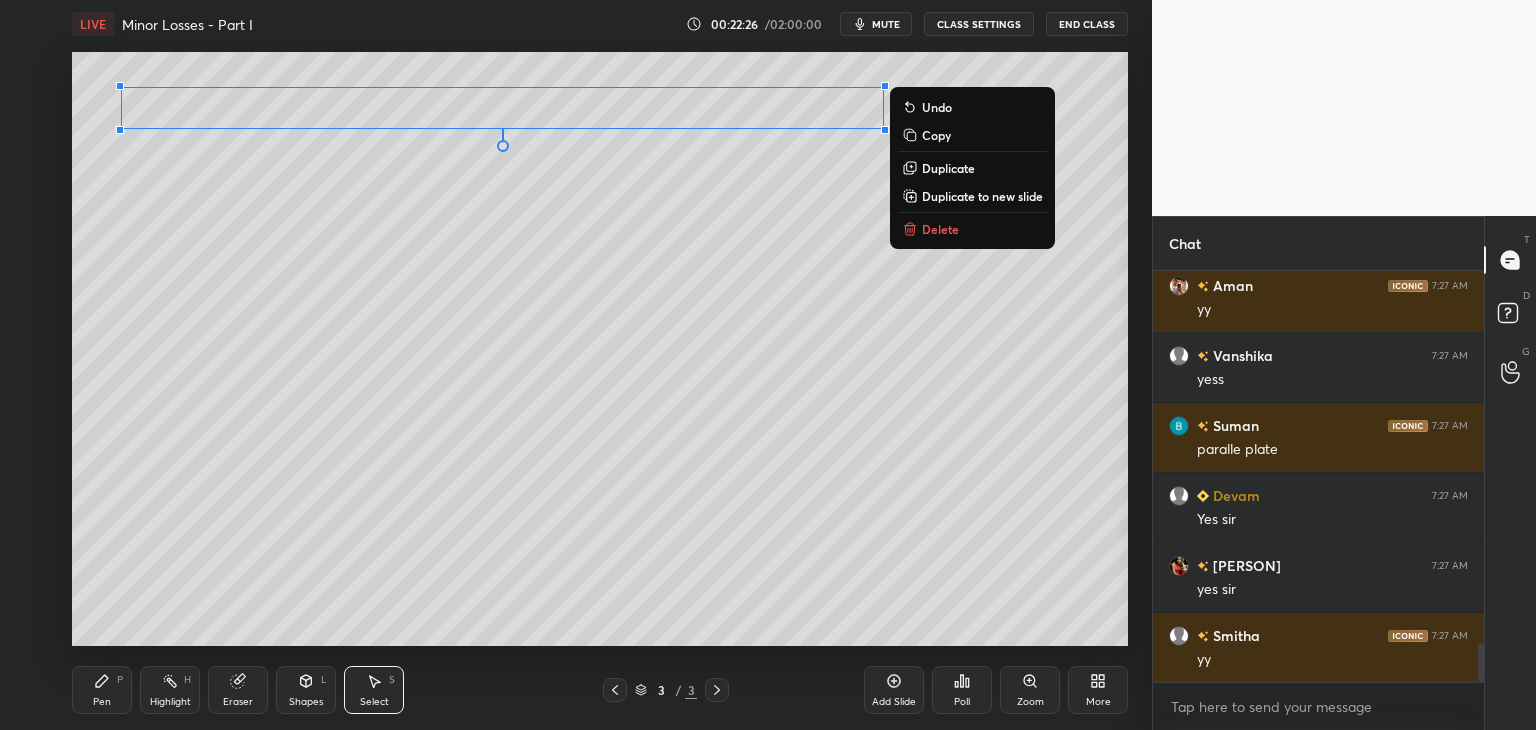 scroll, scrollTop: 3904, scrollLeft: 0, axis: vertical 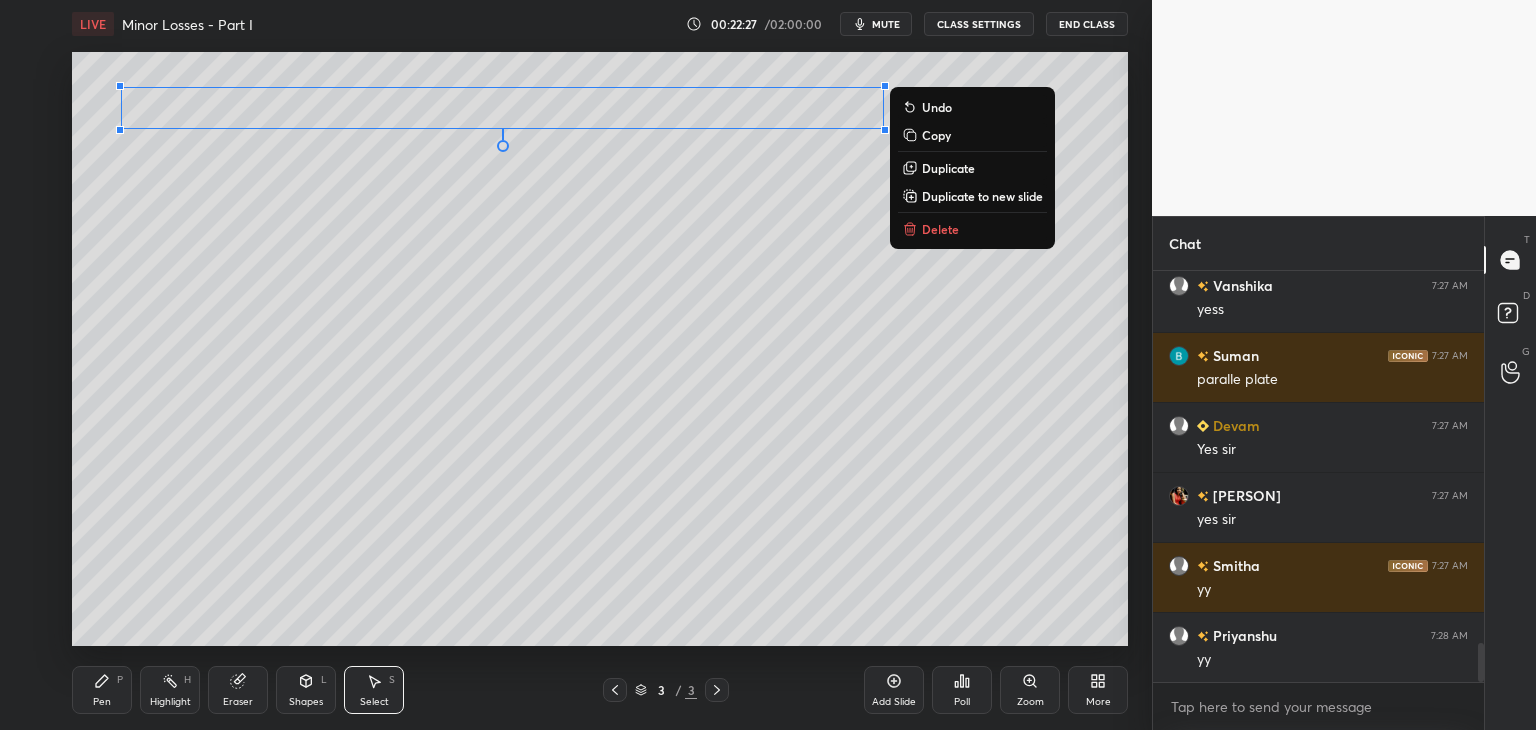 click on "Duplicate to new slide" at bounding box center (982, 196) 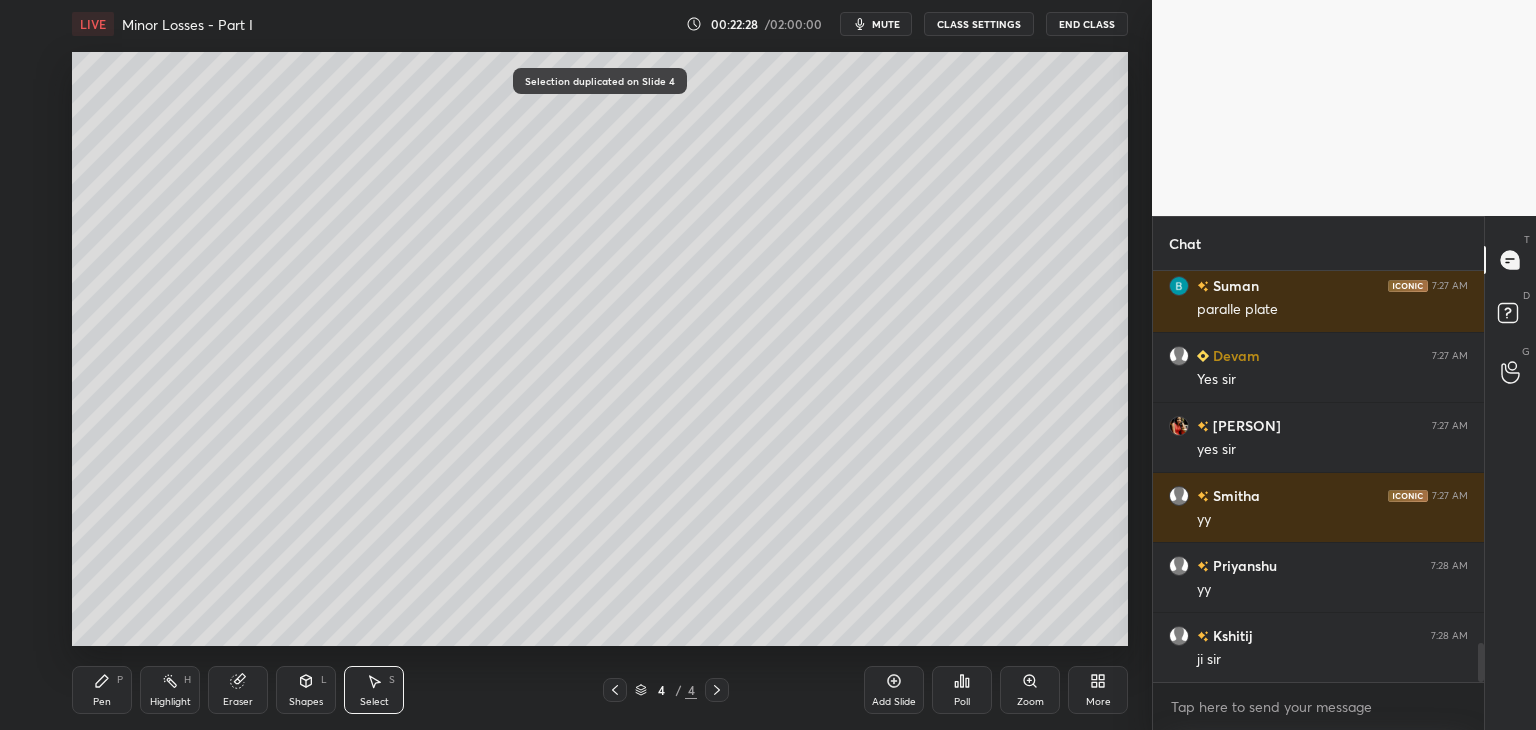 scroll, scrollTop: 4044, scrollLeft: 0, axis: vertical 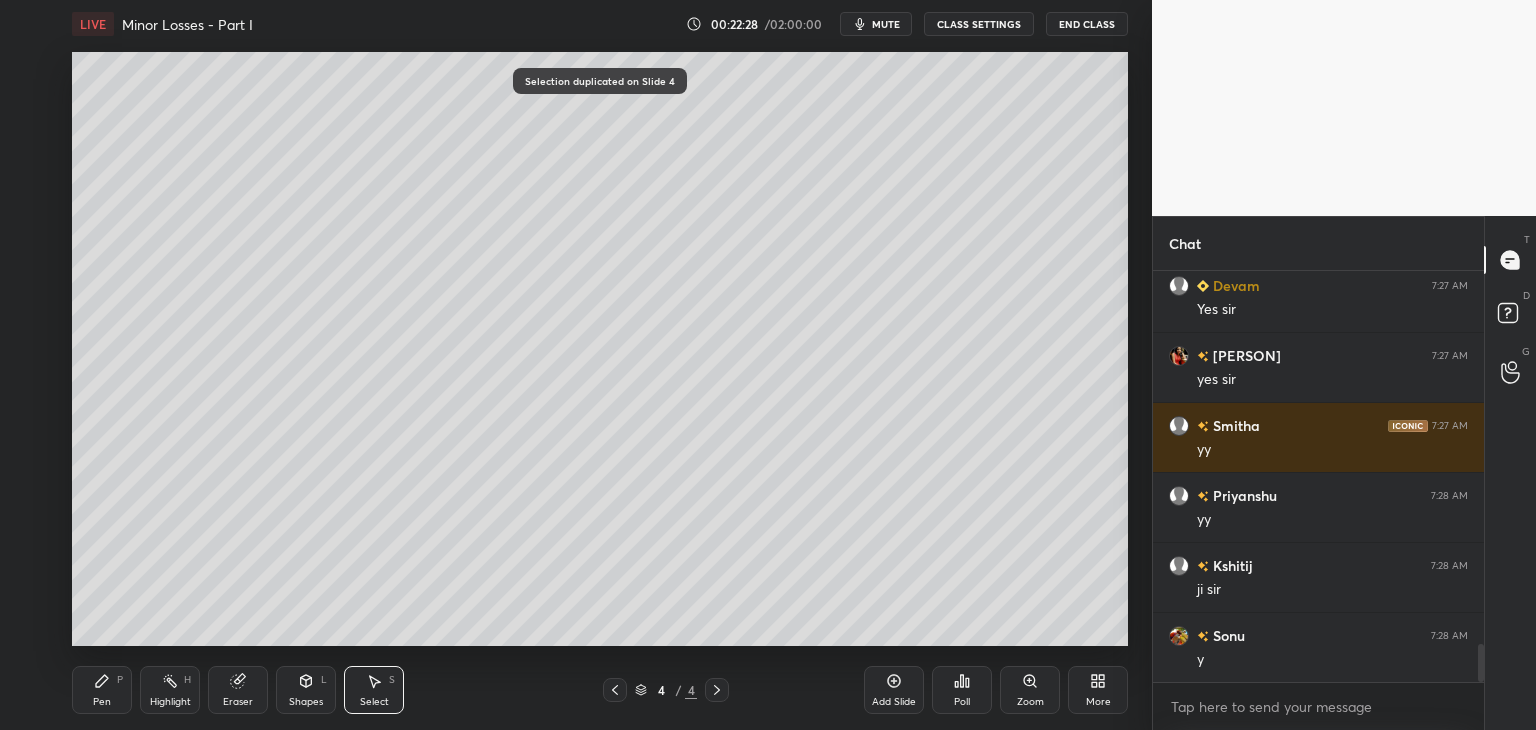 click 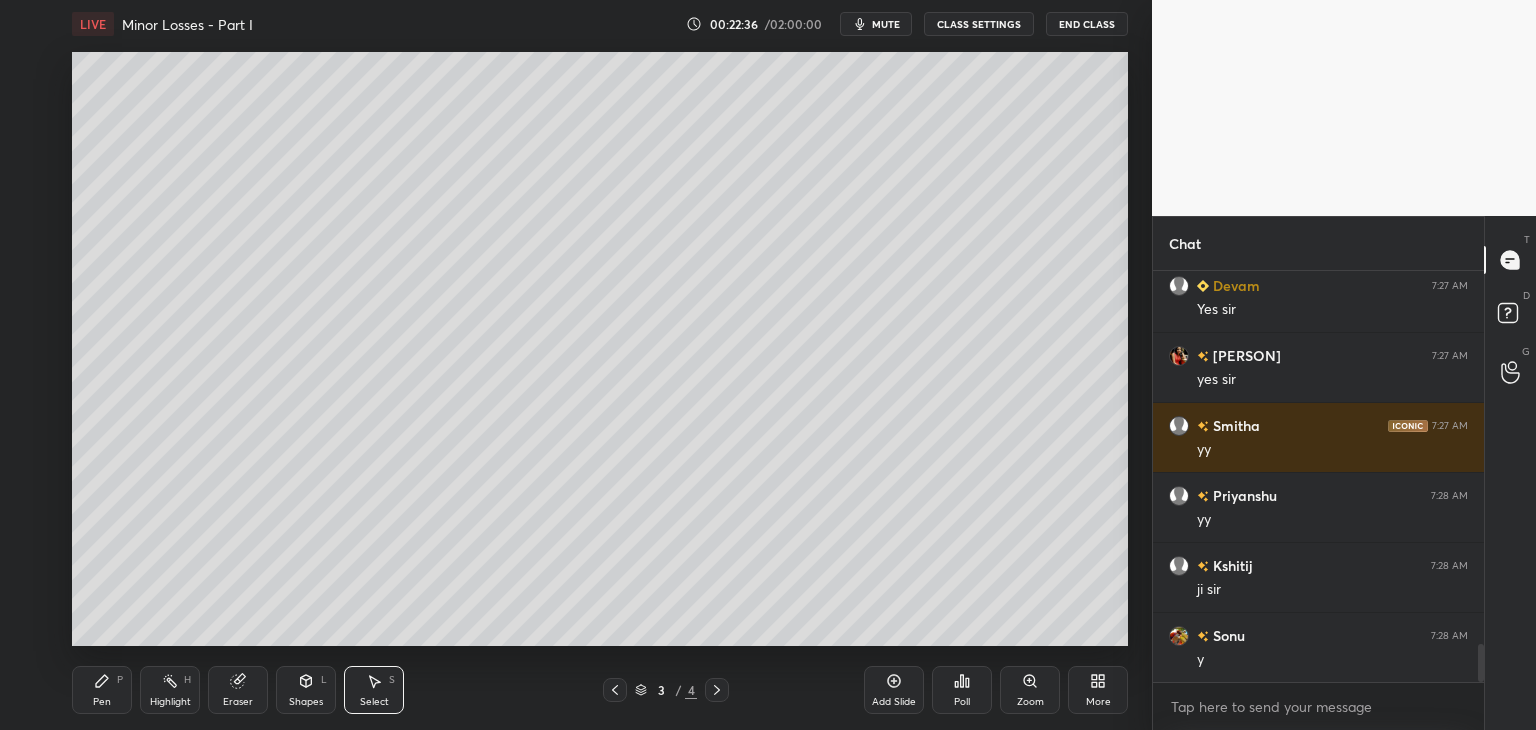 click 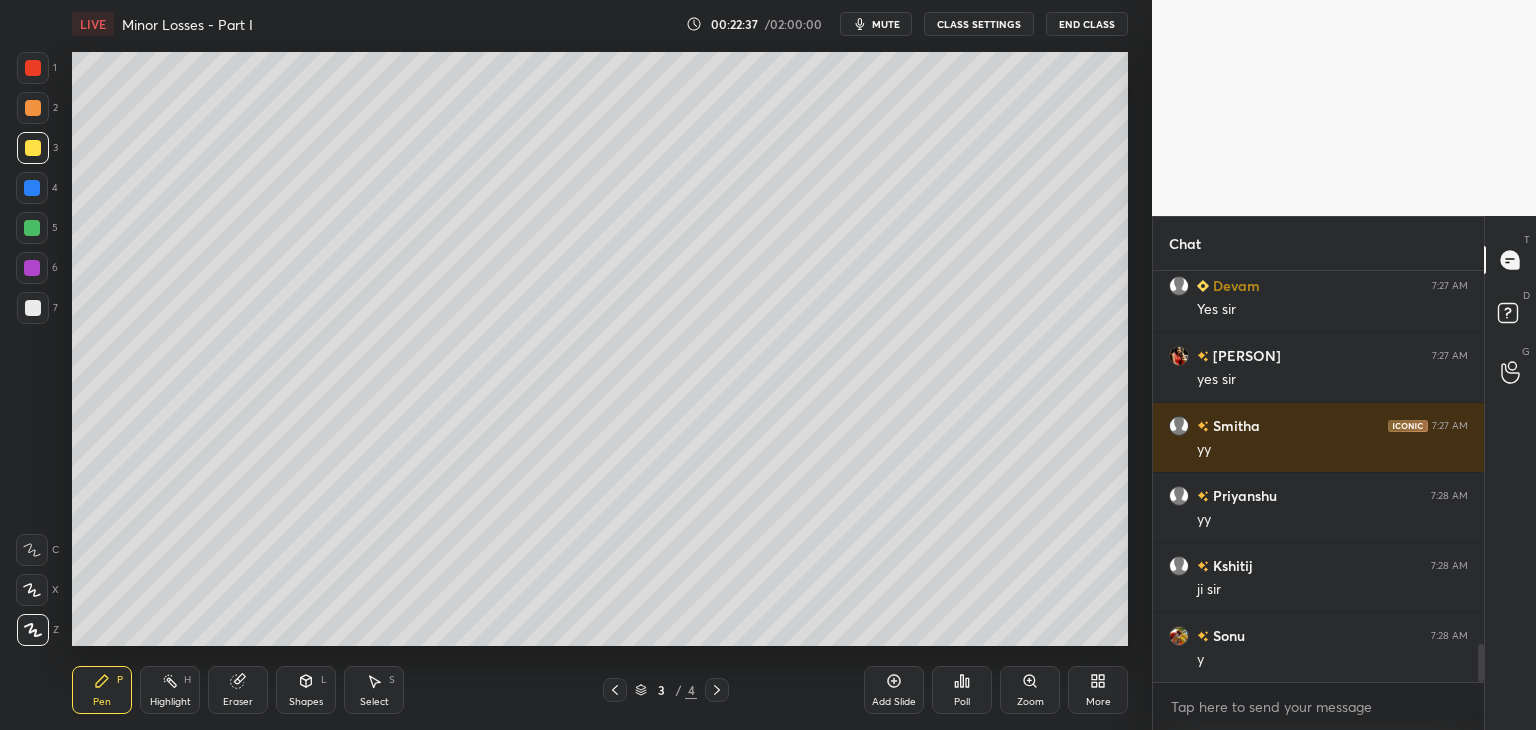 click at bounding box center [33, 308] 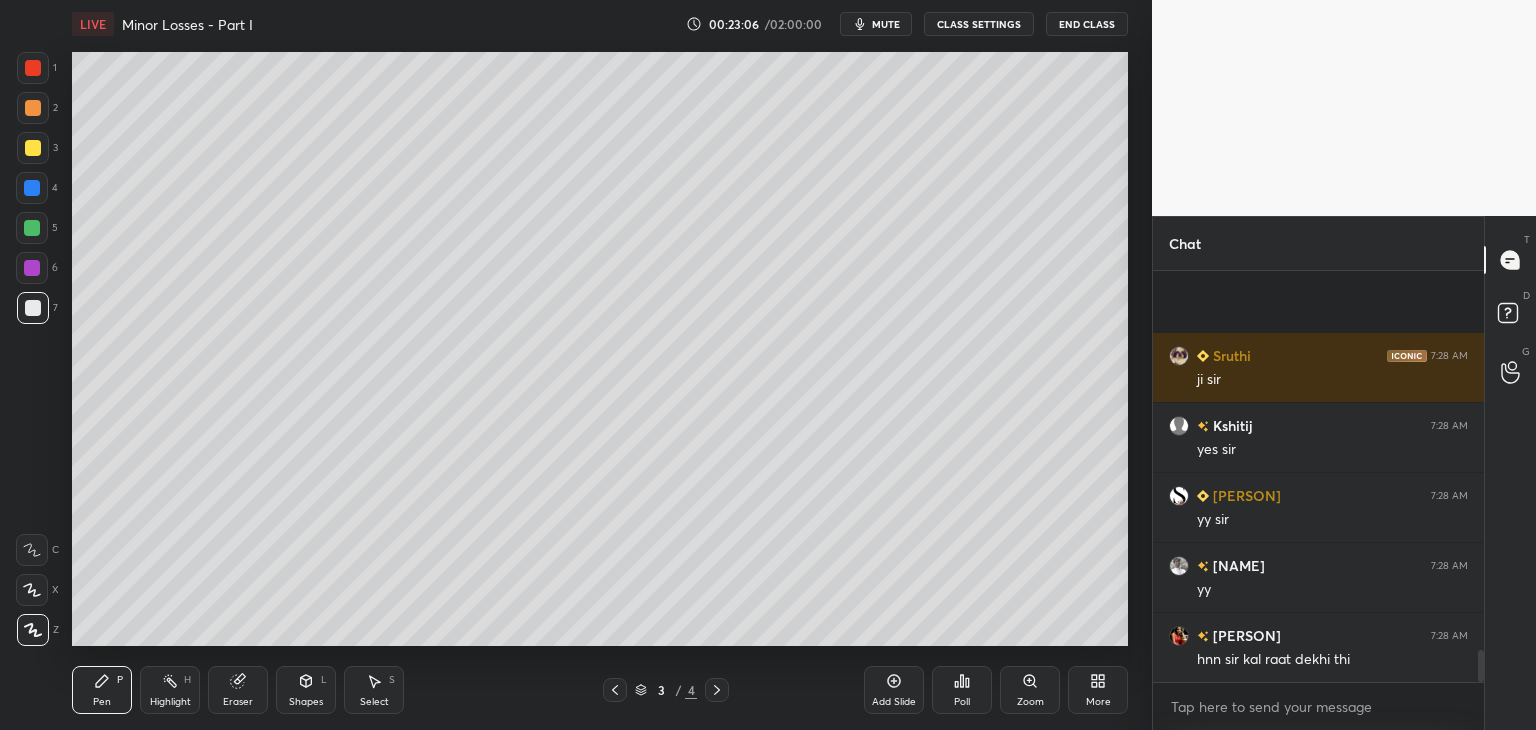 scroll, scrollTop: 4814, scrollLeft: 0, axis: vertical 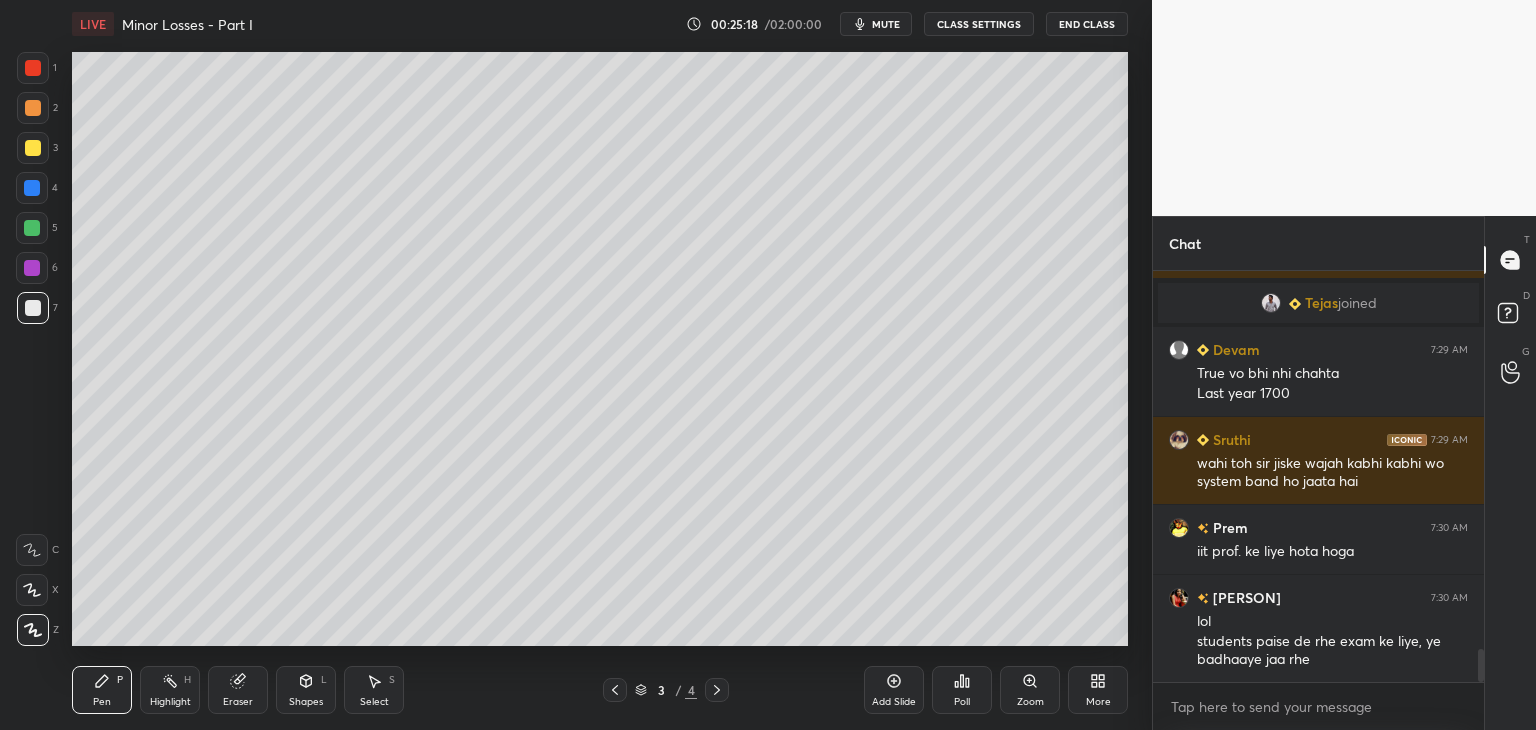 click 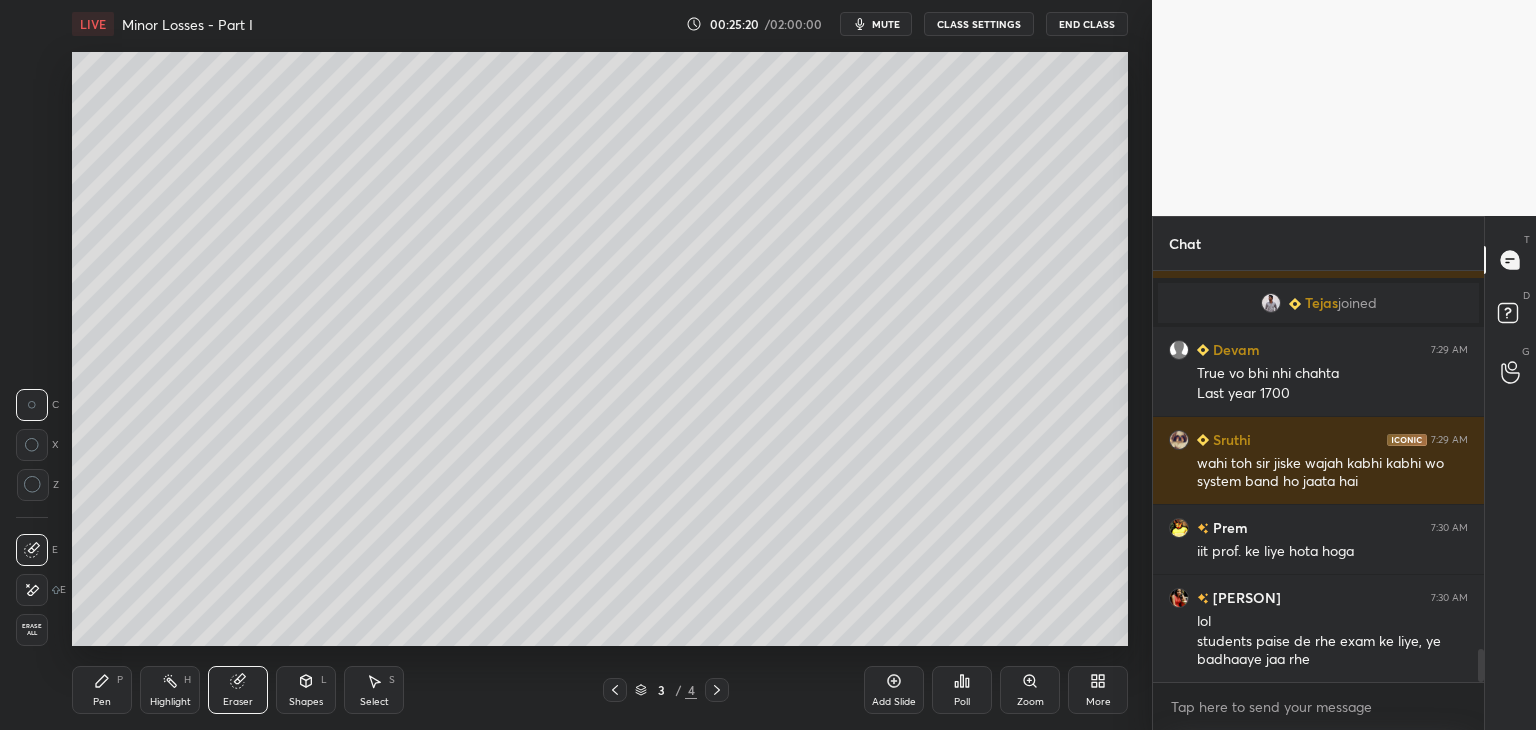 click on "Pen P" at bounding box center (102, 690) 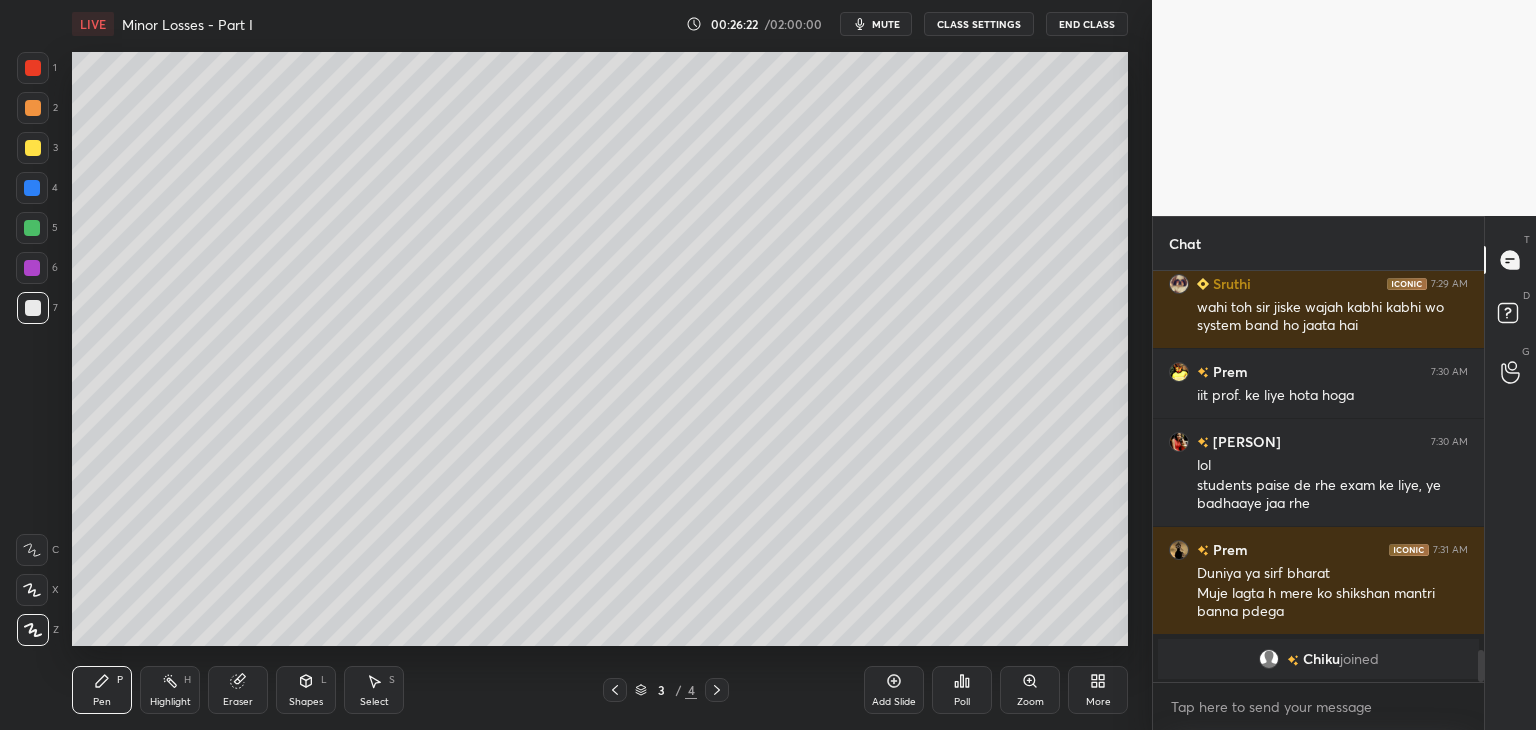 scroll, scrollTop: 4832, scrollLeft: 0, axis: vertical 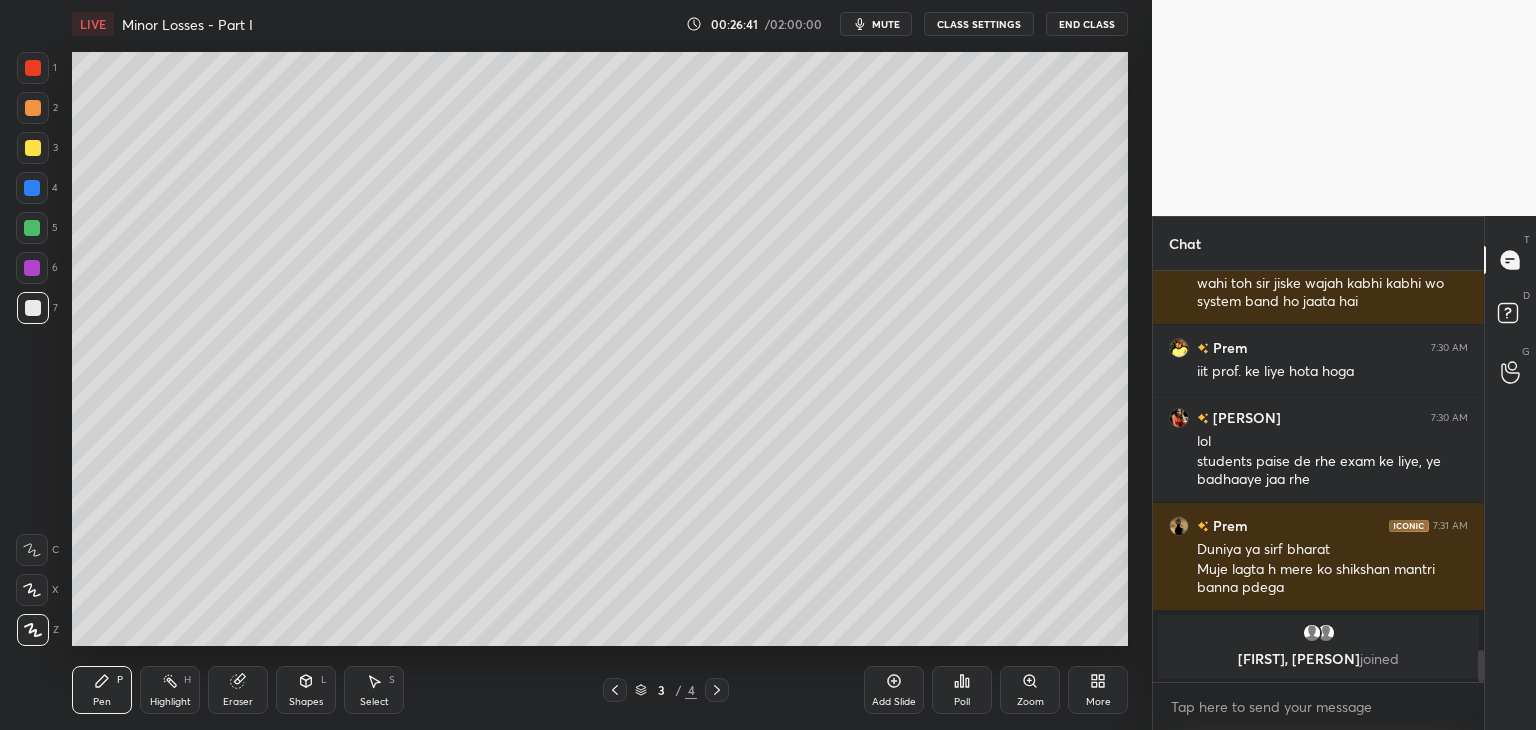 click 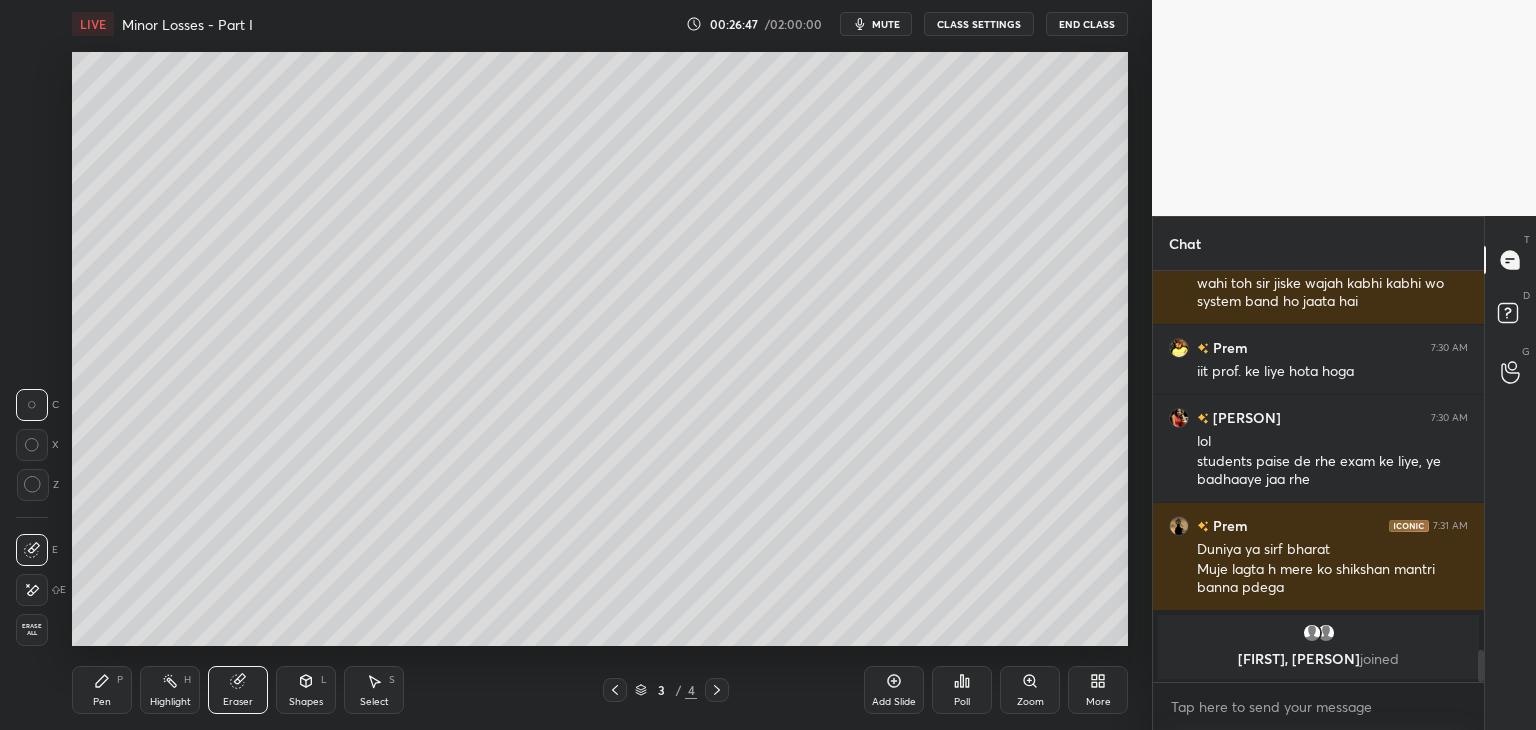 click on "Pen" at bounding box center (102, 702) 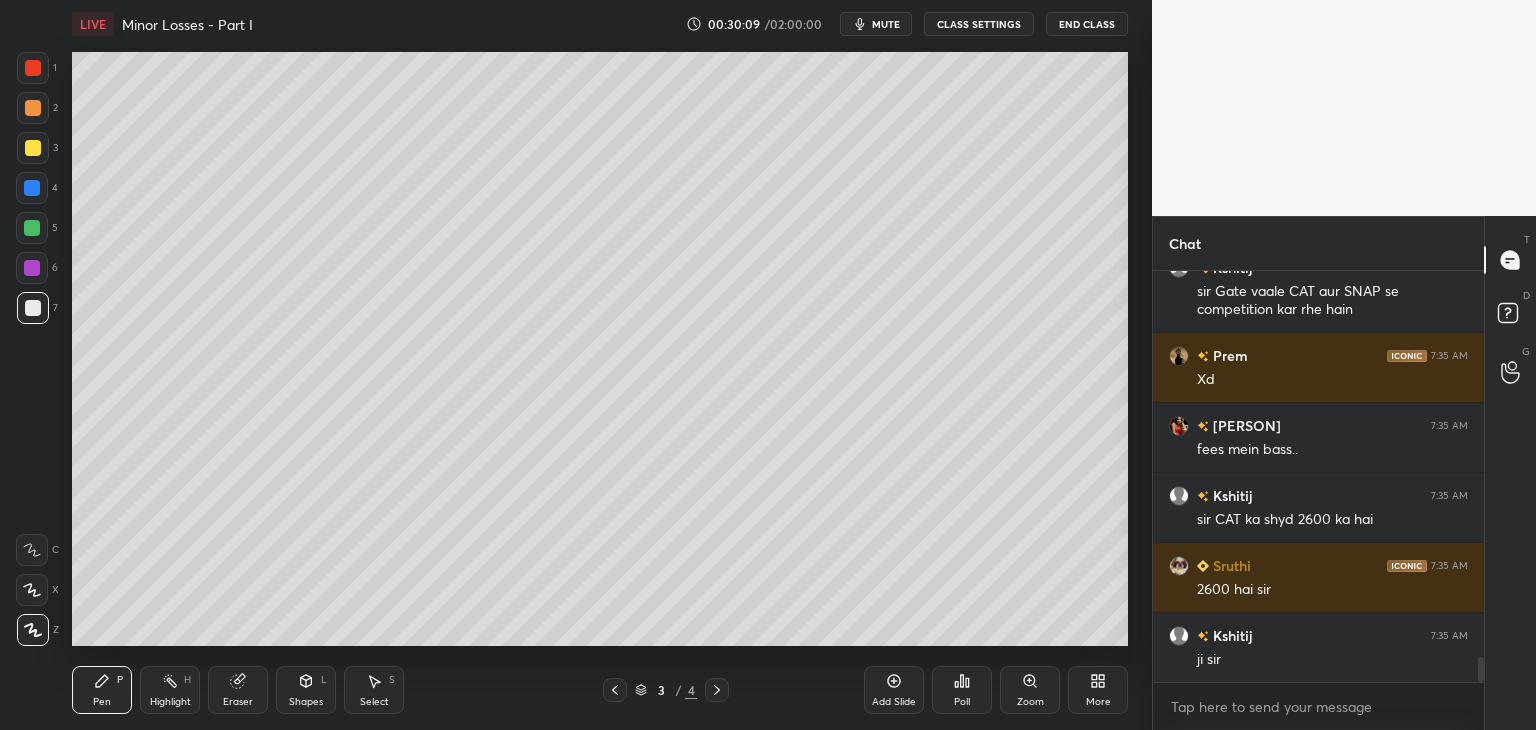 scroll, scrollTop: 6352, scrollLeft: 0, axis: vertical 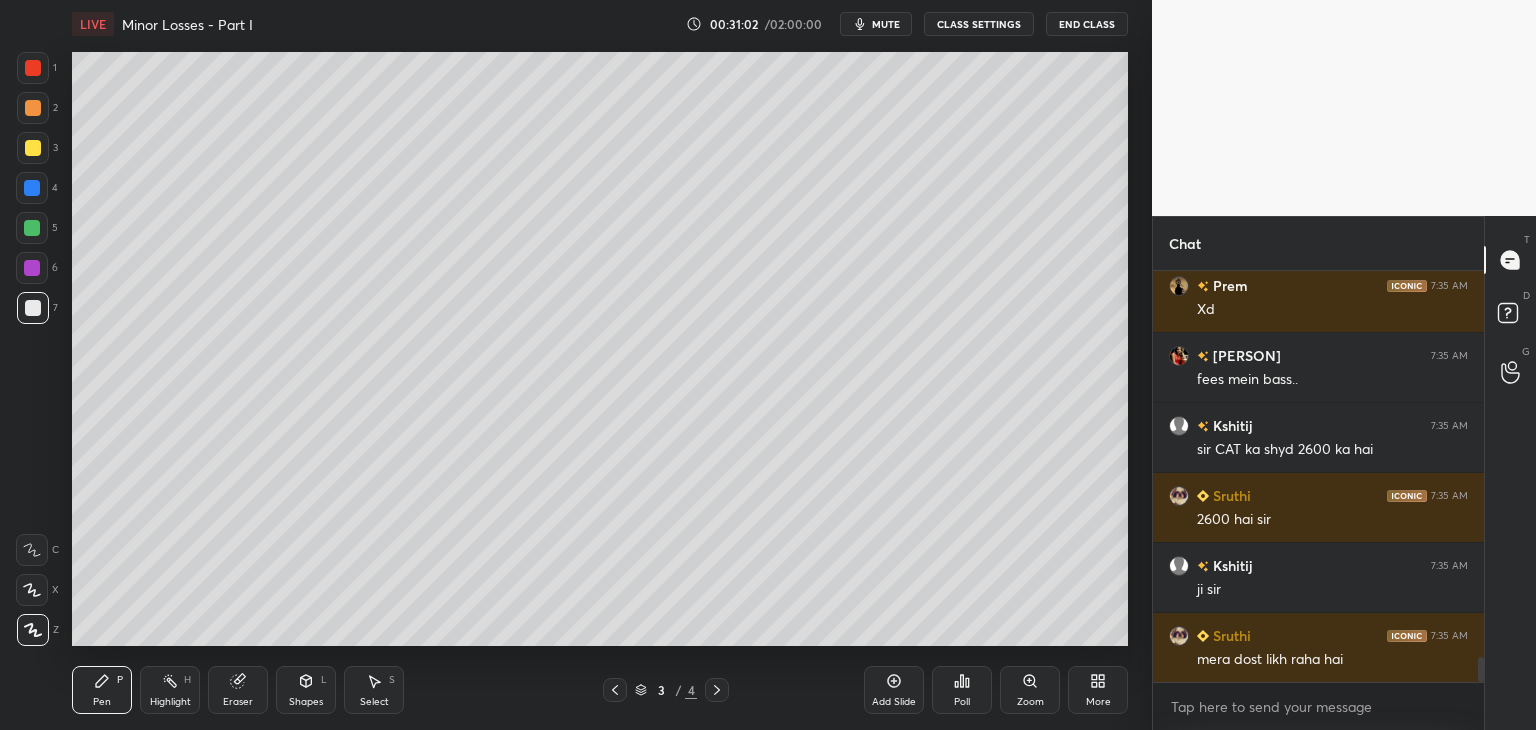 click 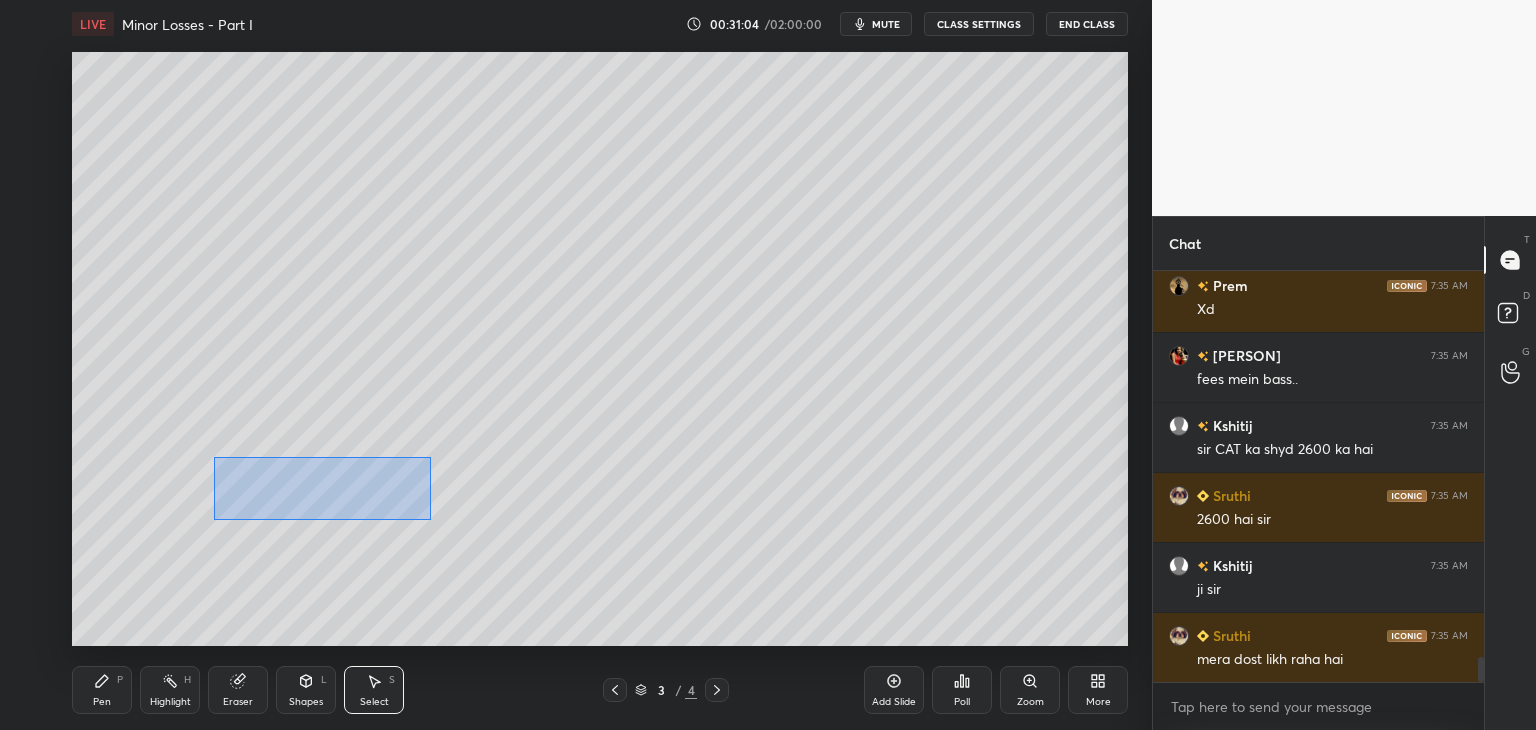 drag, startPoint x: 213, startPoint y: 457, endPoint x: 420, endPoint y: 512, distance: 214.18216 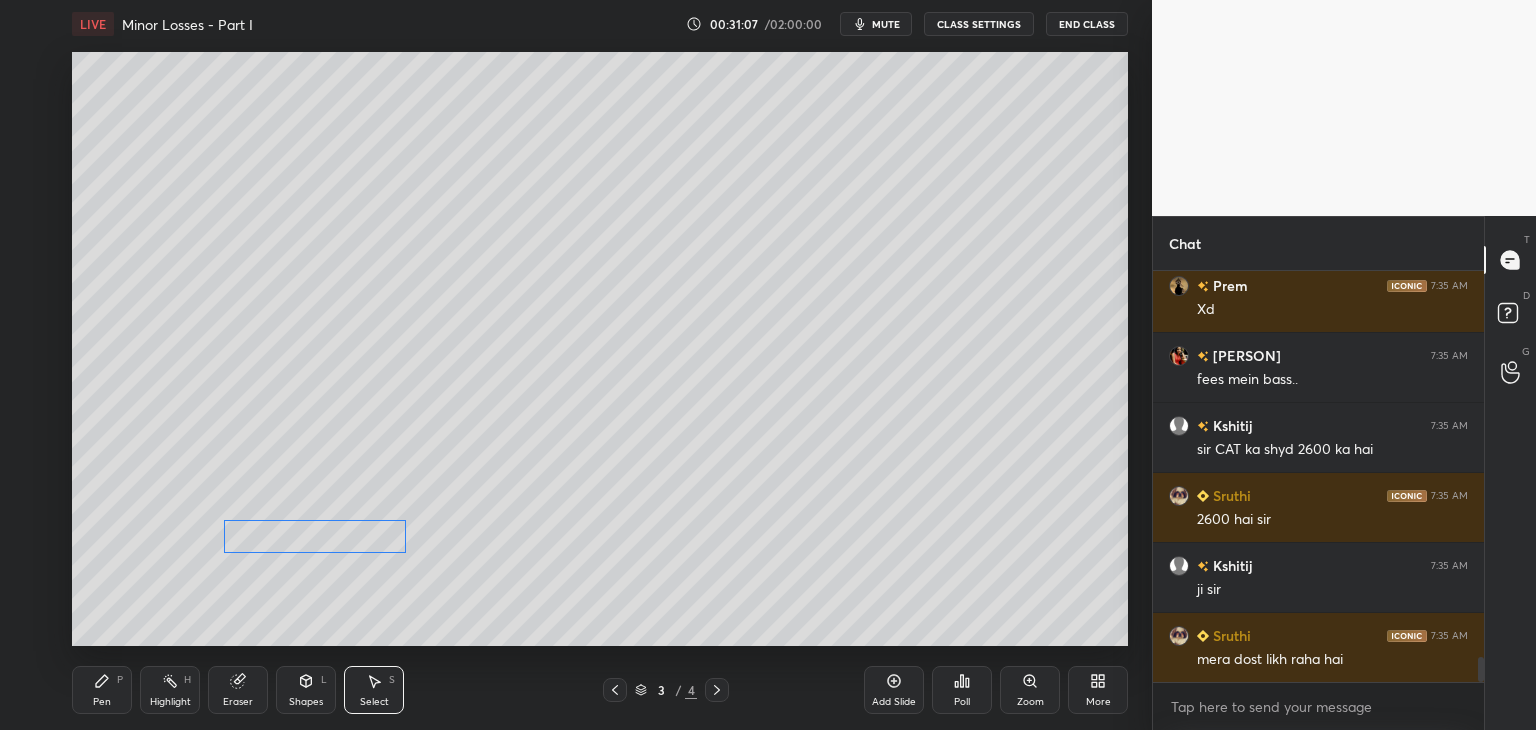drag, startPoint x: 372, startPoint y: 487, endPoint x: 369, endPoint y: 544, distance: 57.07889 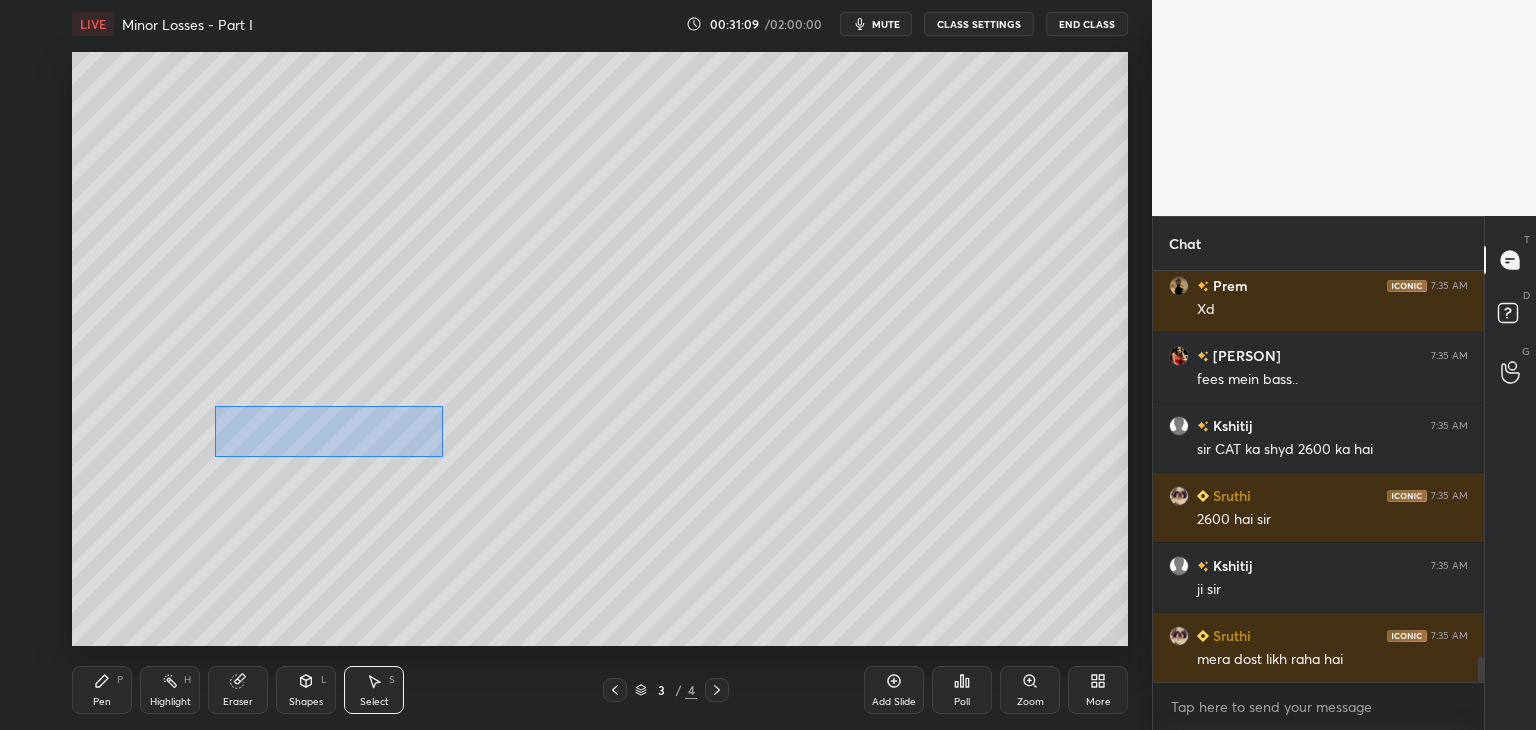 drag, startPoint x: 216, startPoint y: 407, endPoint x: 447, endPoint y: 456, distance: 236.13979 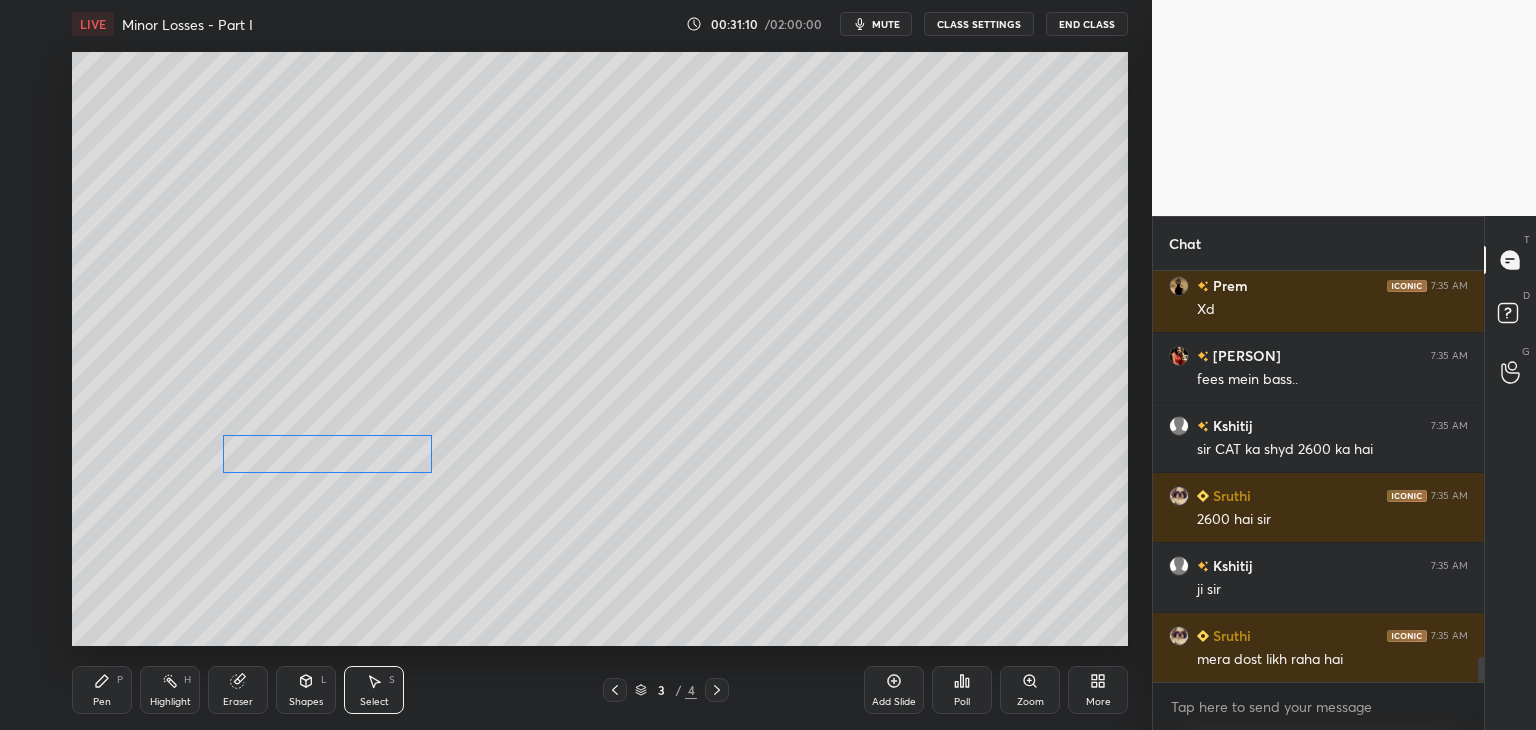 scroll, scrollTop: 6422, scrollLeft: 0, axis: vertical 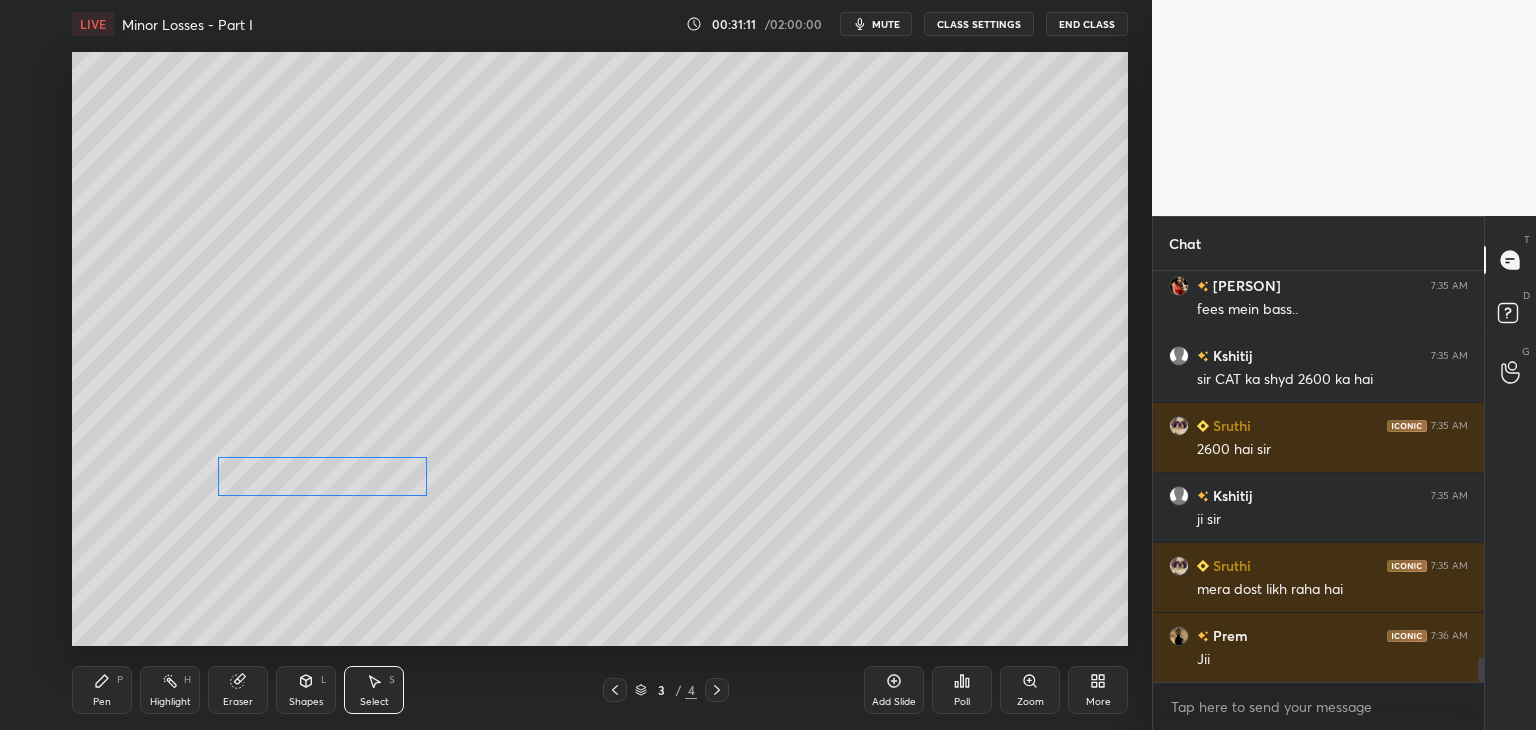 drag, startPoint x: 398, startPoint y: 438, endPoint x: 391, endPoint y: 482, distance: 44.553337 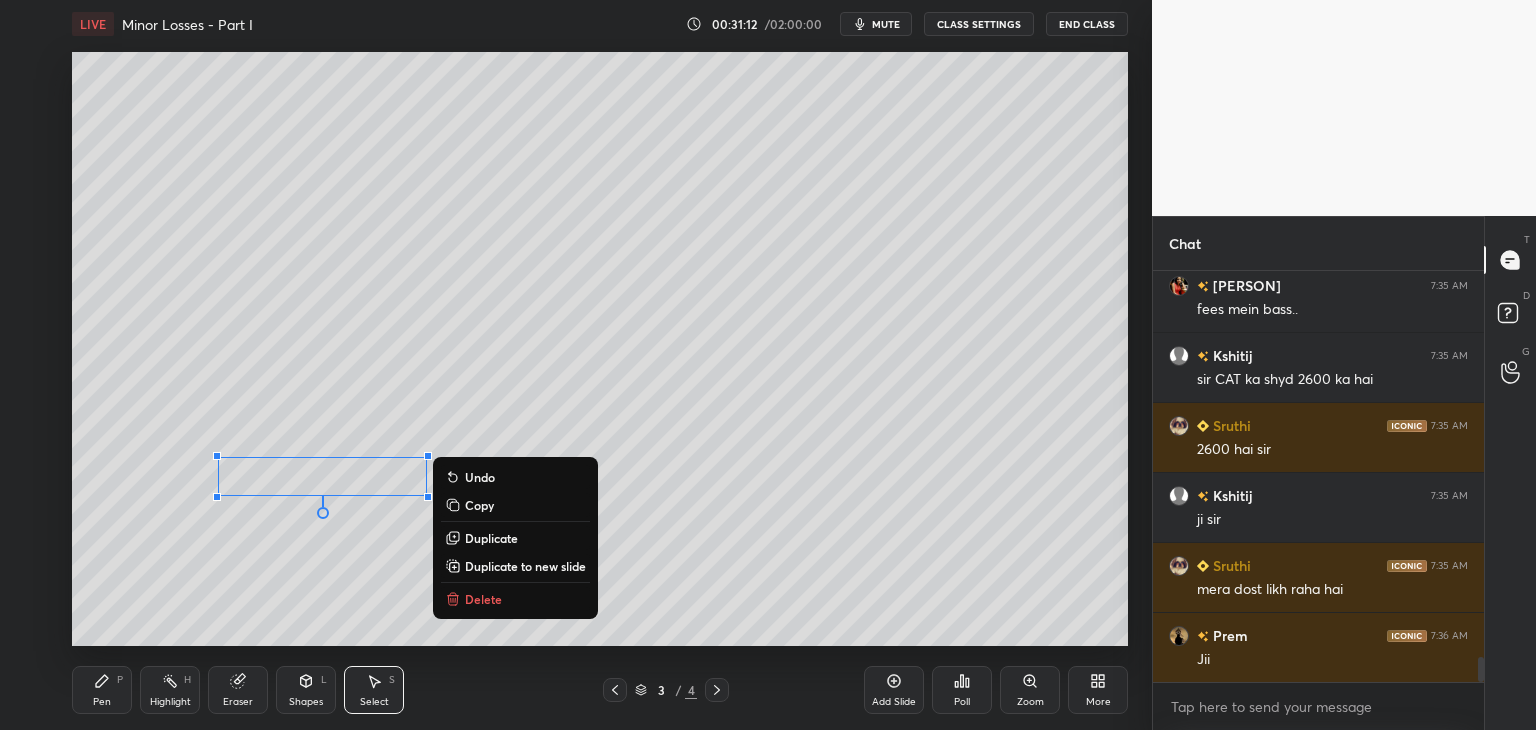 scroll, scrollTop: 6492, scrollLeft: 0, axis: vertical 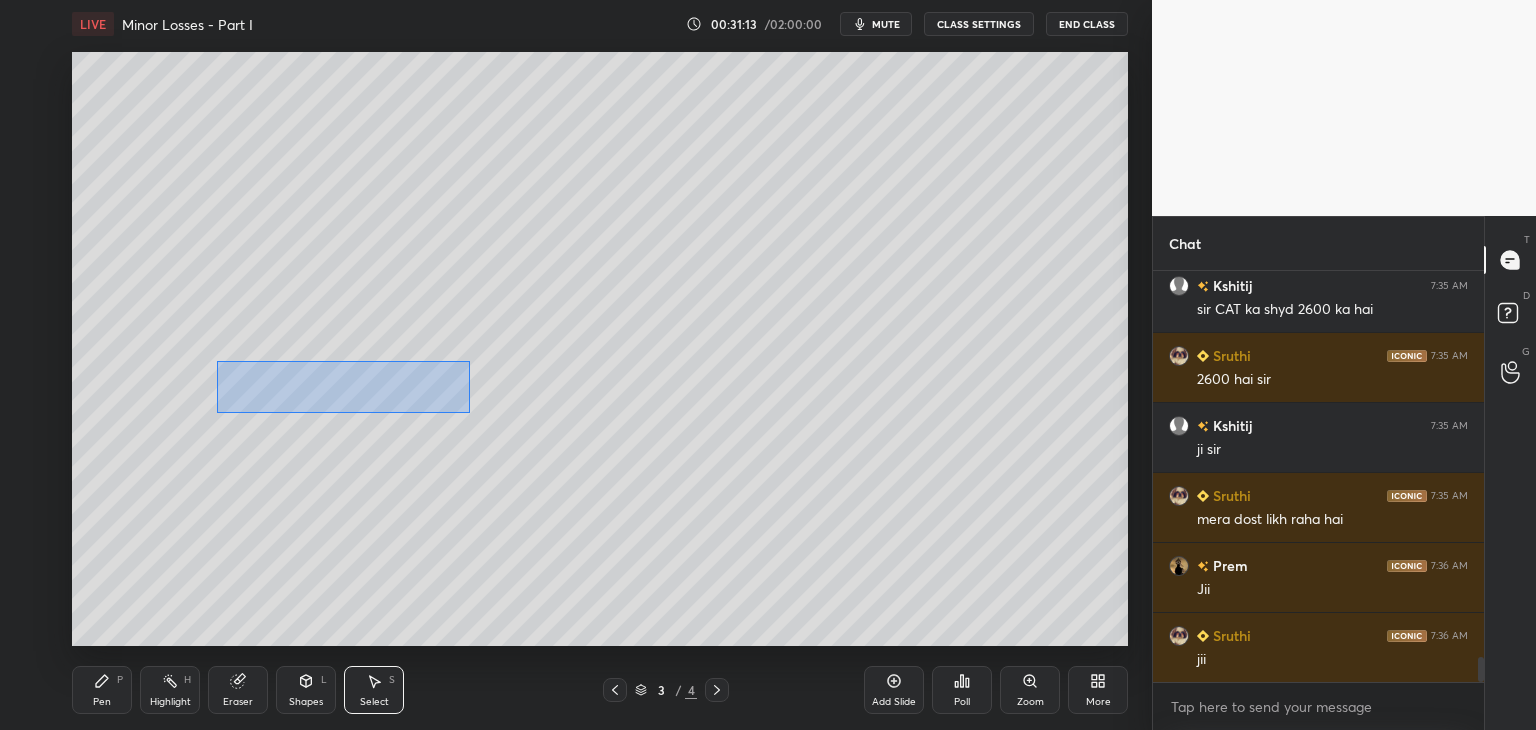 drag, startPoint x: 217, startPoint y: 361, endPoint x: 468, endPoint y: 412, distance: 256.12888 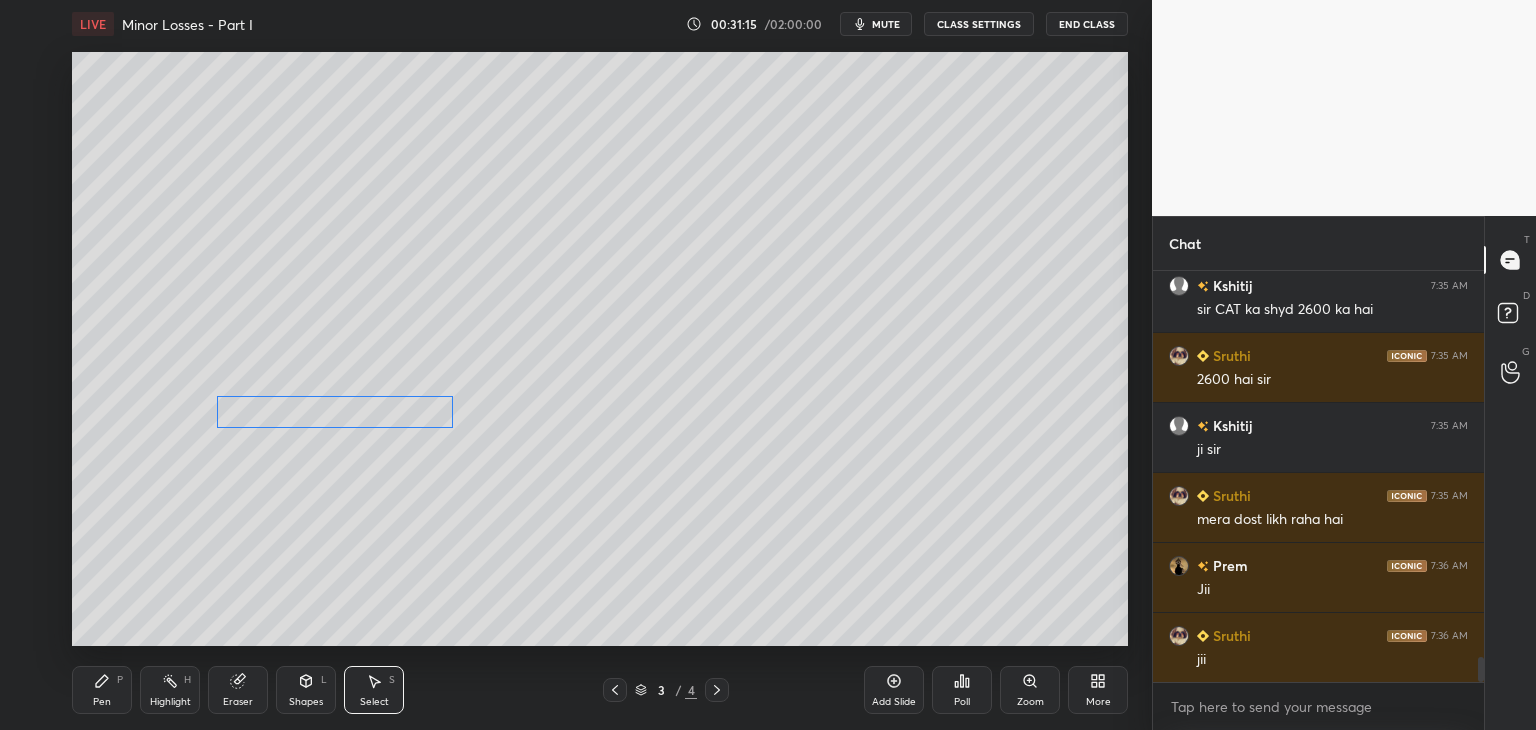 drag, startPoint x: 401, startPoint y: 383, endPoint x: 393, endPoint y: 420, distance: 37.85499 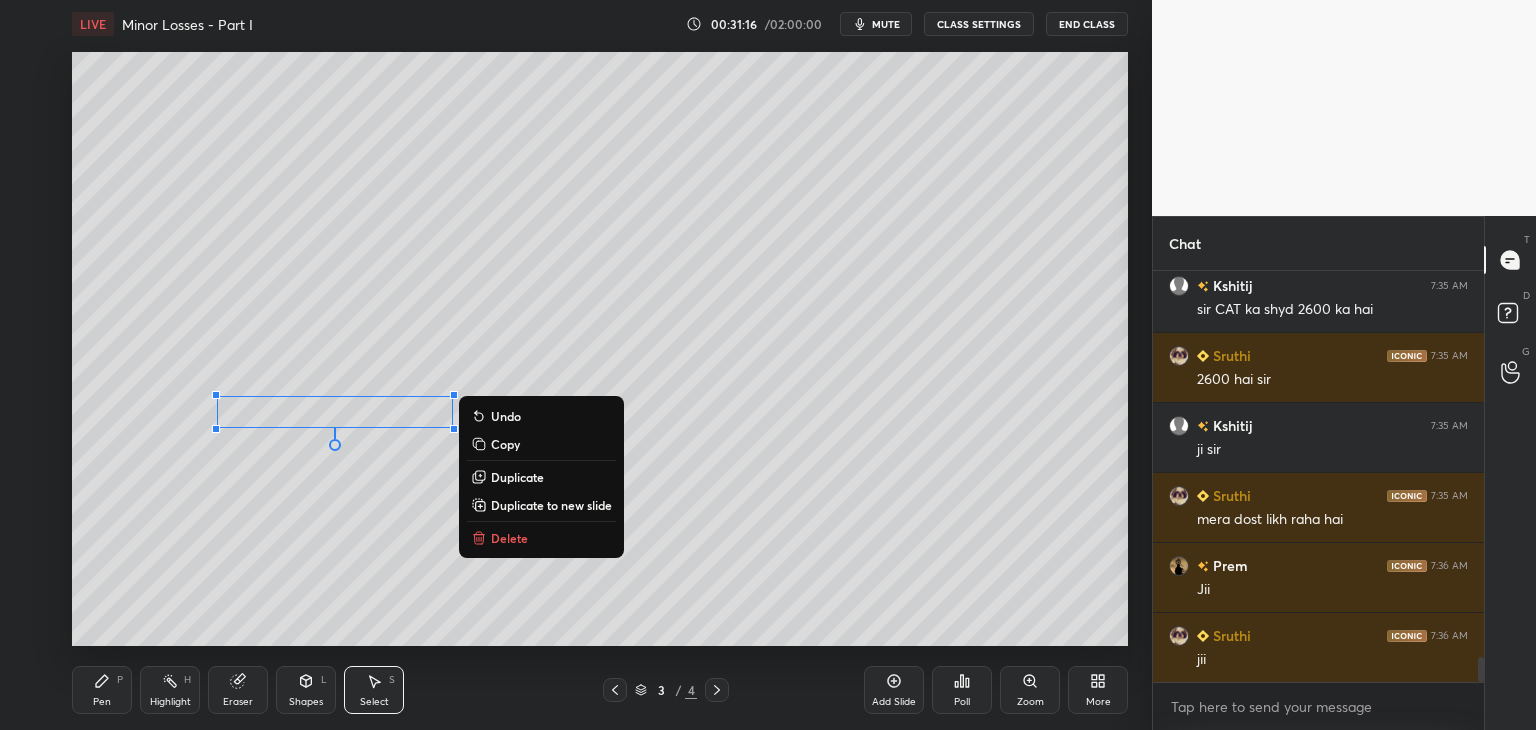 scroll, scrollTop: 365, scrollLeft: 325, axis: both 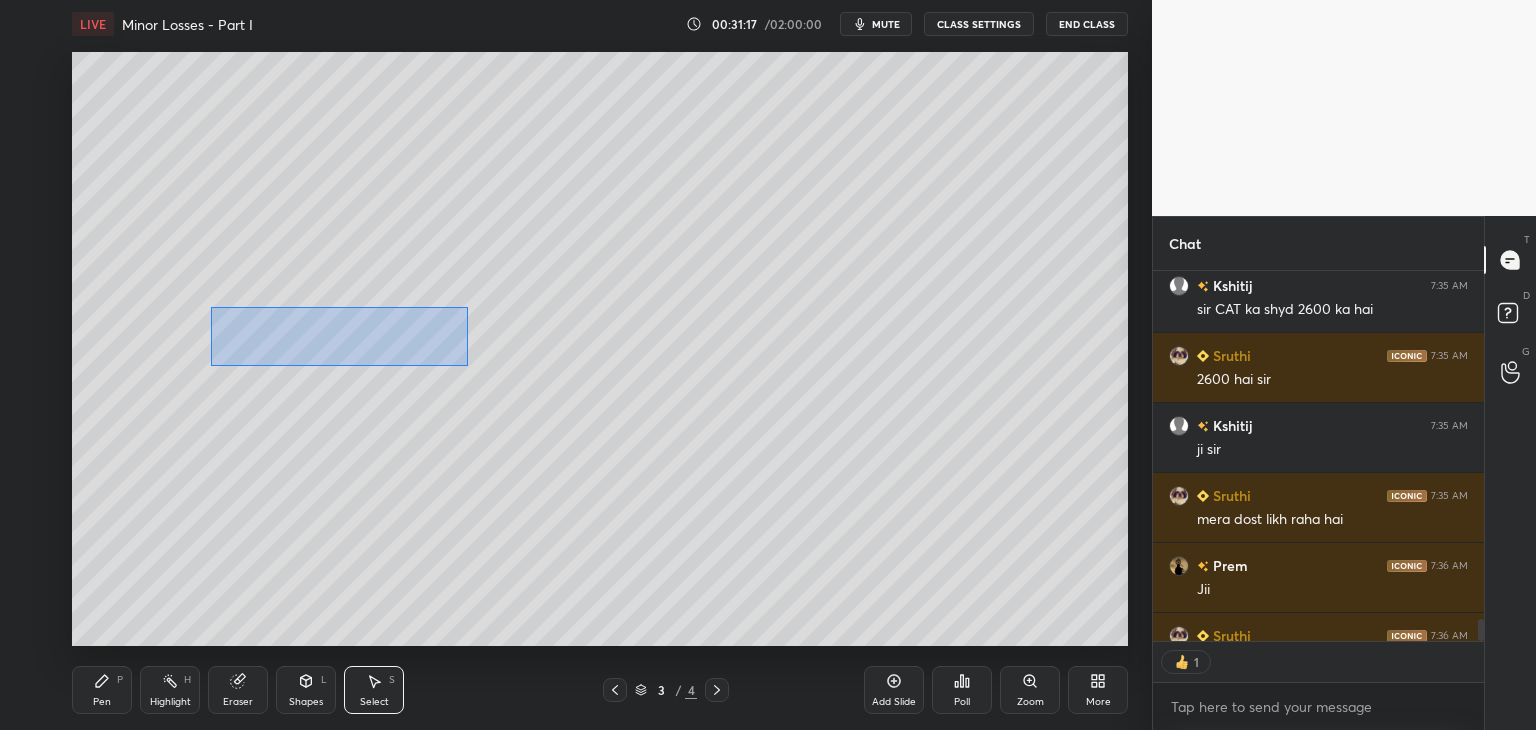 drag, startPoint x: 212, startPoint y: 308, endPoint x: 456, endPoint y: 360, distance: 249.47946 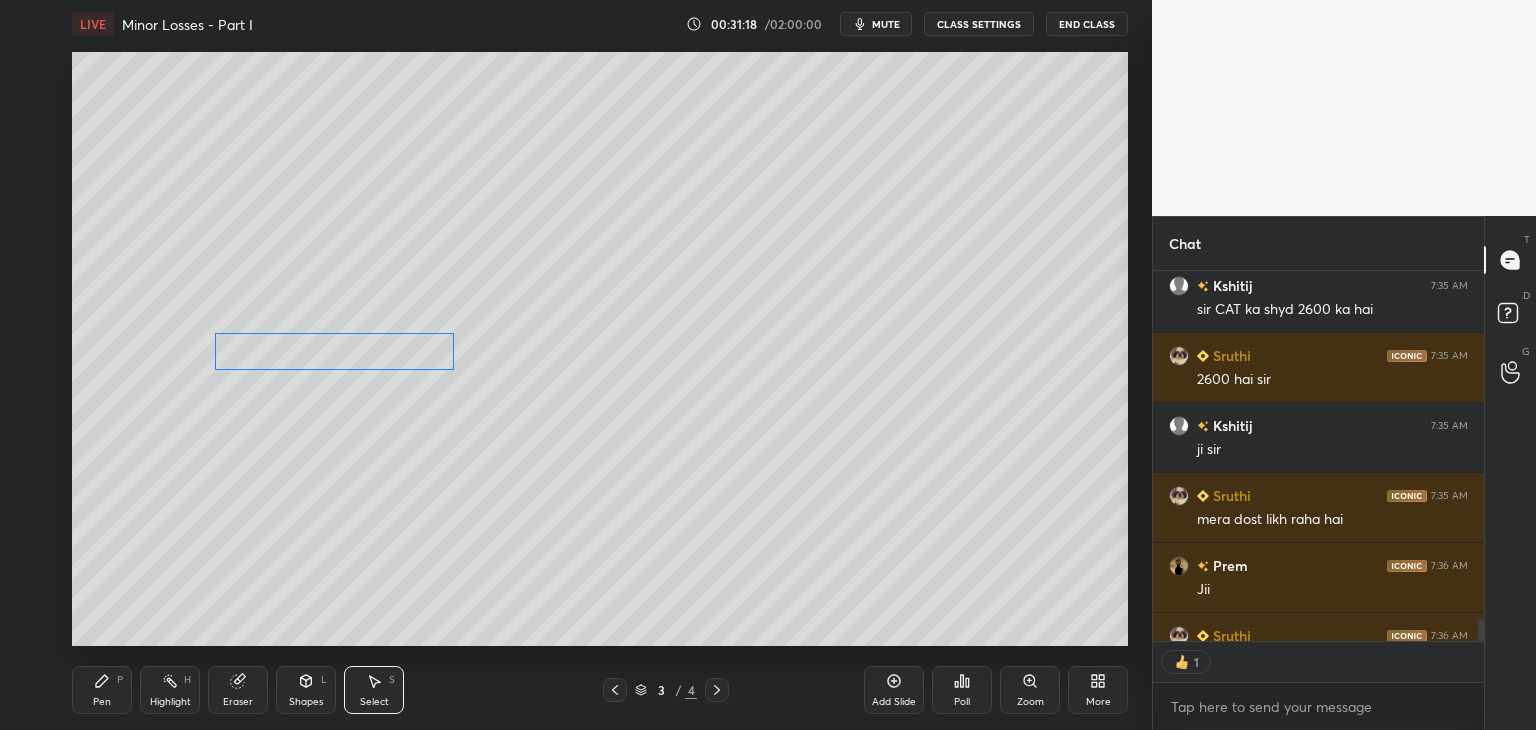 scroll, scrollTop: 6603, scrollLeft: 0, axis: vertical 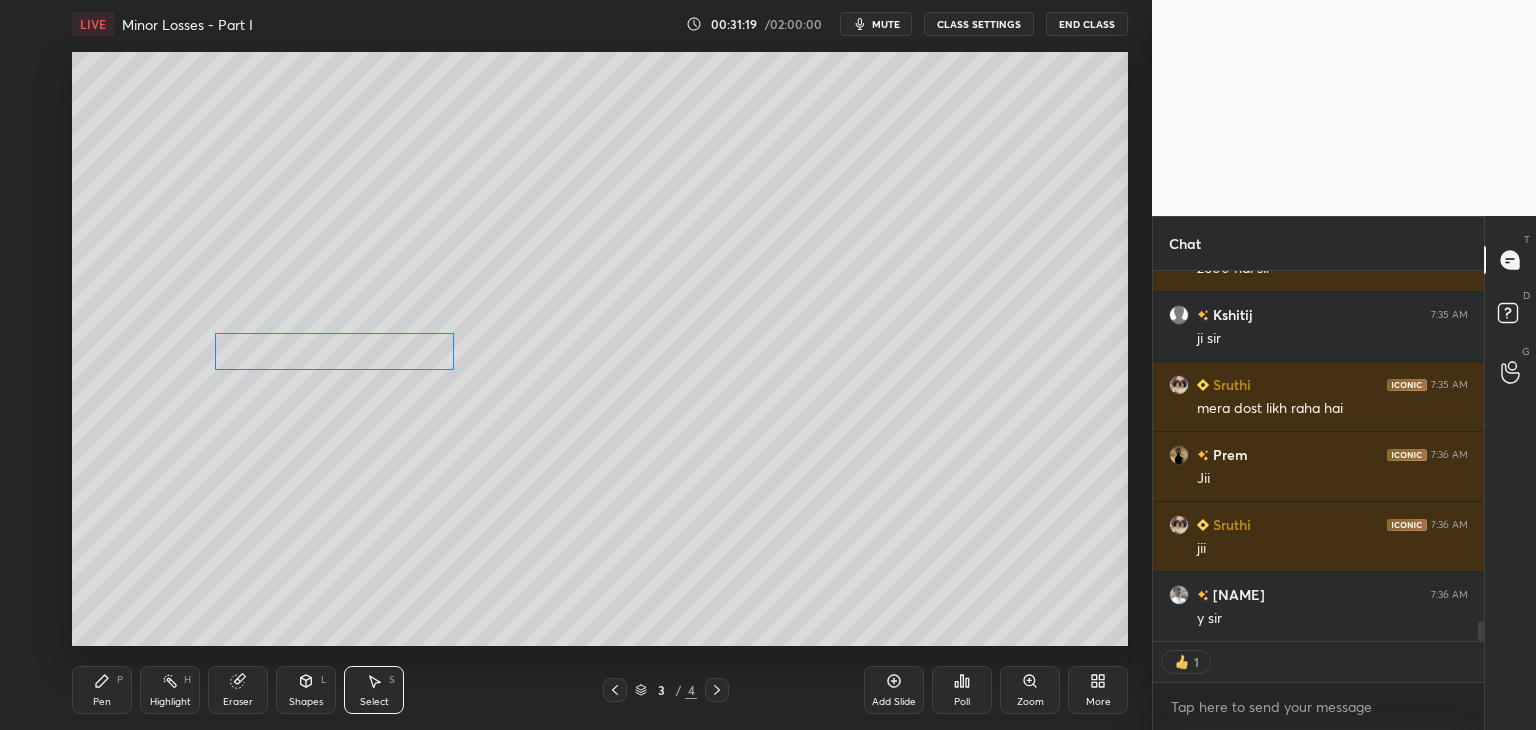 drag, startPoint x: 399, startPoint y: 325, endPoint x: 390, endPoint y: 354, distance: 30.364452 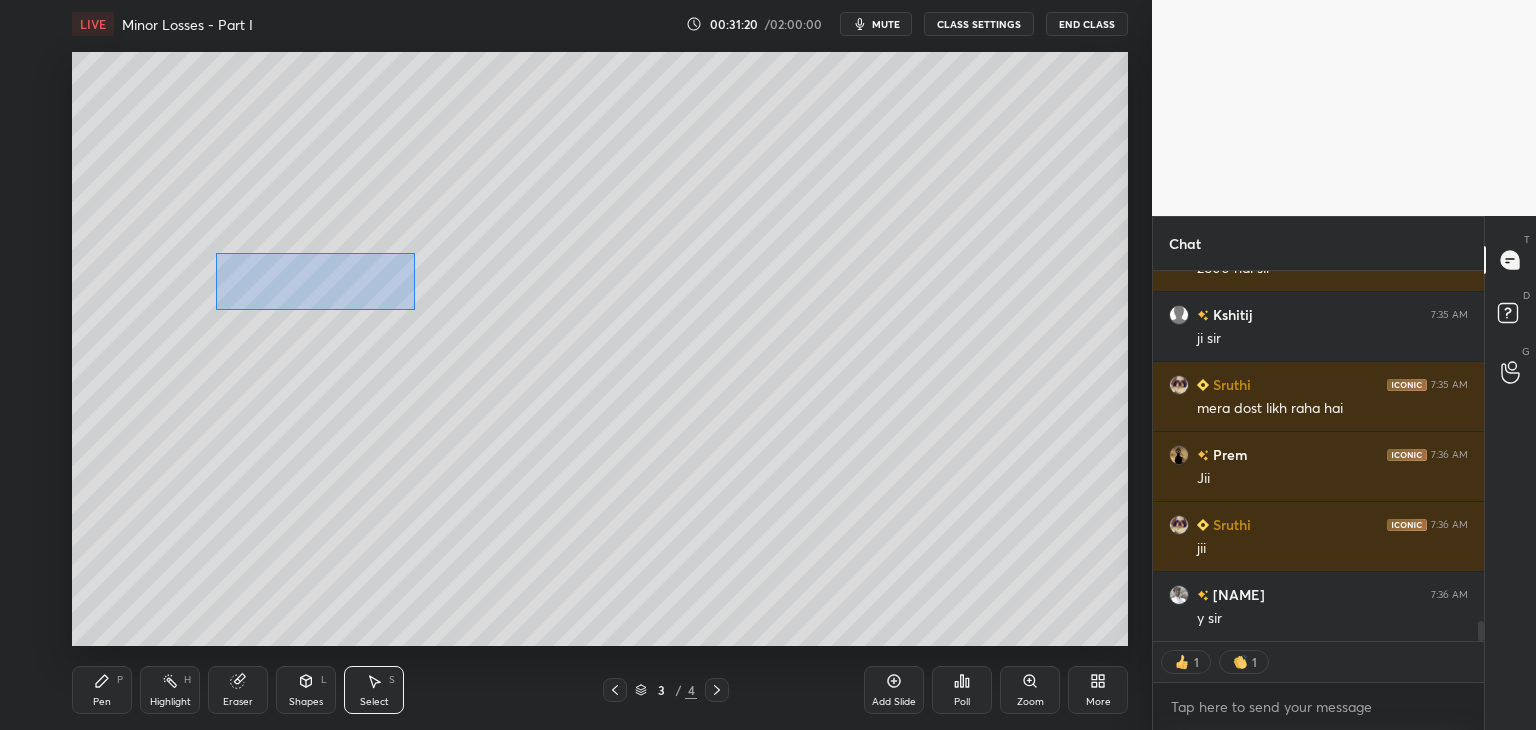 scroll, scrollTop: 6672, scrollLeft: 0, axis: vertical 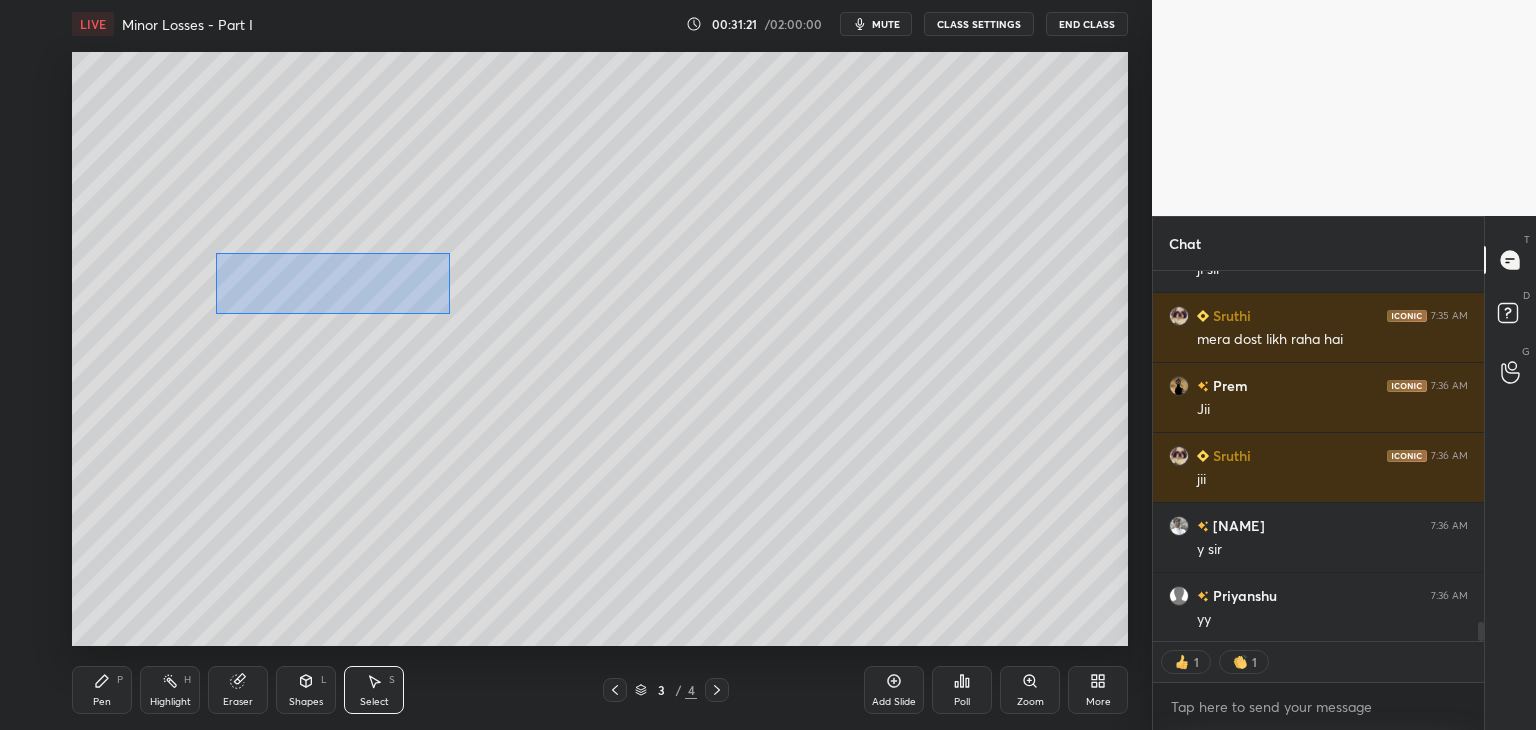 drag, startPoint x: 216, startPoint y: 253, endPoint x: 432, endPoint y: 307, distance: 222.6477 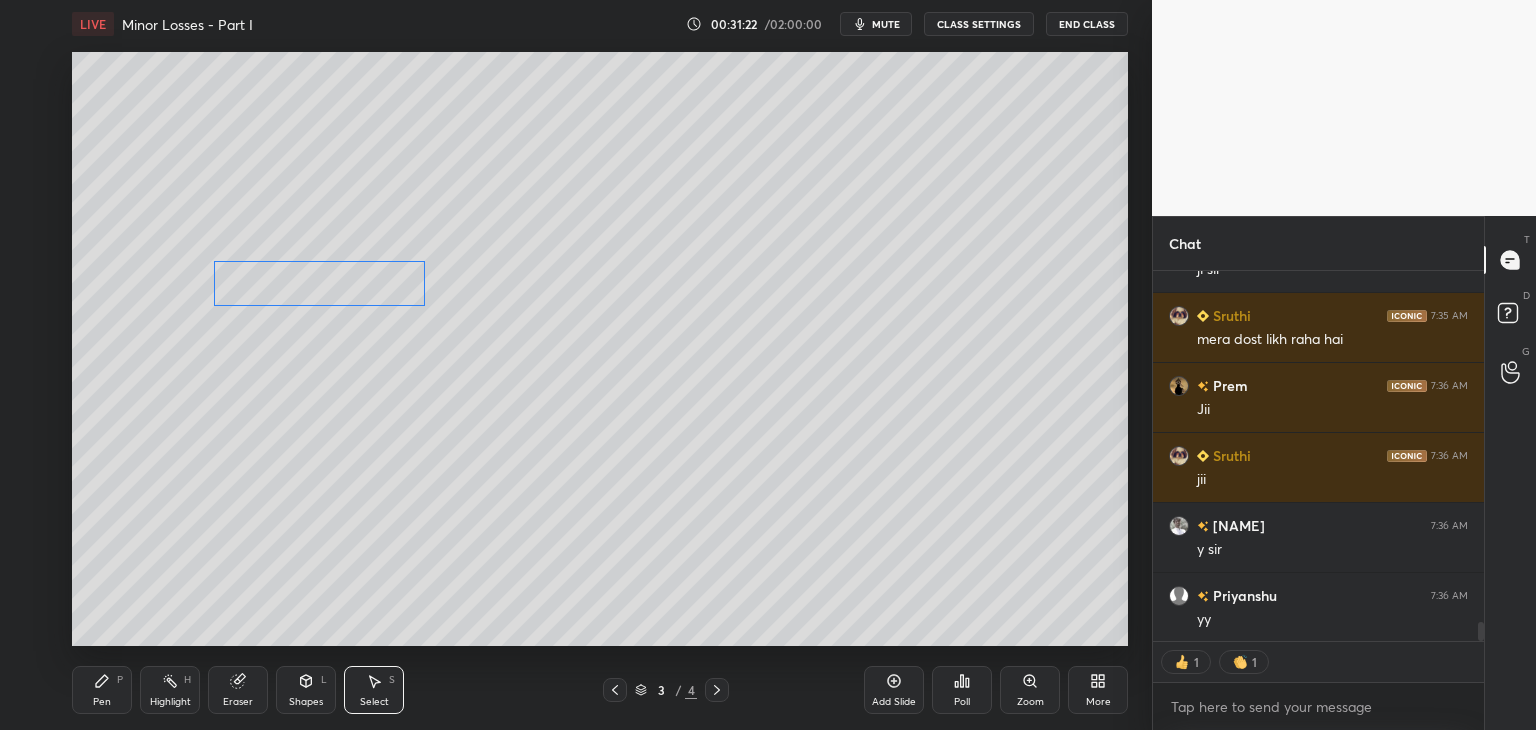 scroll, scrollTop: 6743, scrollLeft: 0, axis: vertical 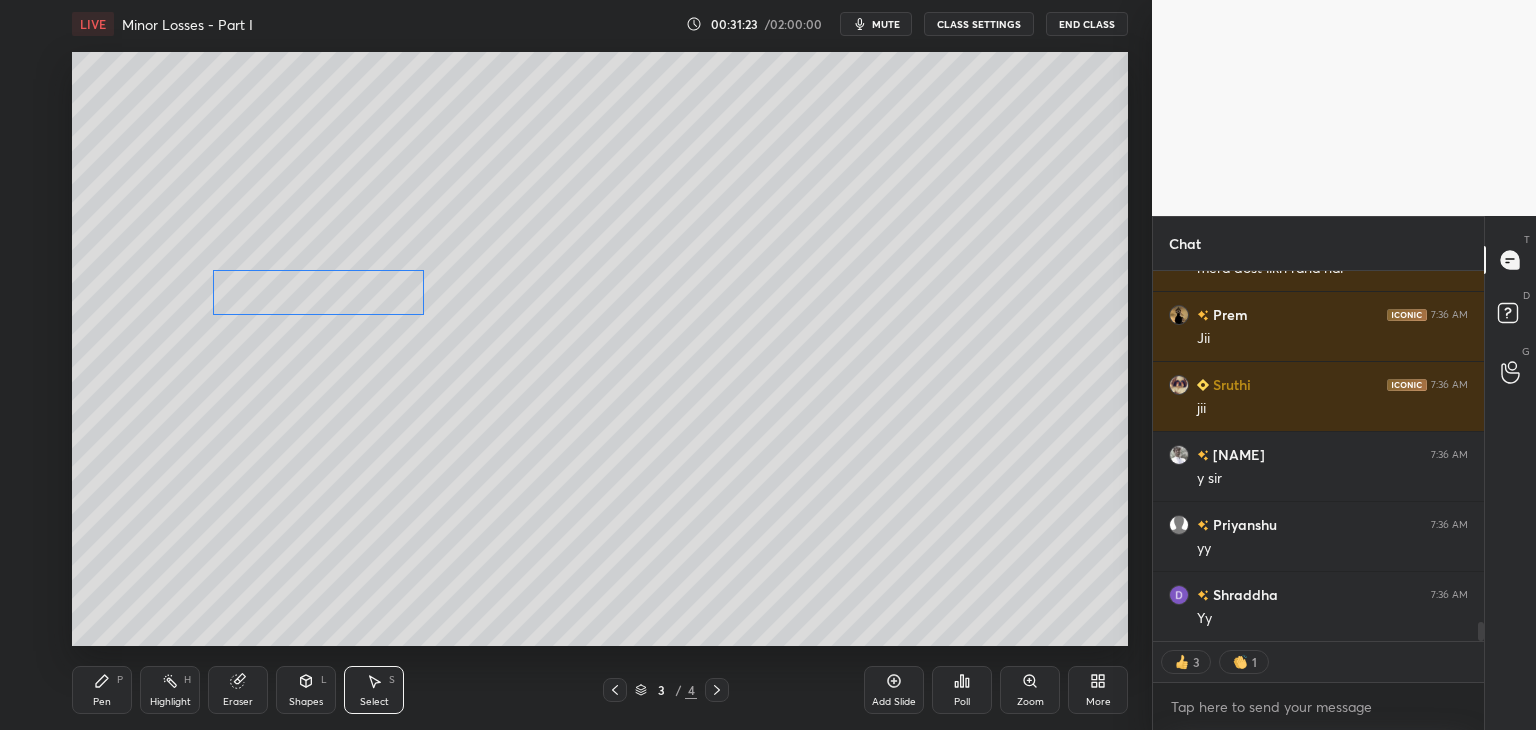 drag, startPoint x: 388, startPoint y: 275, endPoint x: 379, endPoint y: 290, distance: 17.492855 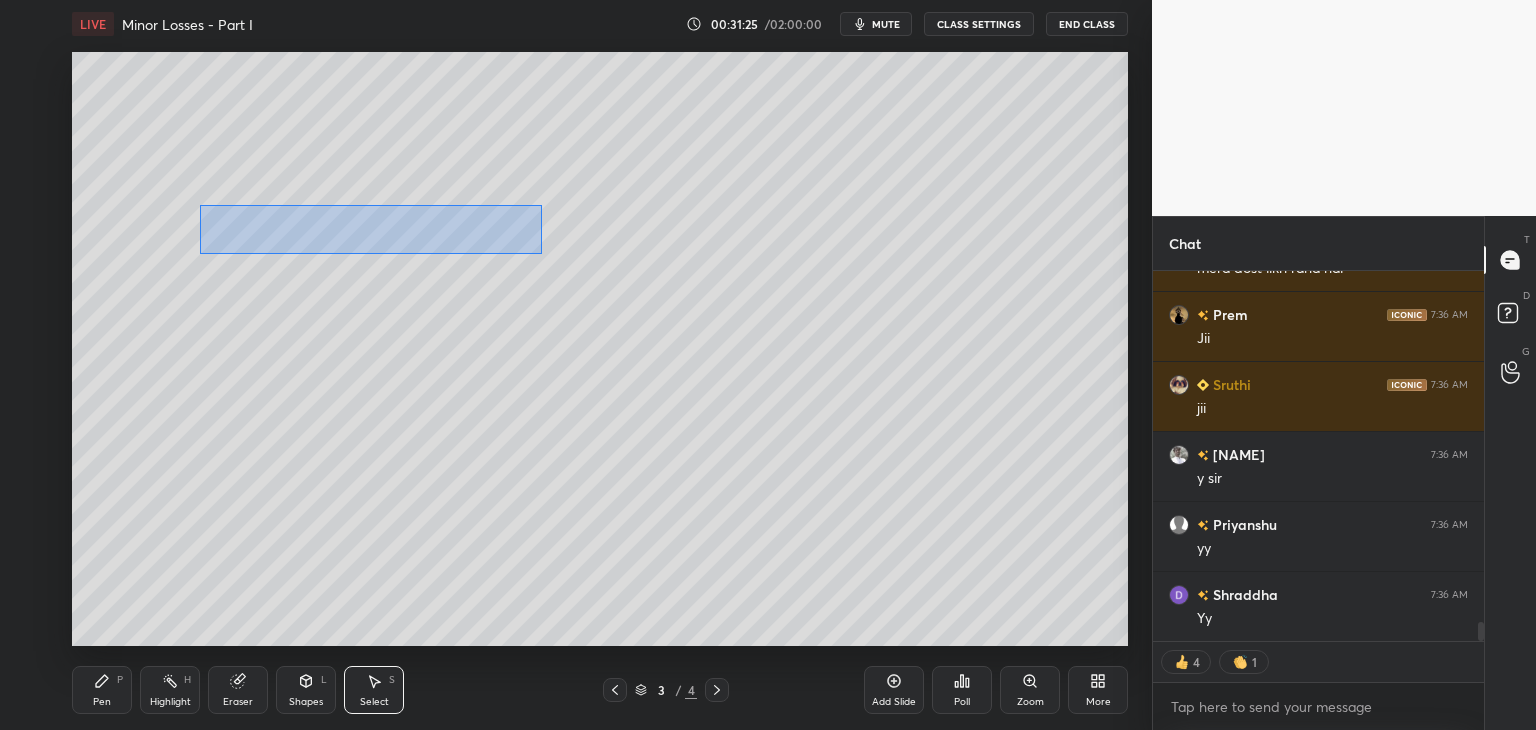 drag, startPoint x: 200, startPoint y: 205, endPoint x: 500, endPoint y: 252, distance: 303.65936 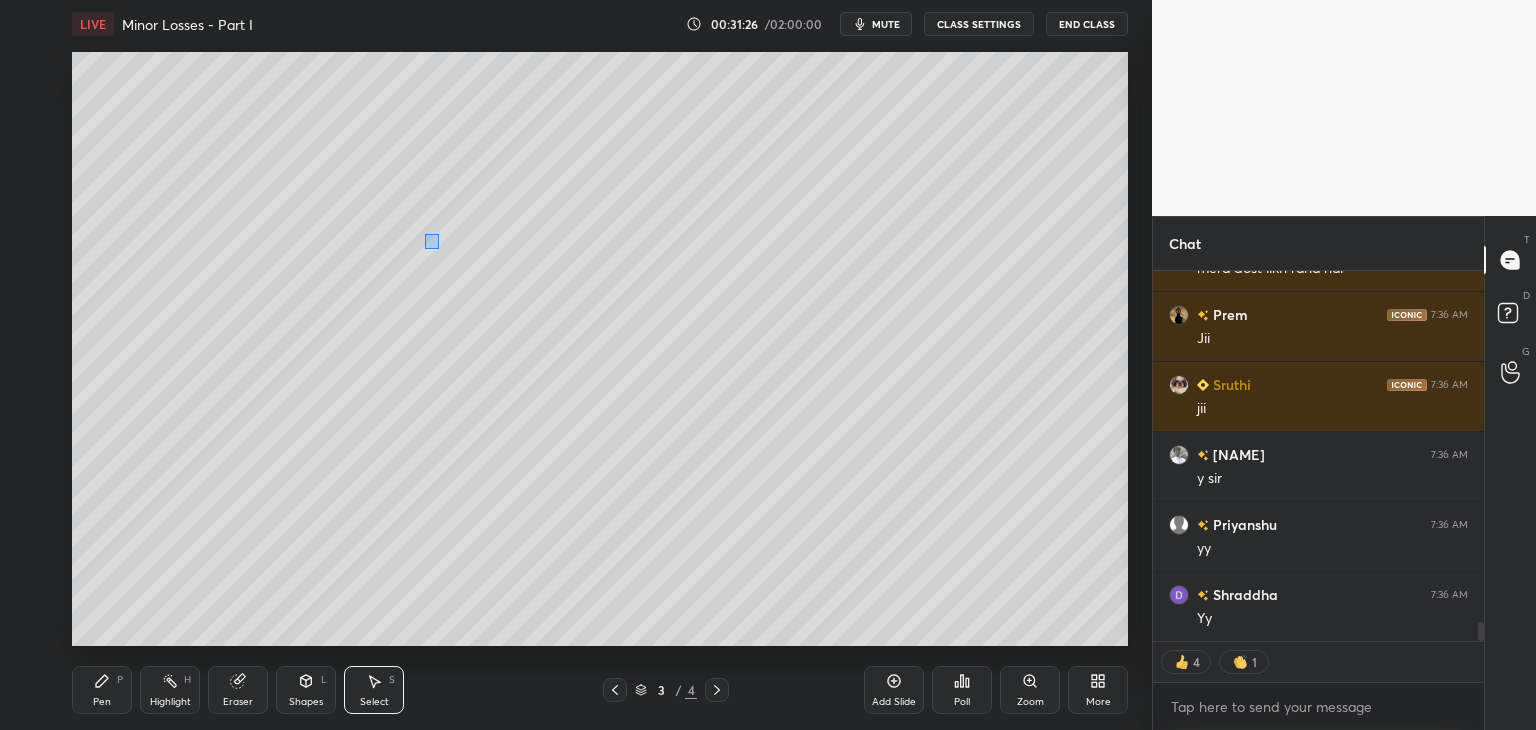 drag, startPoint x: 437, startPoint y: 235, endPoint x: 425, endPoint y: 248, distance: 17.691807 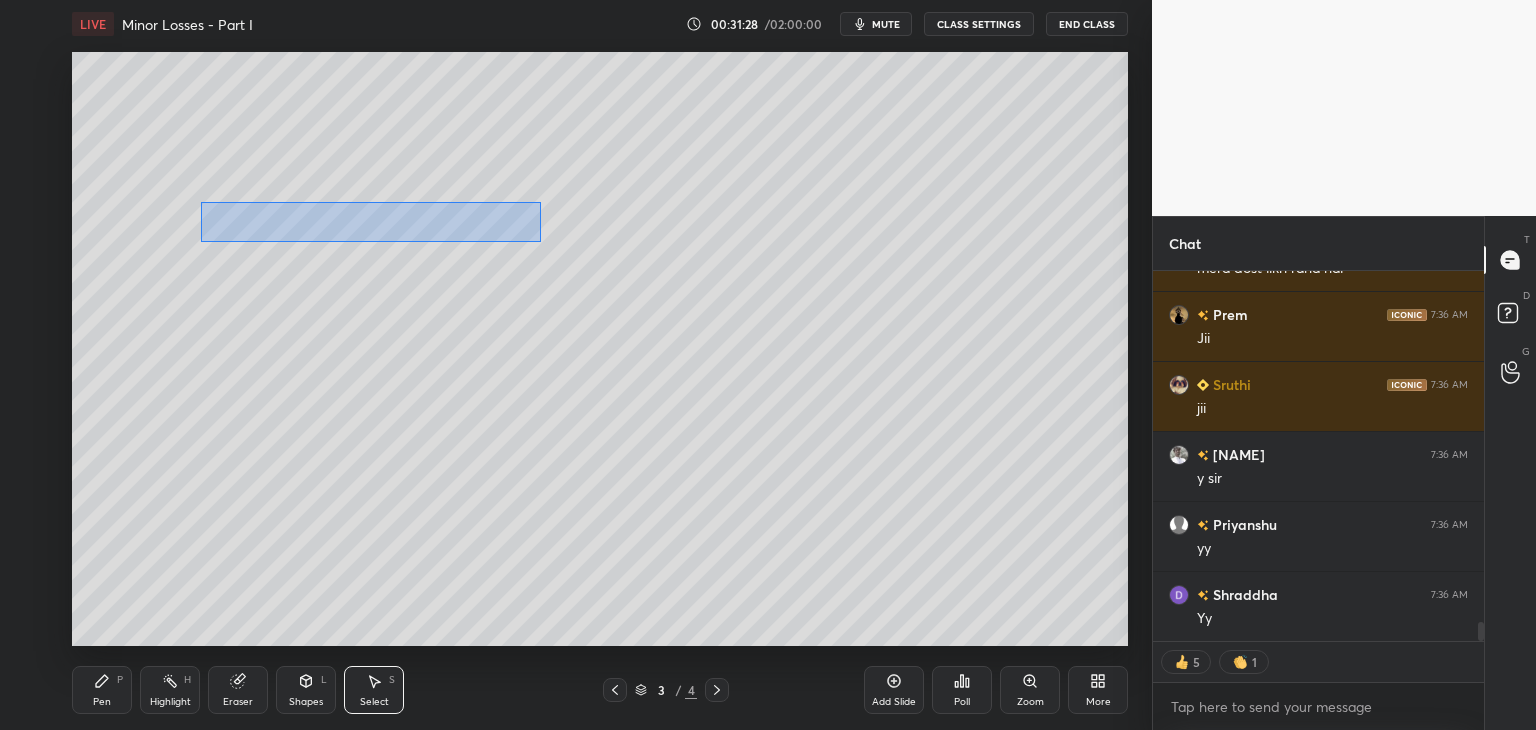 drag, startPoint x: 200, startPoint y: 202, endPoint x: 506, endPoint y: 241, distance: 308.47528 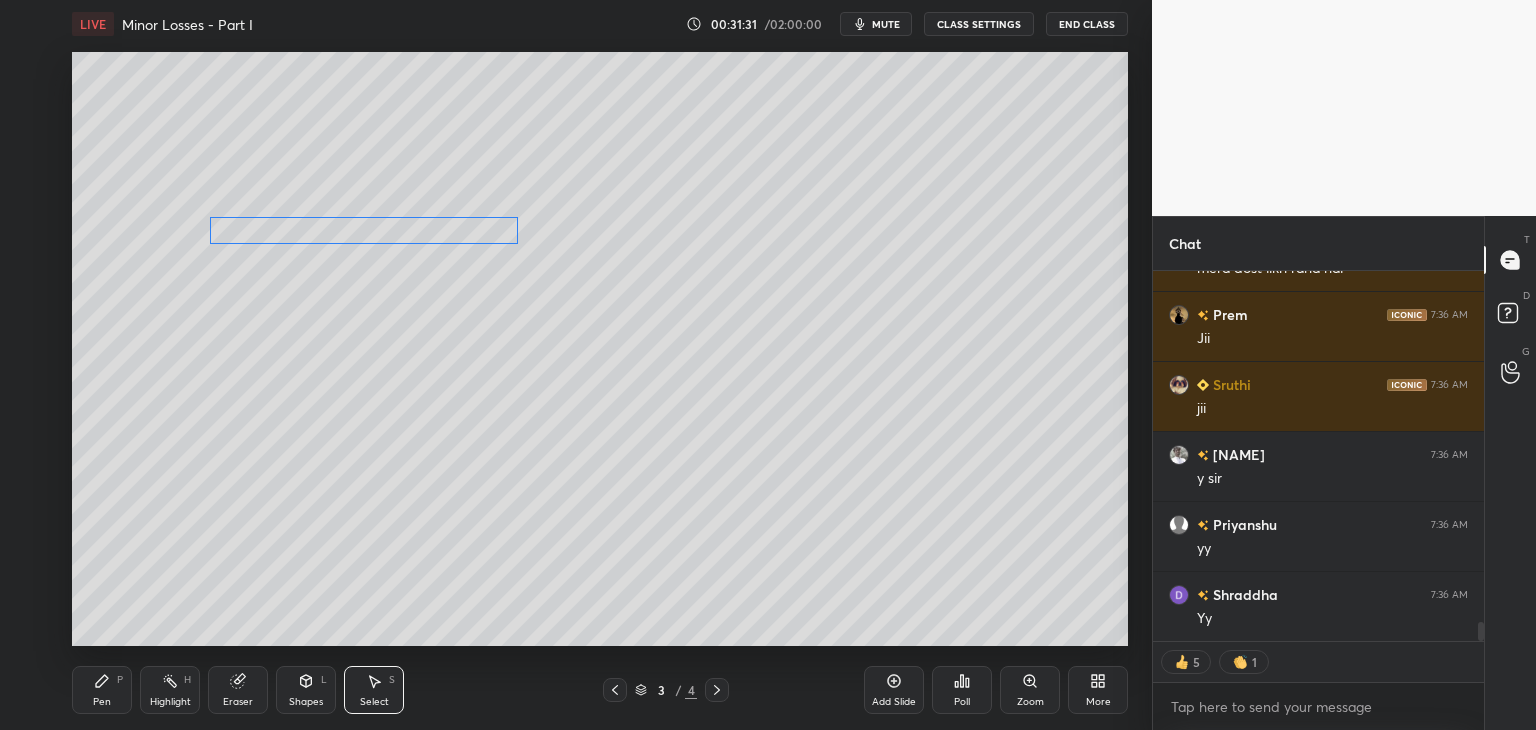 click on "0 ° Undo Copy Duplicate Duplicate to new slide Delete" at bounding box center [600, 349] 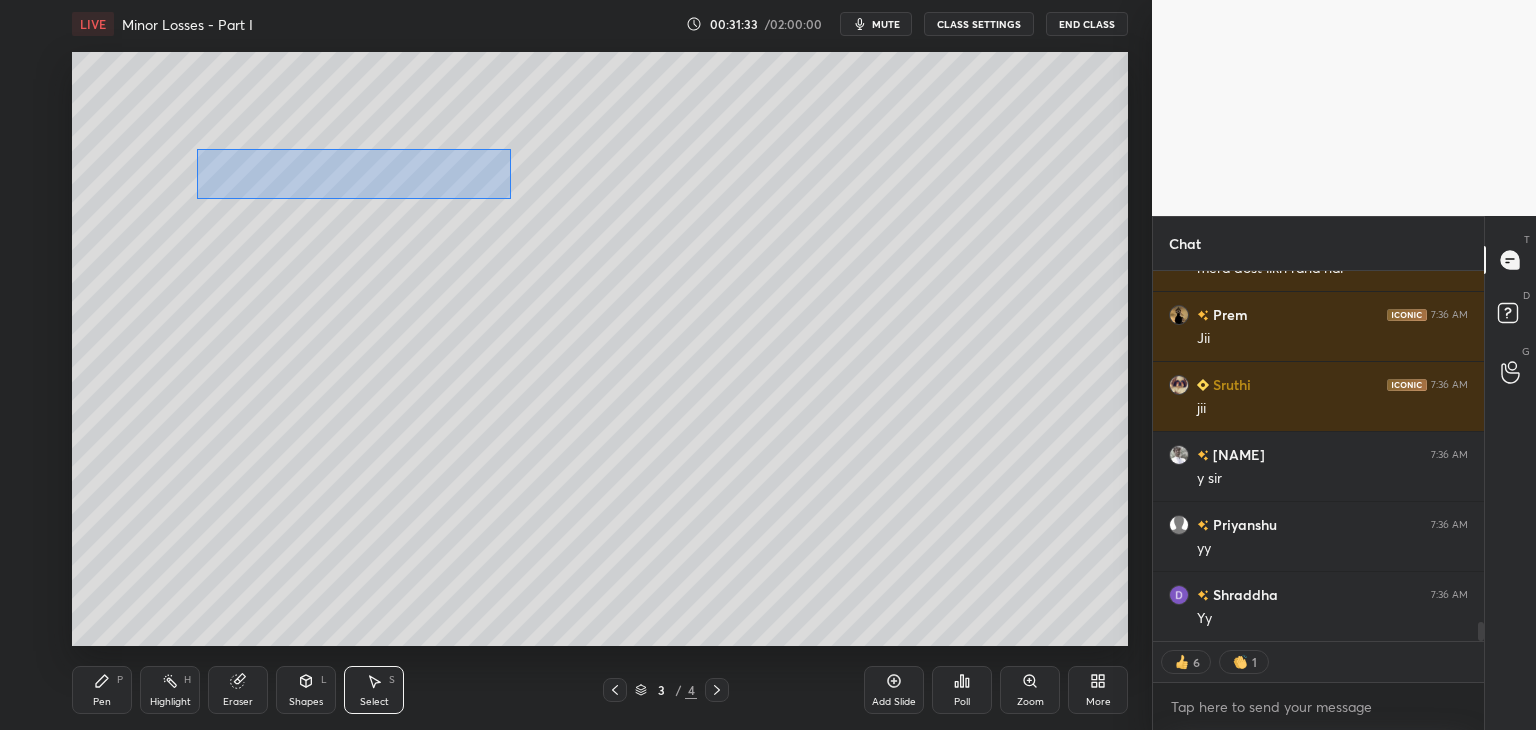 drag, startPoint x: 198, startPoint y: 150, endPoint x: 509, endPoint y: 197, distance: 314.5314 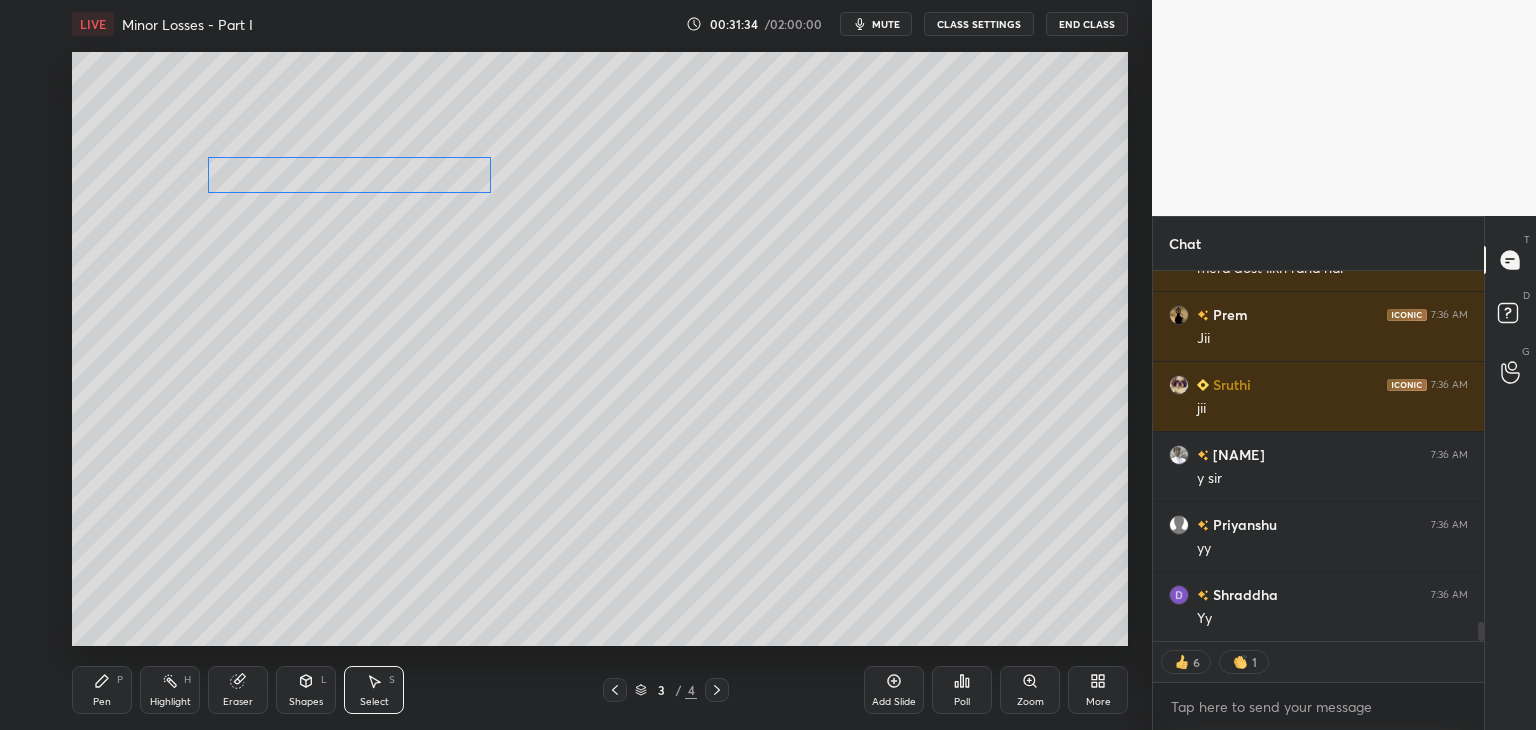 click on "0 ° Undo Copy Duplicate Duplicate to new slide Delete" at bounding box center (600, 349) 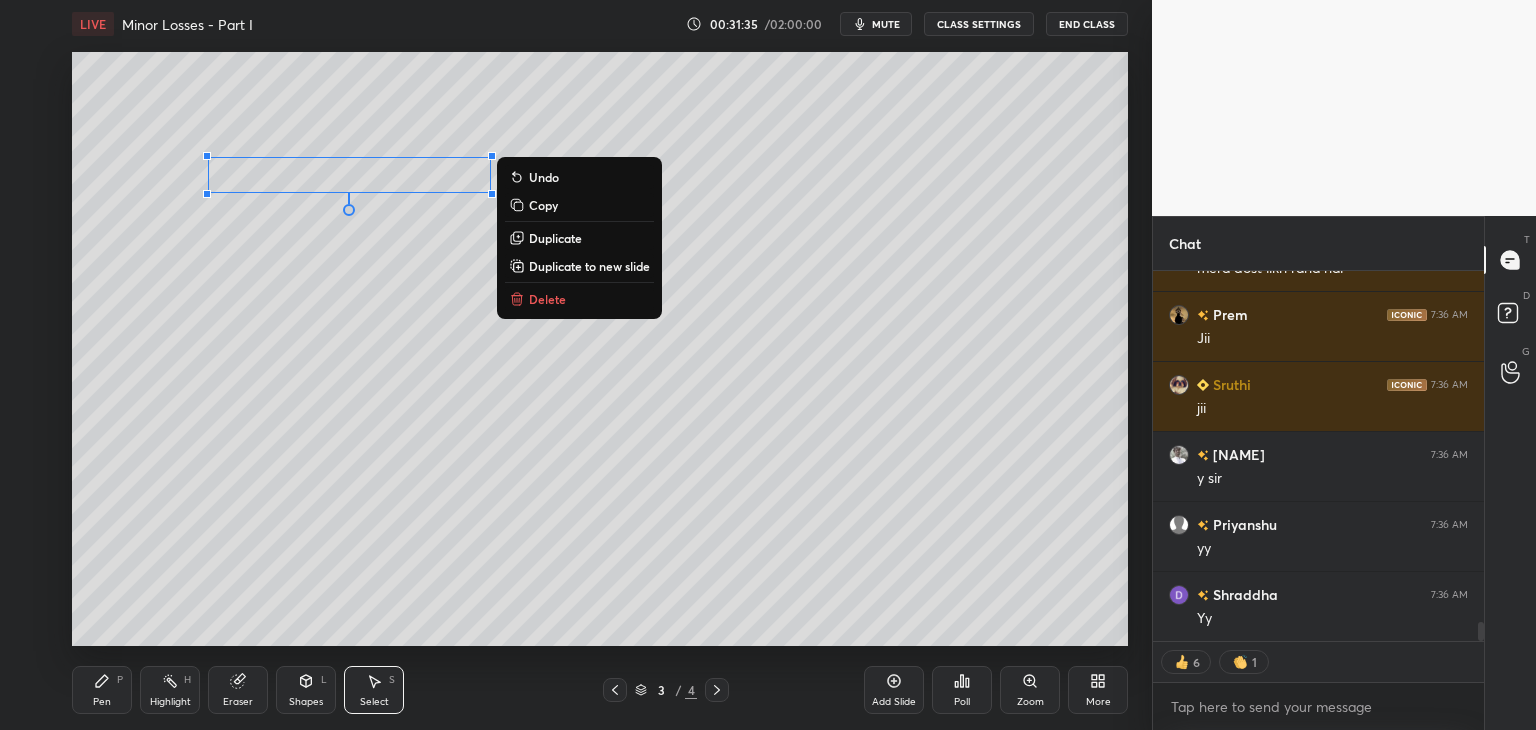 click on "0 ° Undo Copy Duplicate Duplicate to new slide Delete" at bounding box center (600, 349) 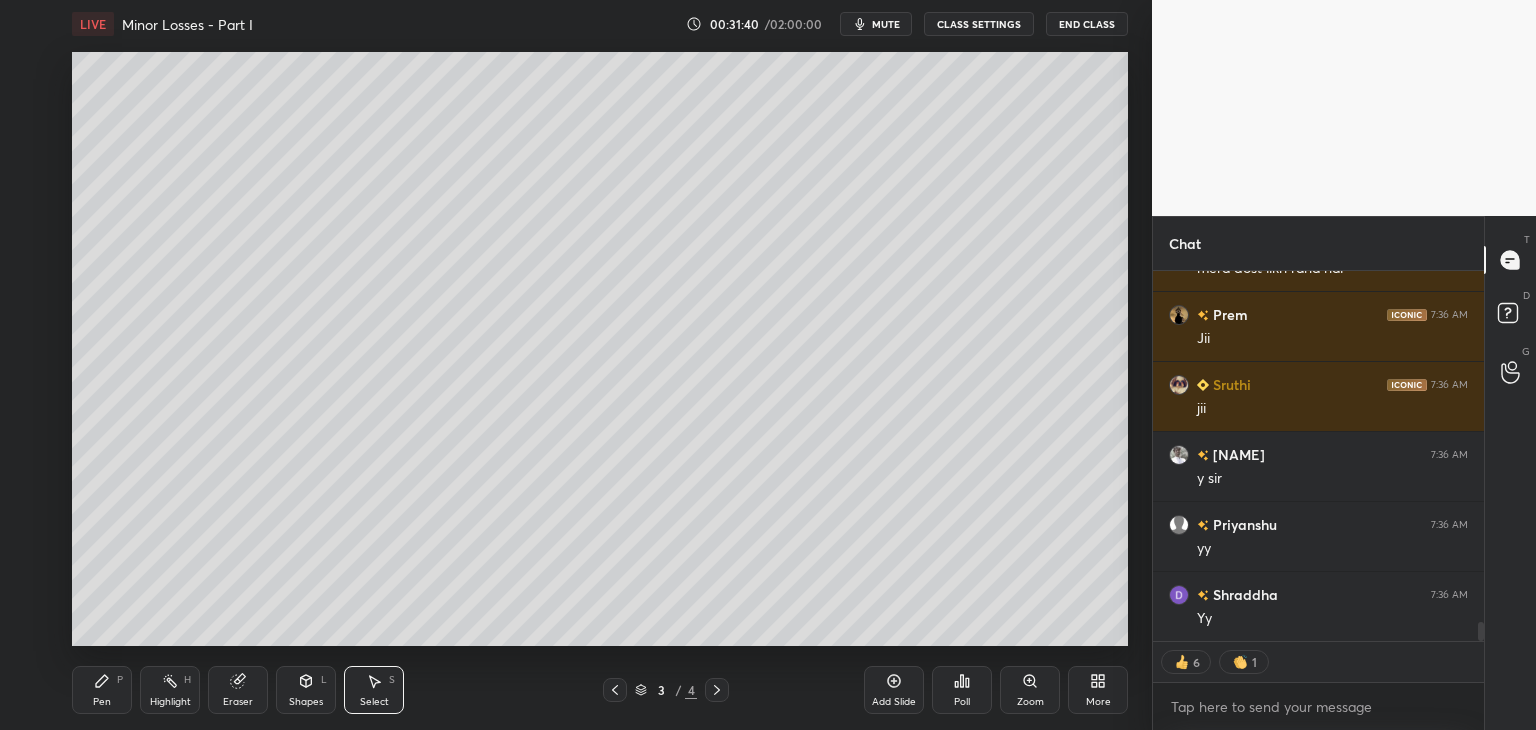 click on "Pen P" at bounding box center (102, 690) 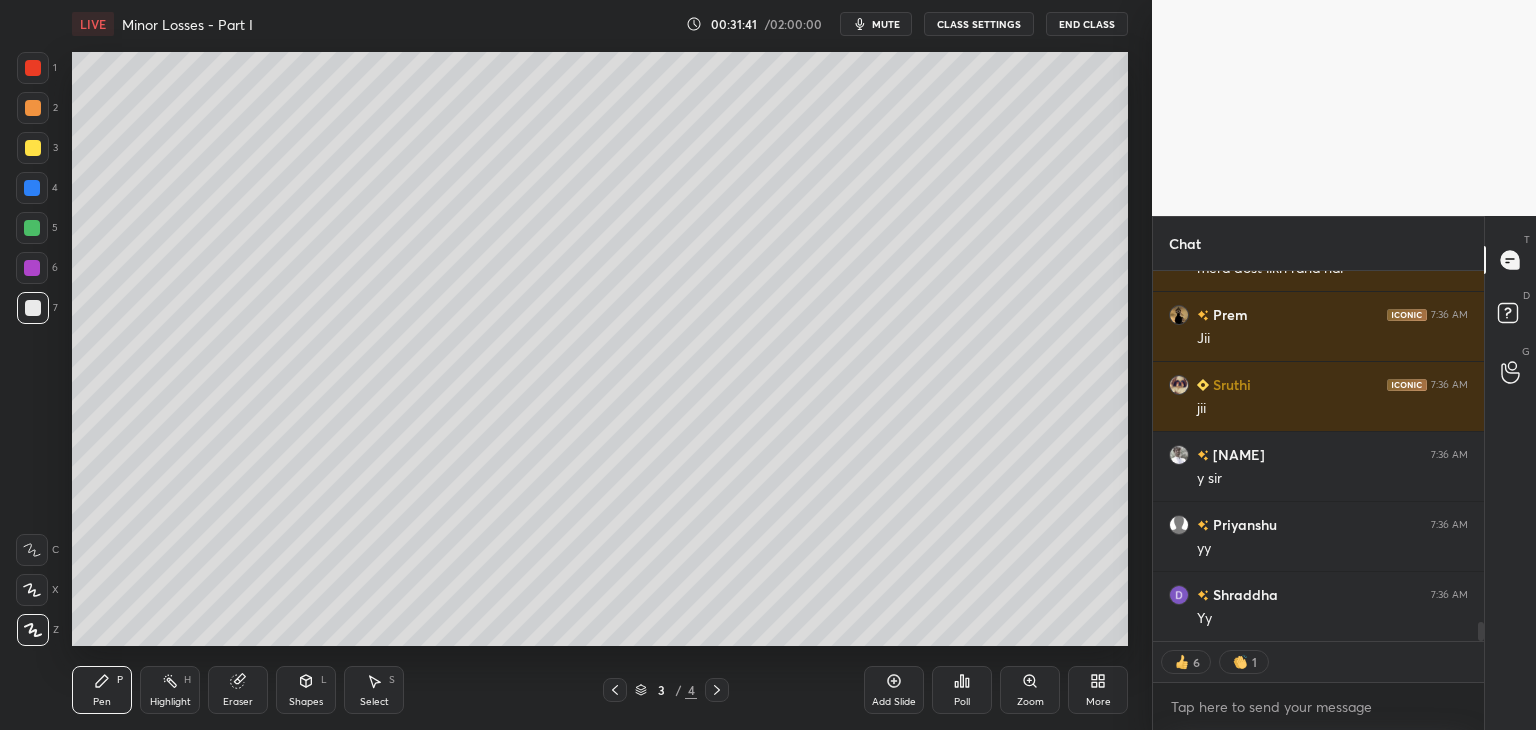 scroll, scrollTop: 6, scrollLeft: 6, axis: both 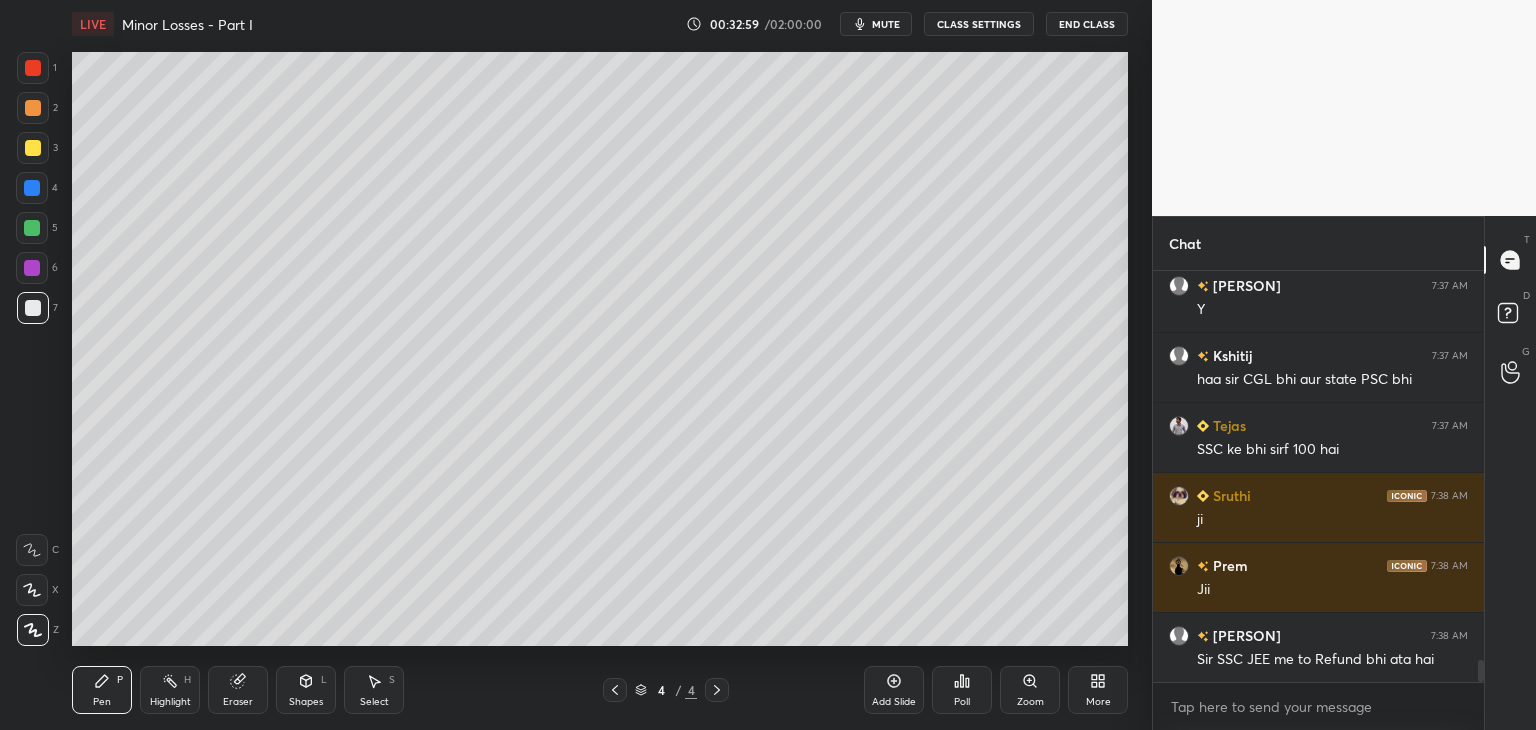 click on "Shapes L" at bounding box center (306, 690) 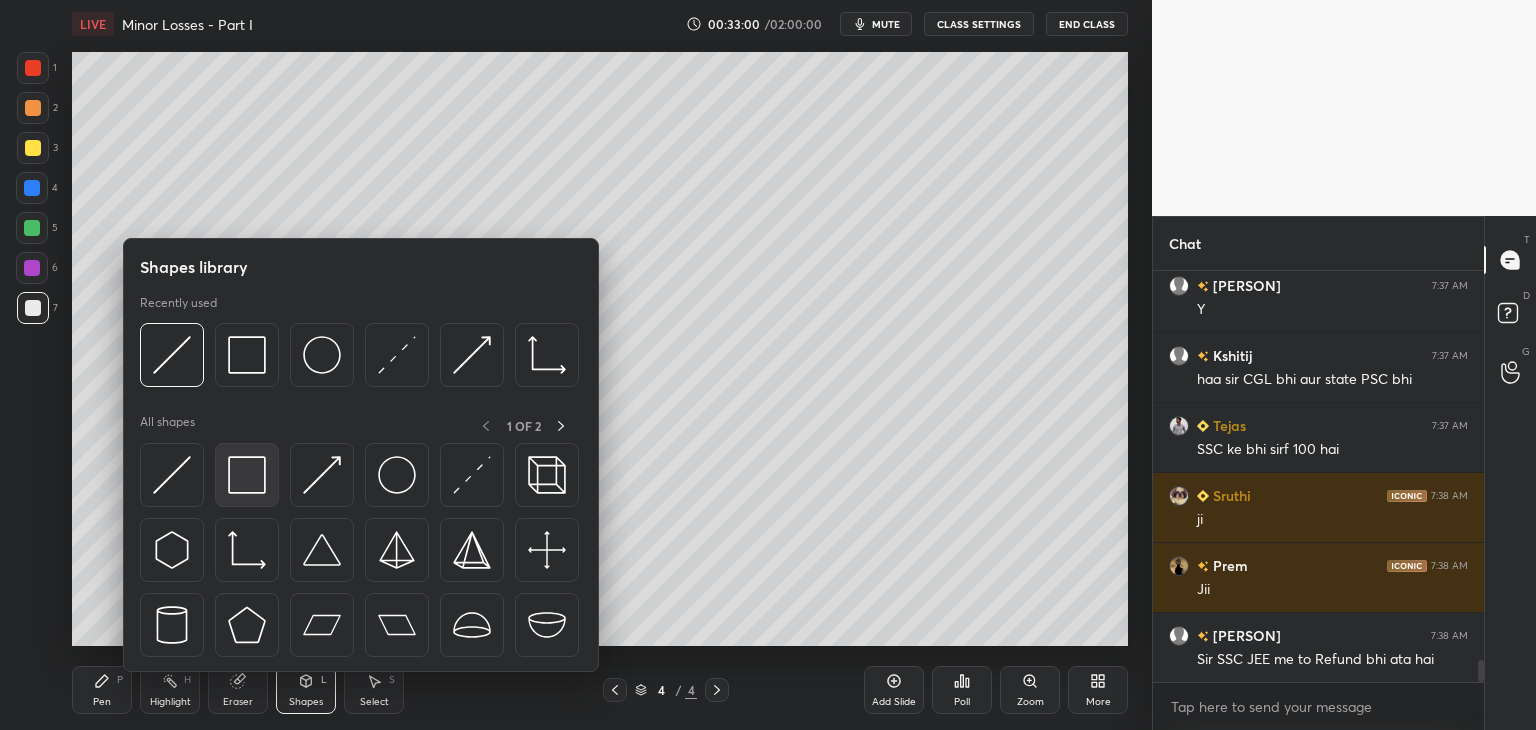 click at bounding box center [247, 475] 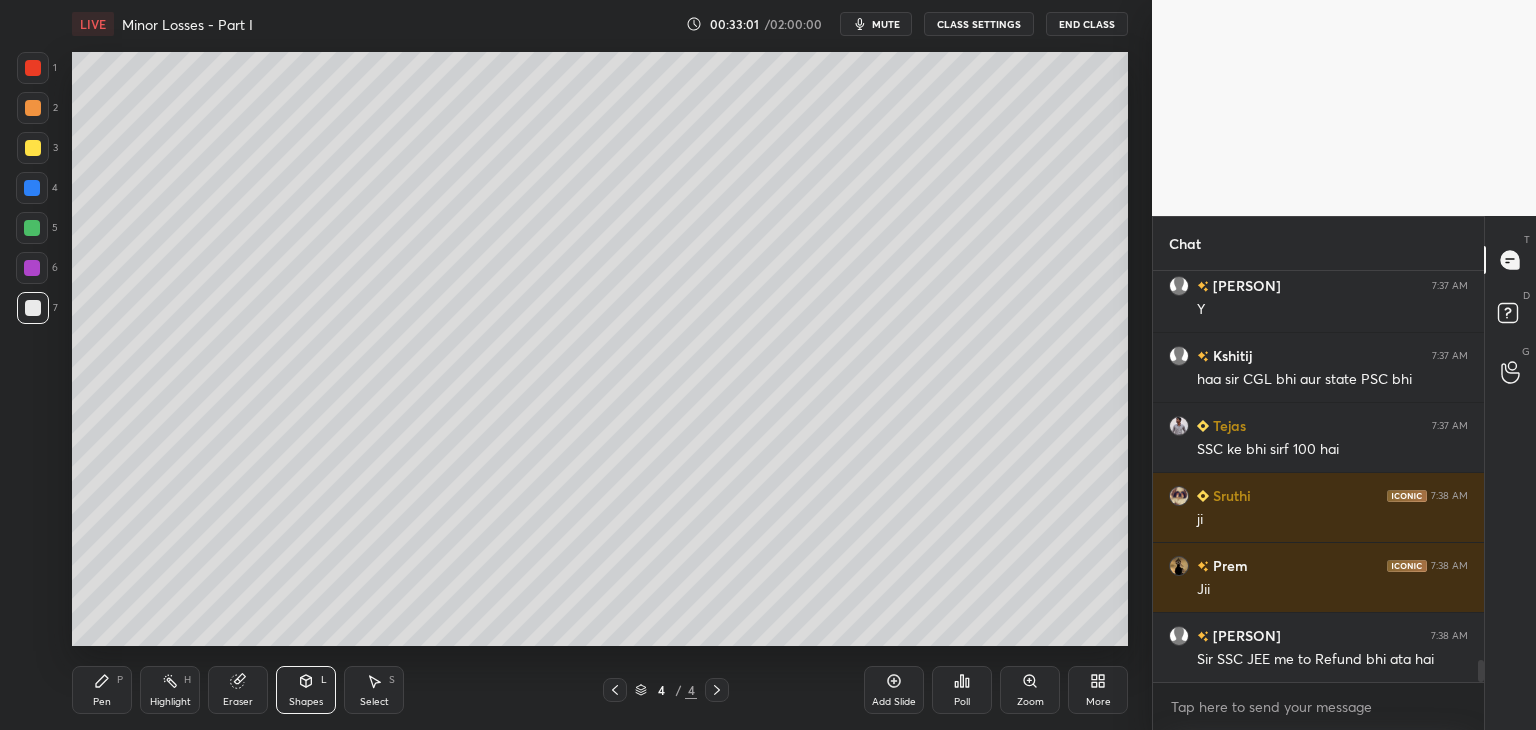 click 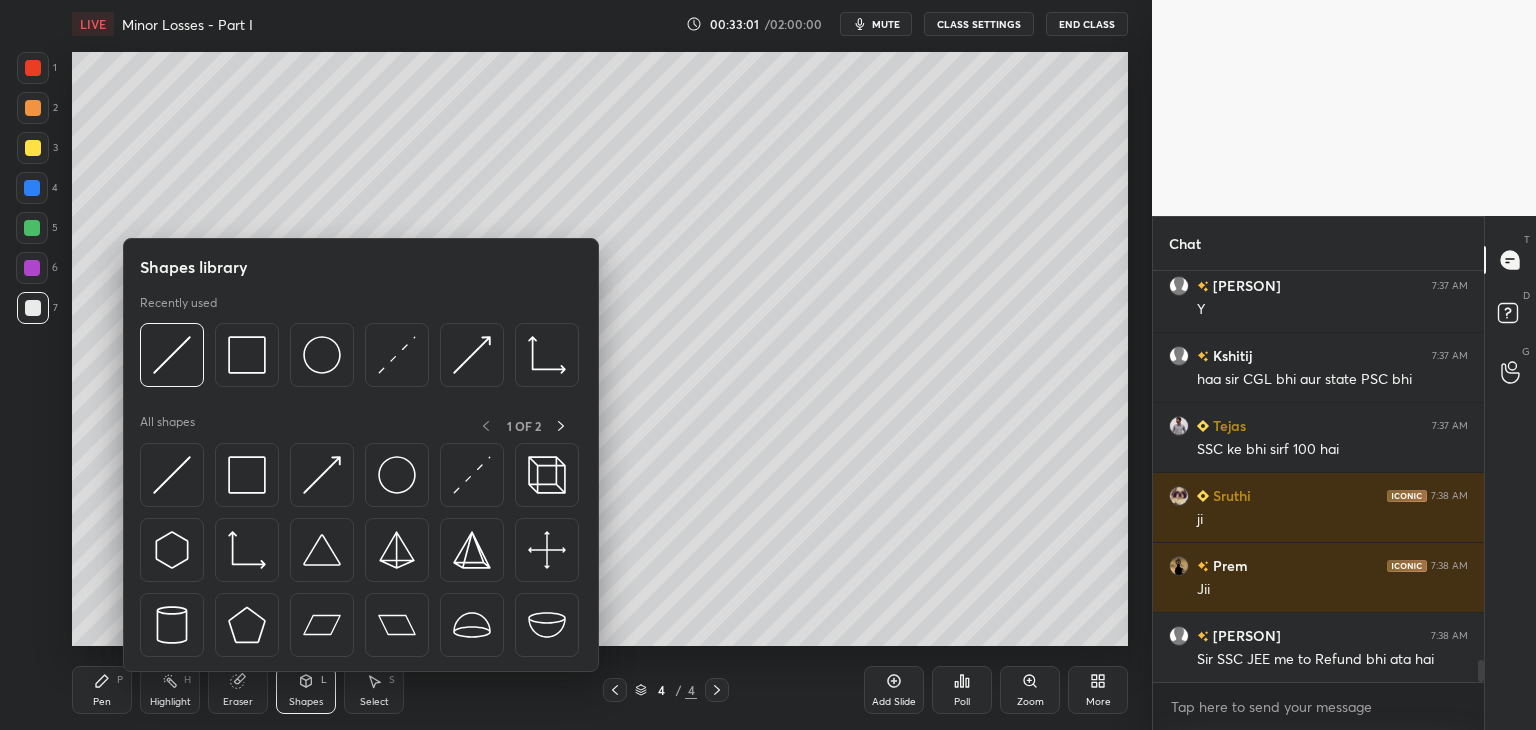 scroll, scrollTop: 7402, scrollLeft: 0, axis: vertical 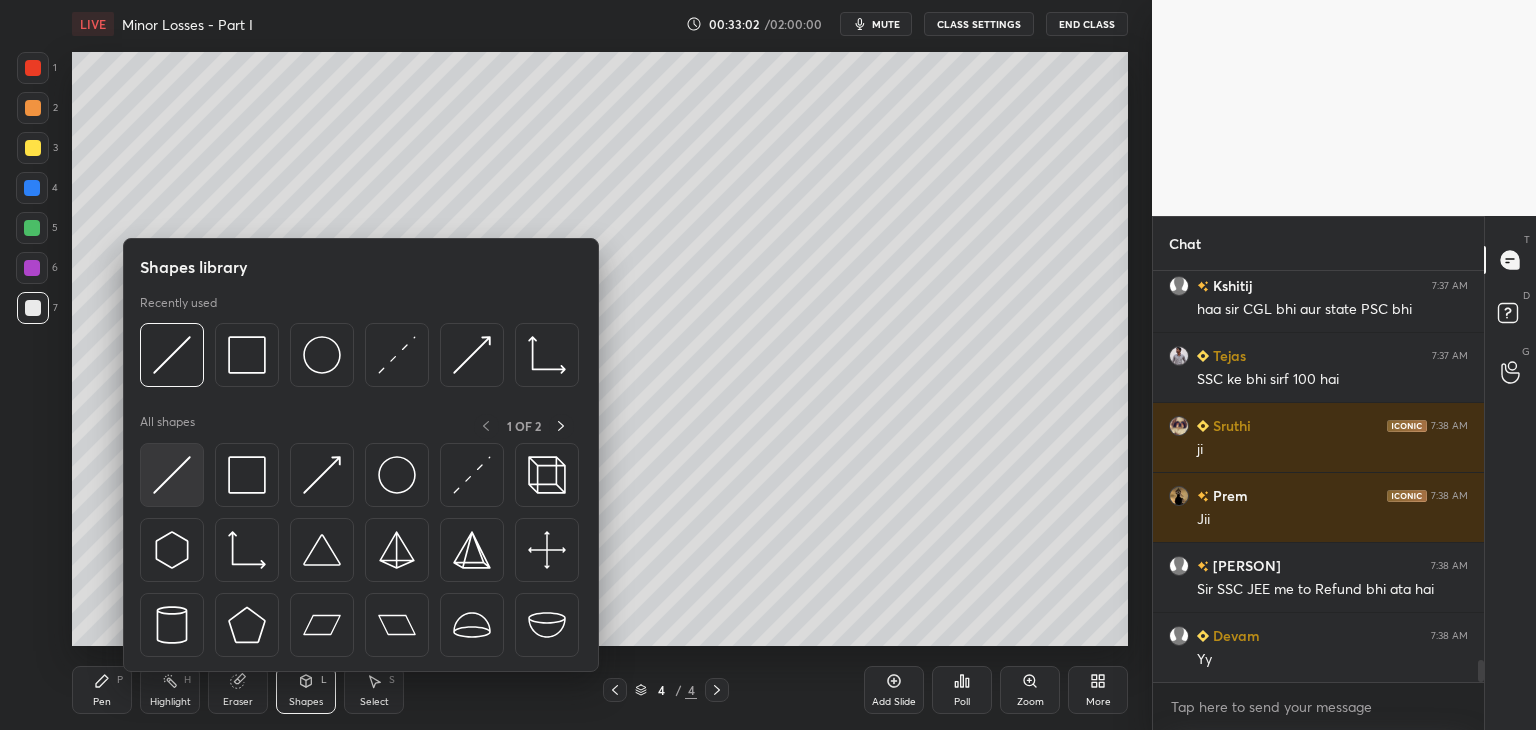 click at bounding box center (172, 475) 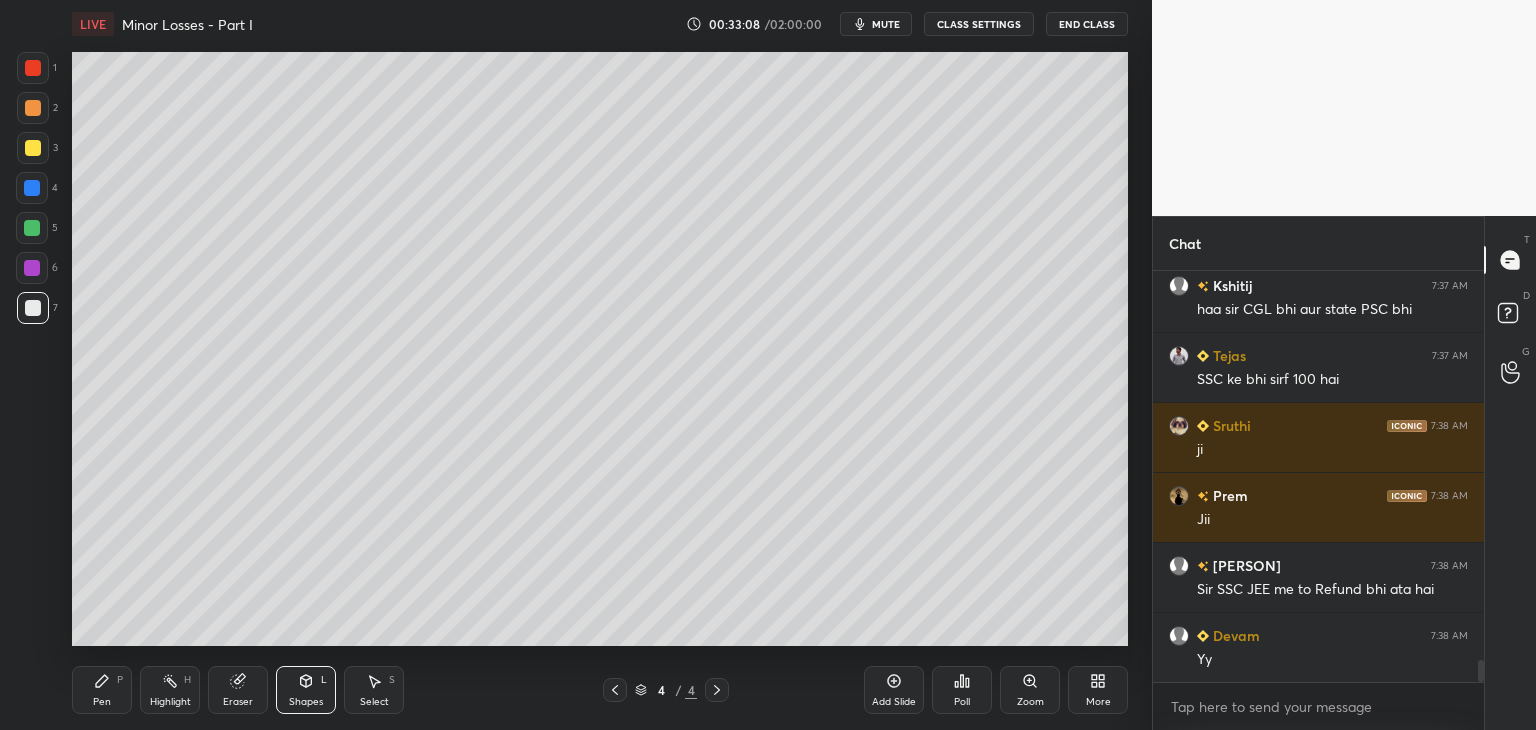 click on "Shapes L" at bounding box center (306, 690) 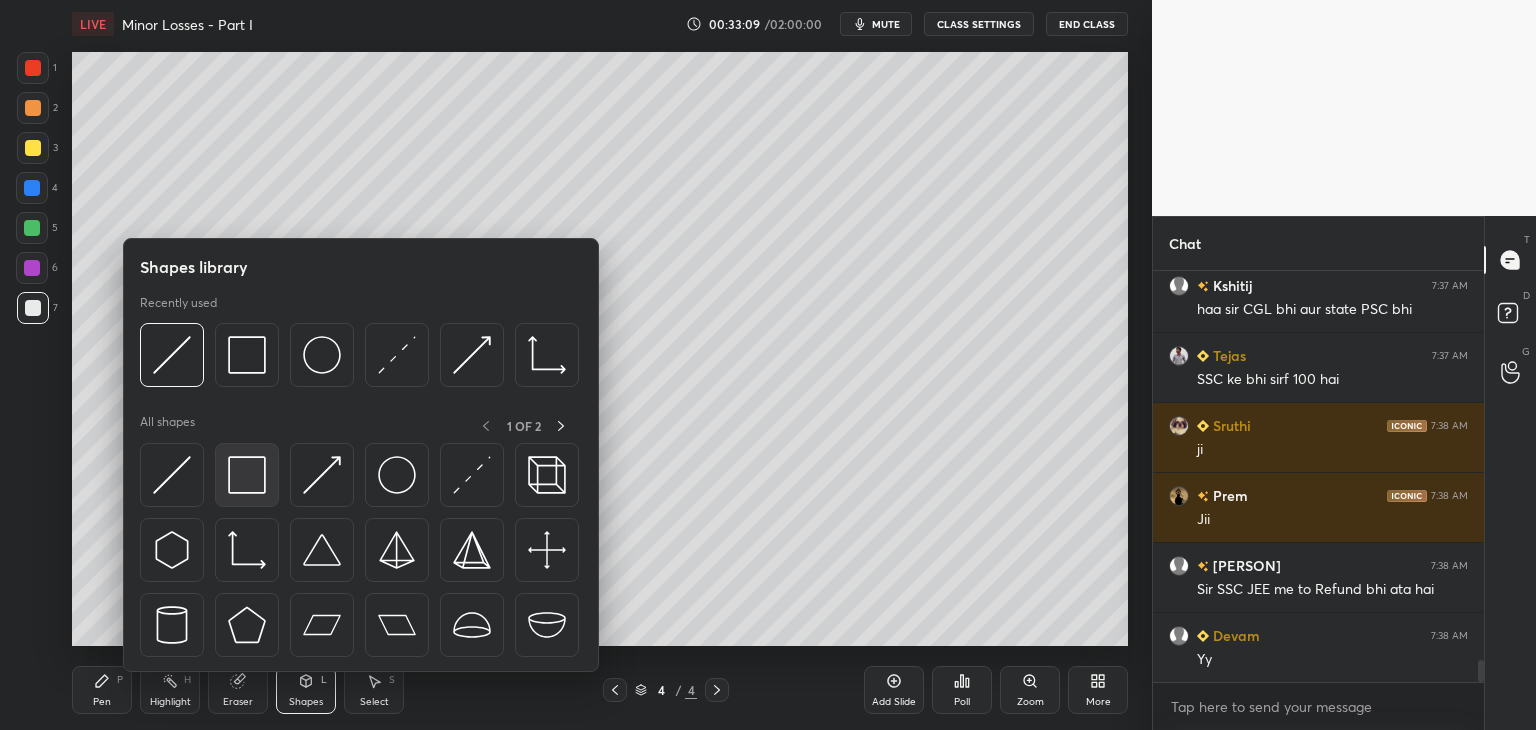 click at bounding box center (247, 475) 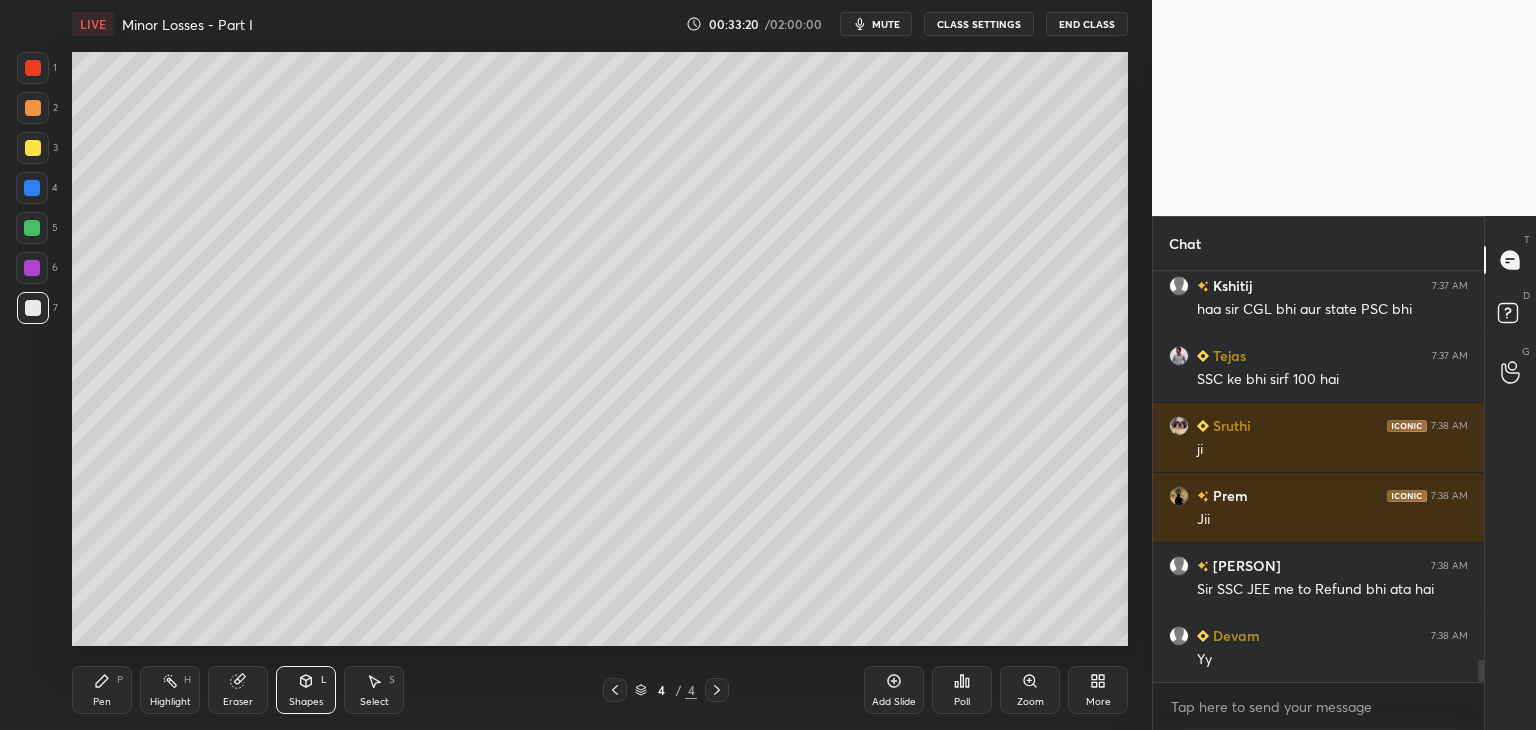 click 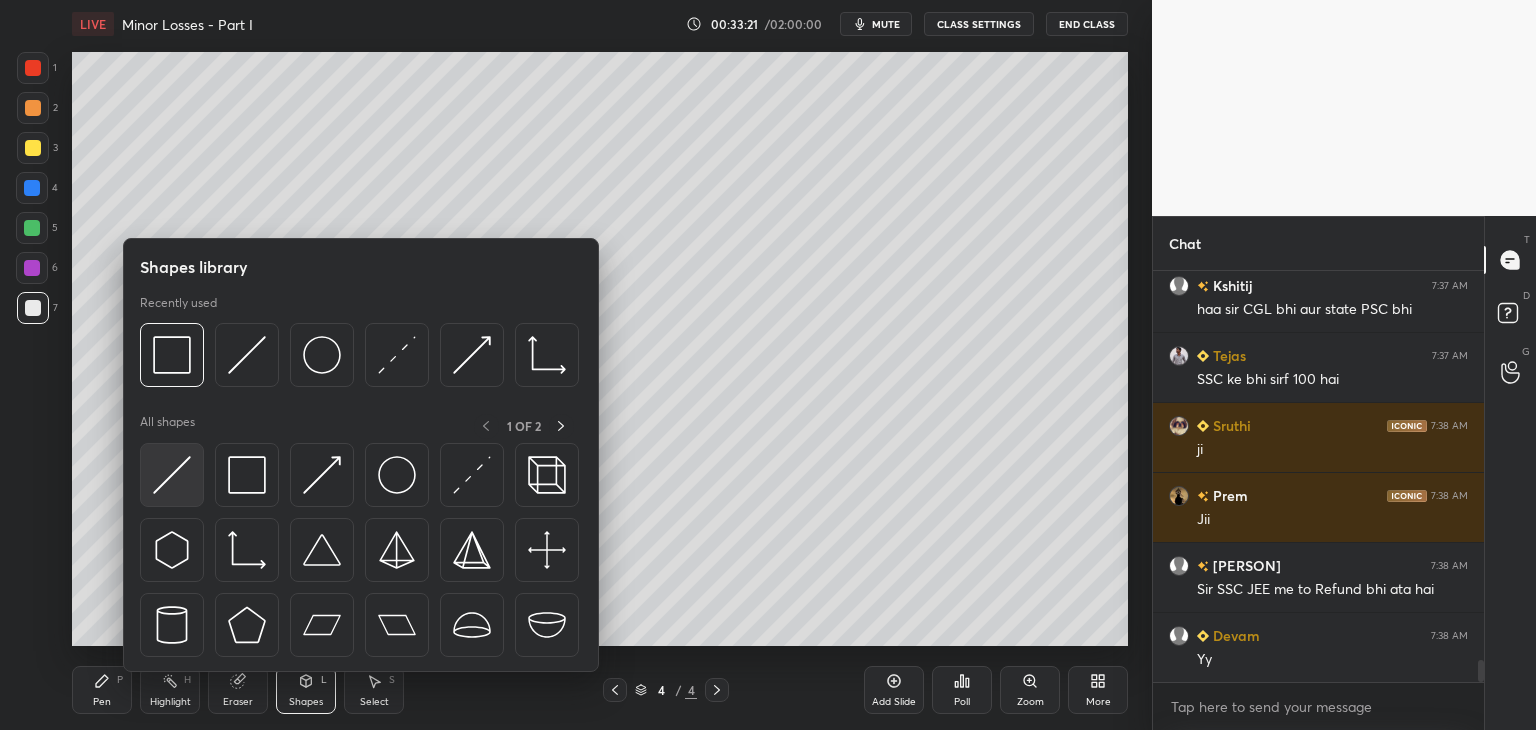 click at bounding box center [172, 475] 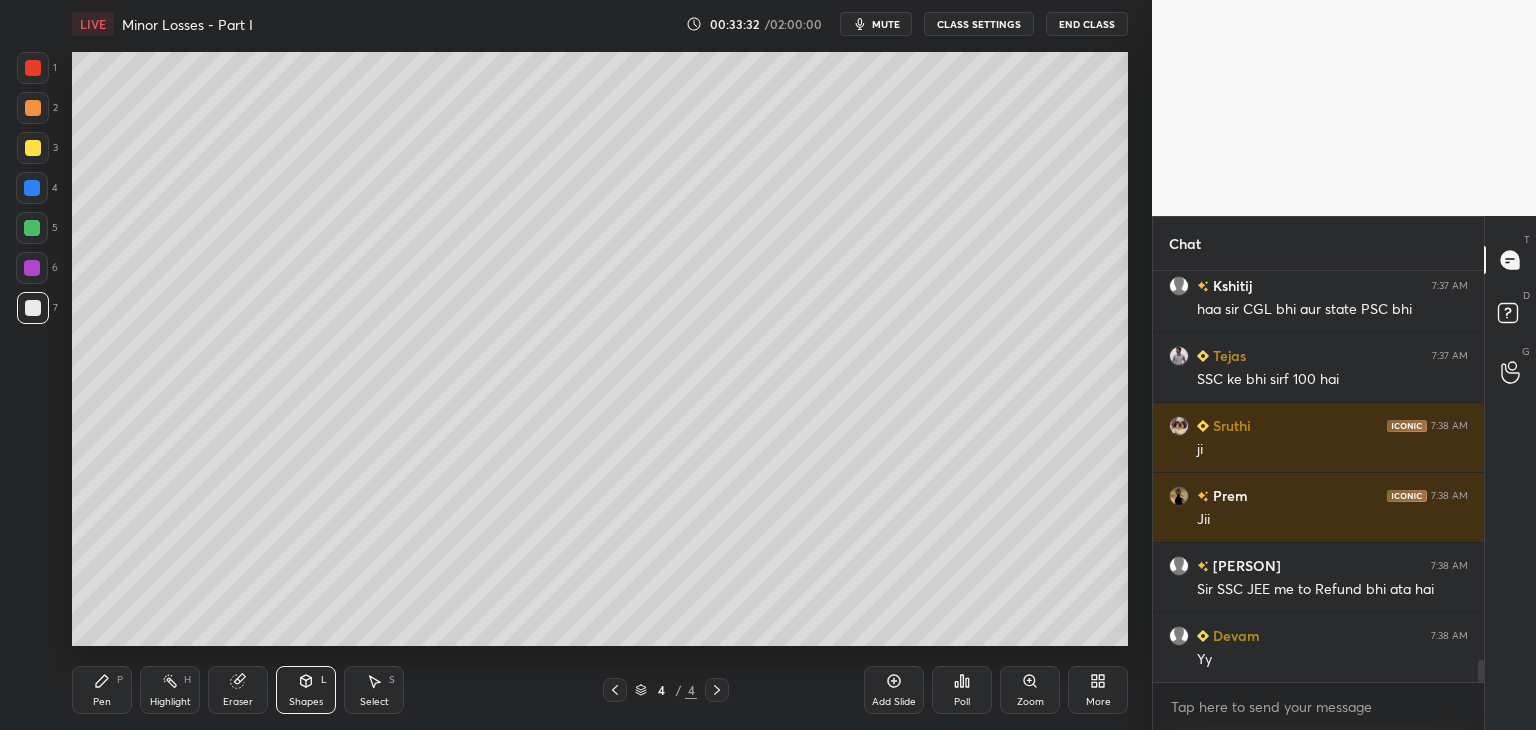 click on "Select" at bounding box center [374, 702] 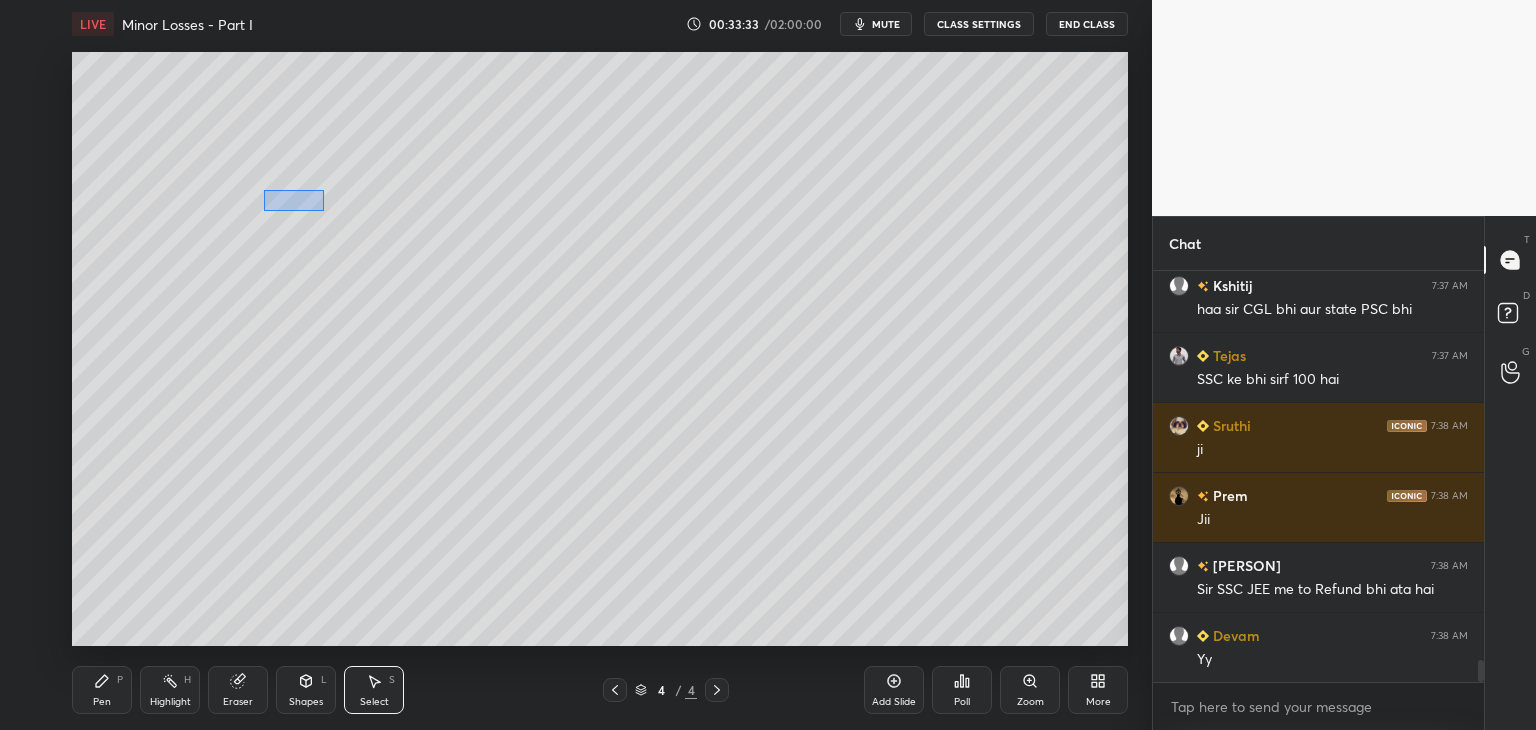 drag, startPoint x: 264, startPoint y: 190, endPoint x: 327, endPoint y: 213, distance: 67.06713 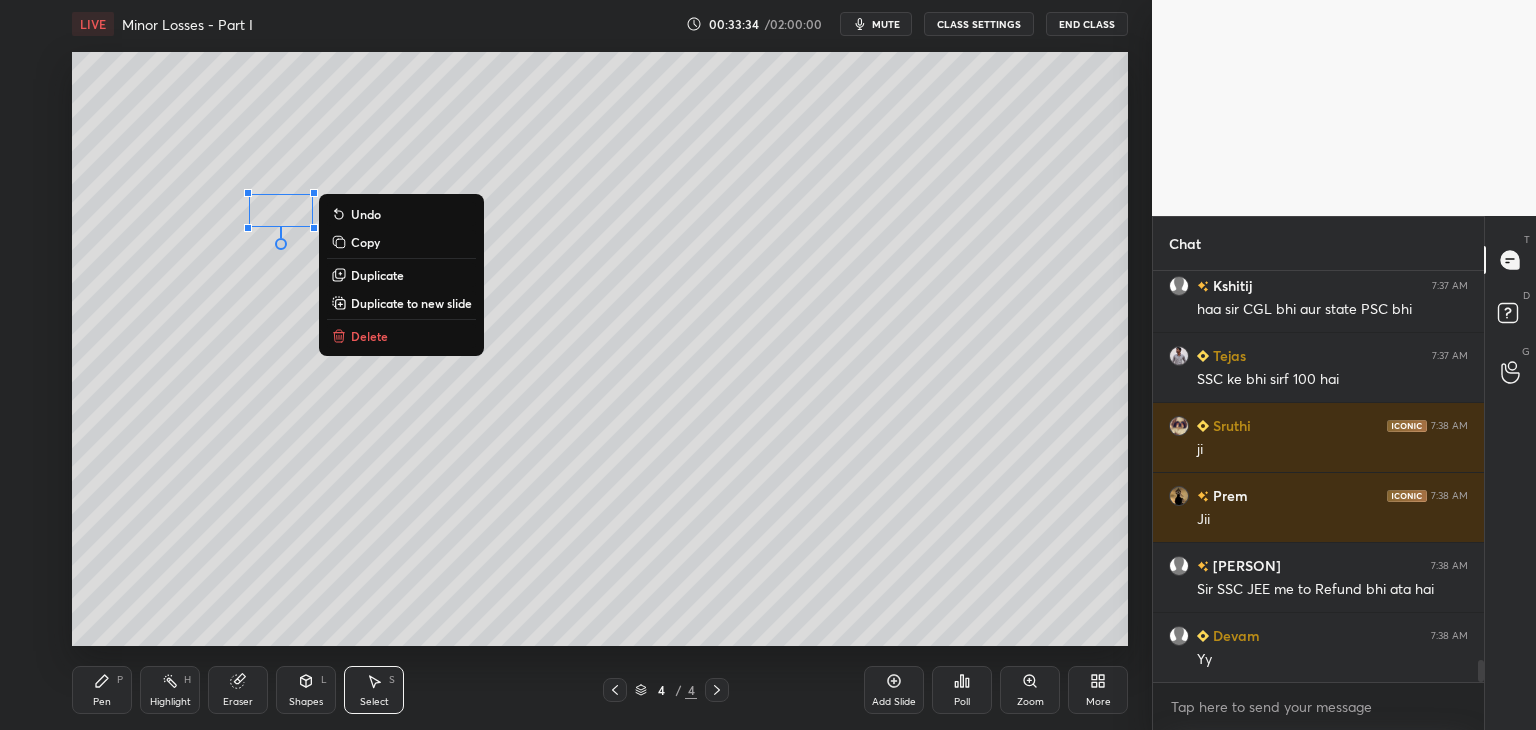 click on "Duplicate" at bounding box center [377, 275] 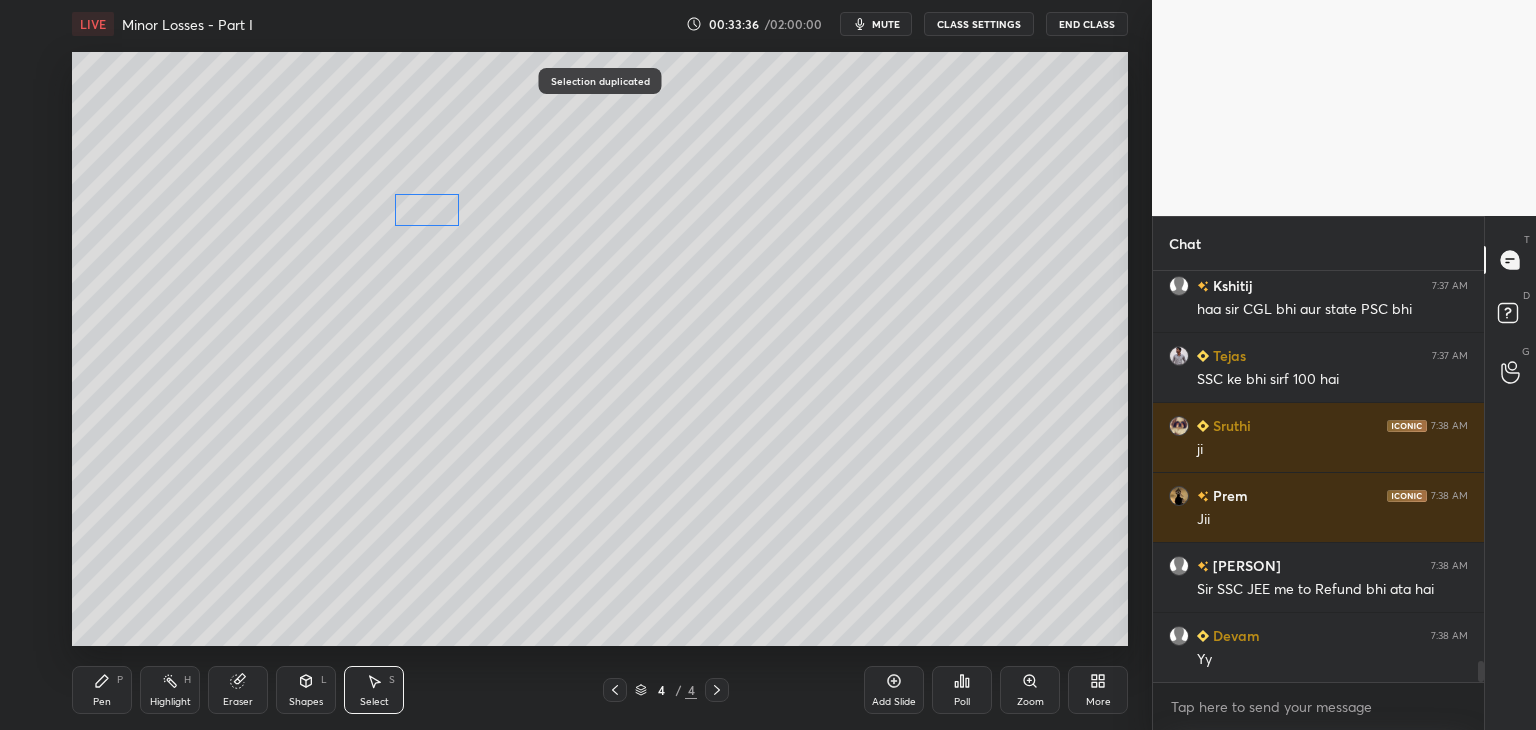 scroll, scrollTop: 7472, scrollLeft: 0, axis: vertical 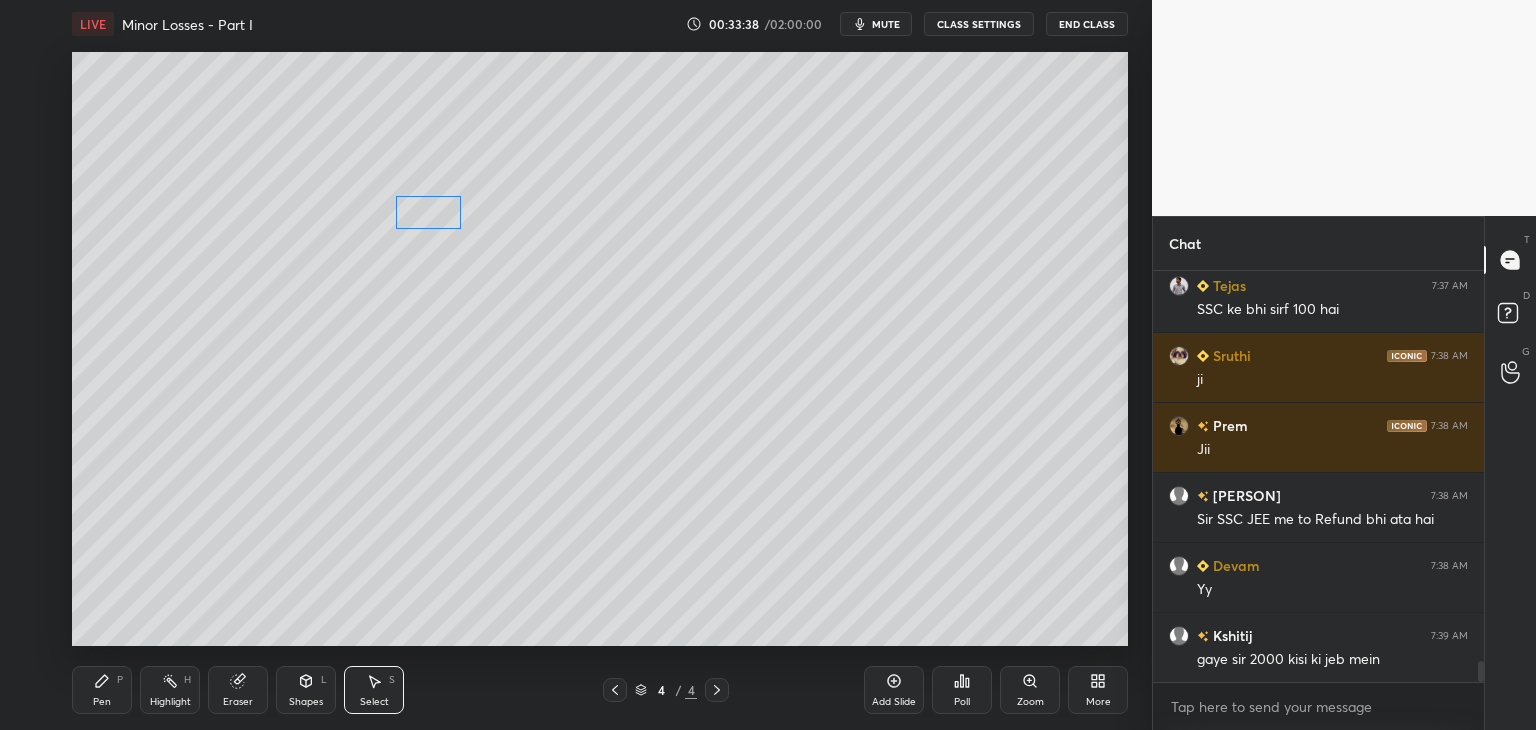 drag, startPoint x: 316, startPoint y: 239, endPoint x: 440, endPoint y: 217, distance: 125.93649 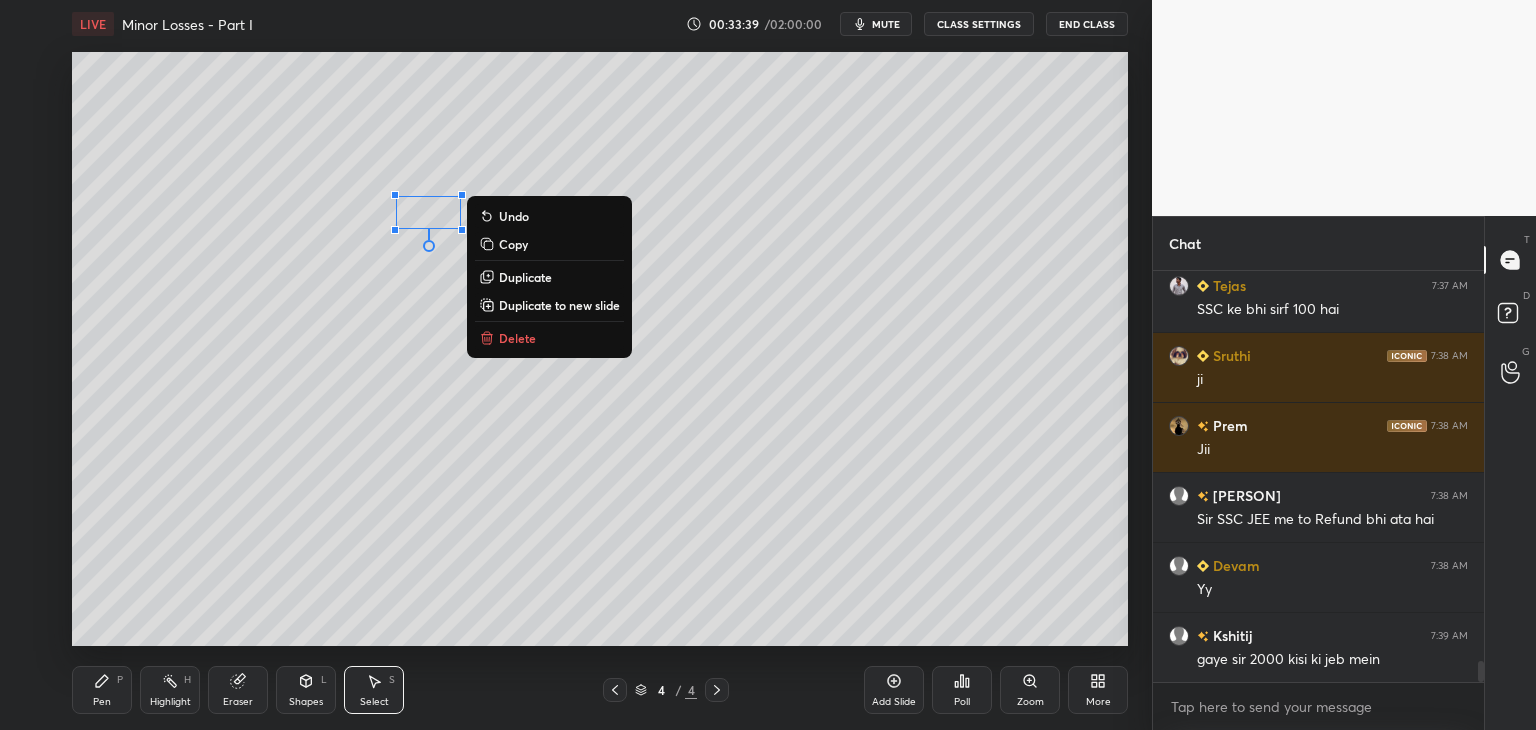 click on "0 ° Undo Copy Duplicate Duplicate to new slide Delete" at bounding box center [600, 349] 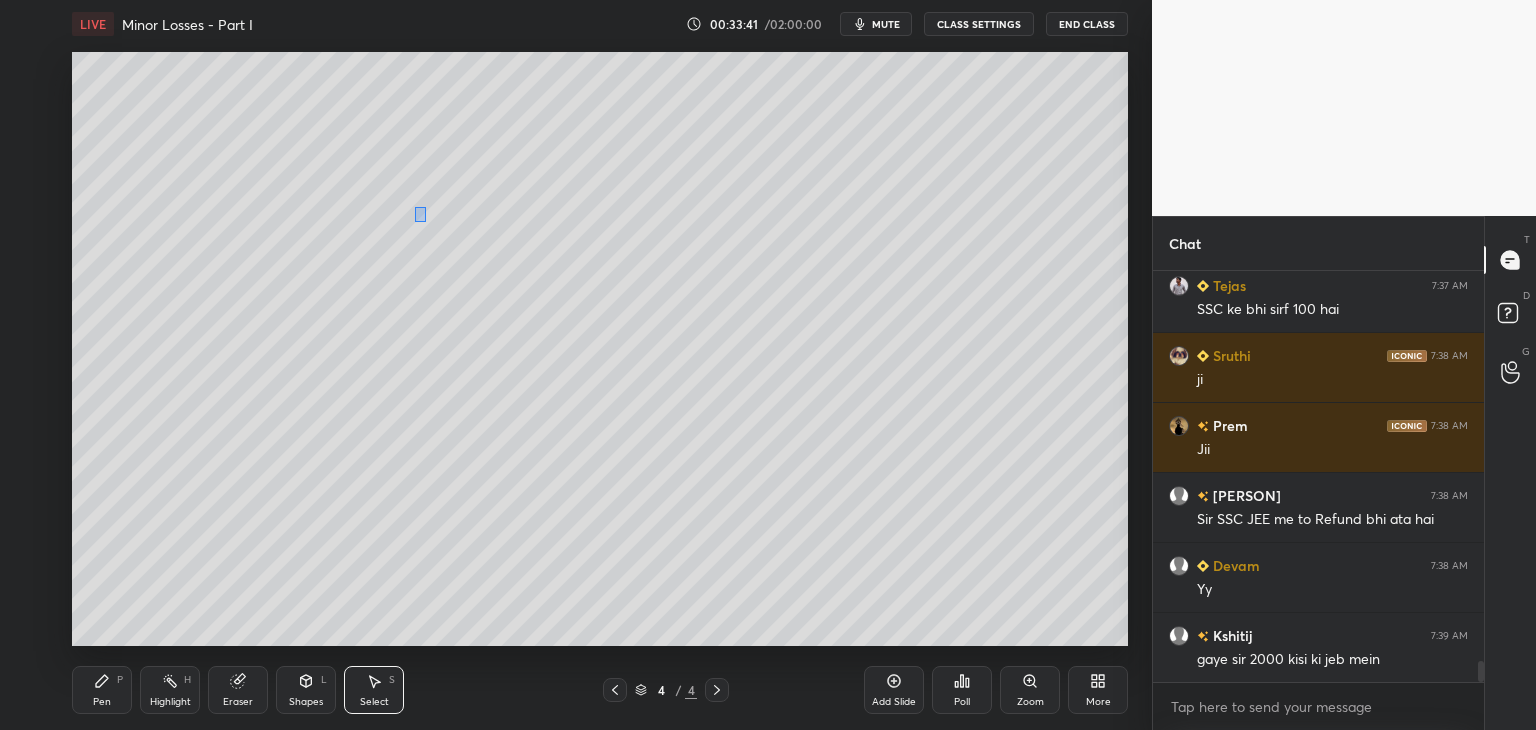 drag, startPoint x: 413, startPoint y: 208, endPoint x: 464, endPoint y: 261, distance: 73.552704 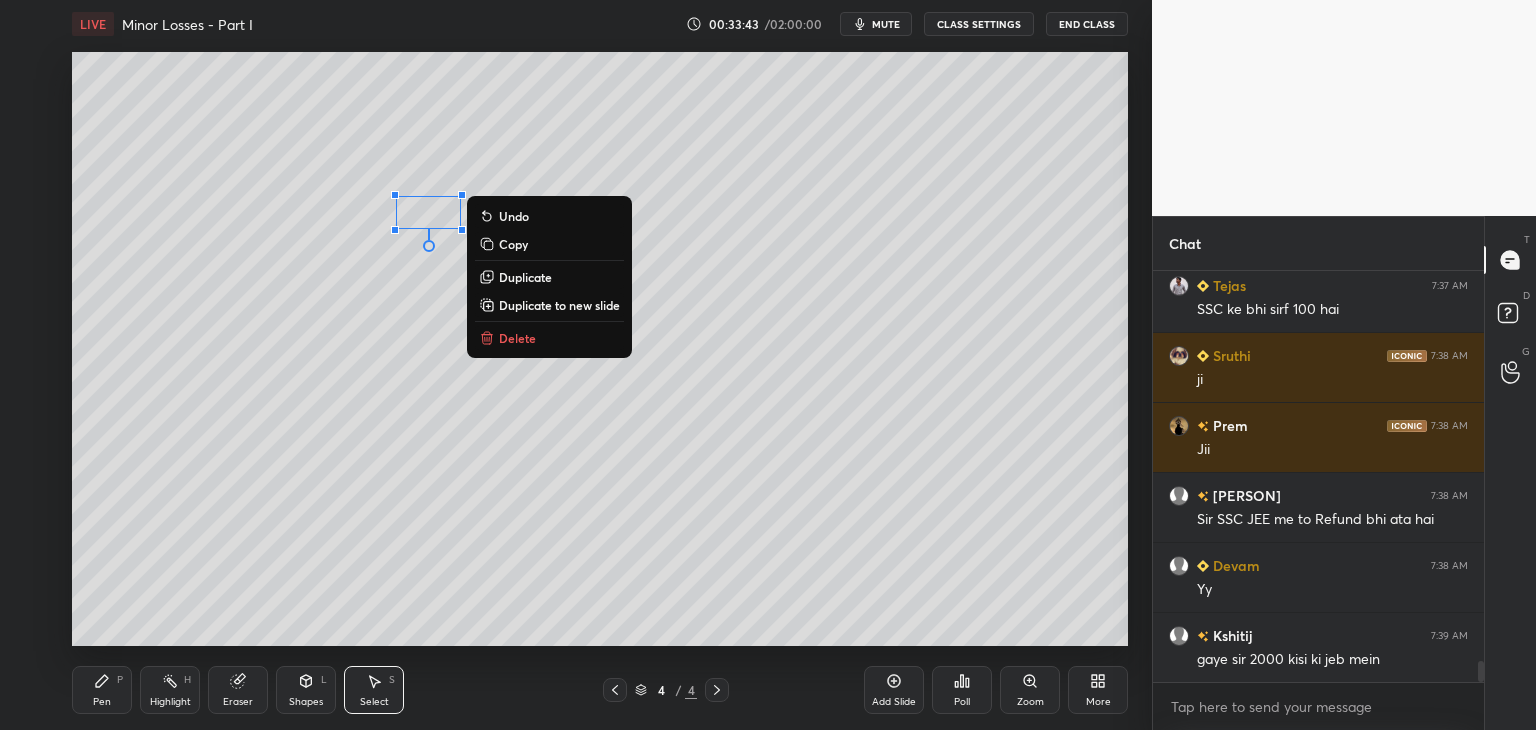 click on "Duplicate" at bounding box center [525, 277] 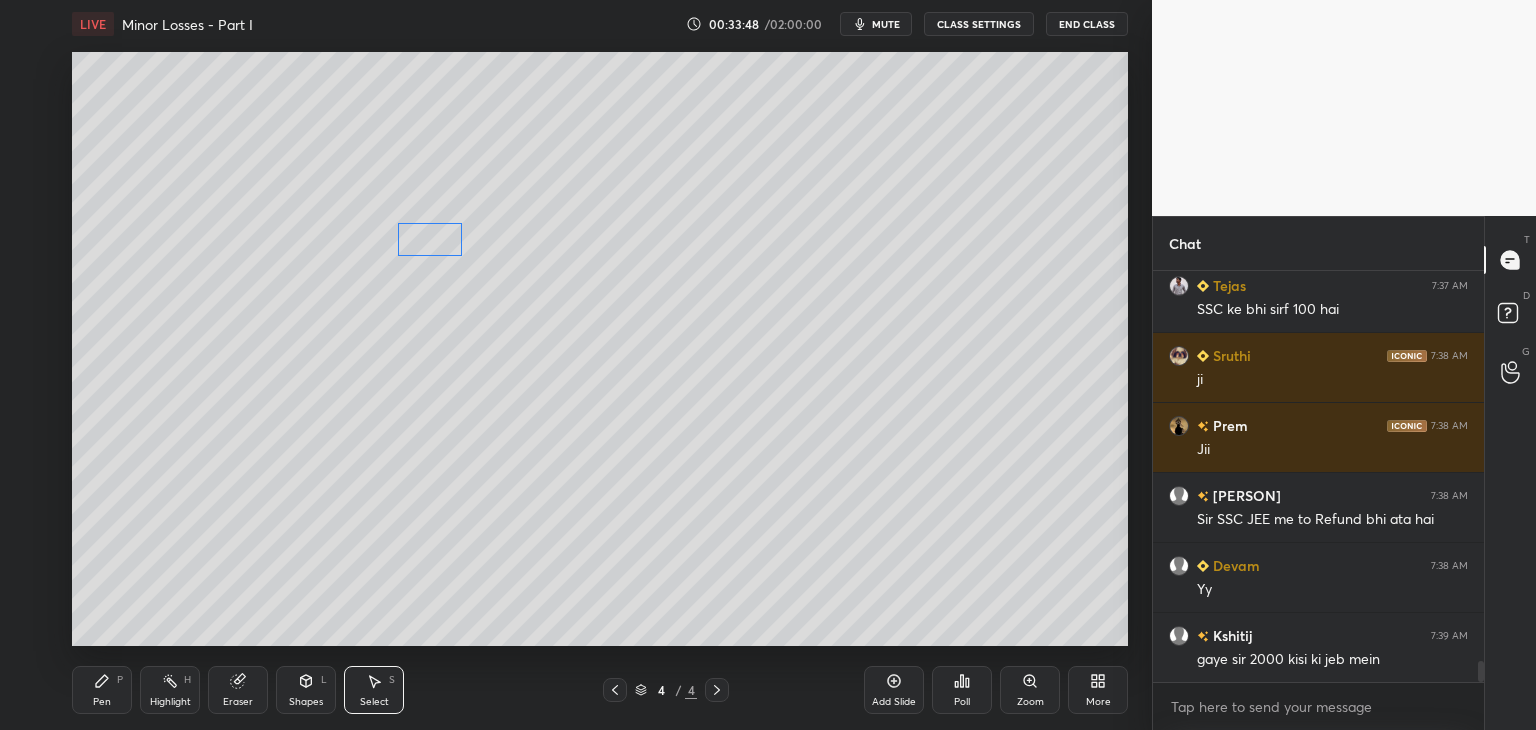 drag, startPoint x: 441, startPoint y: 235, endPoint x: 424, endPoint y: 242, distance: 18.384777 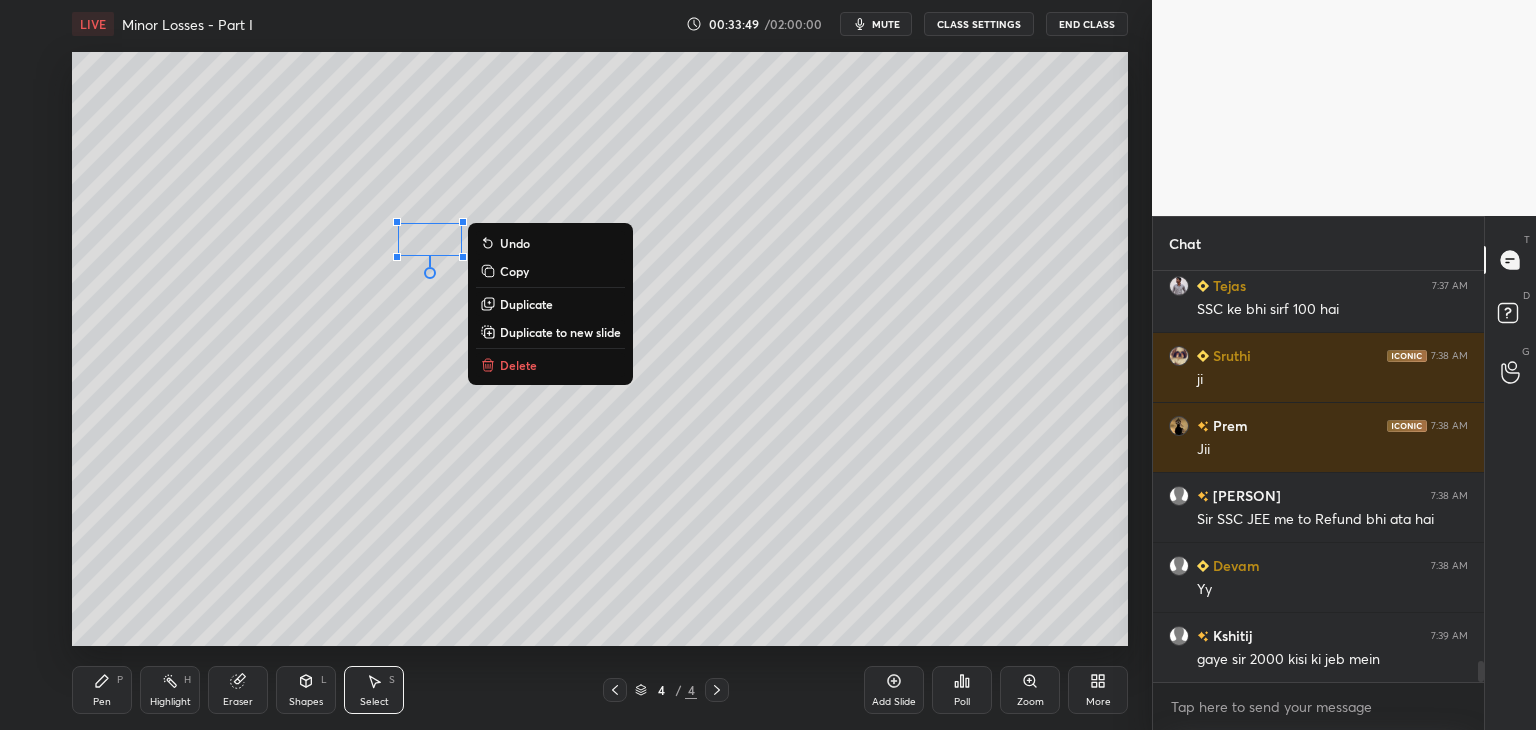 click on "0 ° Undo Copy Duplicate Duplicate to new slide Delete" at bounding box center (600, 349) 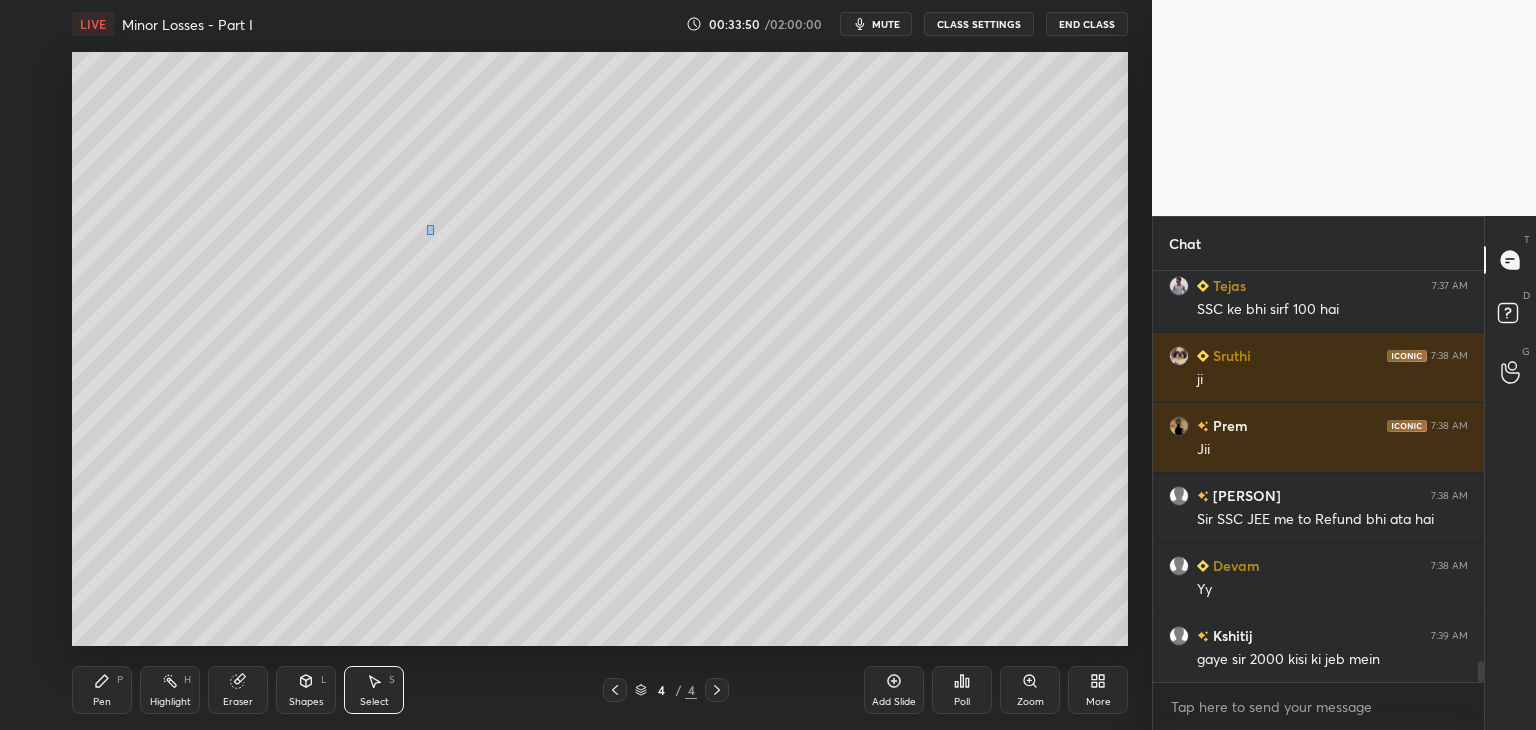 drag, startPoint x: 427, startPoint y: 225, endPoint x: 457, endPoint y: 265, distance: 50 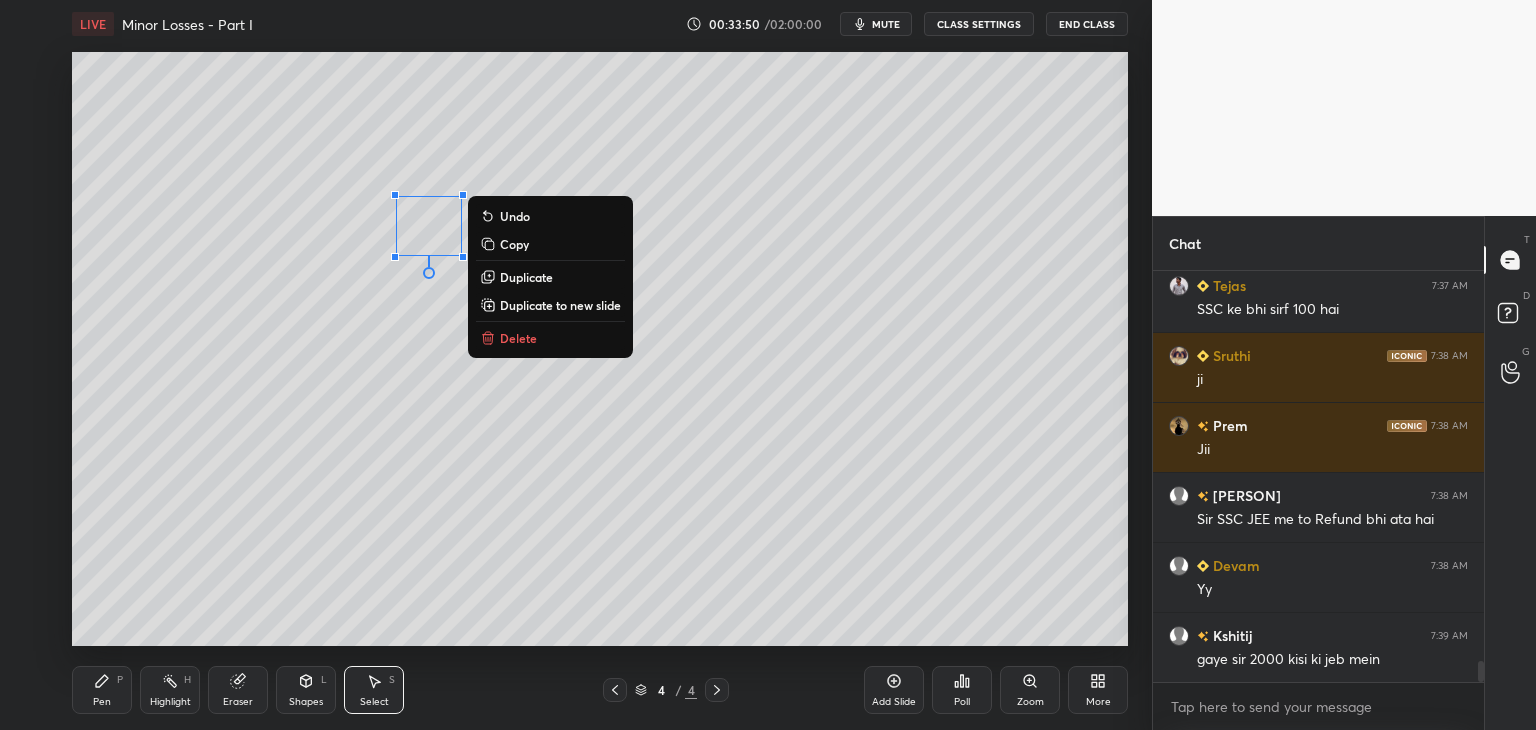 scroll, scrollTop: 7542, scrollLeft: 0, axis: vertical 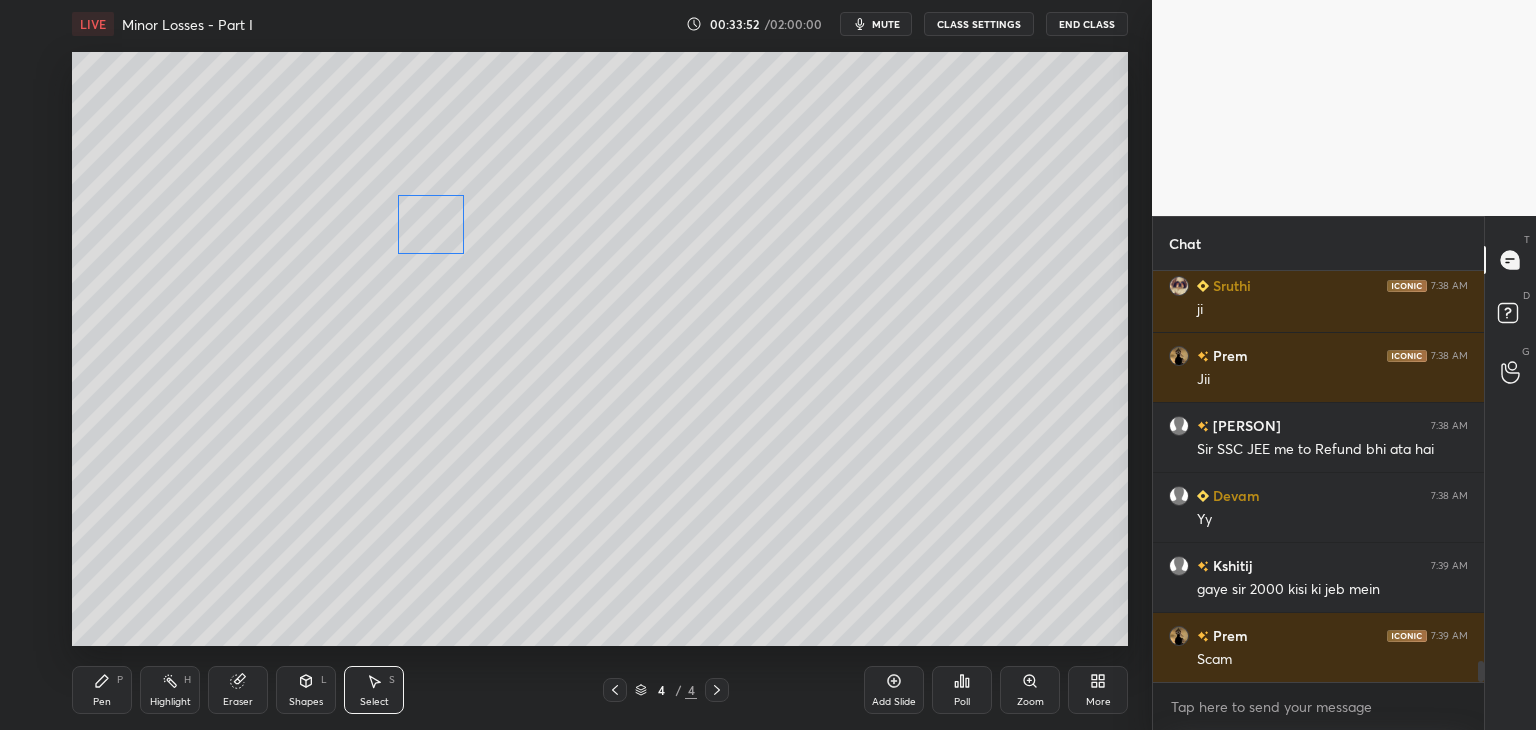 click on "0 ° Undo Copy Duplicate Duplicate to new slide Delete" at bounding box center (600, 349) 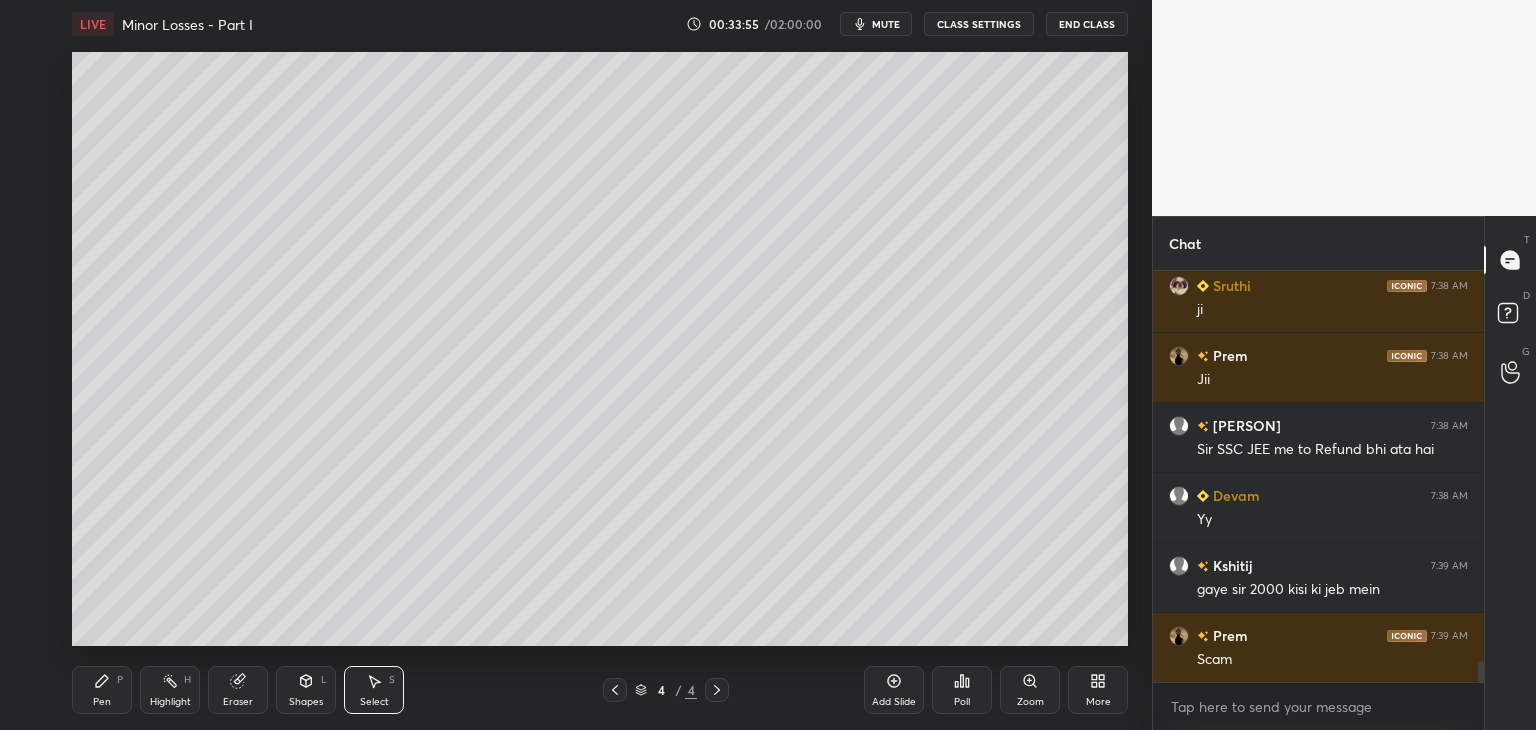 scroll, scrollTop: 7612, scrollLeft: 0, axis: vertical 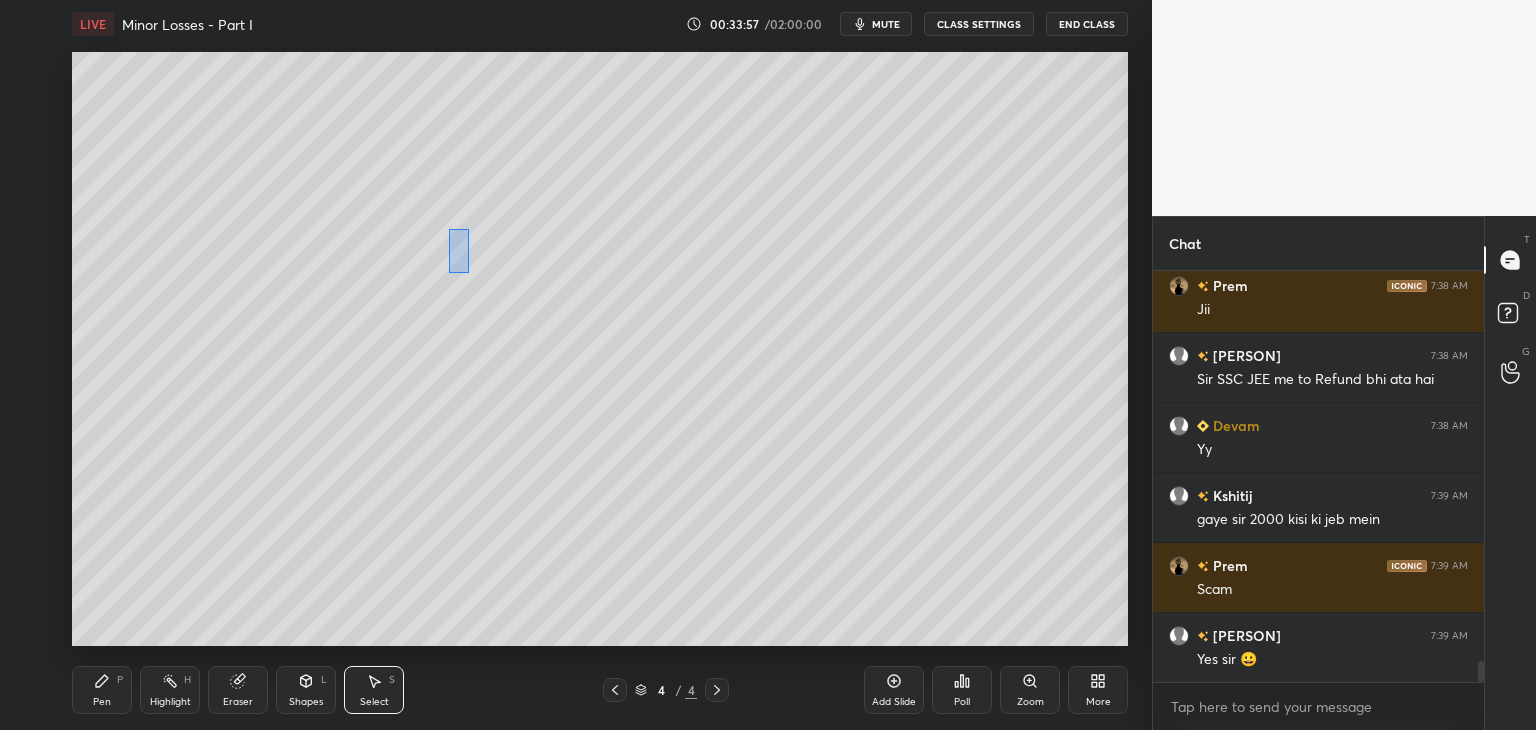 drag, startPoint x: 448, startPoint y: 229, endPoint x: 468, endPoint y: 273, distance: 48.332184 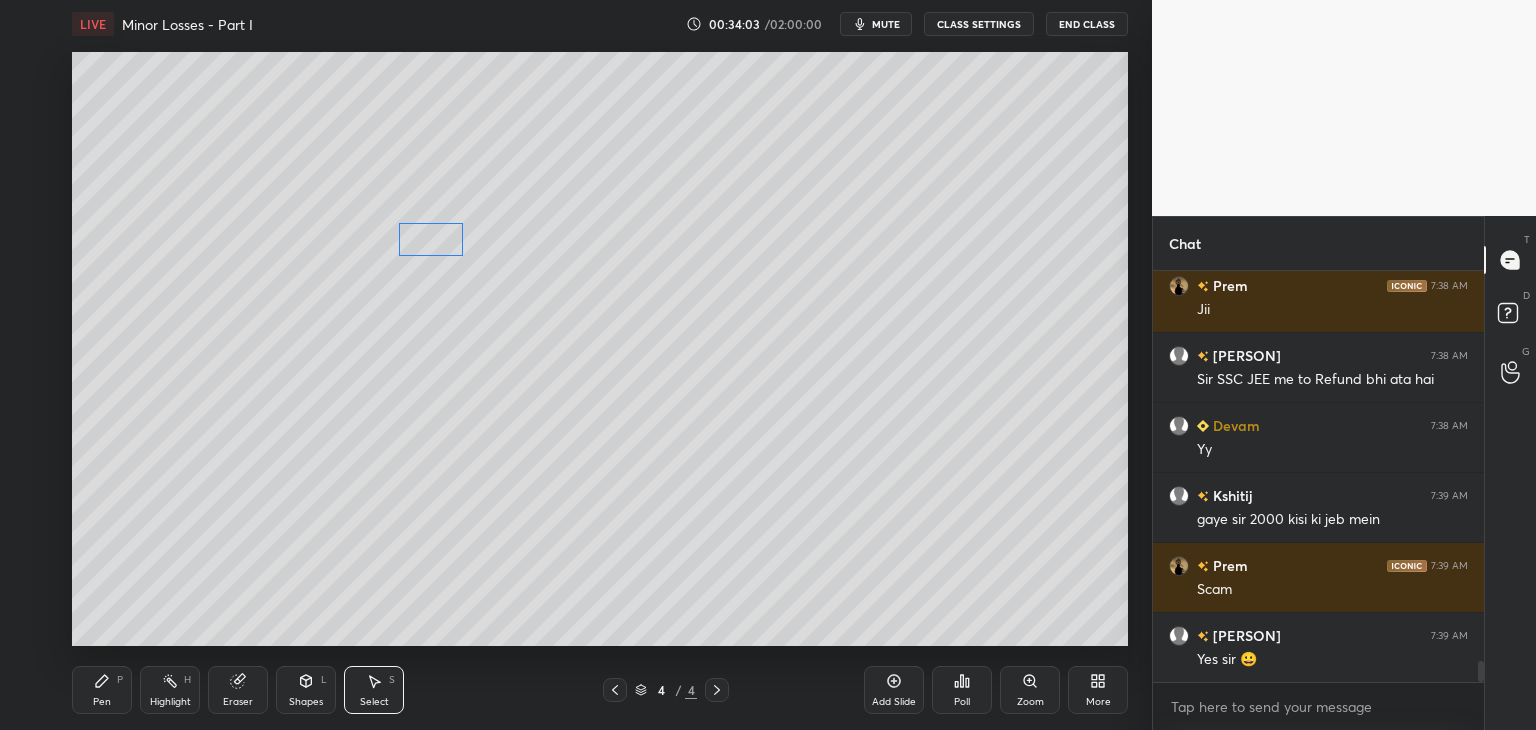drag, startPoint x: 454, startPoint y: 238, endPoint x: 435, endPoint y: 245, distance: 20.248457 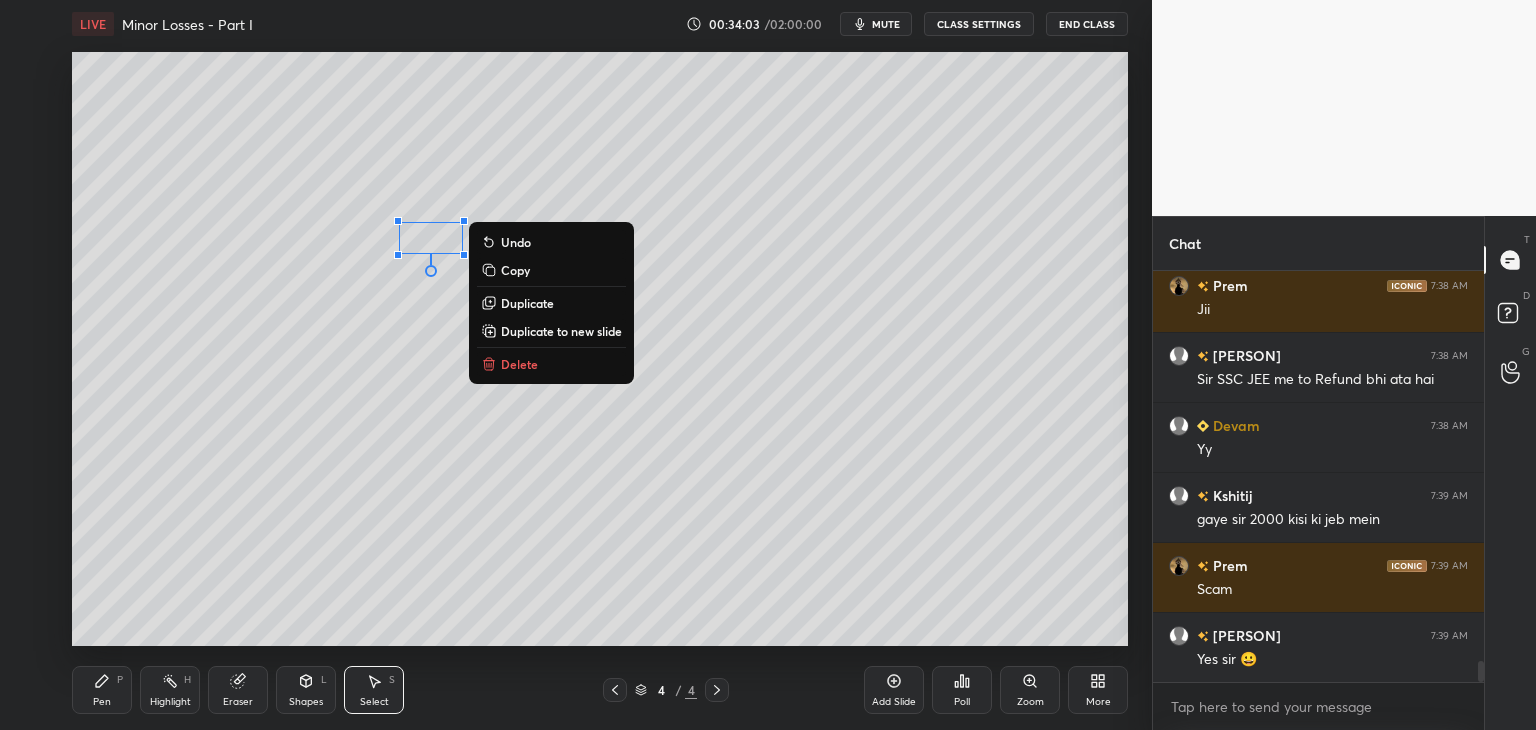 click on "0 ° Undo Copy Duplicate Duplicate to new slide Delete" at bounding box center (600, 349) 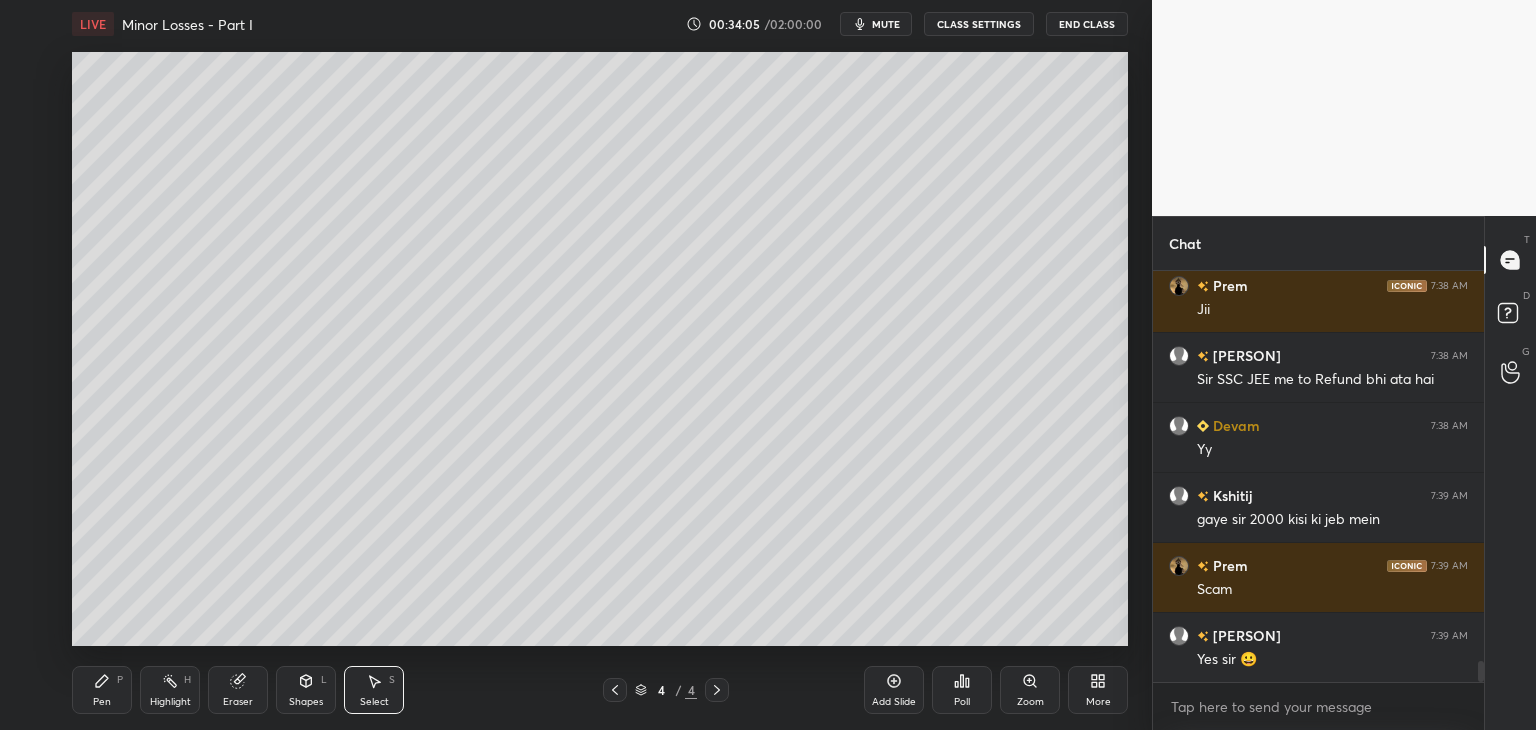 scroll, scrollTop: 7682, scrollLeft: 0, axis: vertical 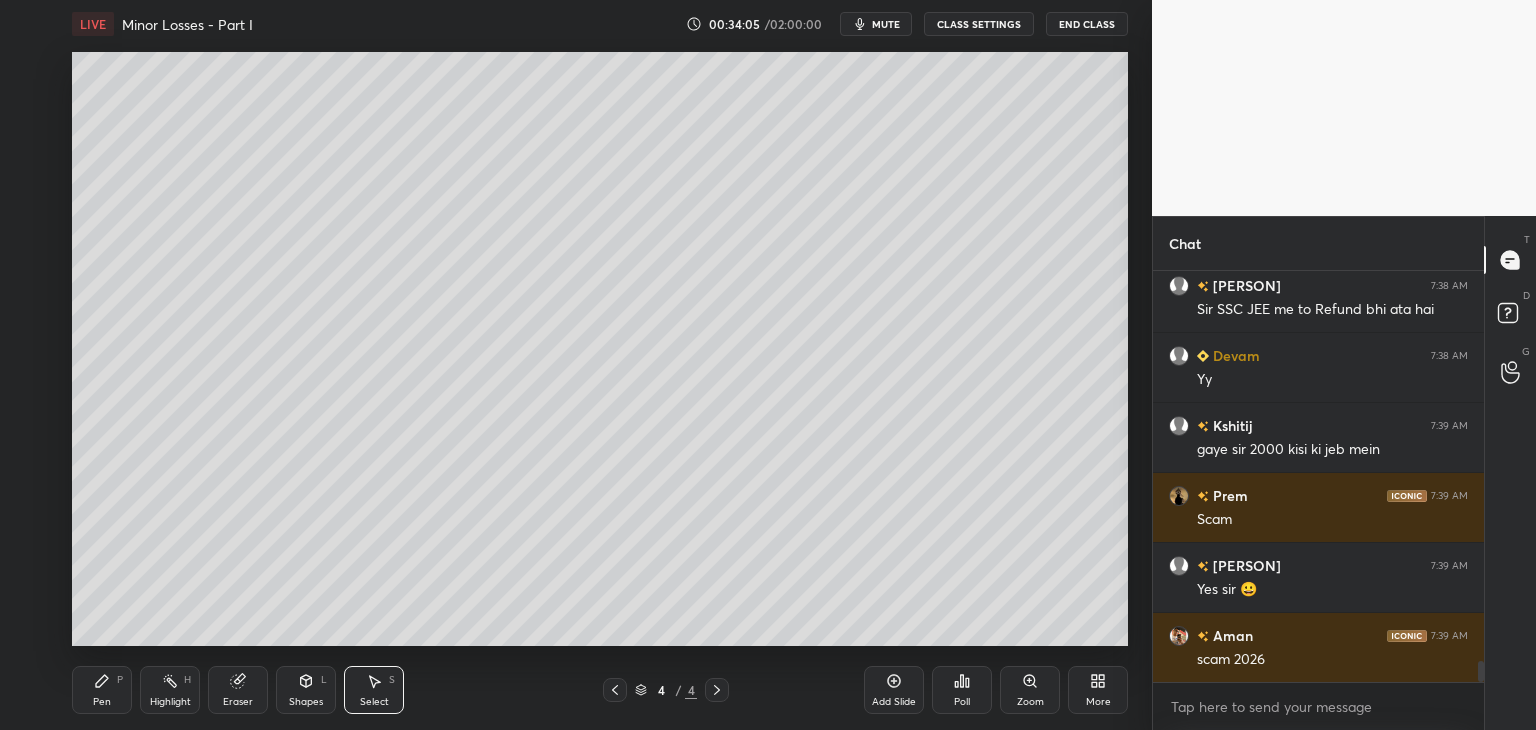 click on "Shapes L" at bounding box center (306, 690) 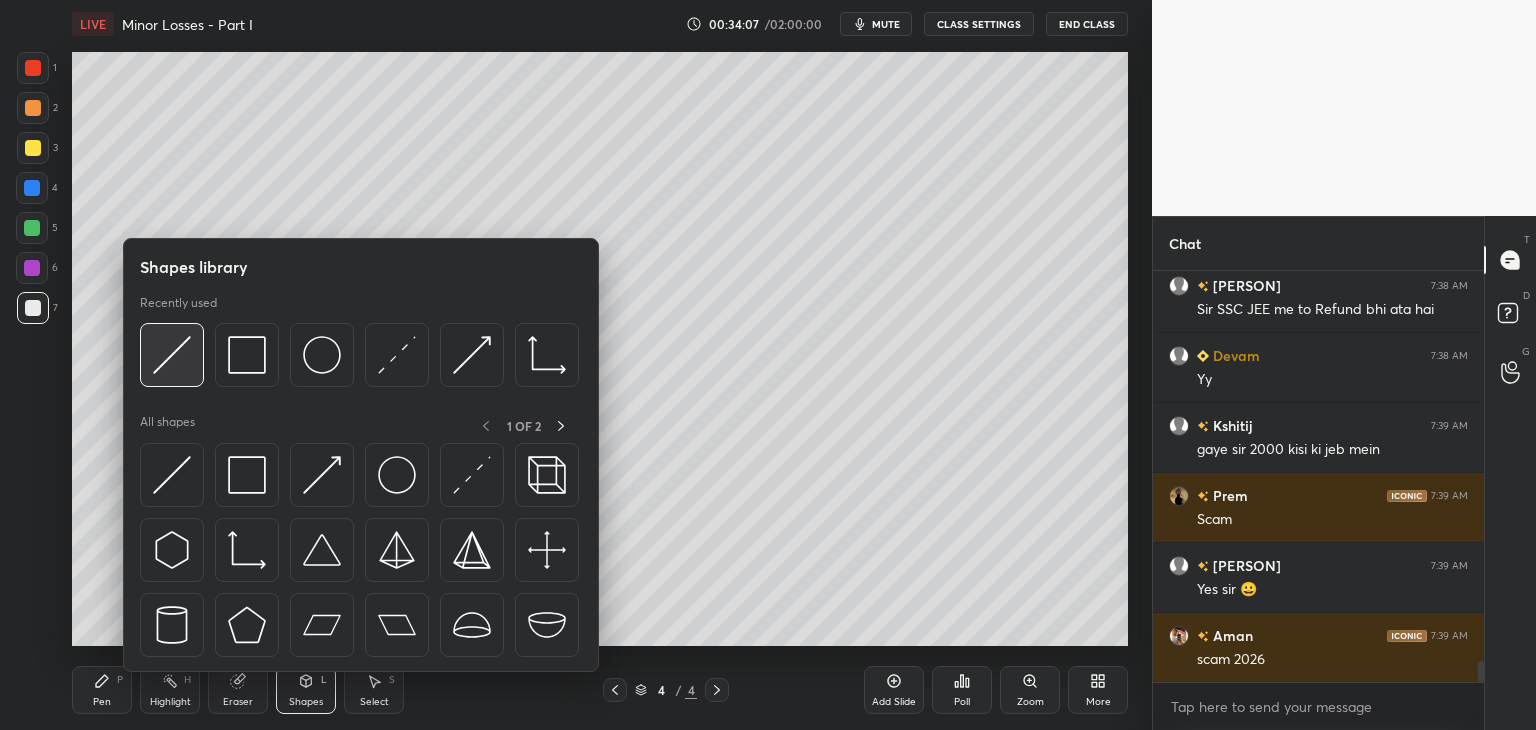 click at bounding box center (172, 355) 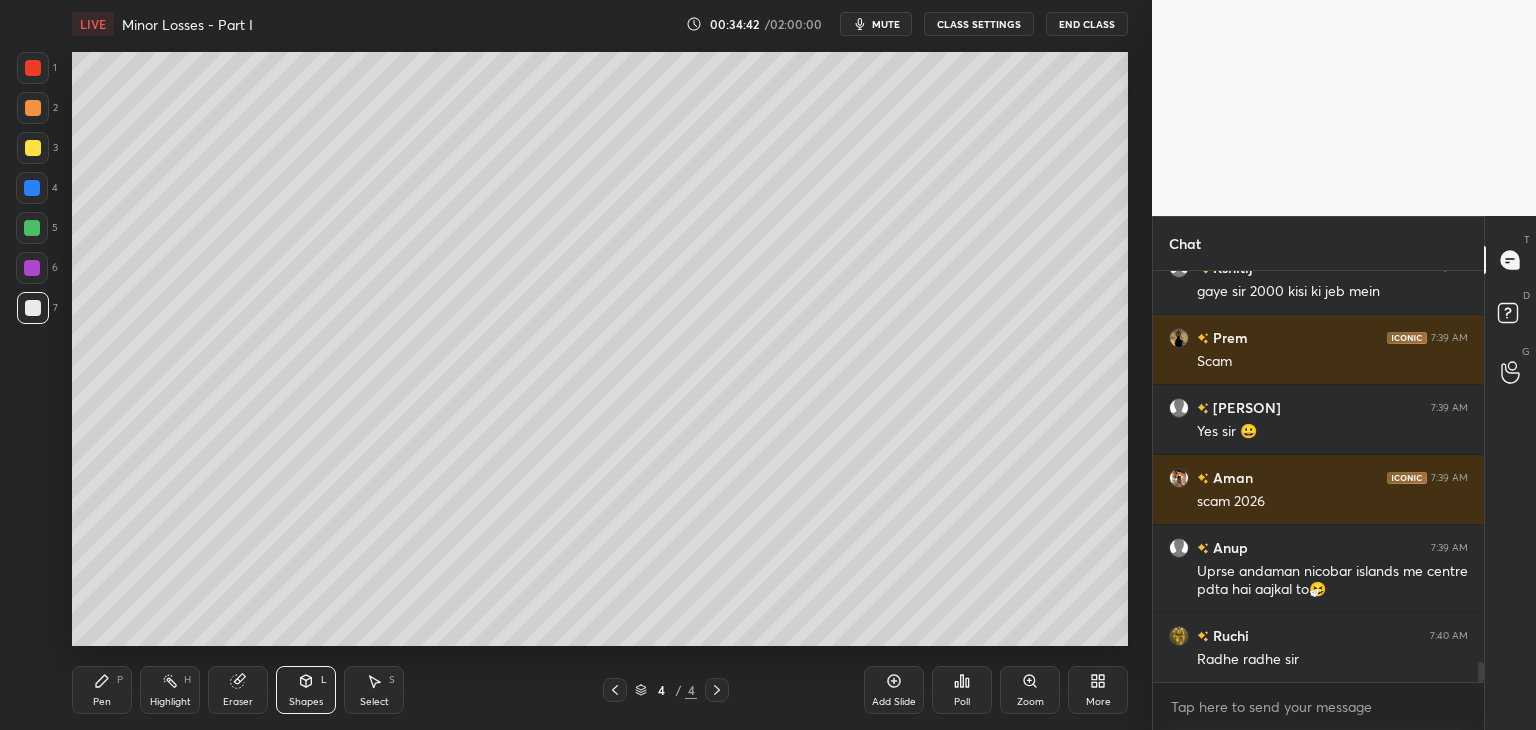 scroll, scrollTop: 7910, scrollLeft: 0, axis: vertical 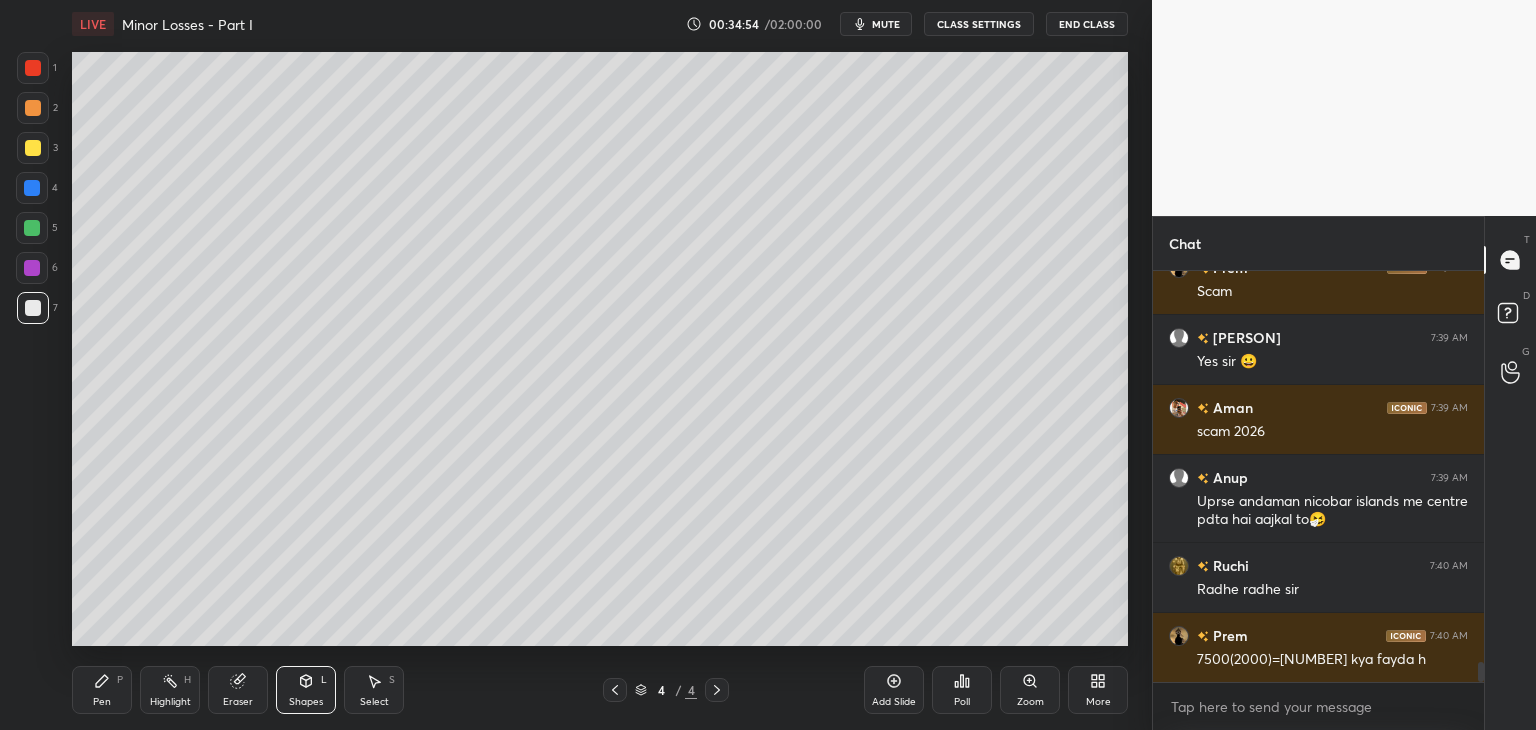 click 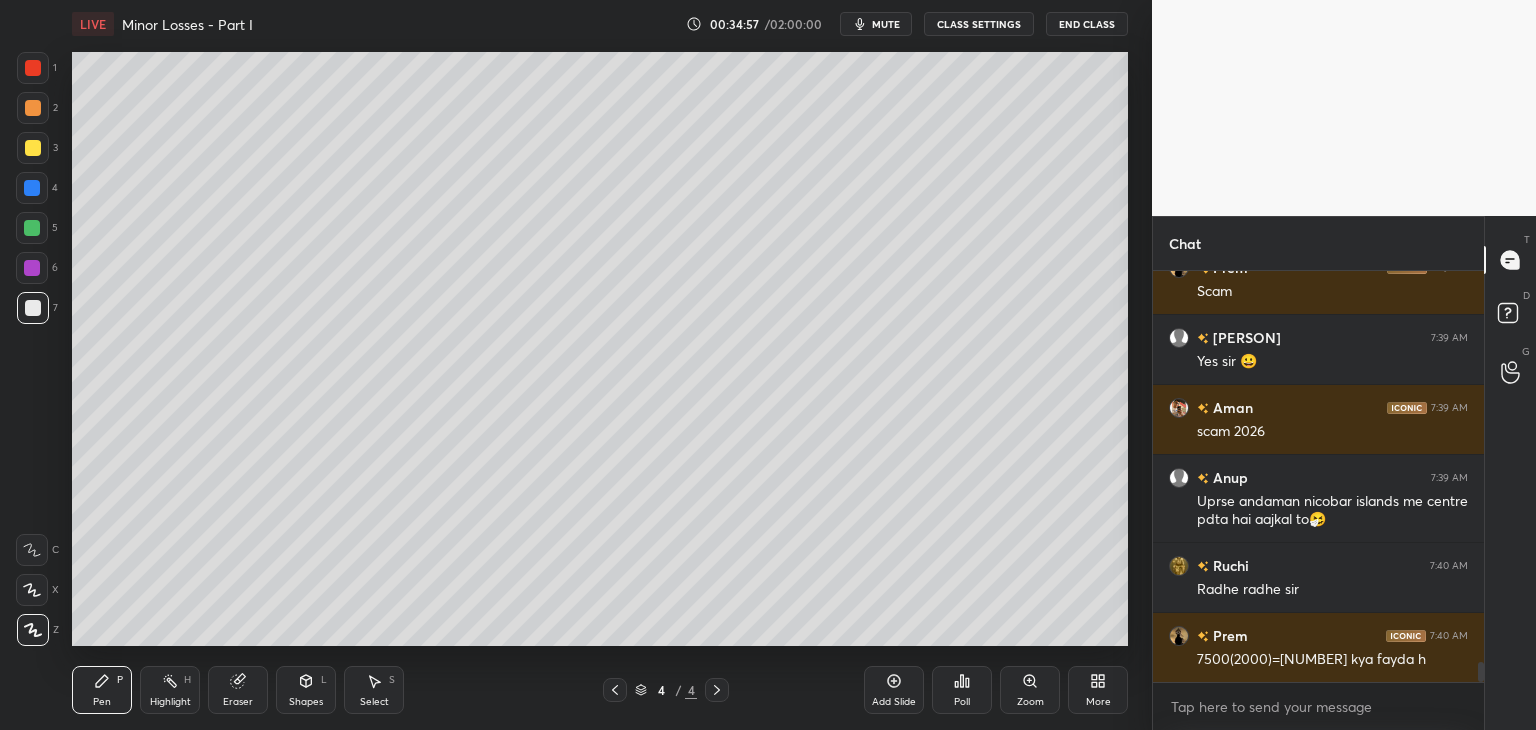click at bounding box center [32, 188] 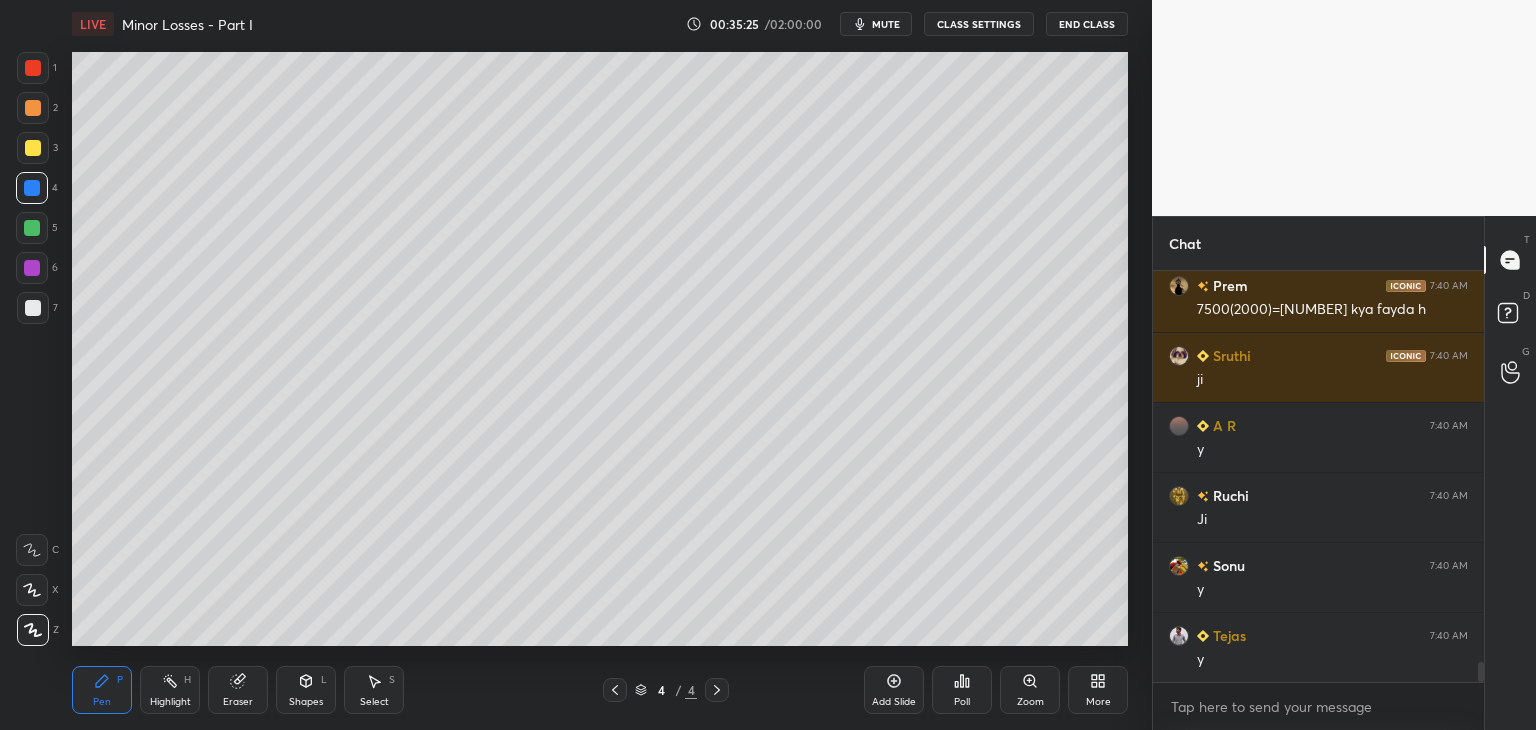 scroll, scrollTop: 8330, scrollLeft: 0, axis: vertical 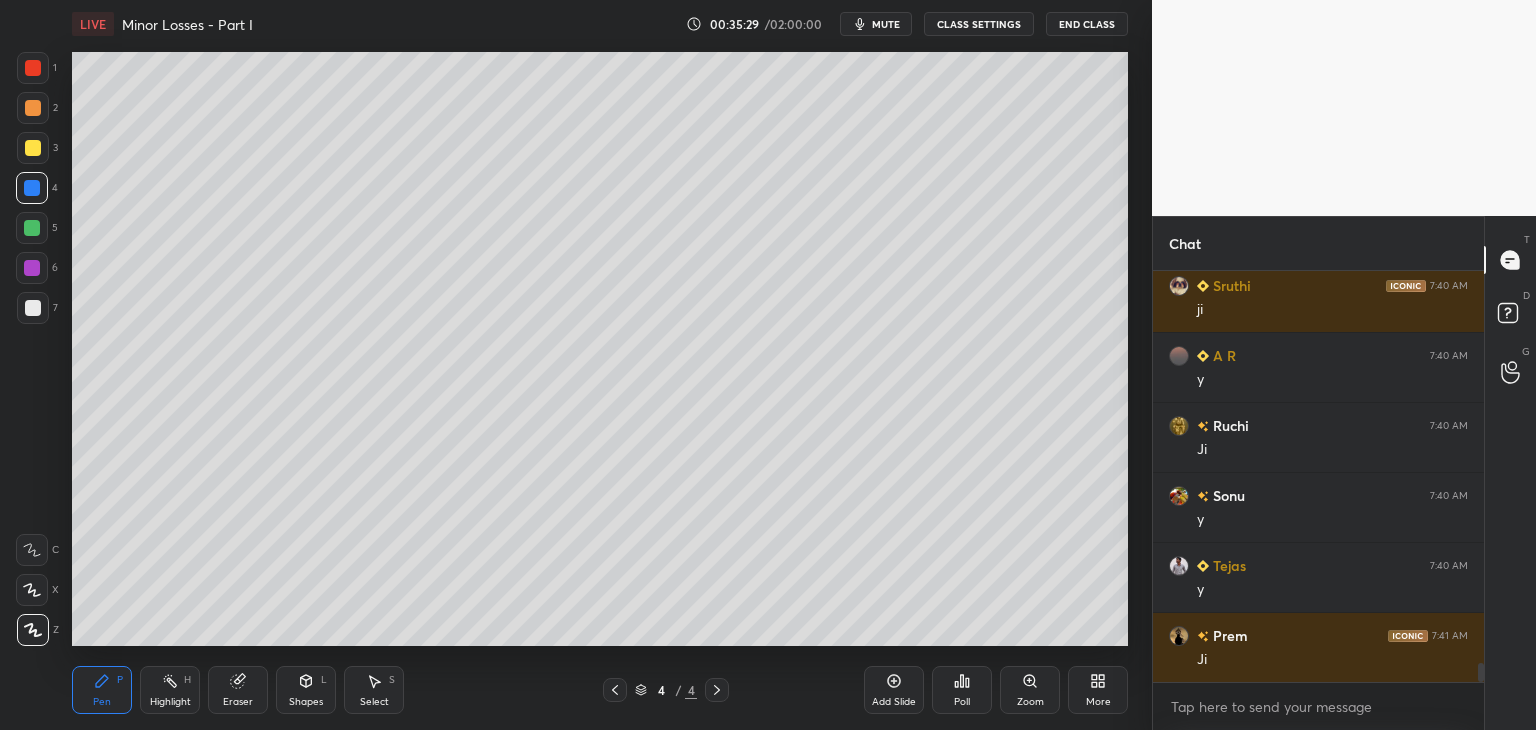 click on "Shapes L" at bounding box center (306, 690) 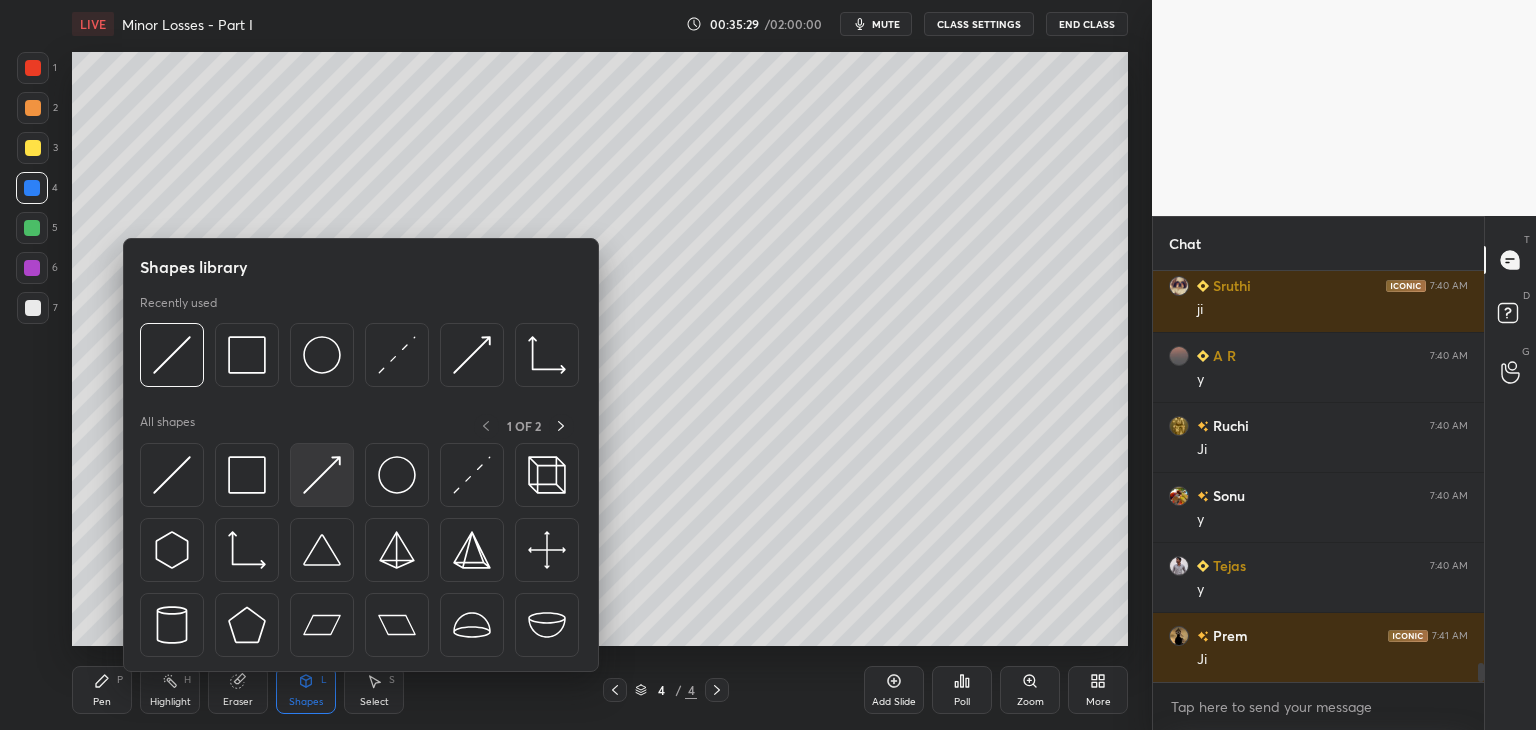 click at bounding box center [322, 475] 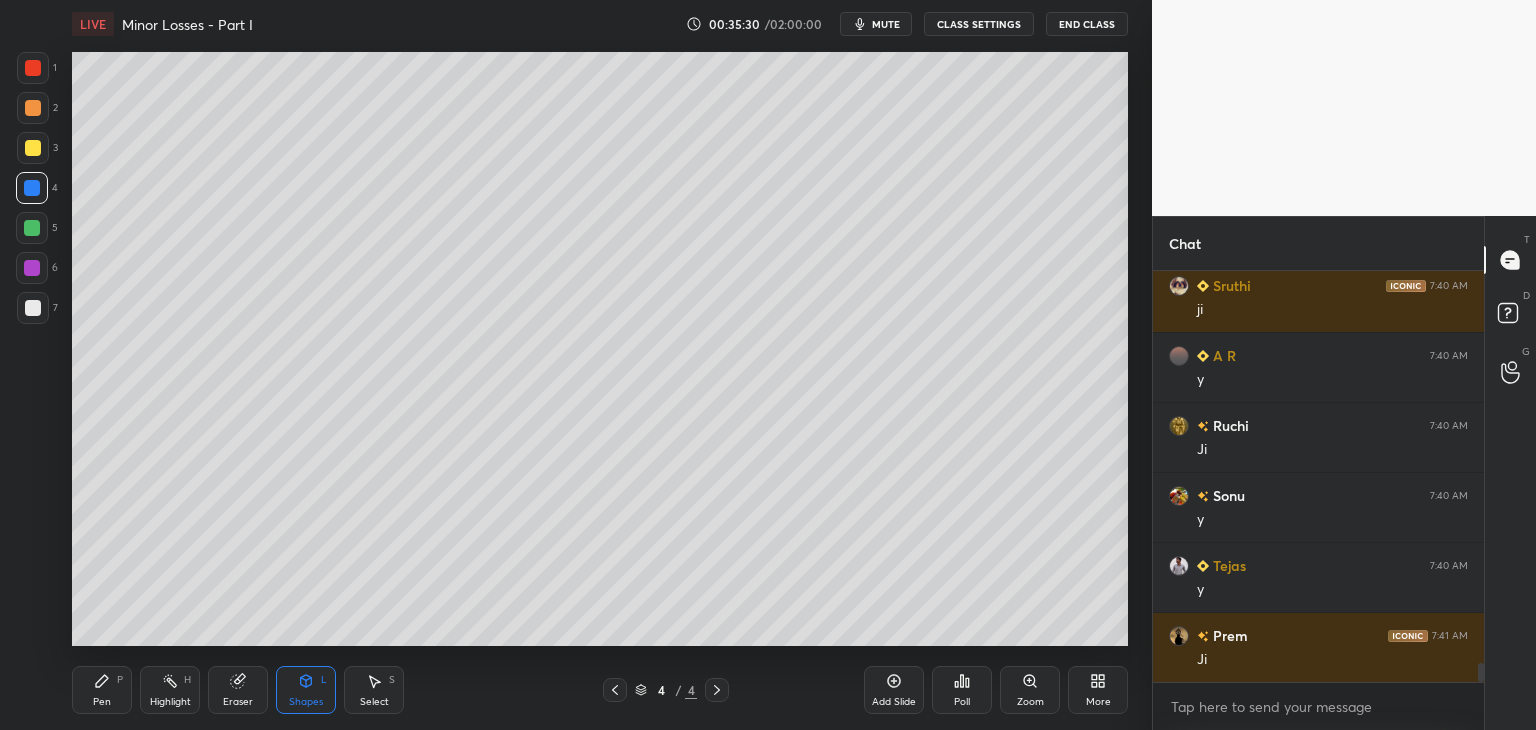 scroll, scrollTop: 8400, scrollLeft: 0, axis: vertical 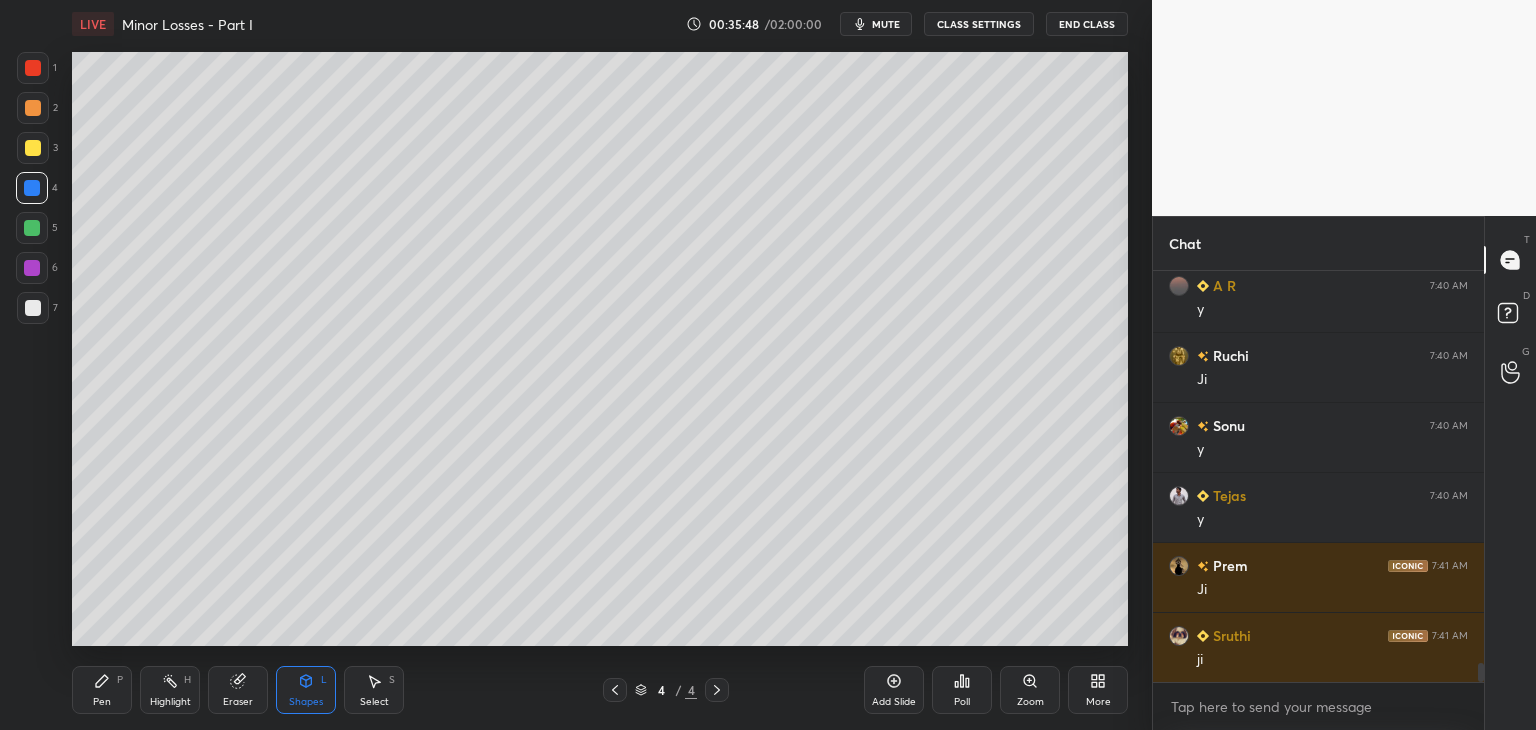 click on "Pen P" at bounding box center [102, 690] 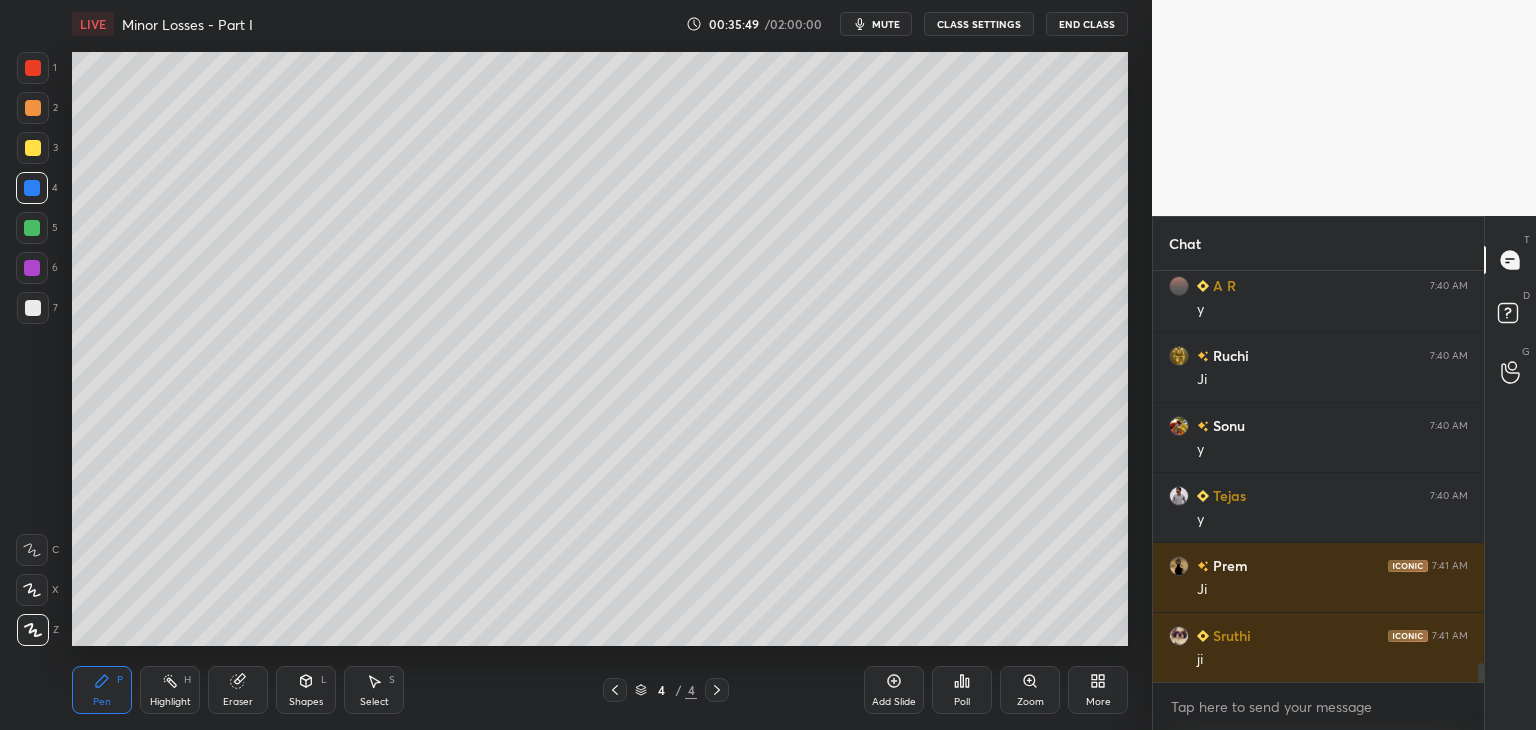 click at bounding box center (33, 308) 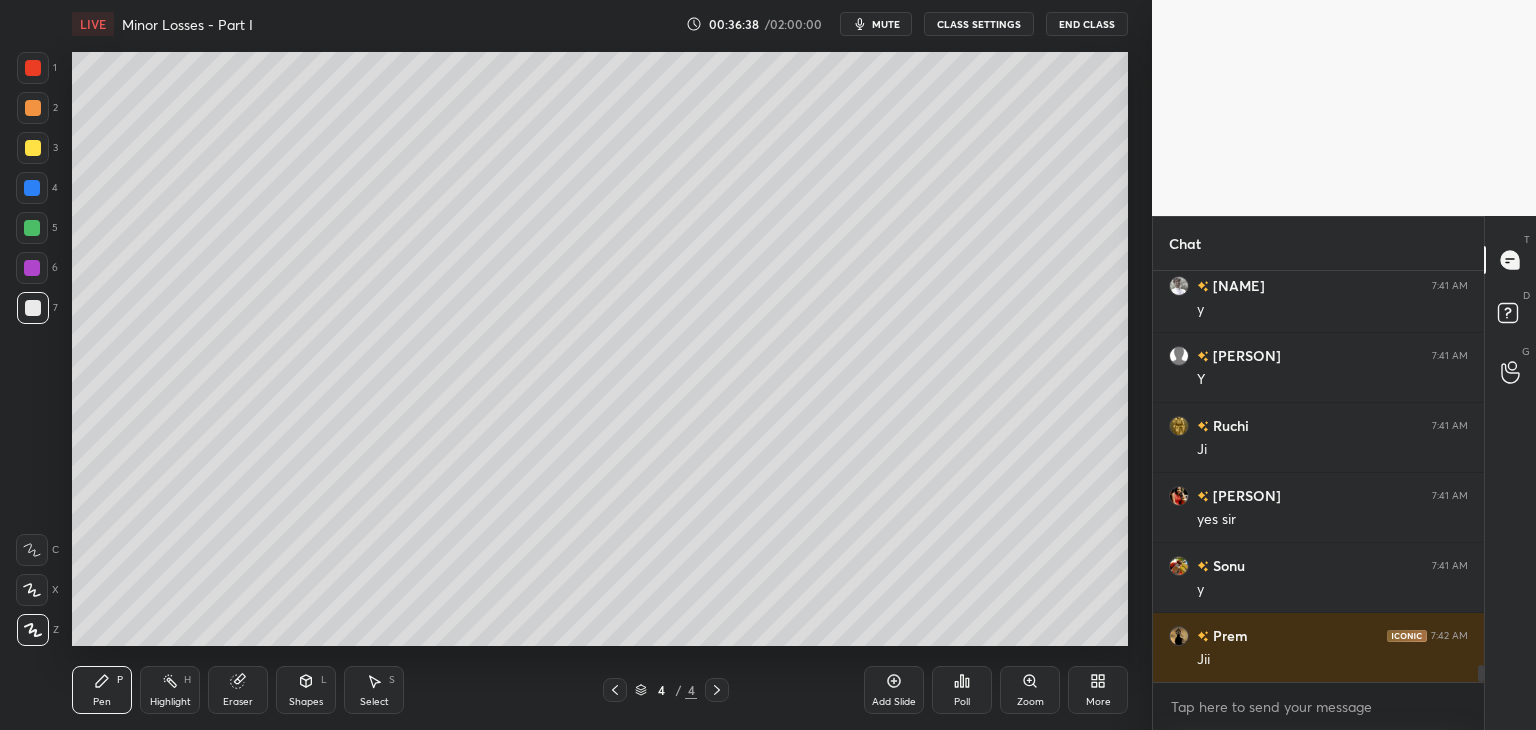 scroll, scrollTop: 9330, scrollLeft: 0, axis: vertical 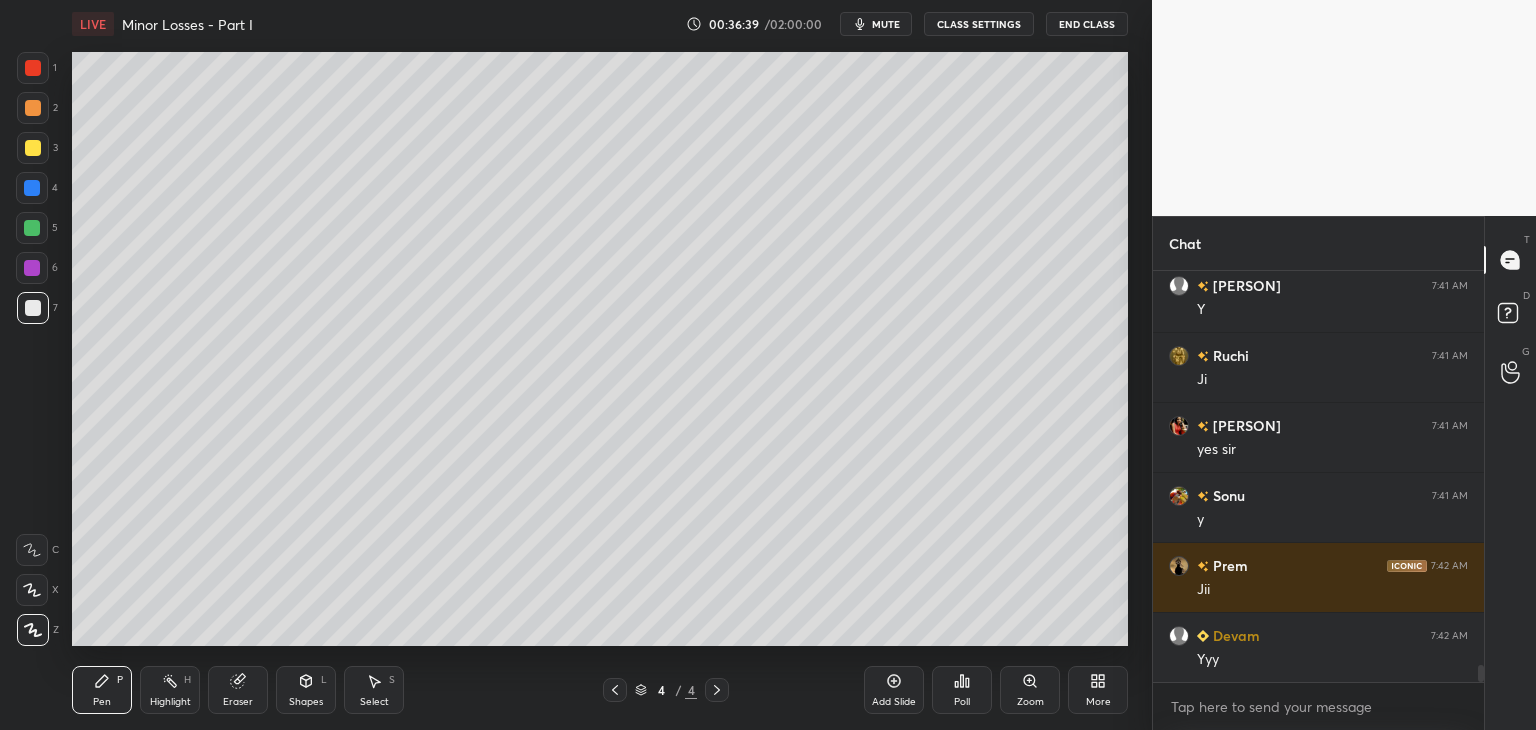 click 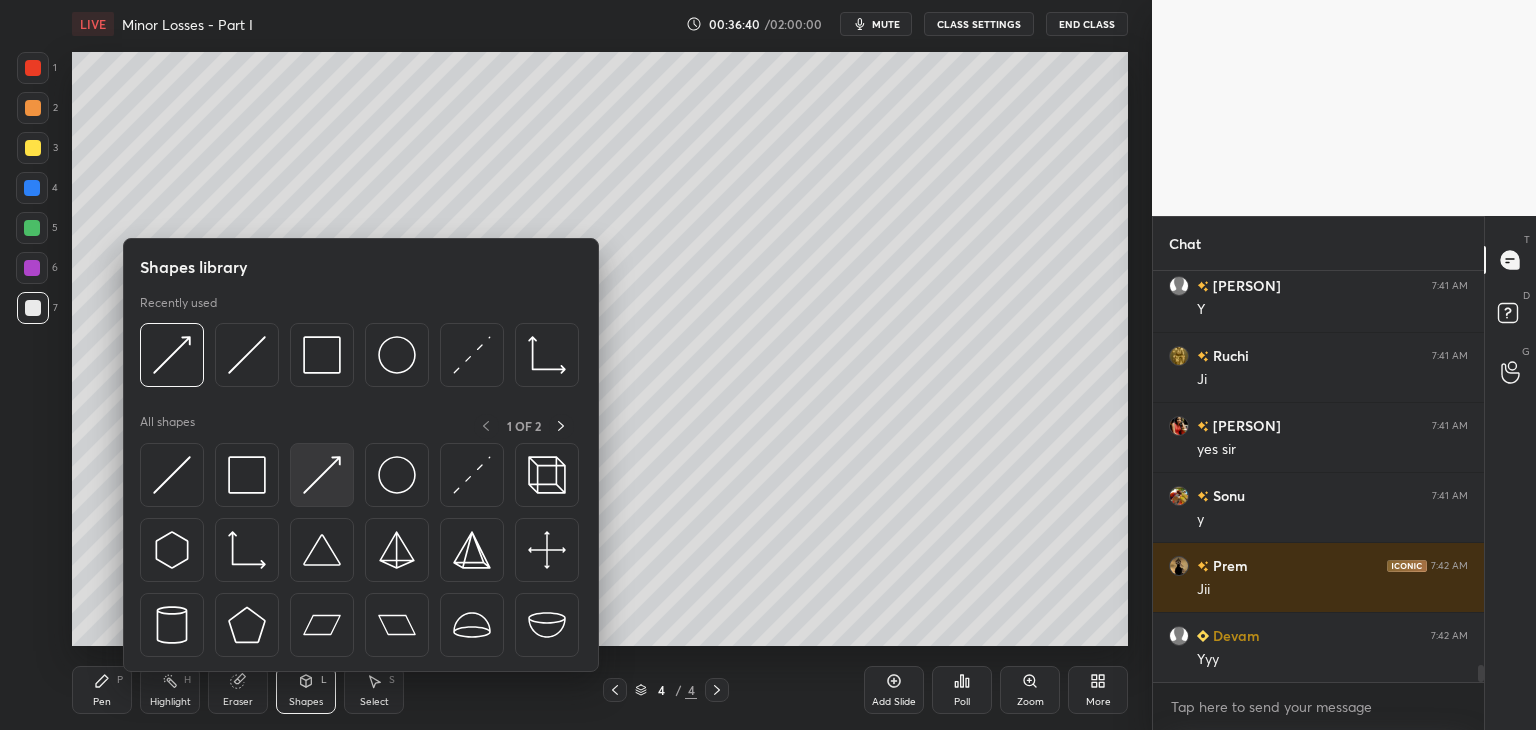 scroll, scrollTop: 9400, scrollLeft: 0, axis: vertical 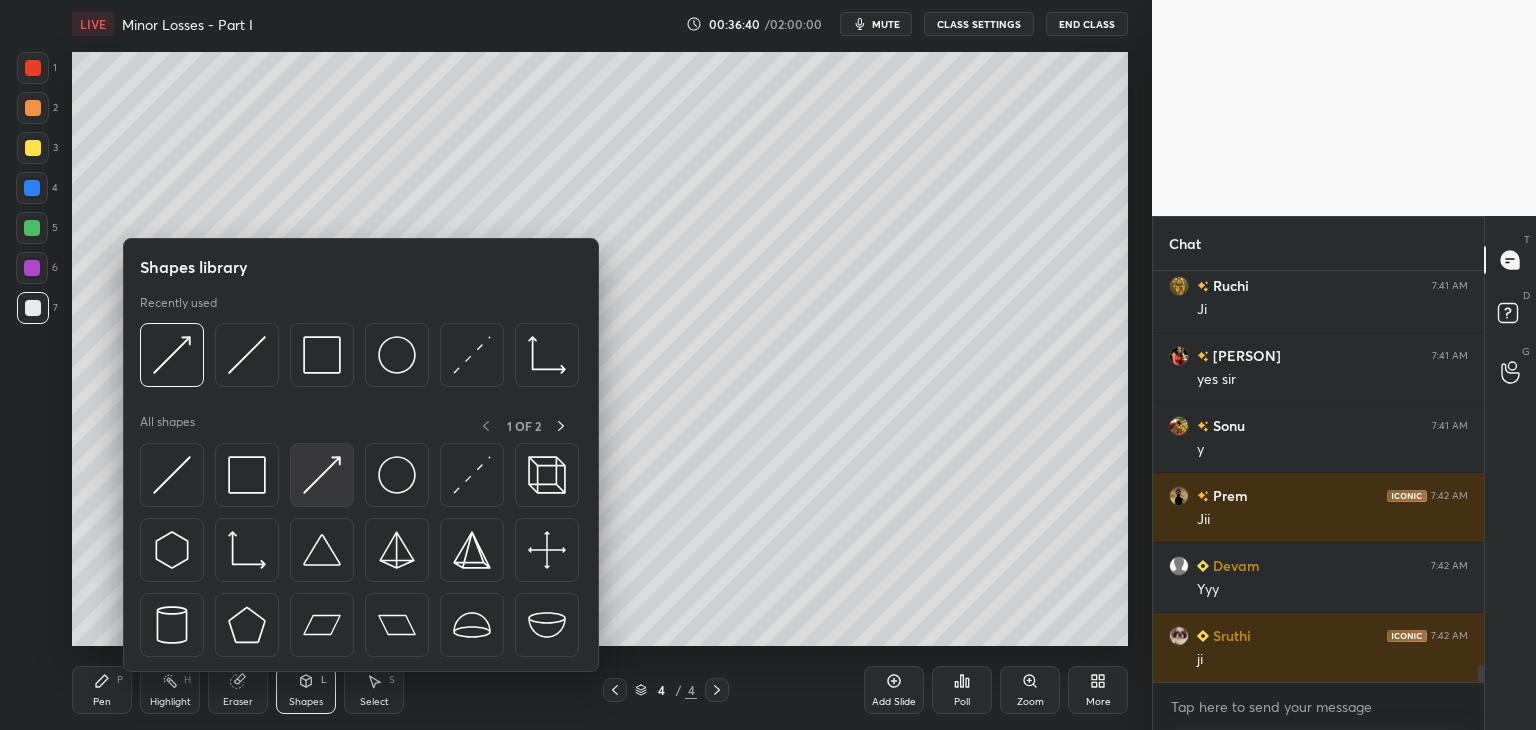 click at bounding box center (322, 475) 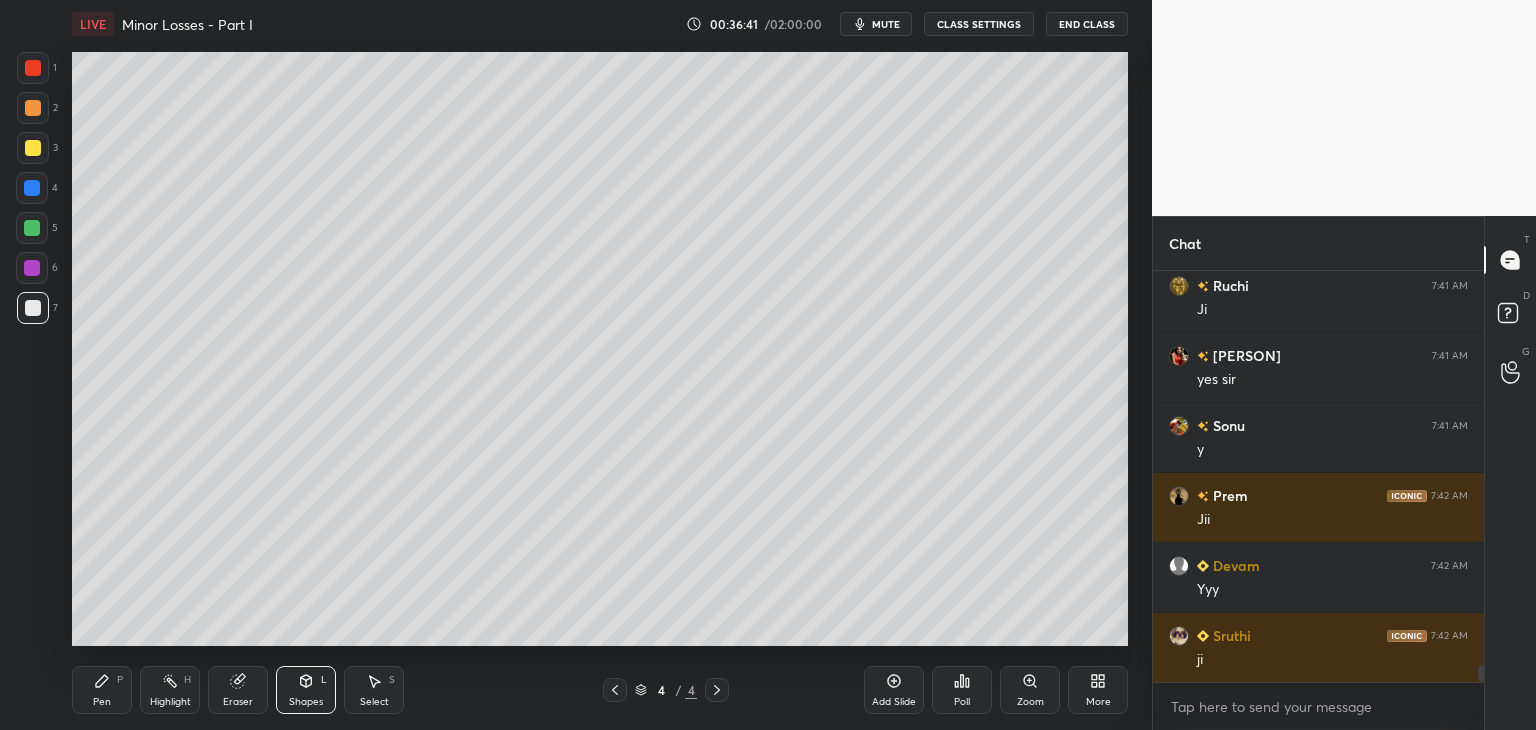 click at bounding box center [33, 148] 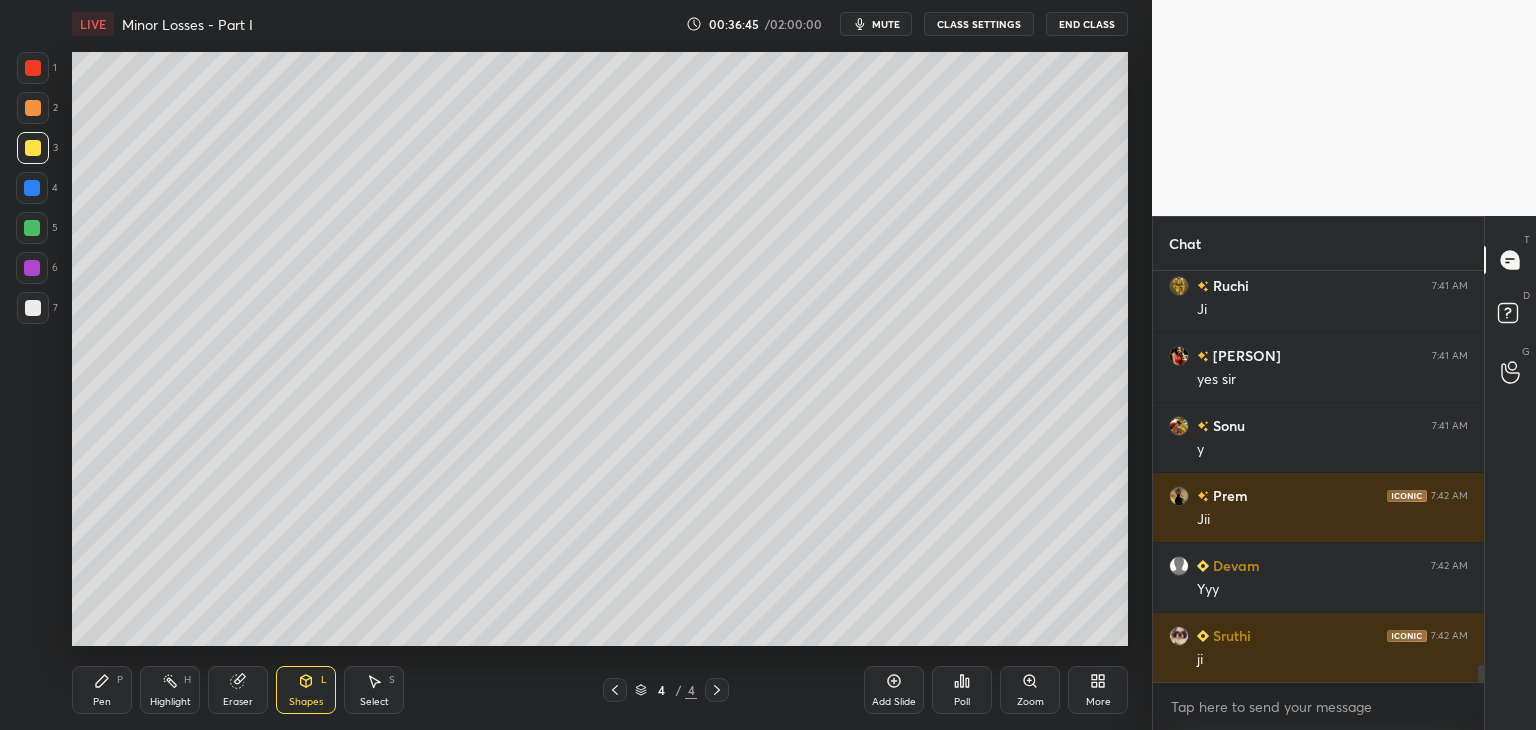 click on "Shapes L" at bounding box center [306, 690] 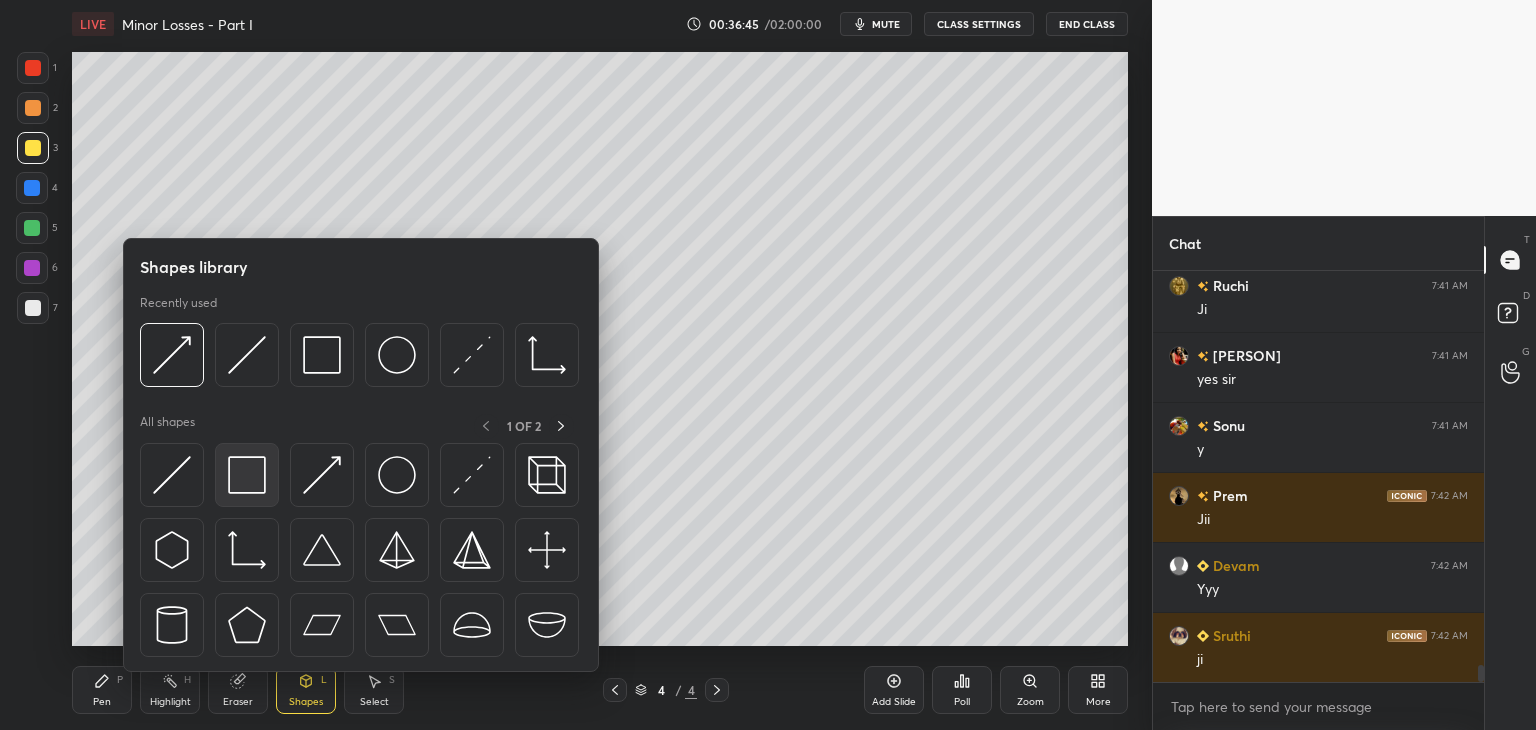 click at bounding box center (247, 475) 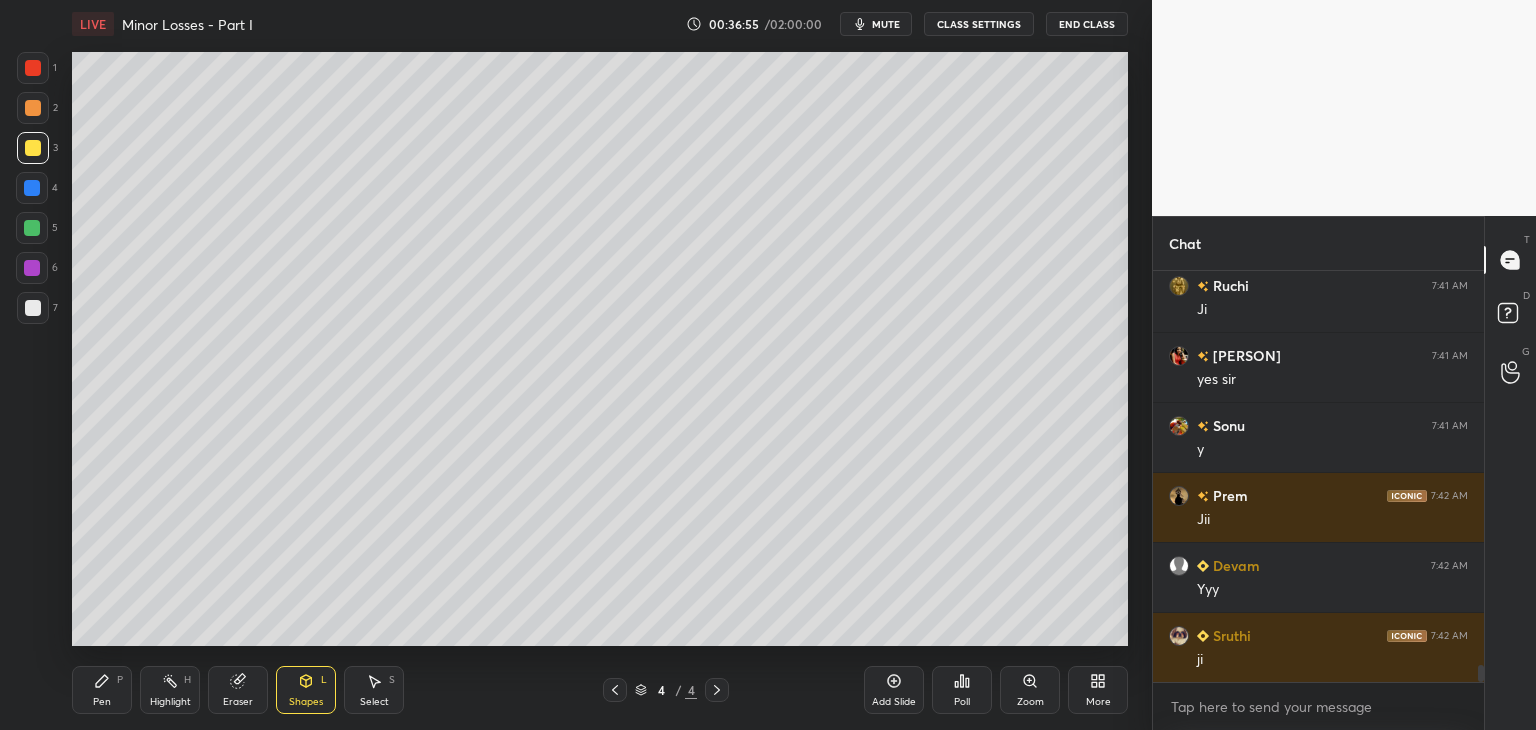 drag, startPoint x: 384, startPoint y: 691, endPoint x: 397, endPoint y: 680, distance: 17.029387 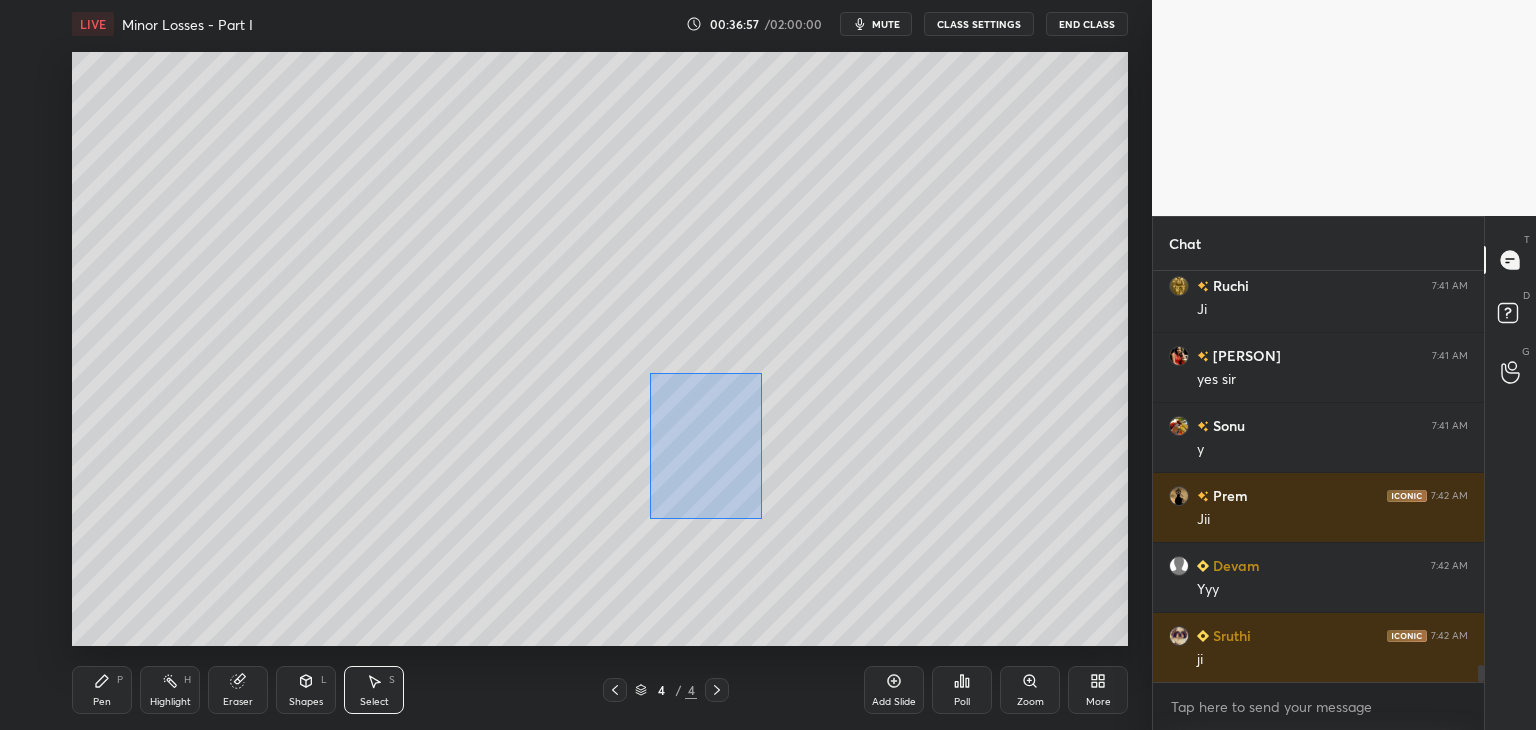drag, startPoint x: 652, startPoint y: 379, endPoint x: 769, endPoint y: 525, distance: 187.09624 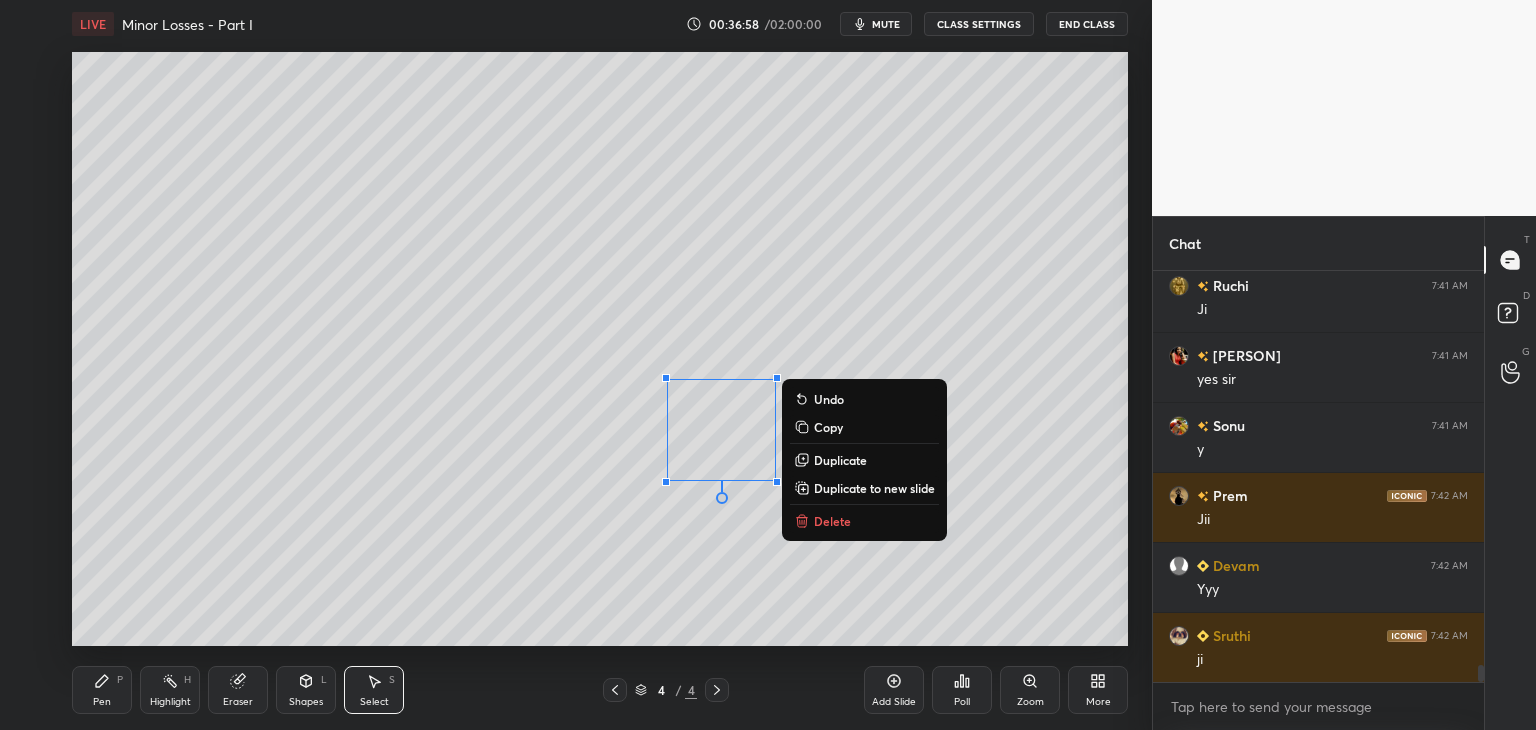 click on "Duplicate" at bounding box center (840, 460) 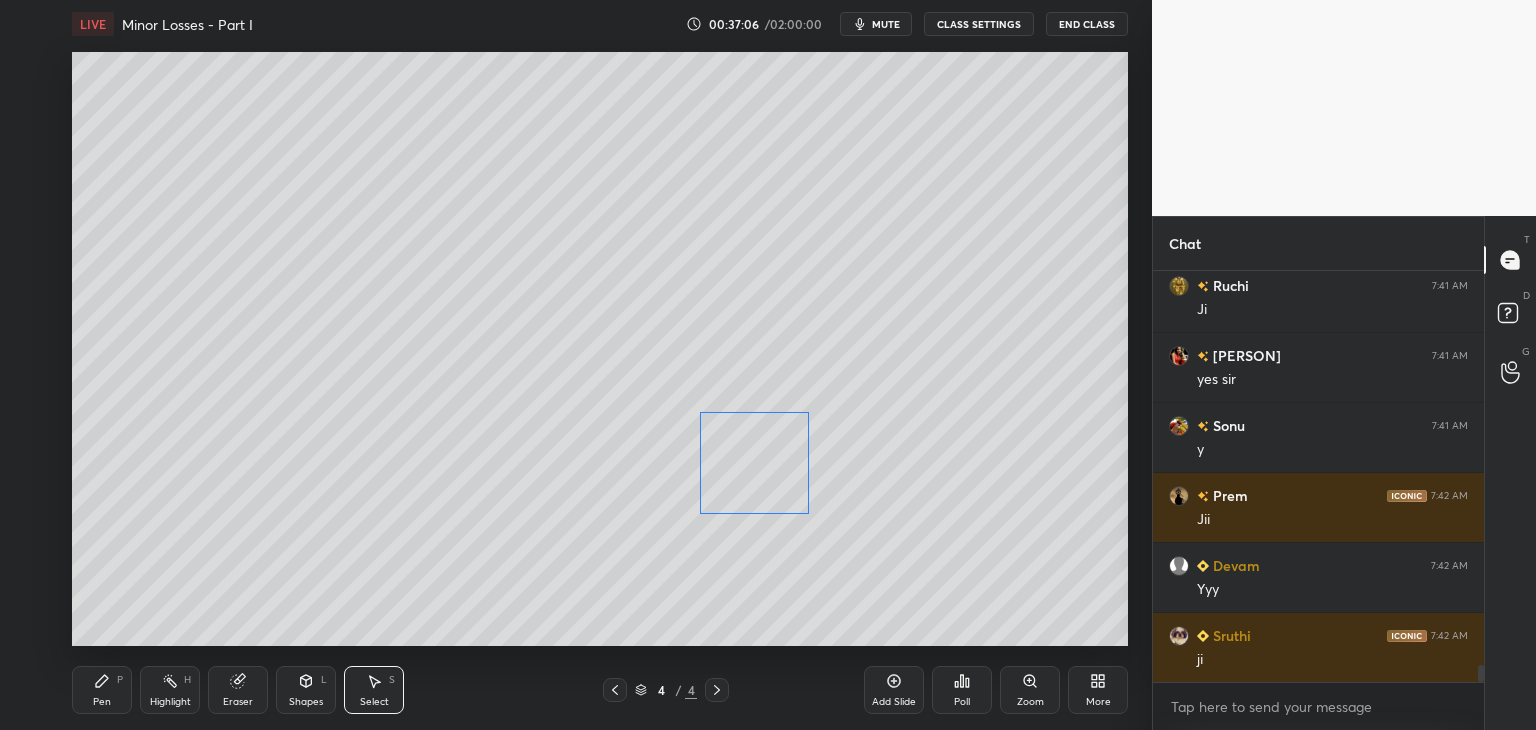 drag, startPoint x: 748, startPoint y: 461, endPoint x: 757, endPoint y: 470, distance: 12.727922 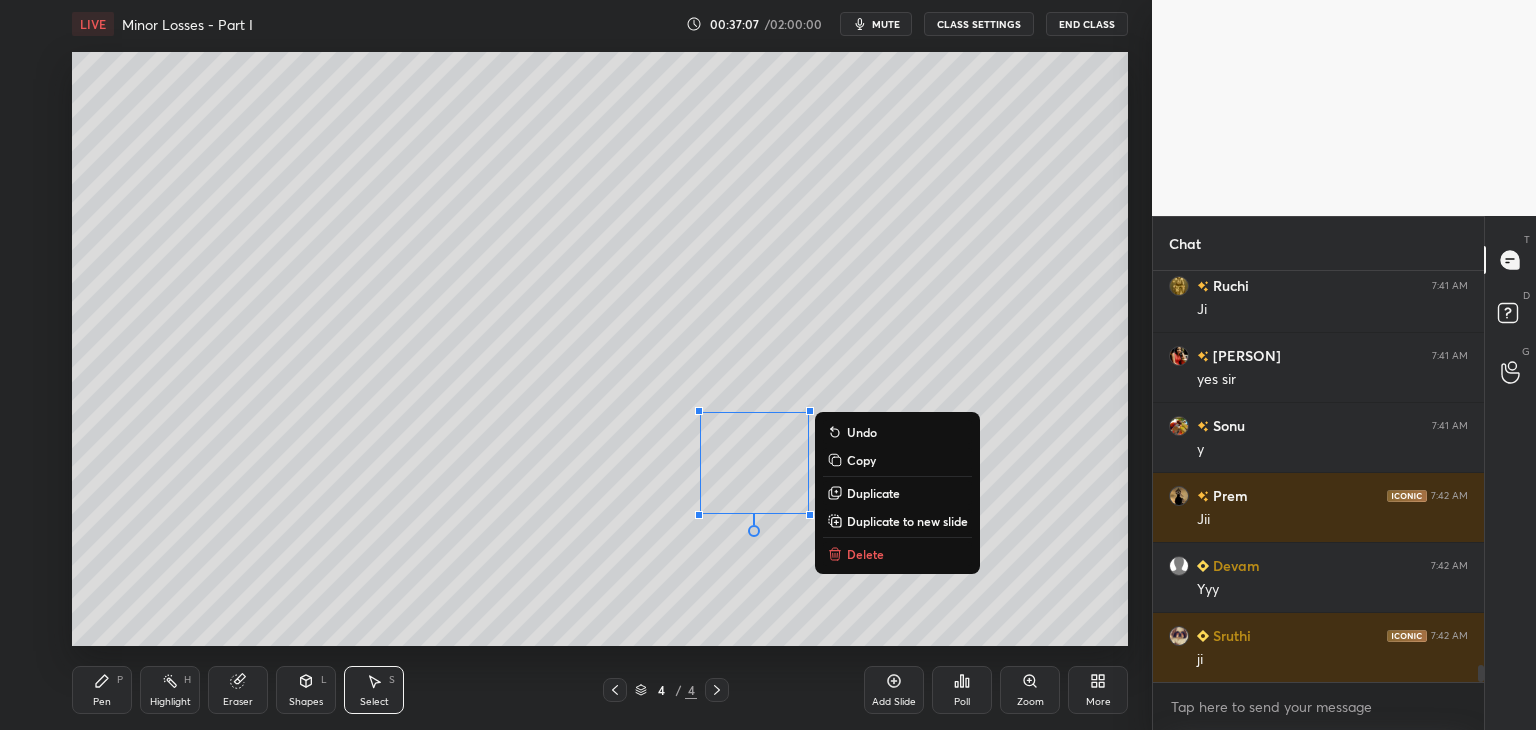 click on "L" at bounding box center (324, 680) 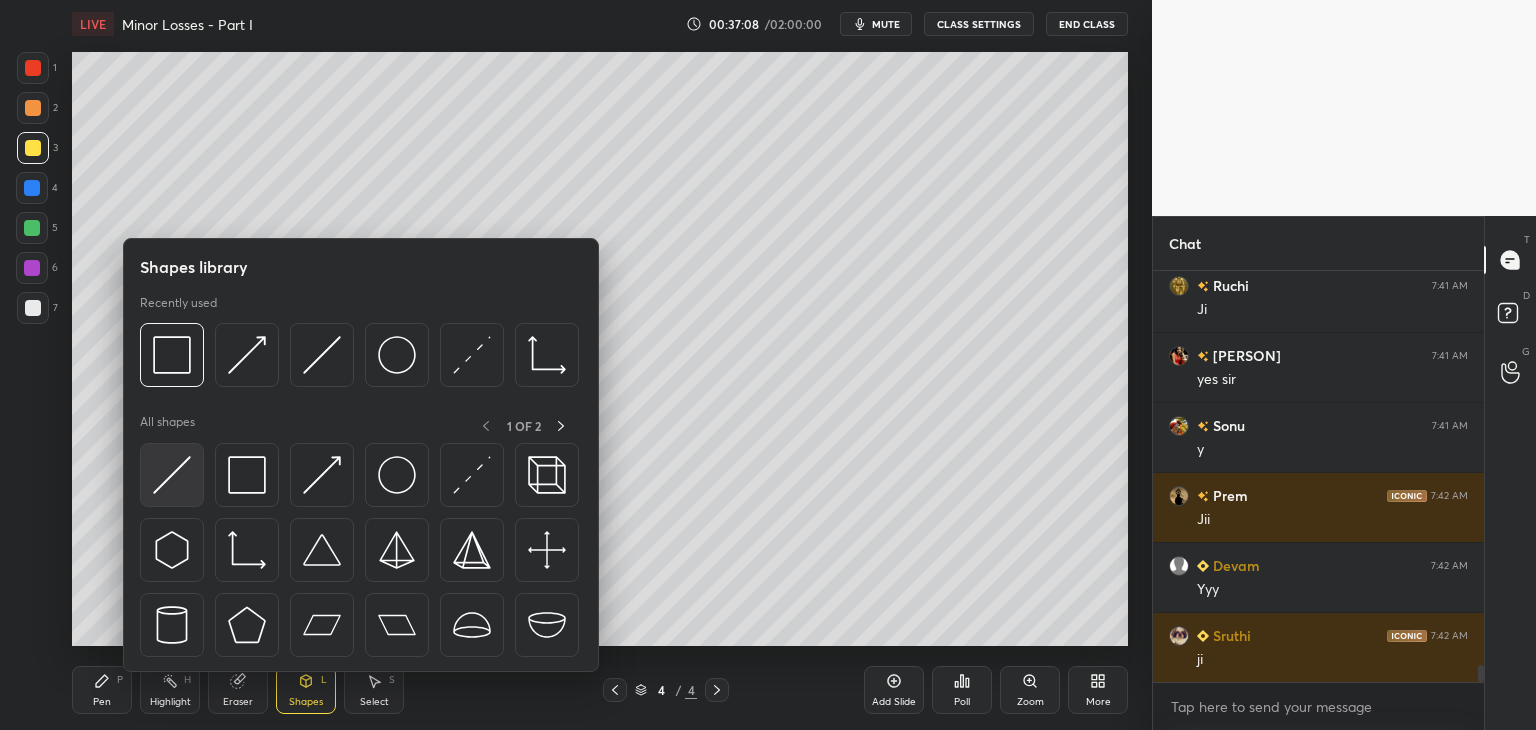 click at bounding box center [172, 475] 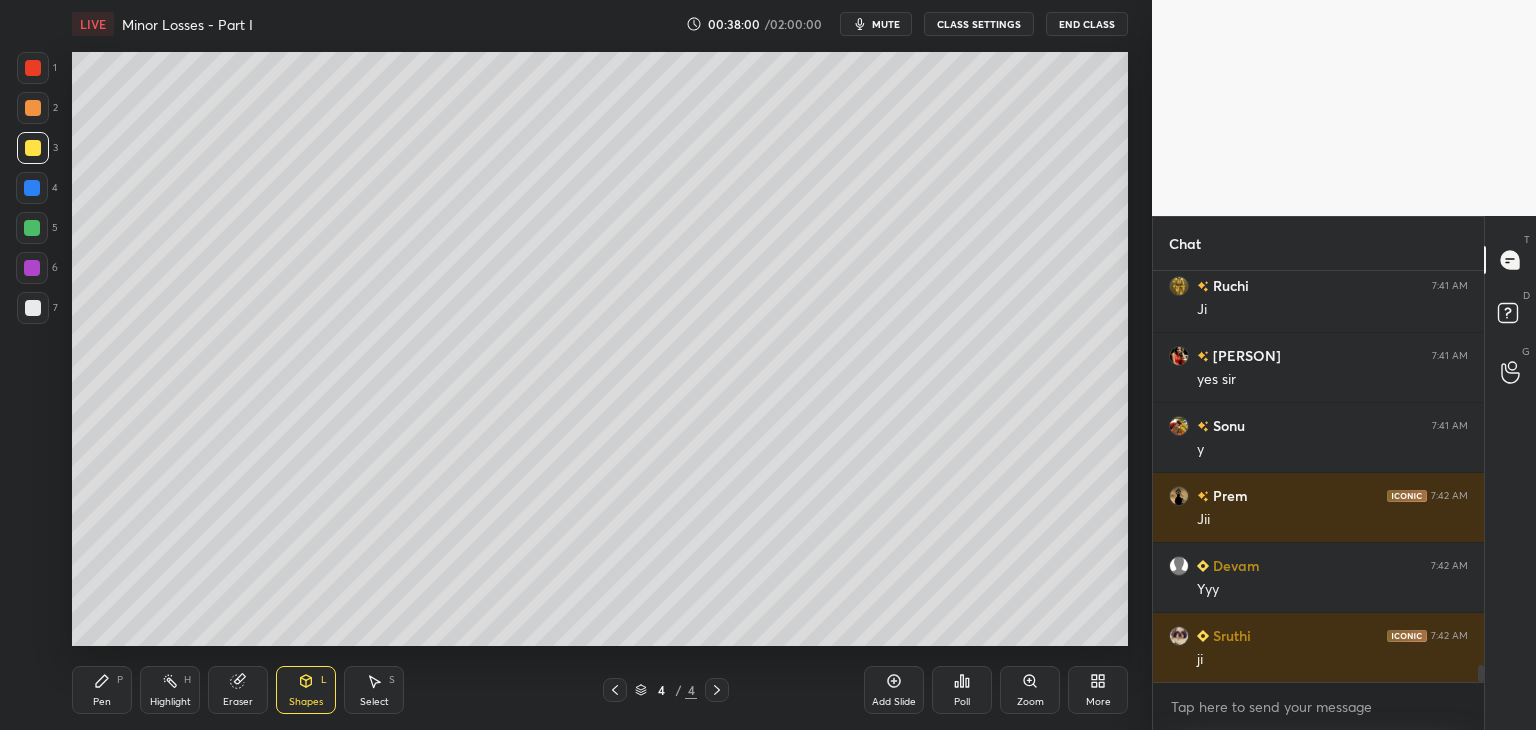 click on "Shapes" at bounding box center [306, 702] 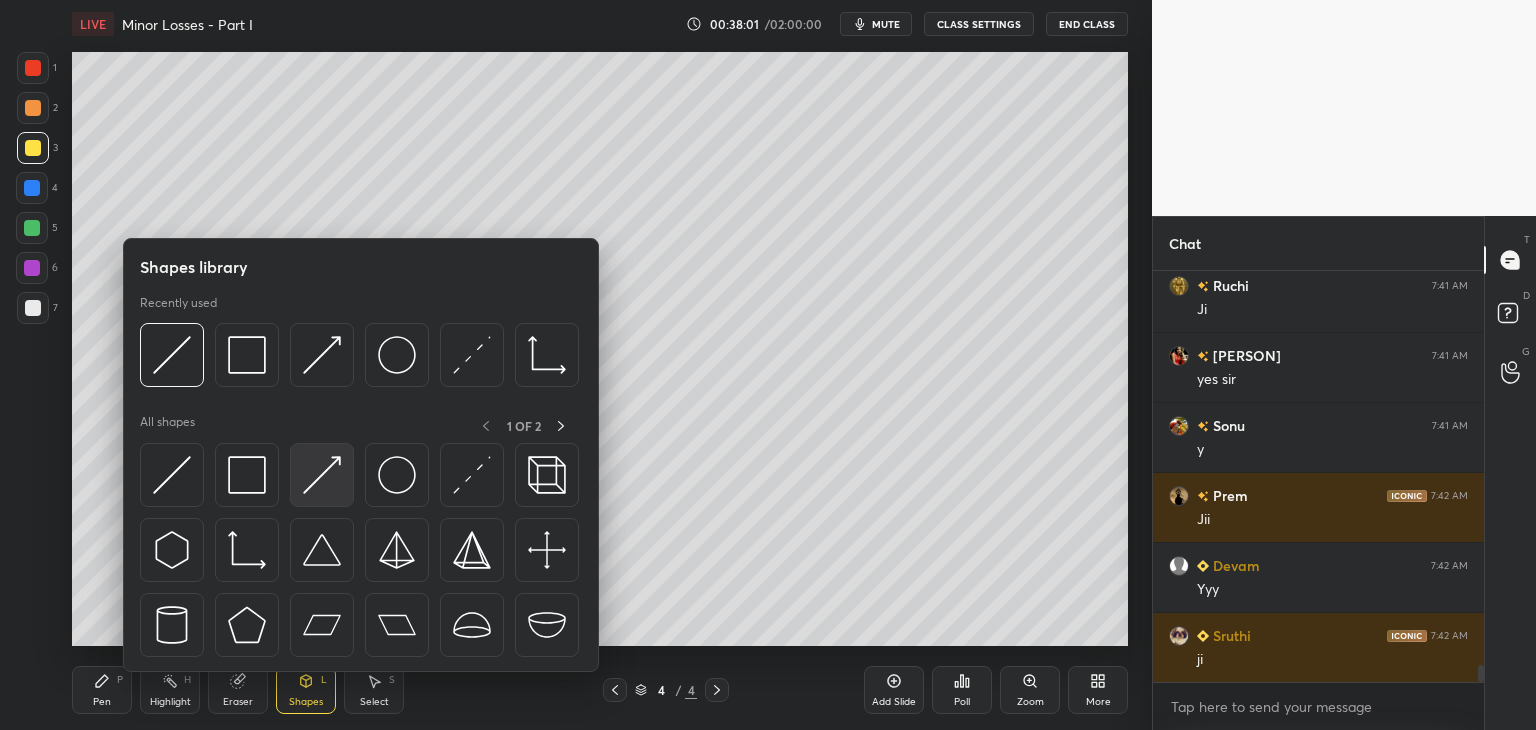 click at bounding box center [322, 475] 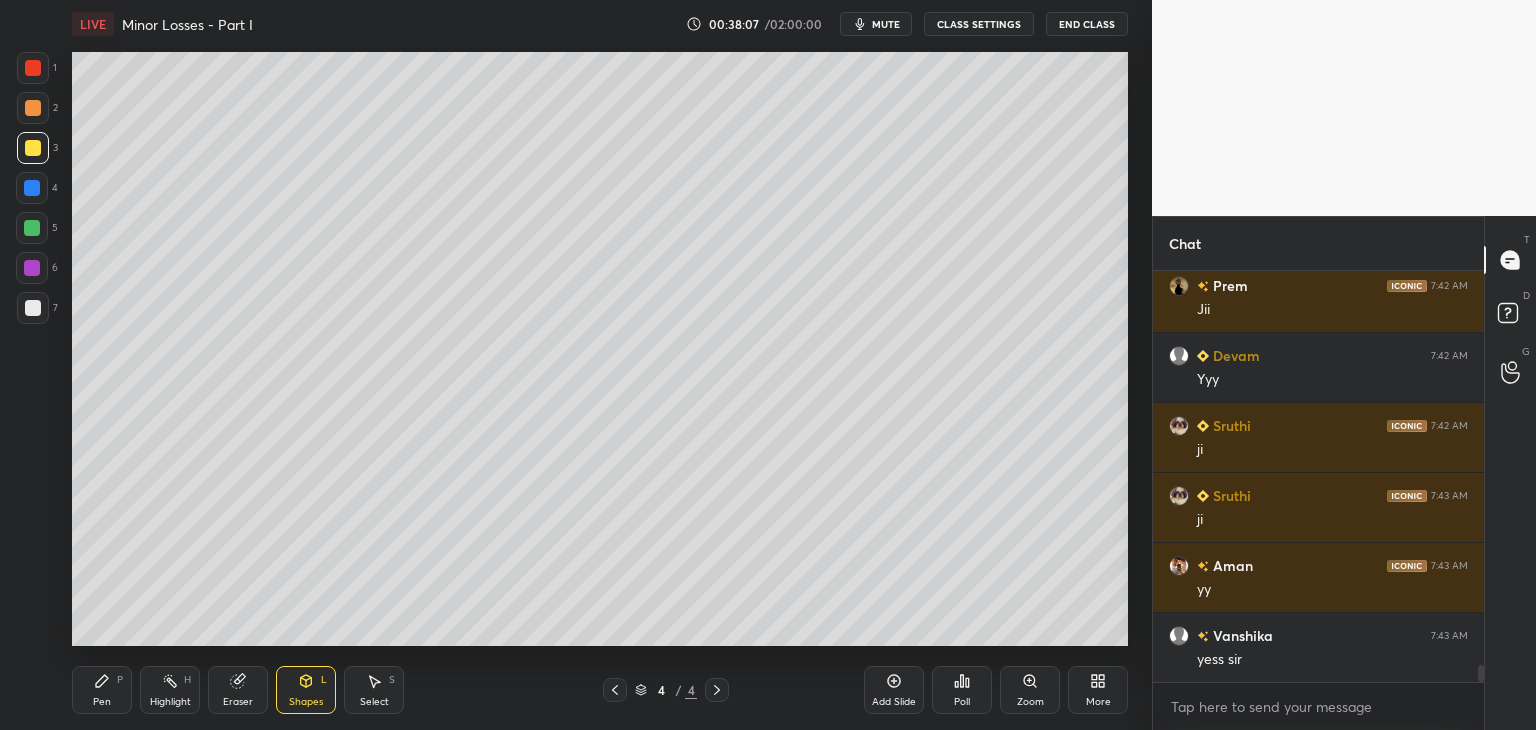 scroll, scrollTop: 9680, scrollLeft: 0, axis: vertical 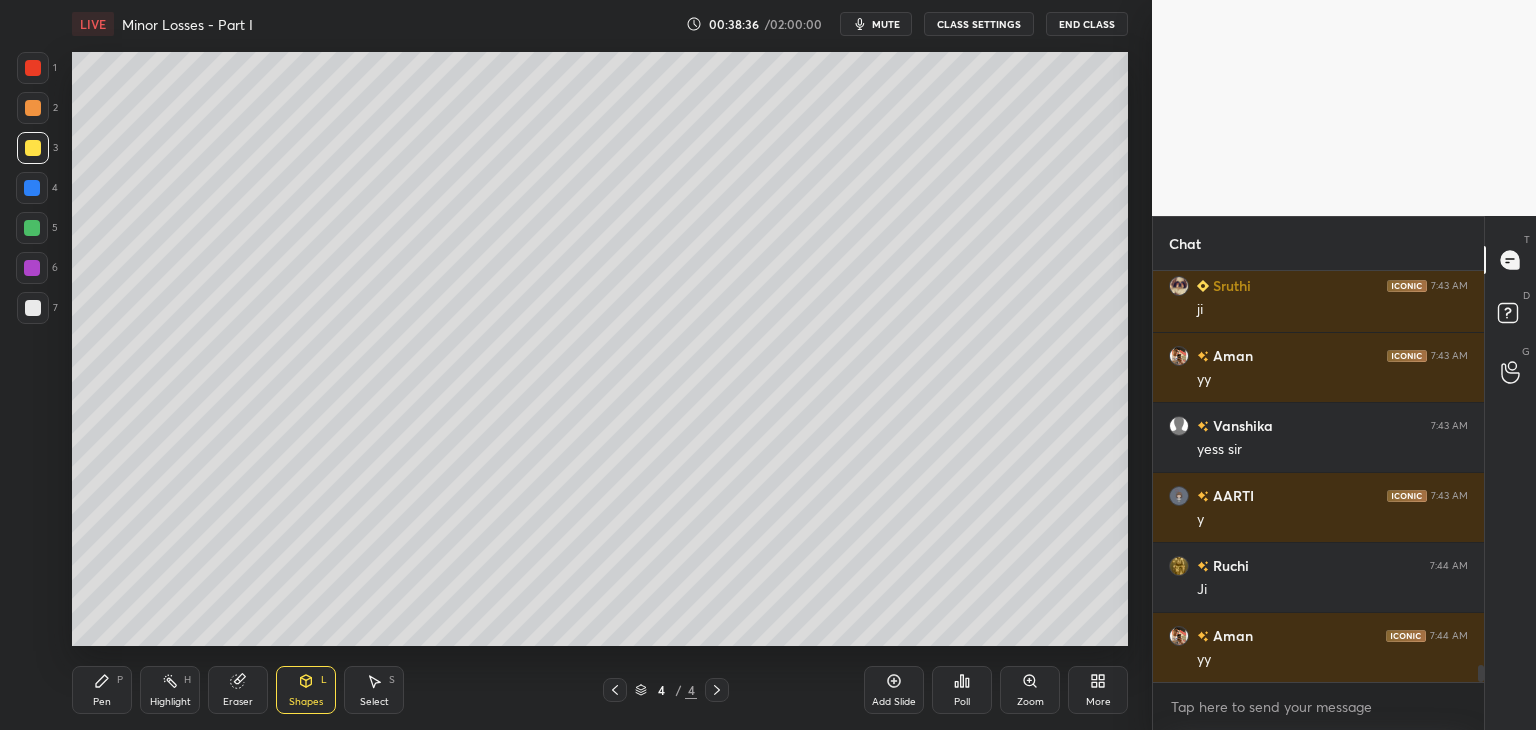 click 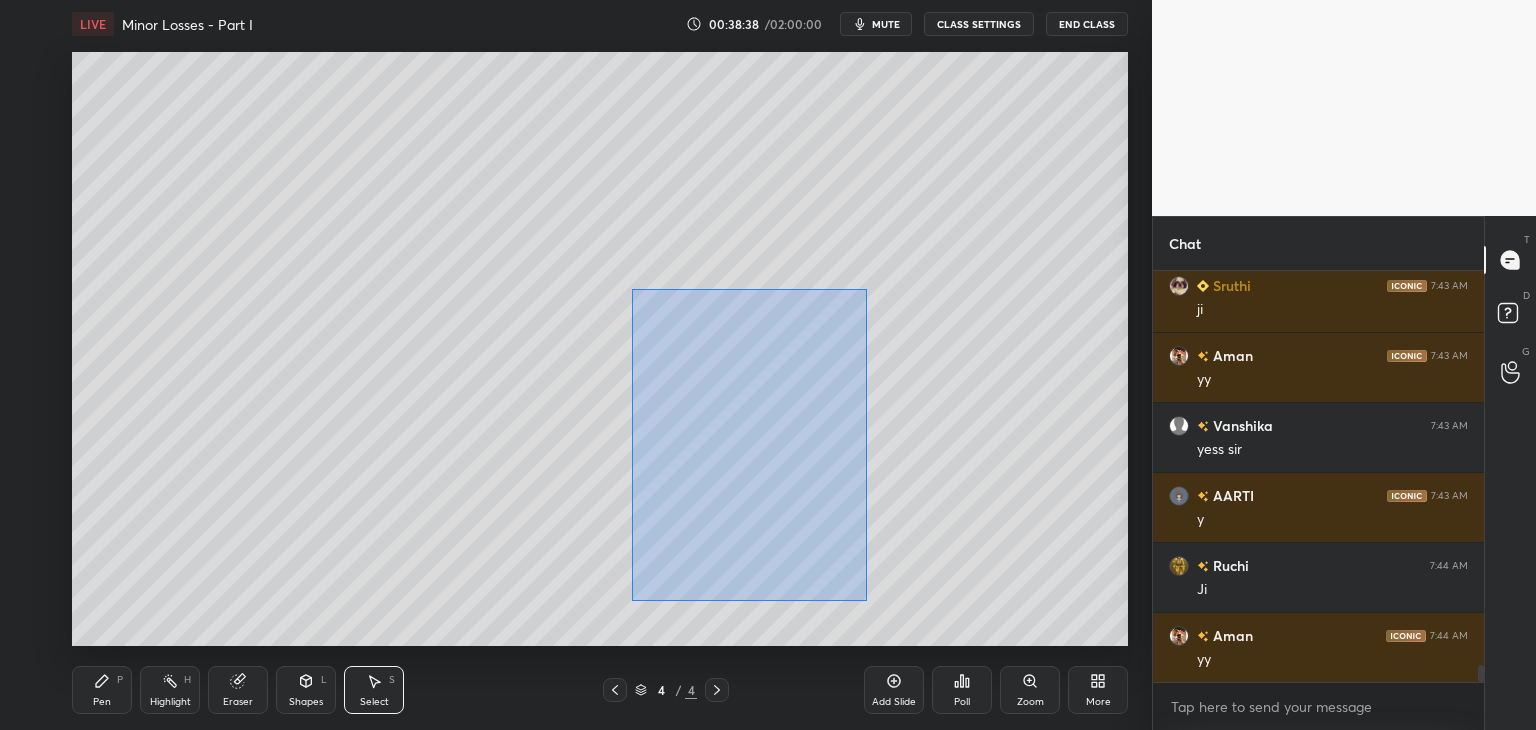 drag, startPoint x: 635, startPoint y: 295, endPoint x: 867, endPoint y: 601, distance: 384.00522 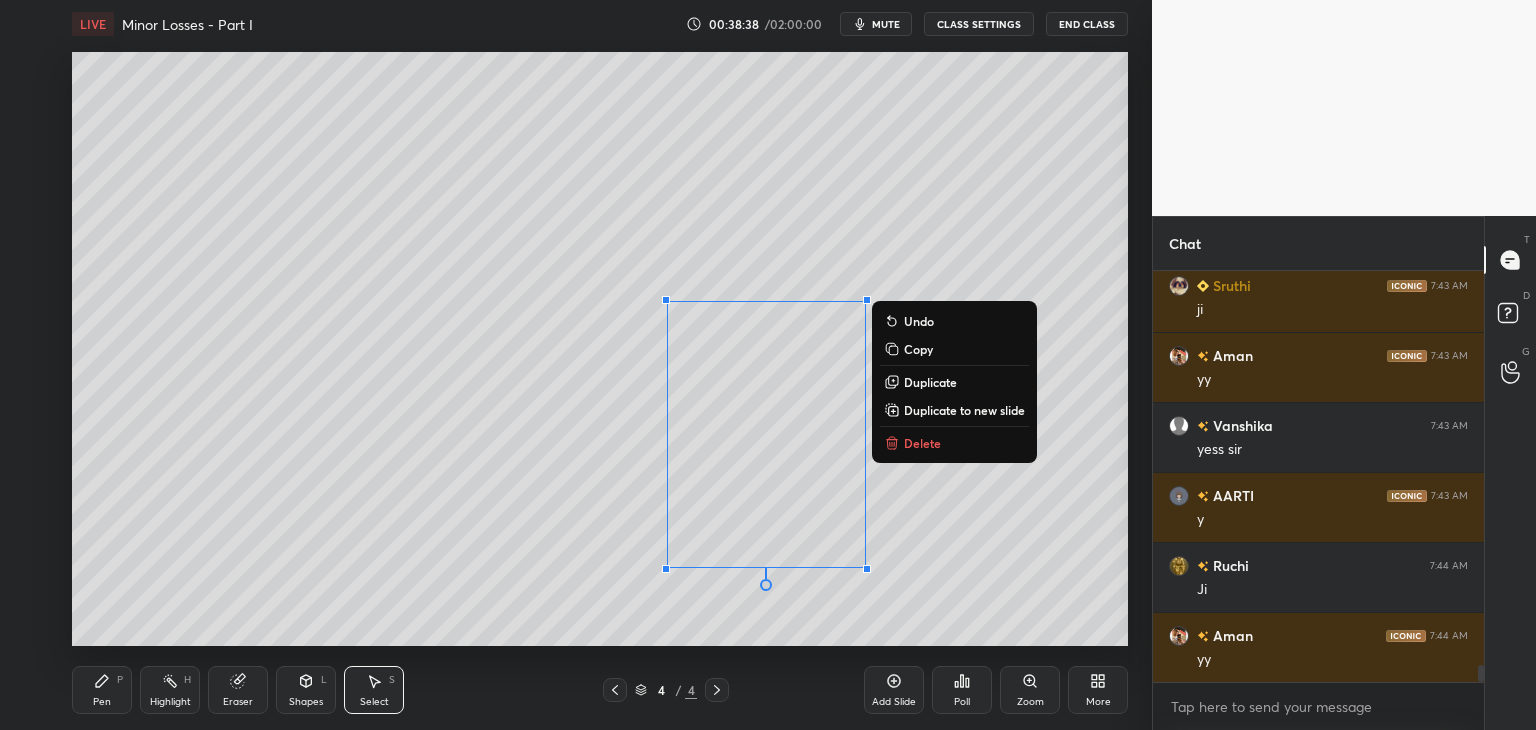 scroll, scrollTop: 9890, scrollLeft: 0, axis: vertical 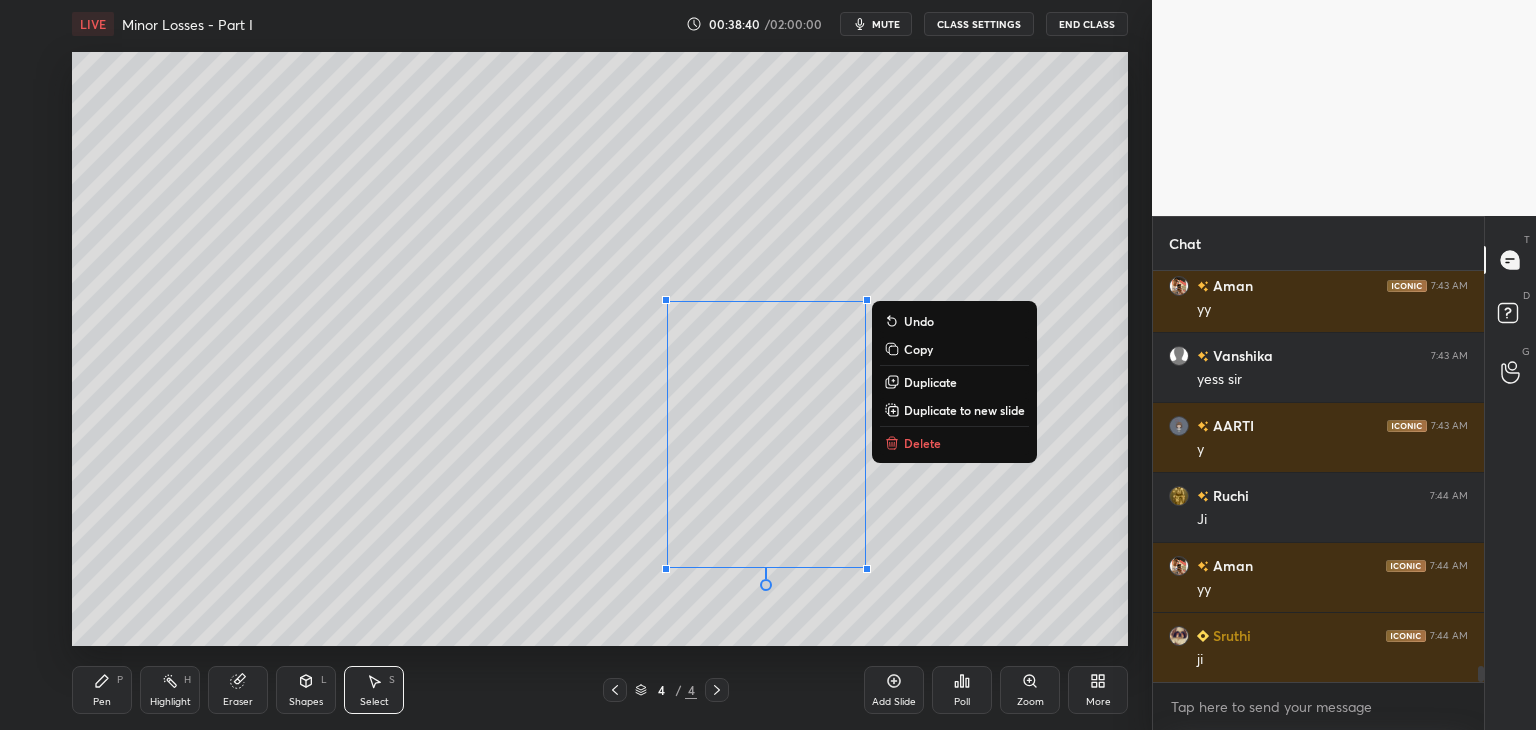 click on "Delete" at bounding box center [922, 443] 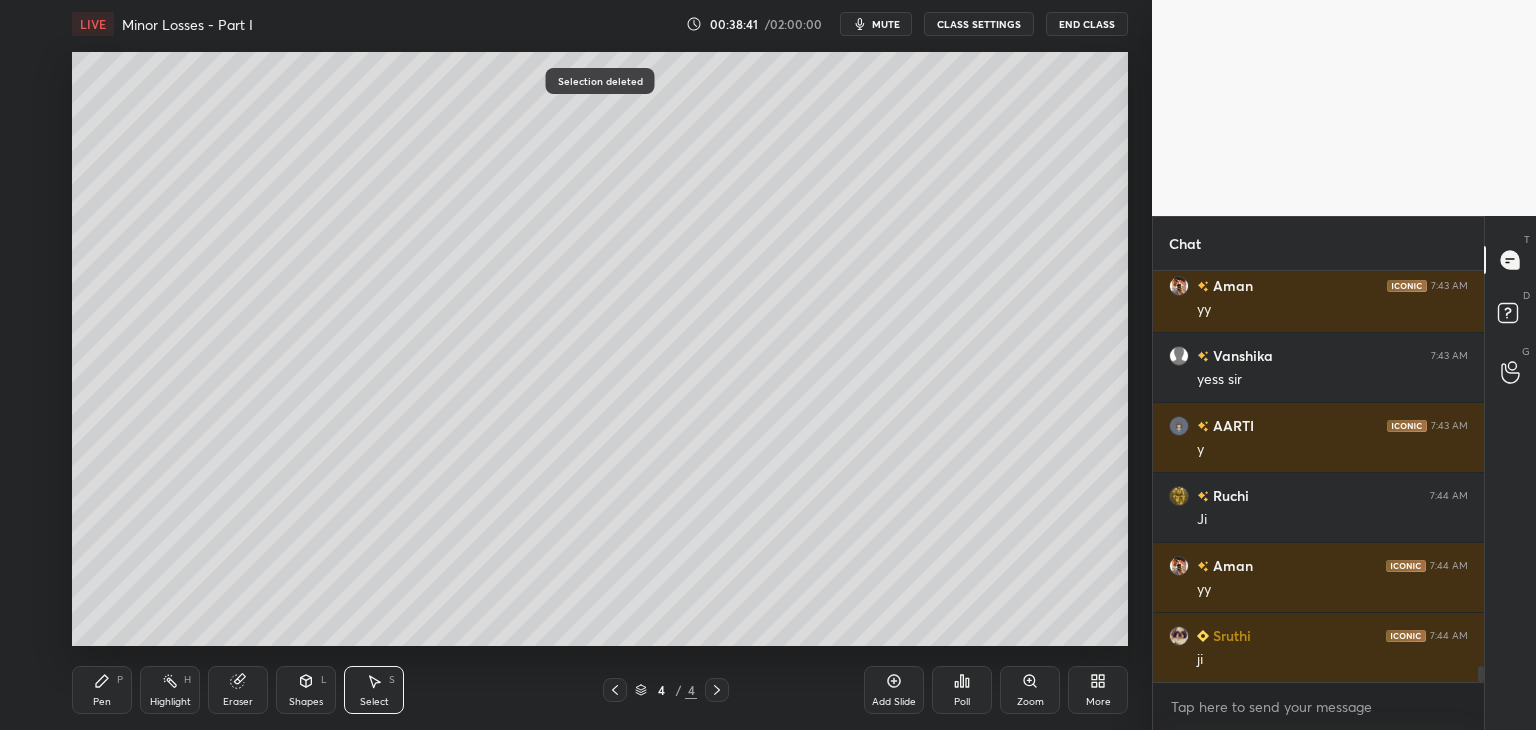 click on "Shapes" at bounding box center [306, 702] 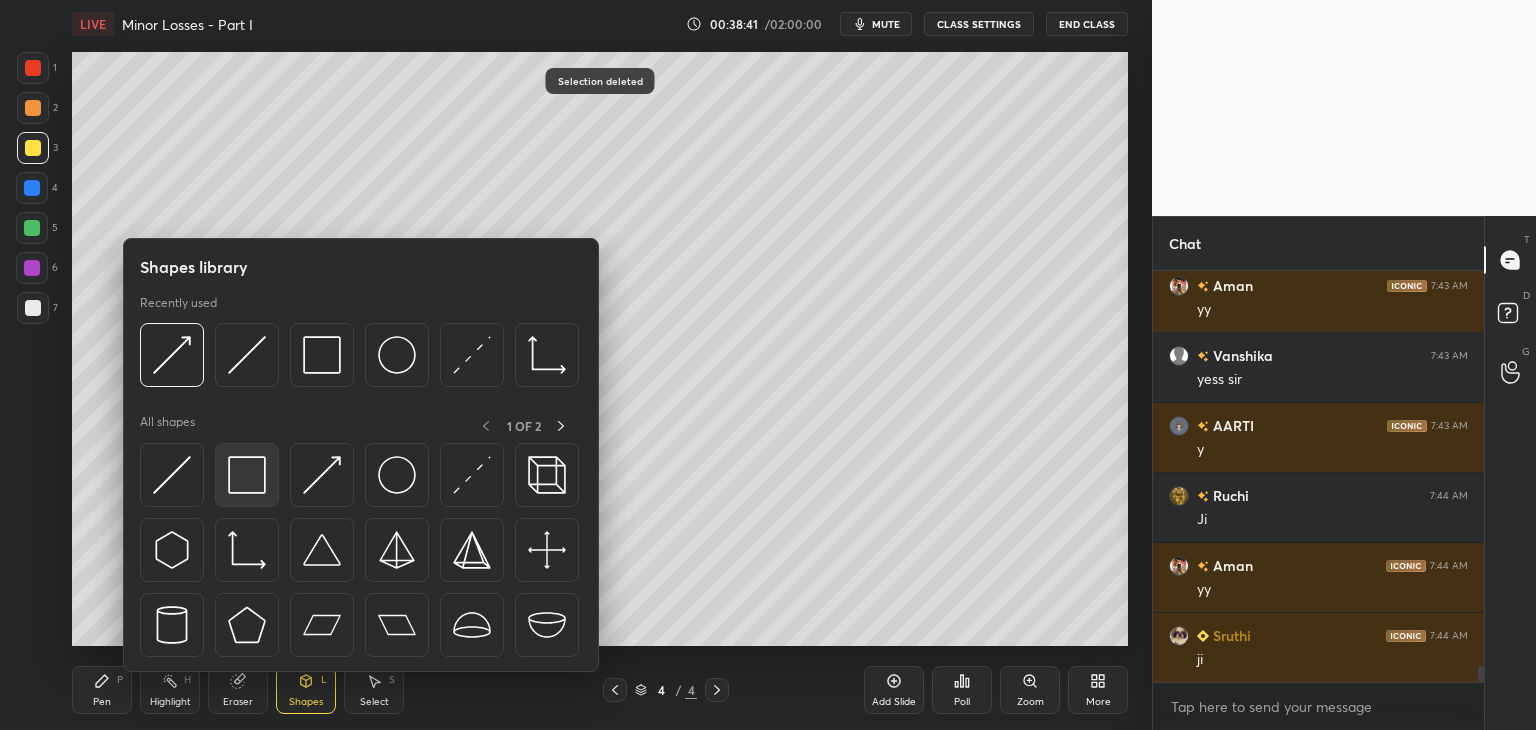 click at bounding box center (247, 475) 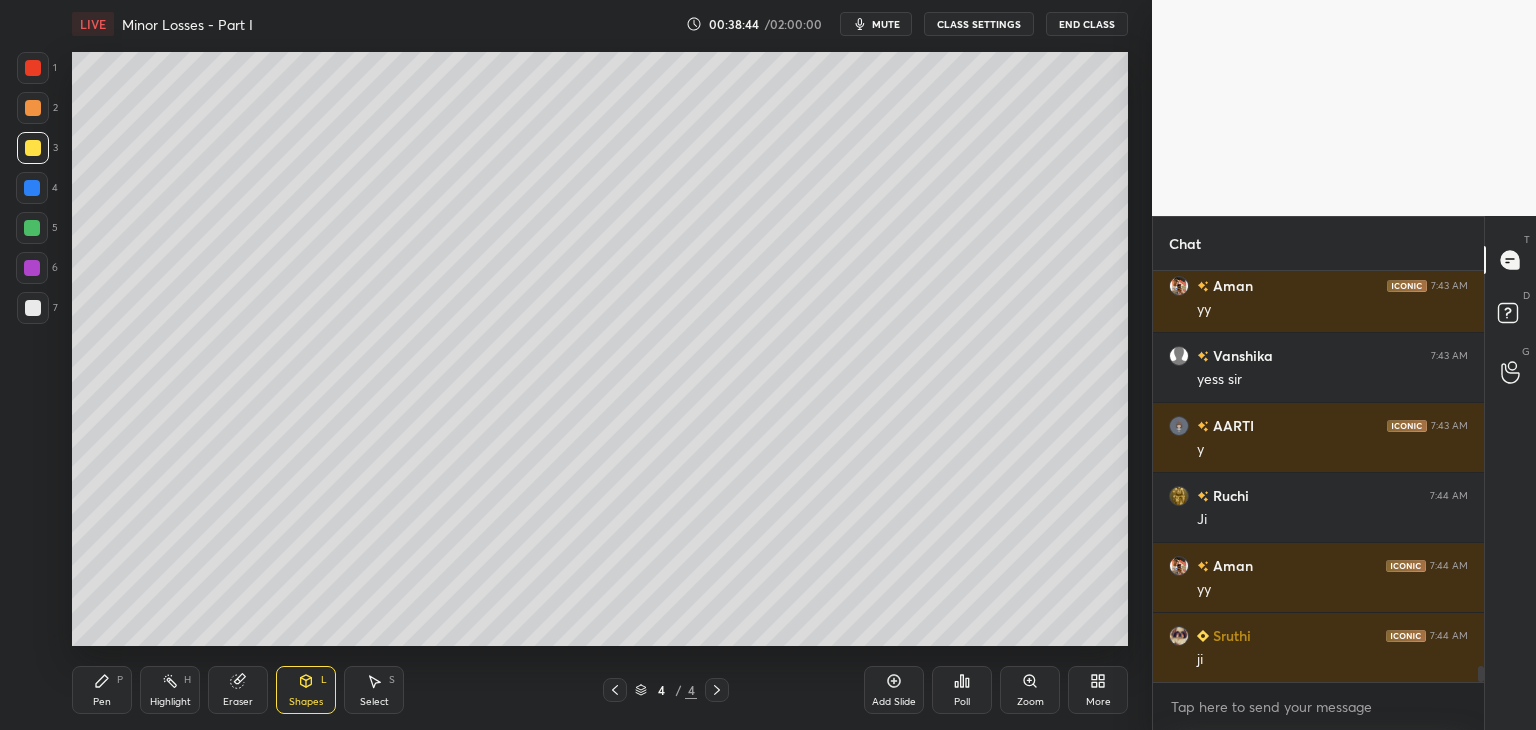 scroll, scrollTop: 9960, scrollLeft: 0, axis: vertical 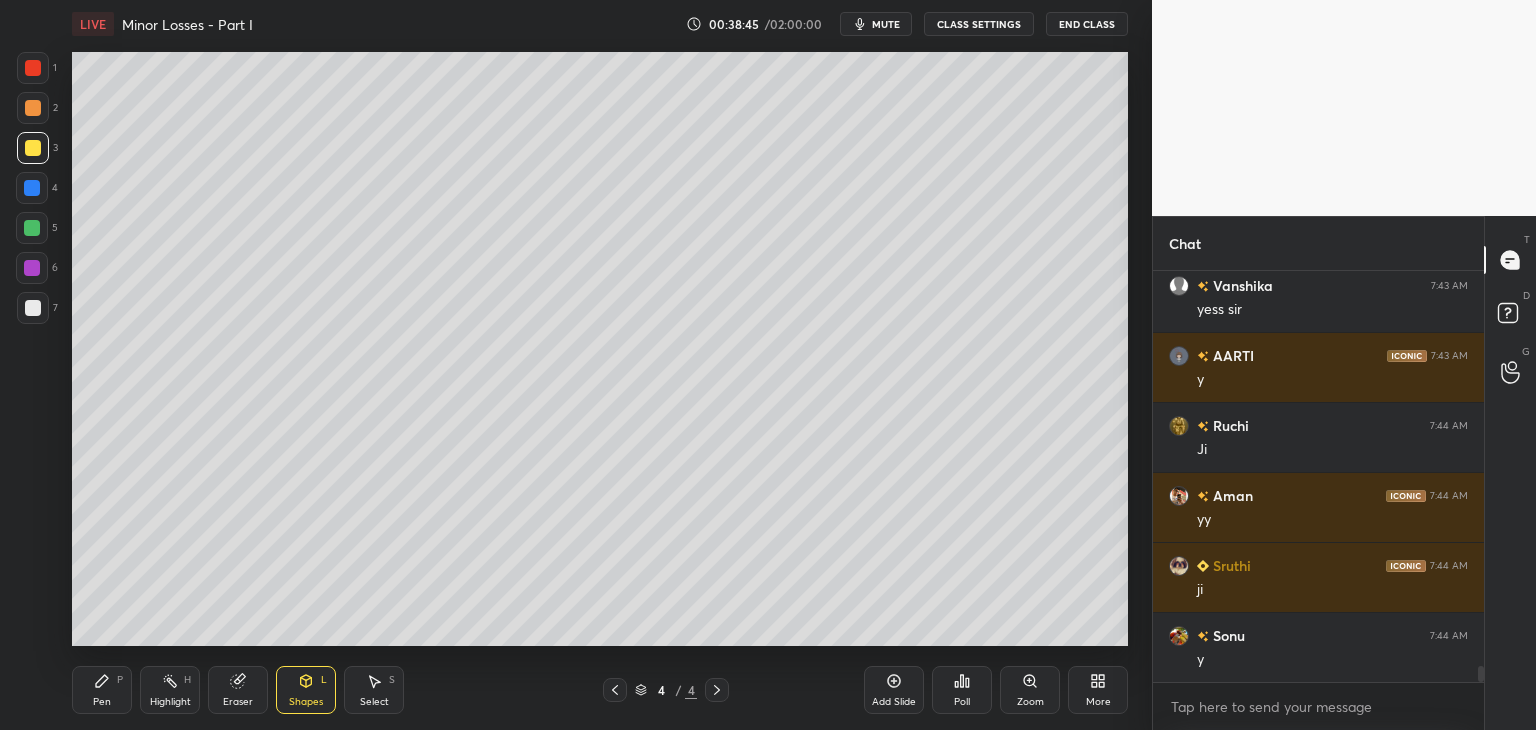 click on "Select S" at bounding box center [374, 690] 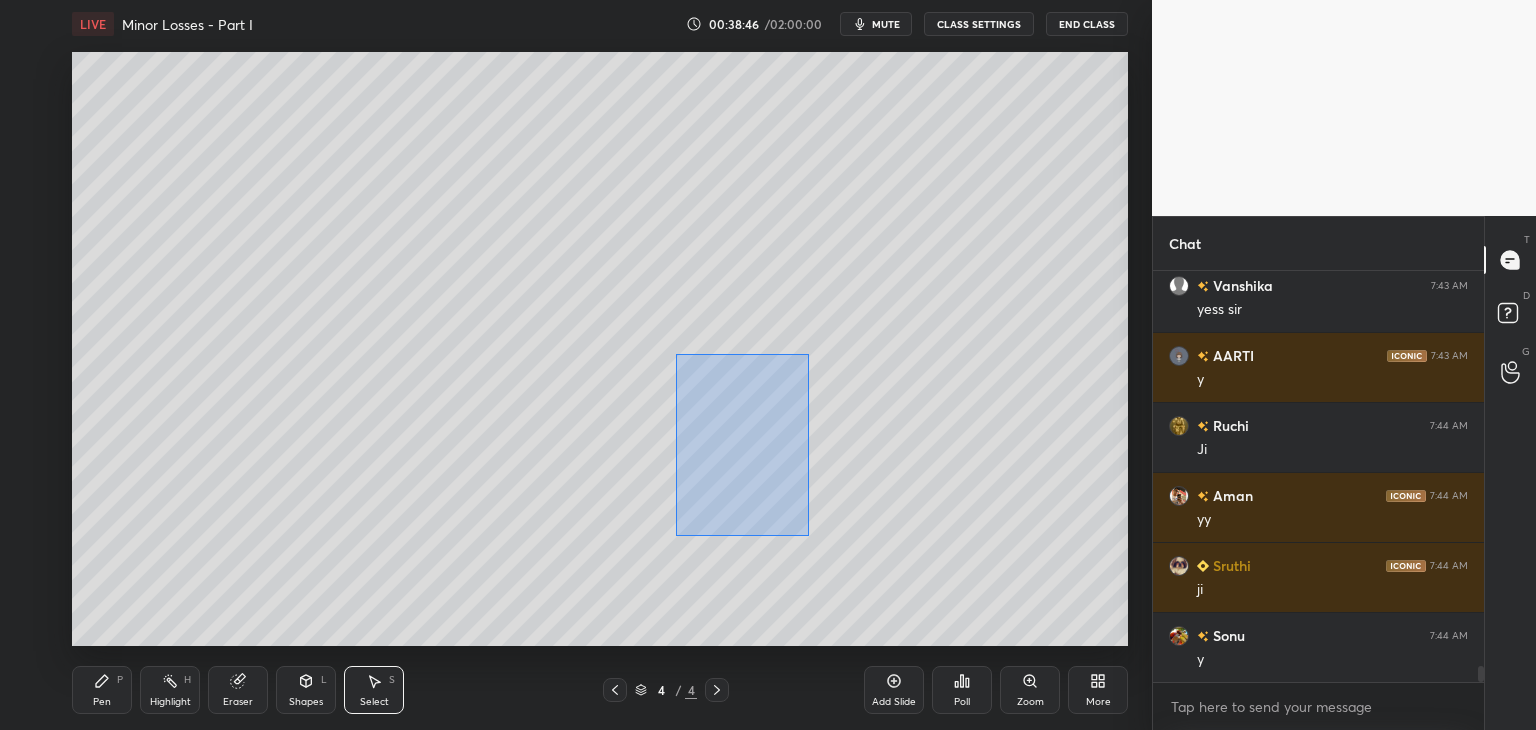 drag, startPoint x: 676, startPoint y: 359, endPoint x: 816, endPoint y: 540, distance: 228.82526 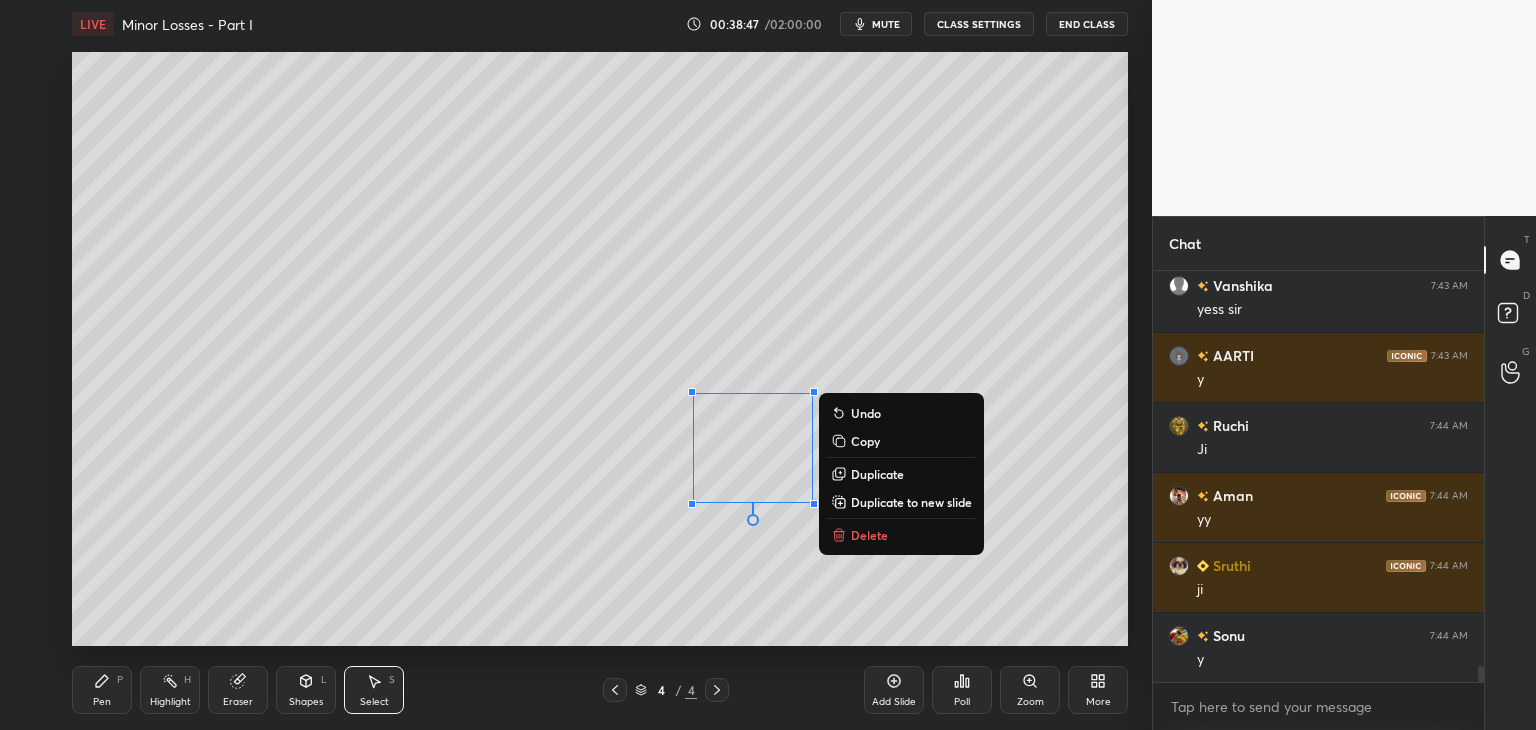 drag, startPoint x: 864, startPoint y: 474, endPoint x: 856, endPoint y: 481, distance: 10.630146 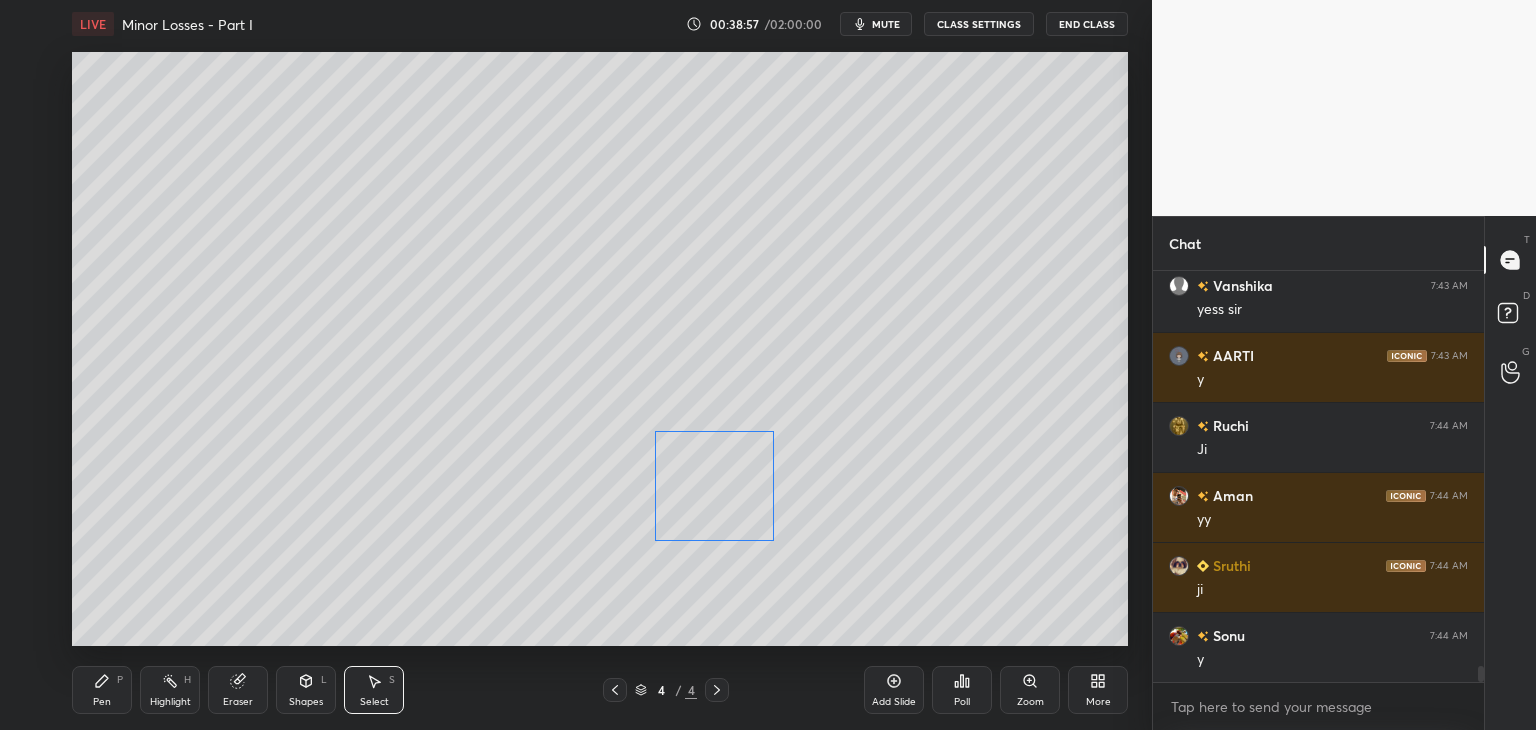 drag, startPoint x: 757, startPoint y: 484, endPoint x: 699, endPoint y: 496, distance: 59.22837 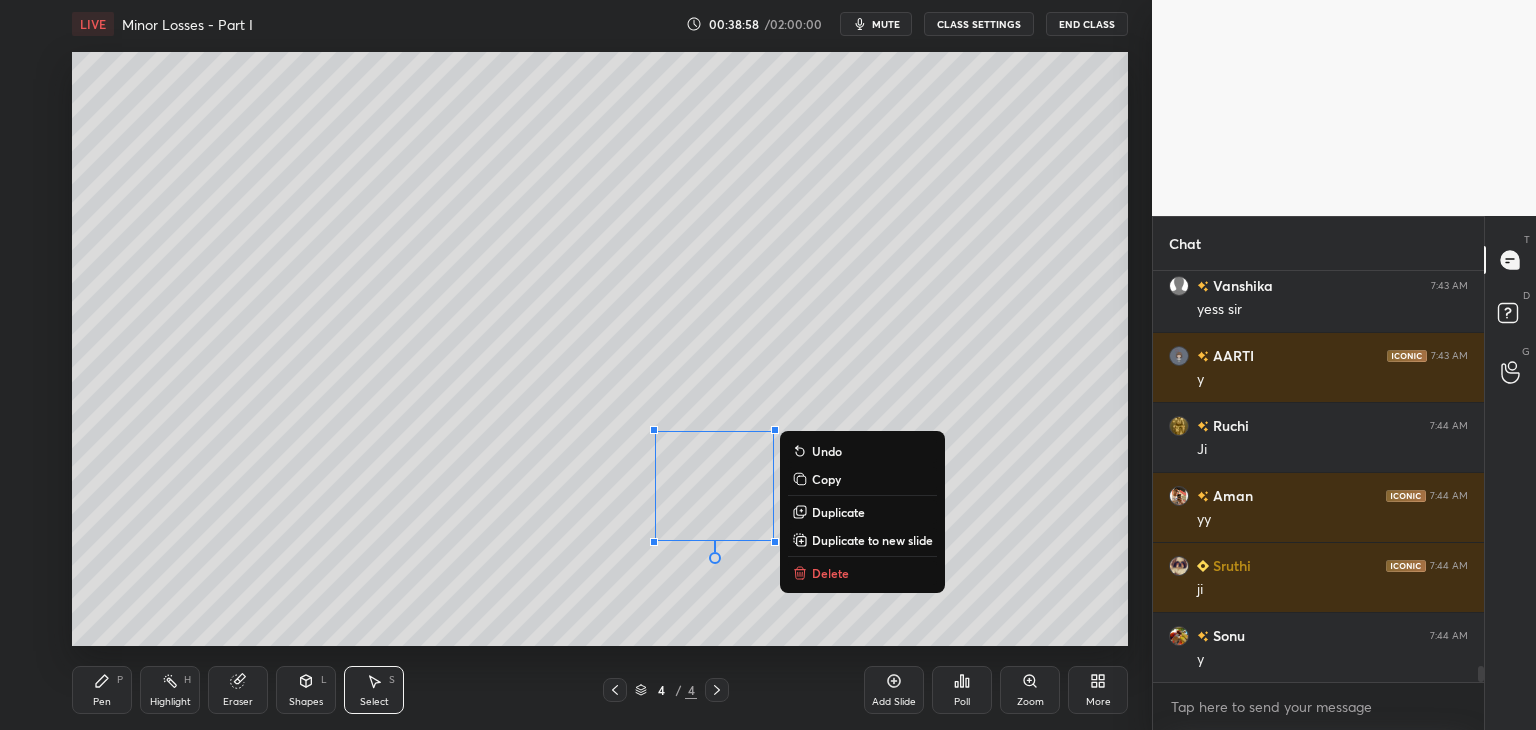 click on "Shapes" at bounding box center (306, 702) 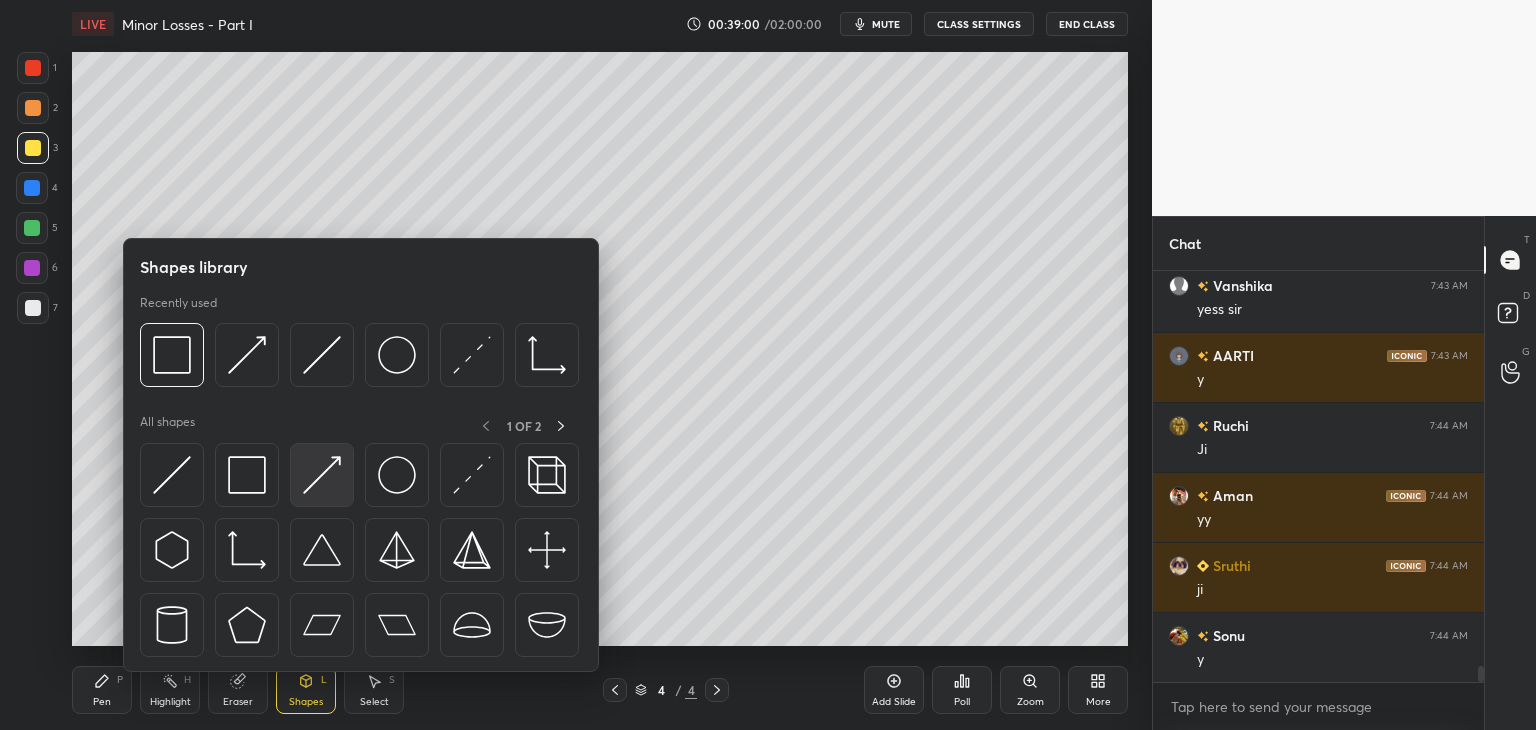 click at bounding box center [322, 475] 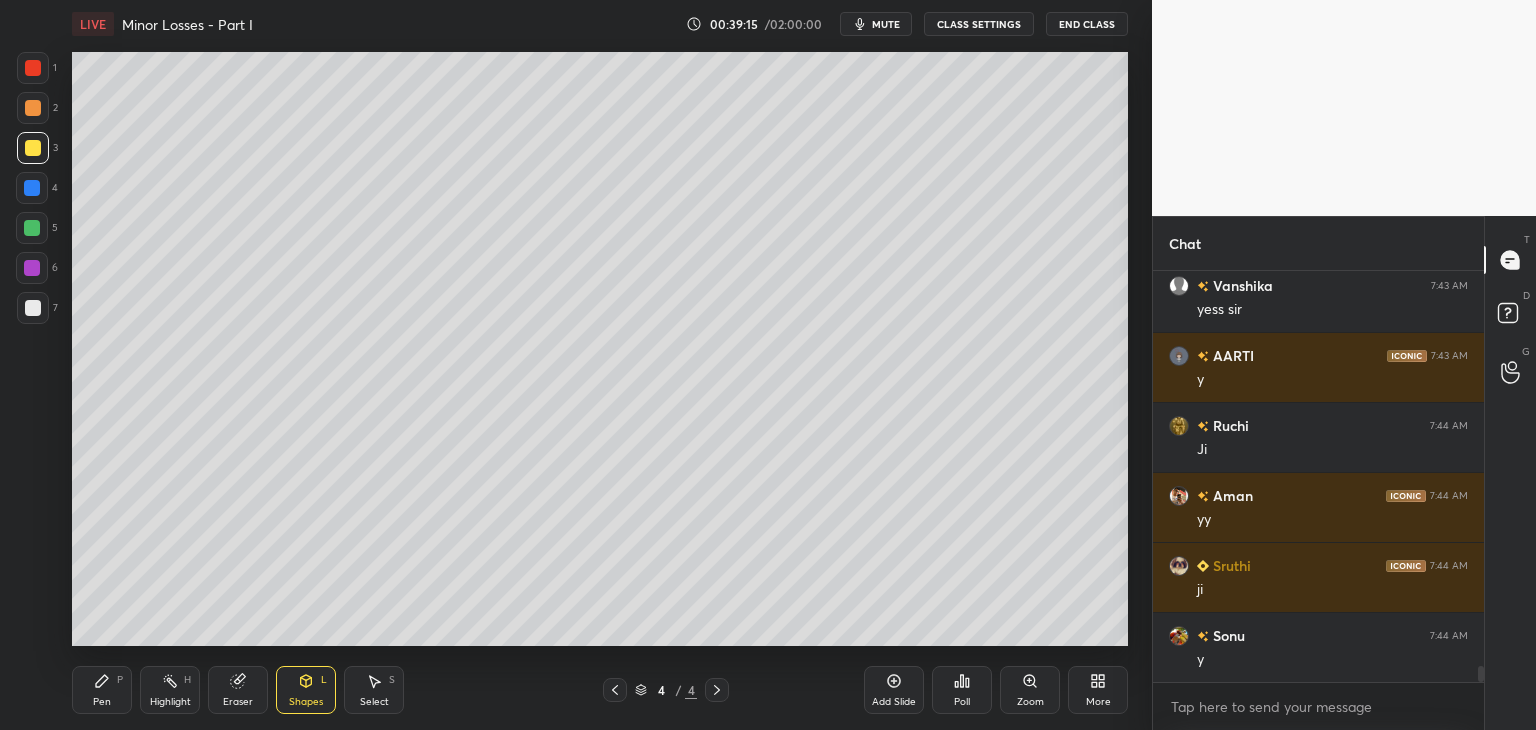 click 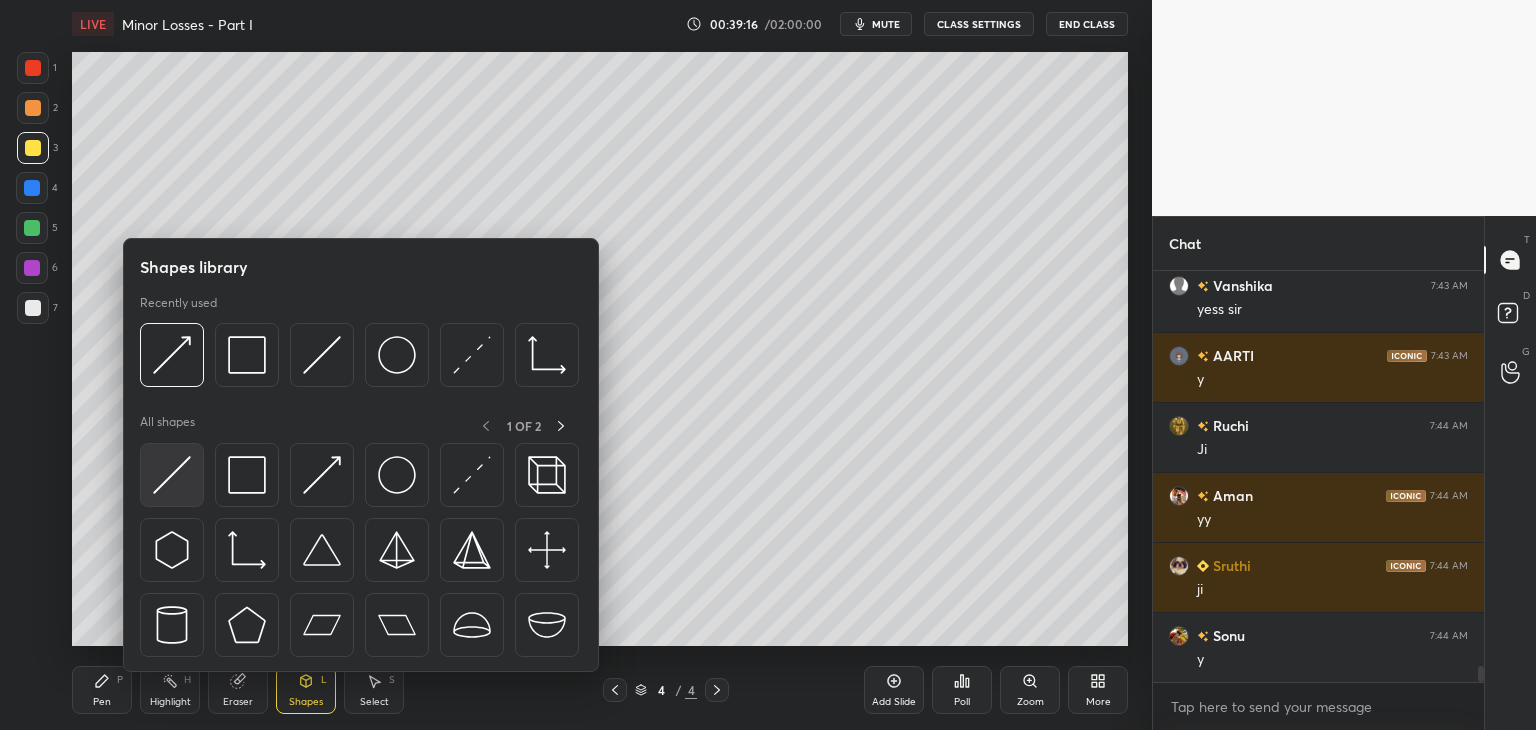 click at bounding box center (172, 475) 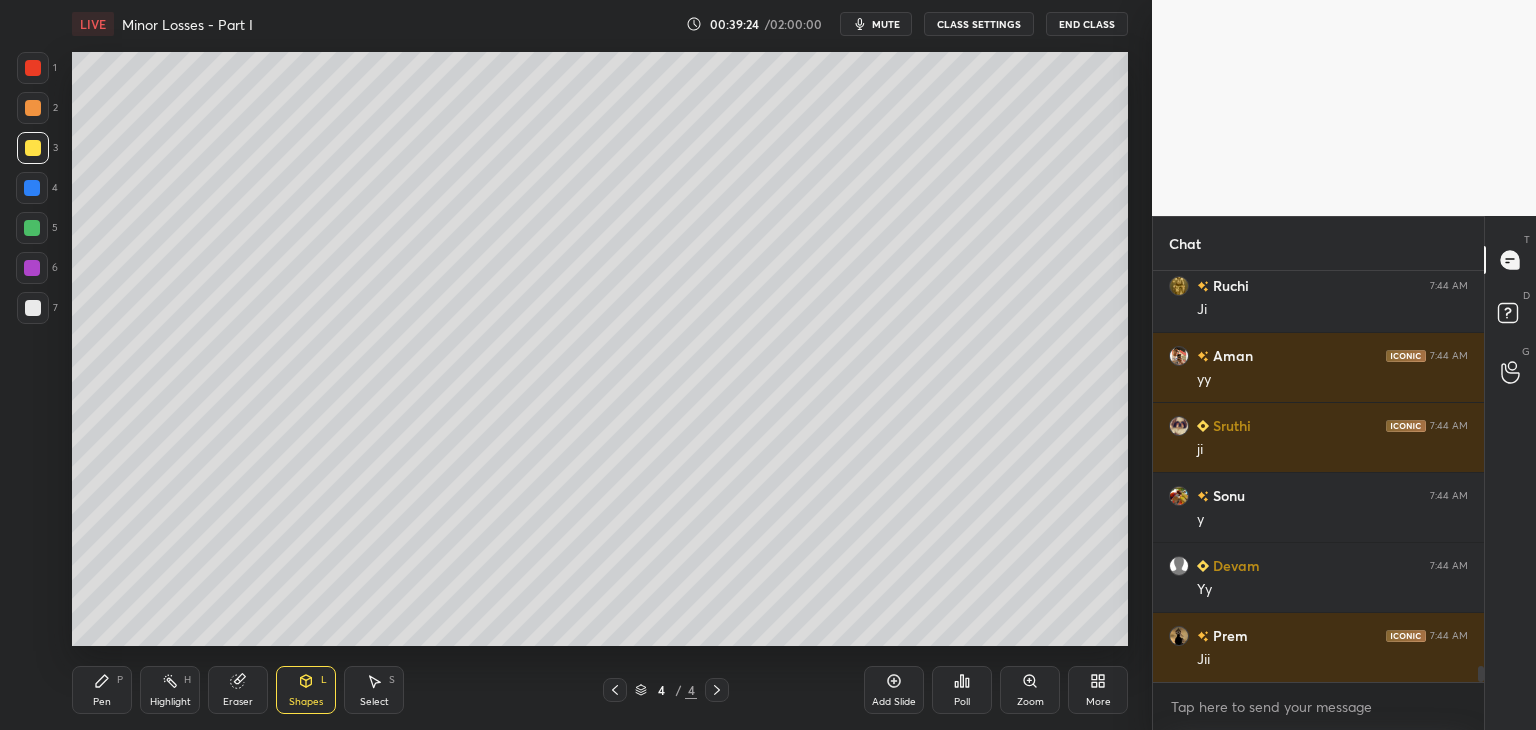 scroll, scrollTop: 10170, scrollLeft: 0, axis: vertical 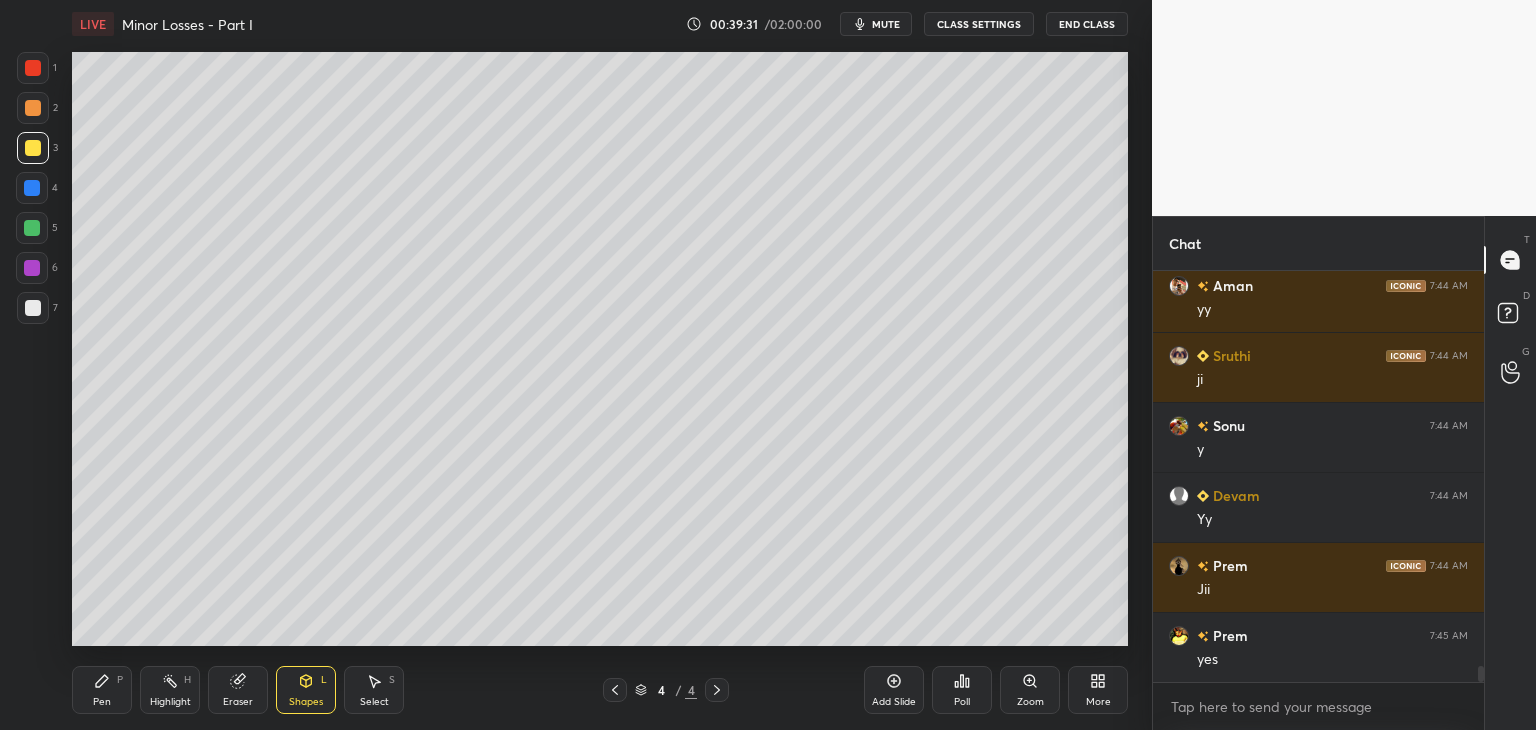 click on "Pen P" at bounding box center [102, 690] 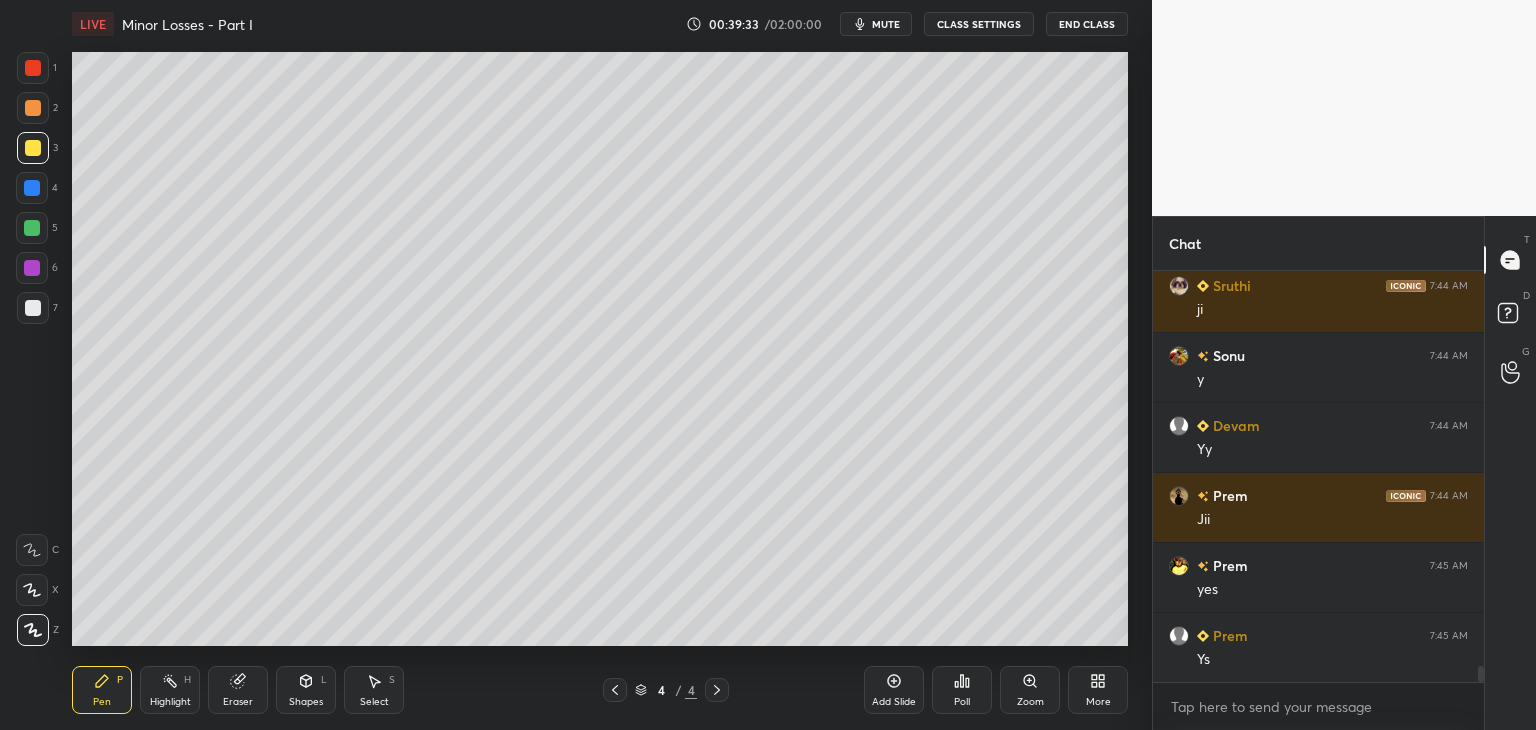 click at bounding box center [33, 308] 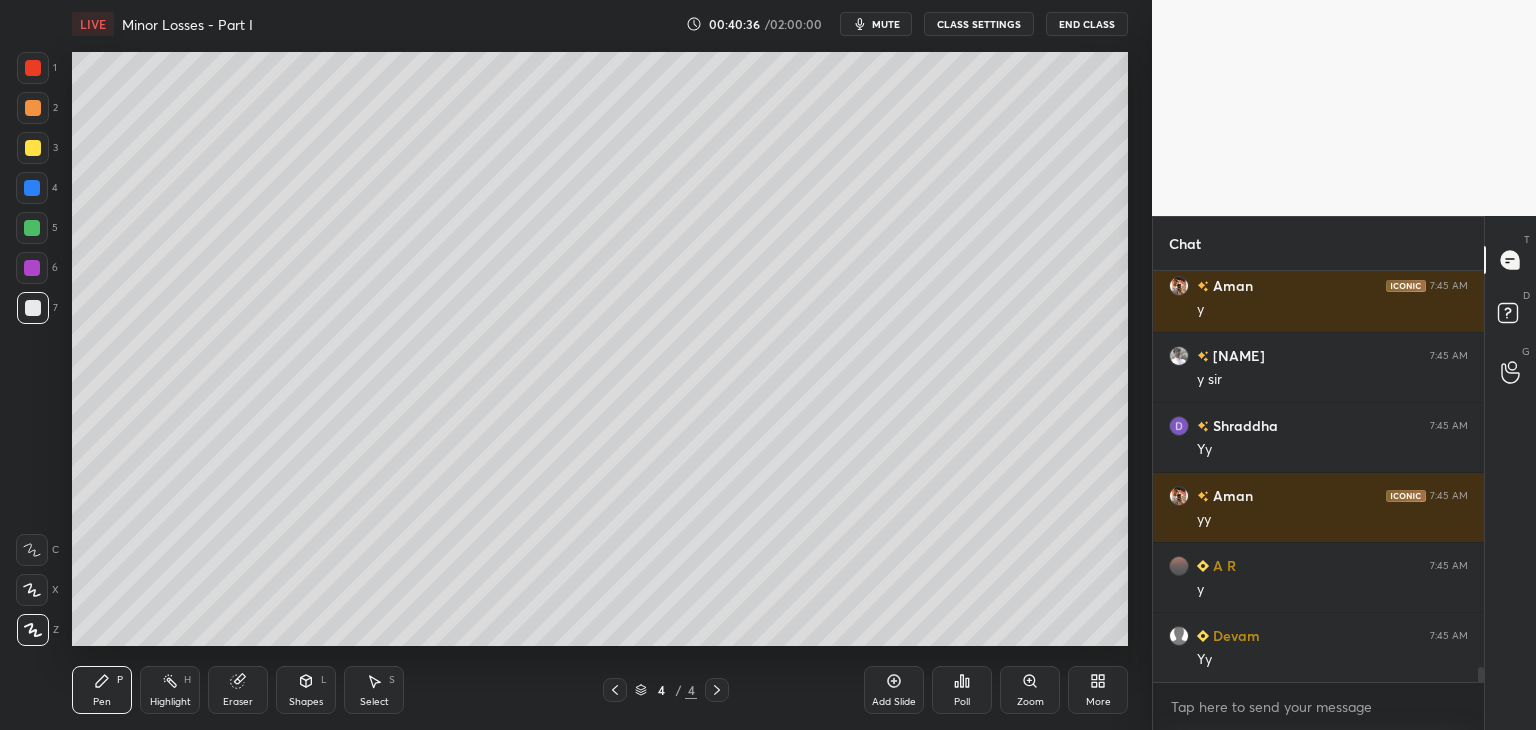 scroll, scrollTop: 11010, scrollLeft: 0, axis: vertical 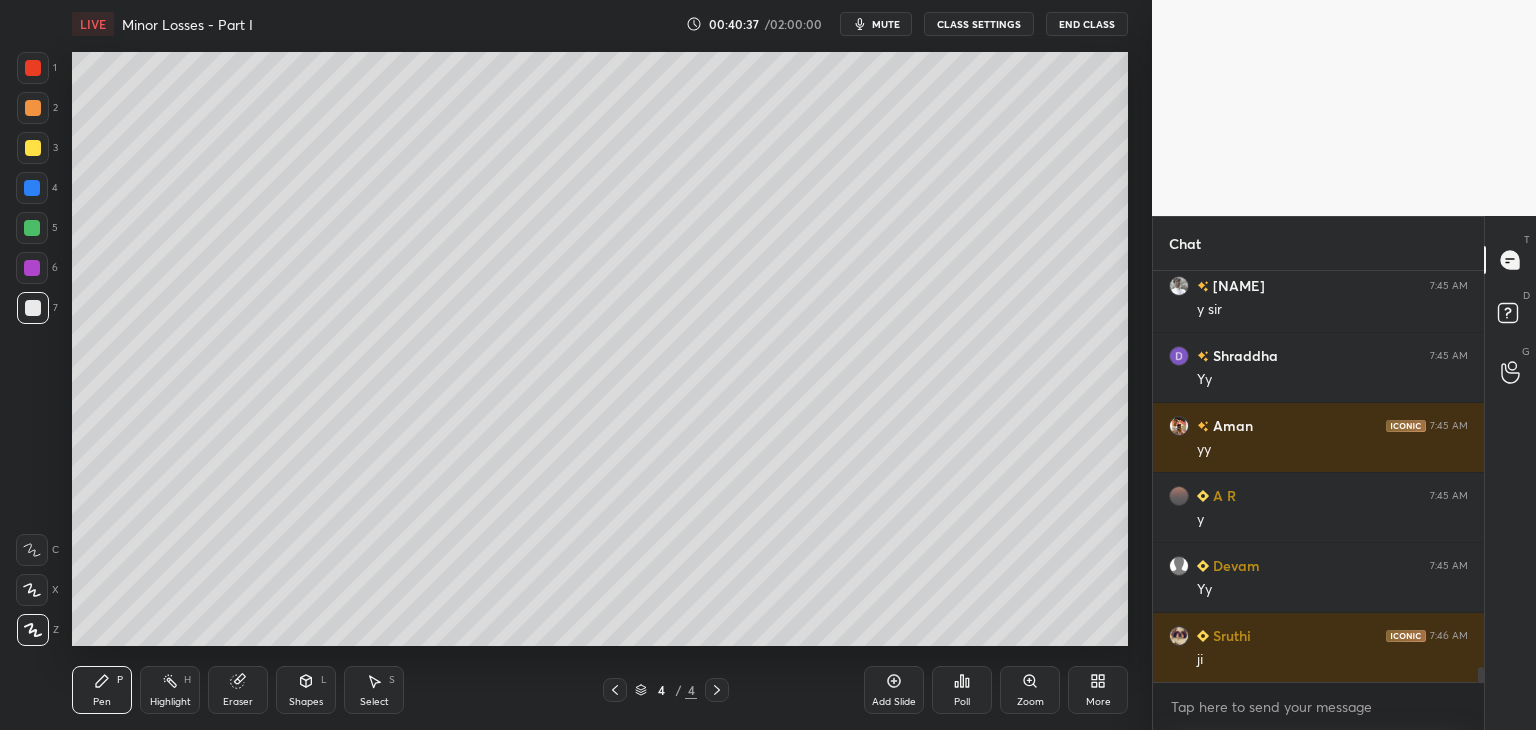 click on "Shapes L" at bounding box center (306, 690) 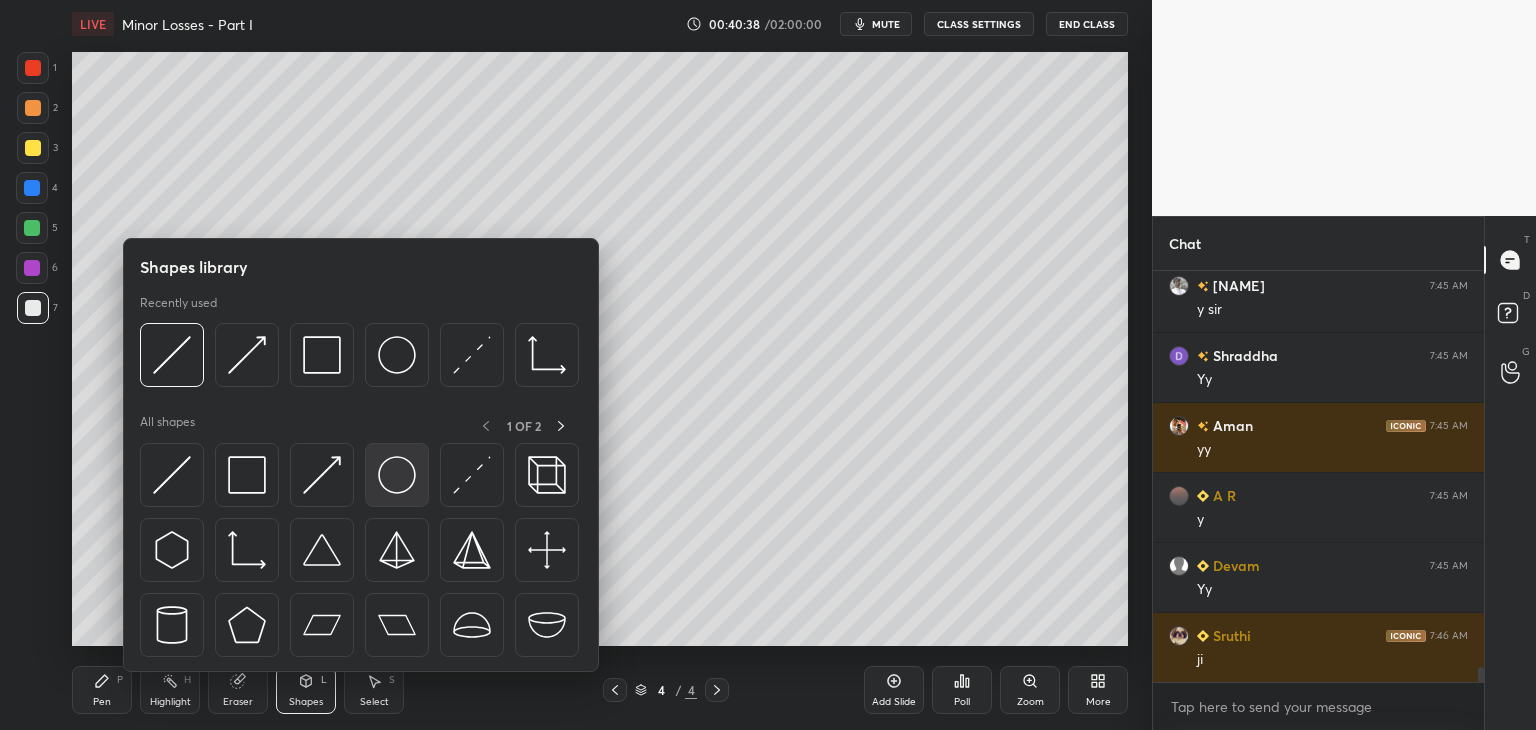 scroll, scrollTop: 11080, scrollLeft: 0, axis: vertical 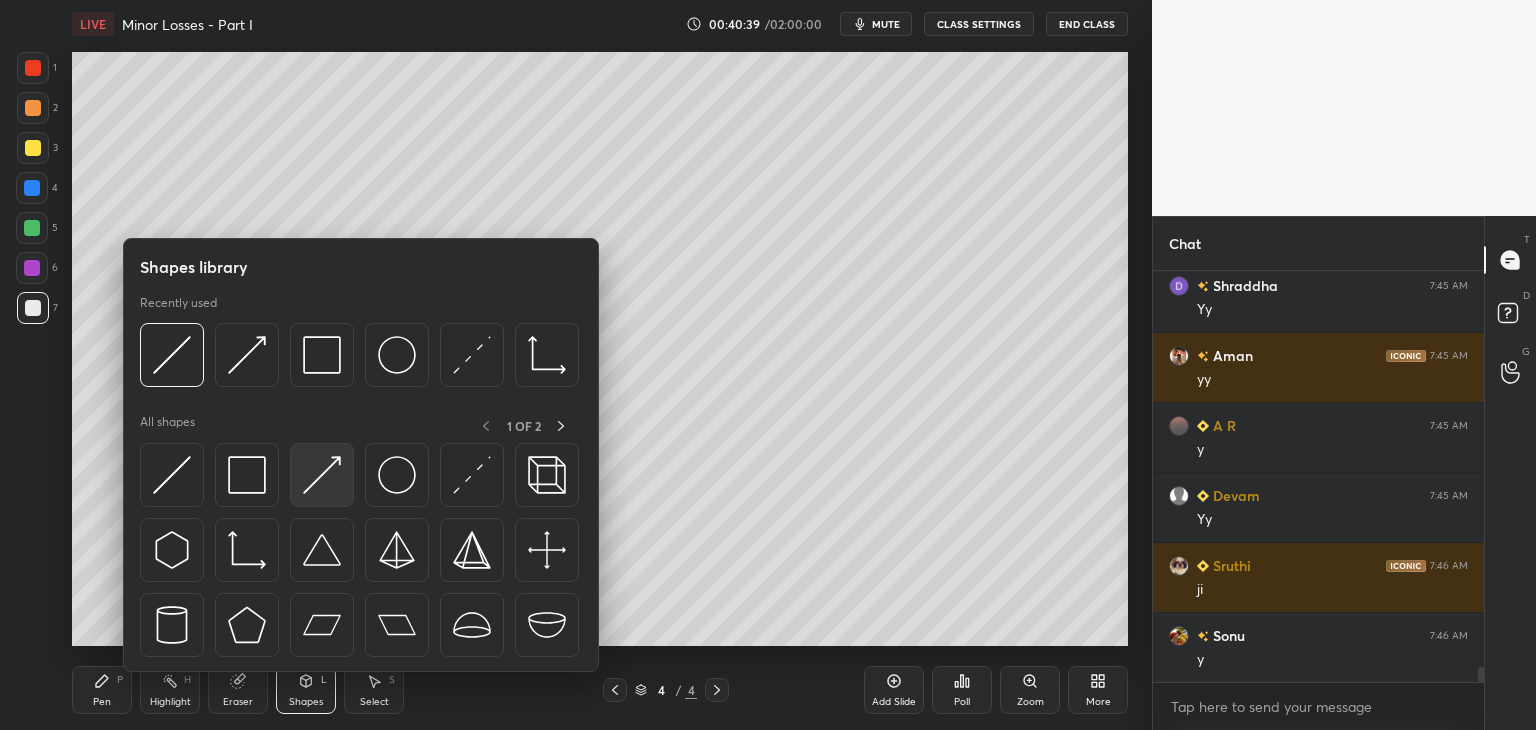 click at bounding box center [322, 475] 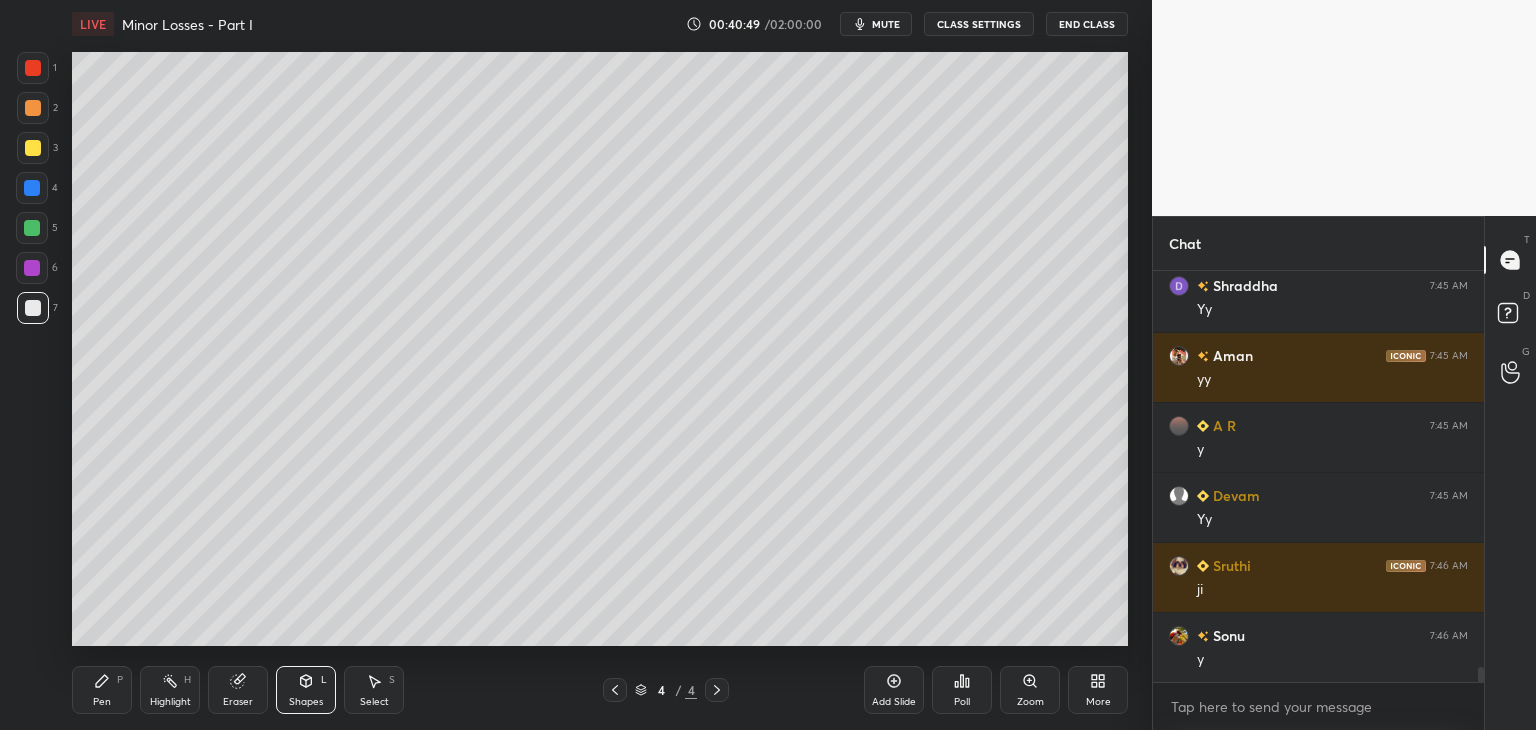 click on "Pen P" at bounding box center (102, 690) 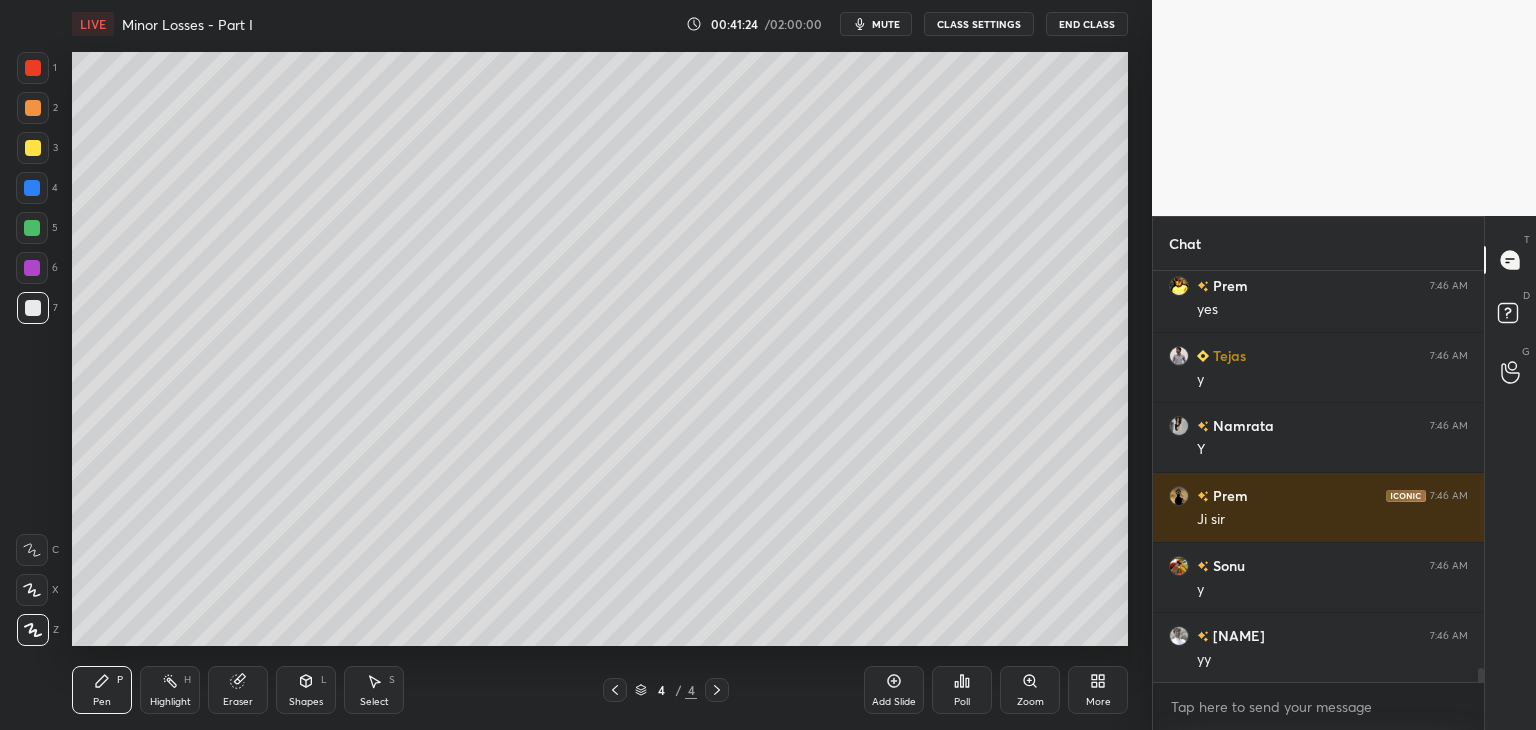 scroll, scrollTop: 11800, scrollLeft: 0, axis: vertical 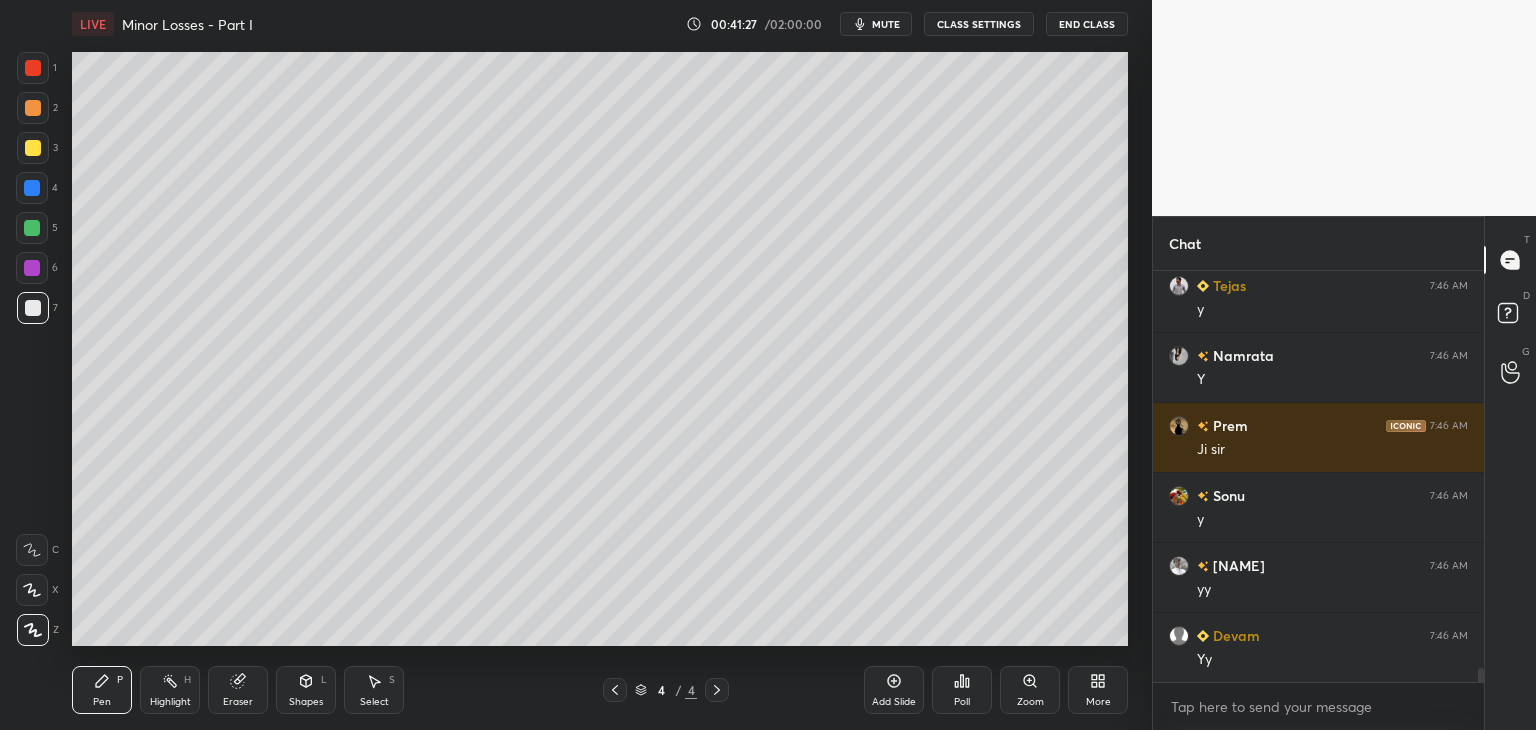 click on "Shapes L" at bounding box center (306, 690) 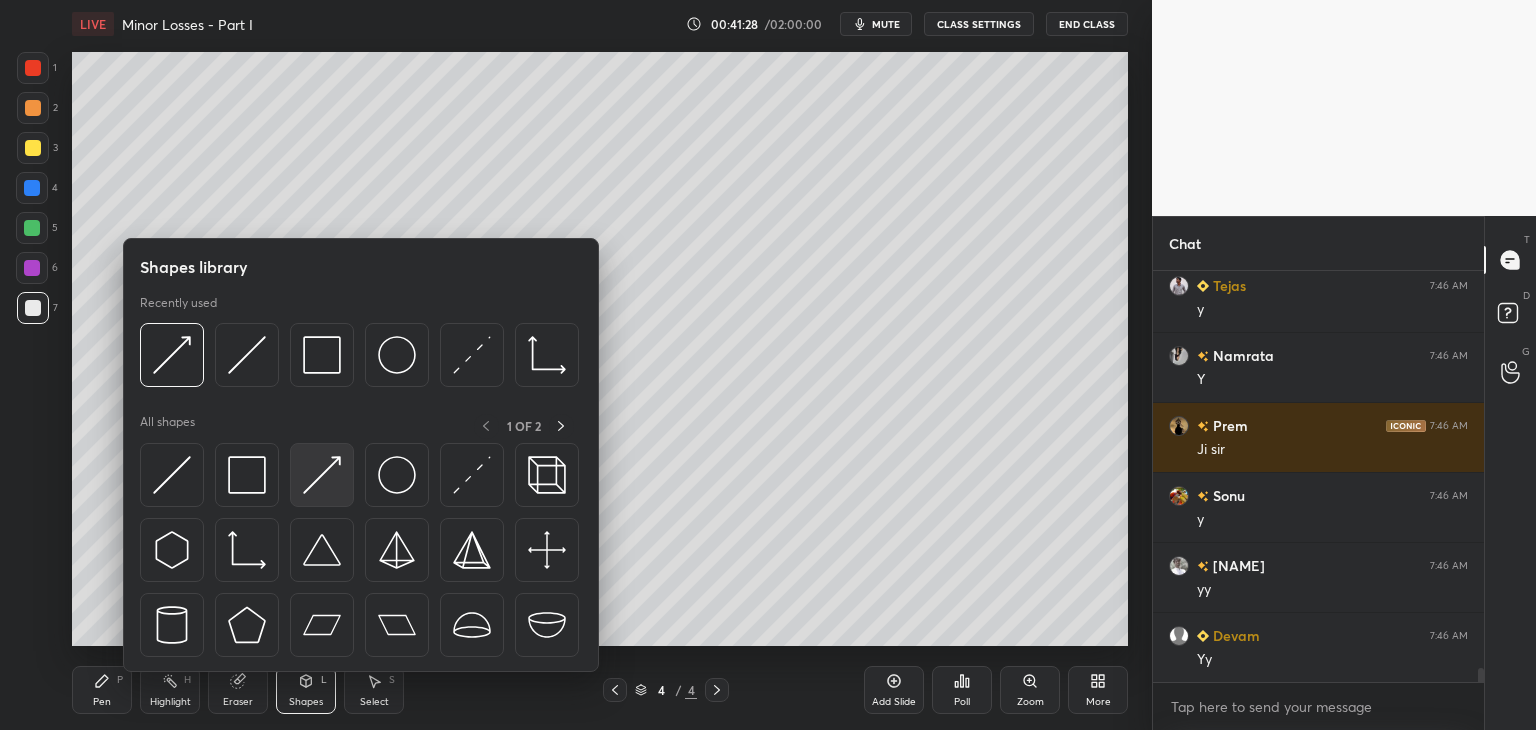 click at bounding box center [322, 475] 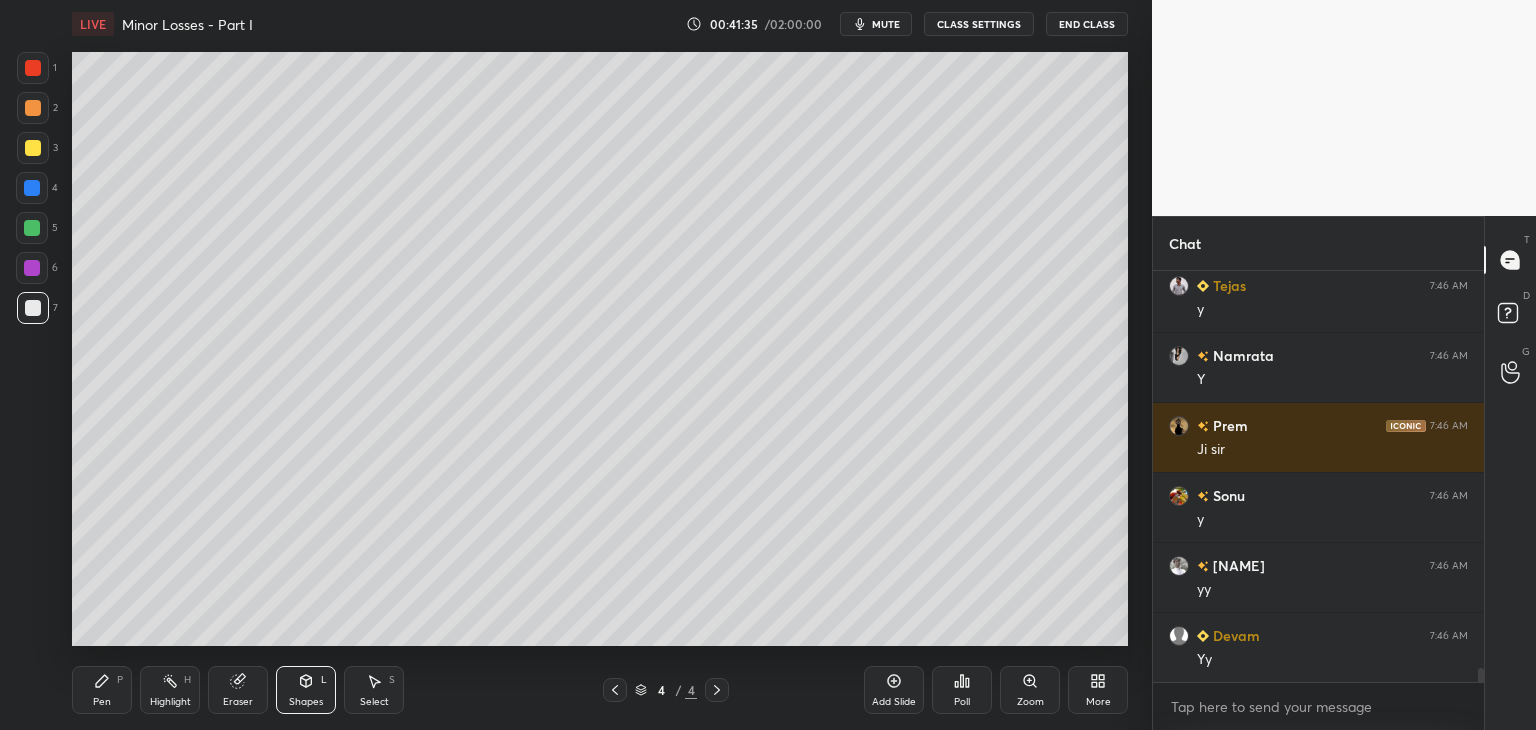 click on "Pen P" at bounding box center (102, 690) 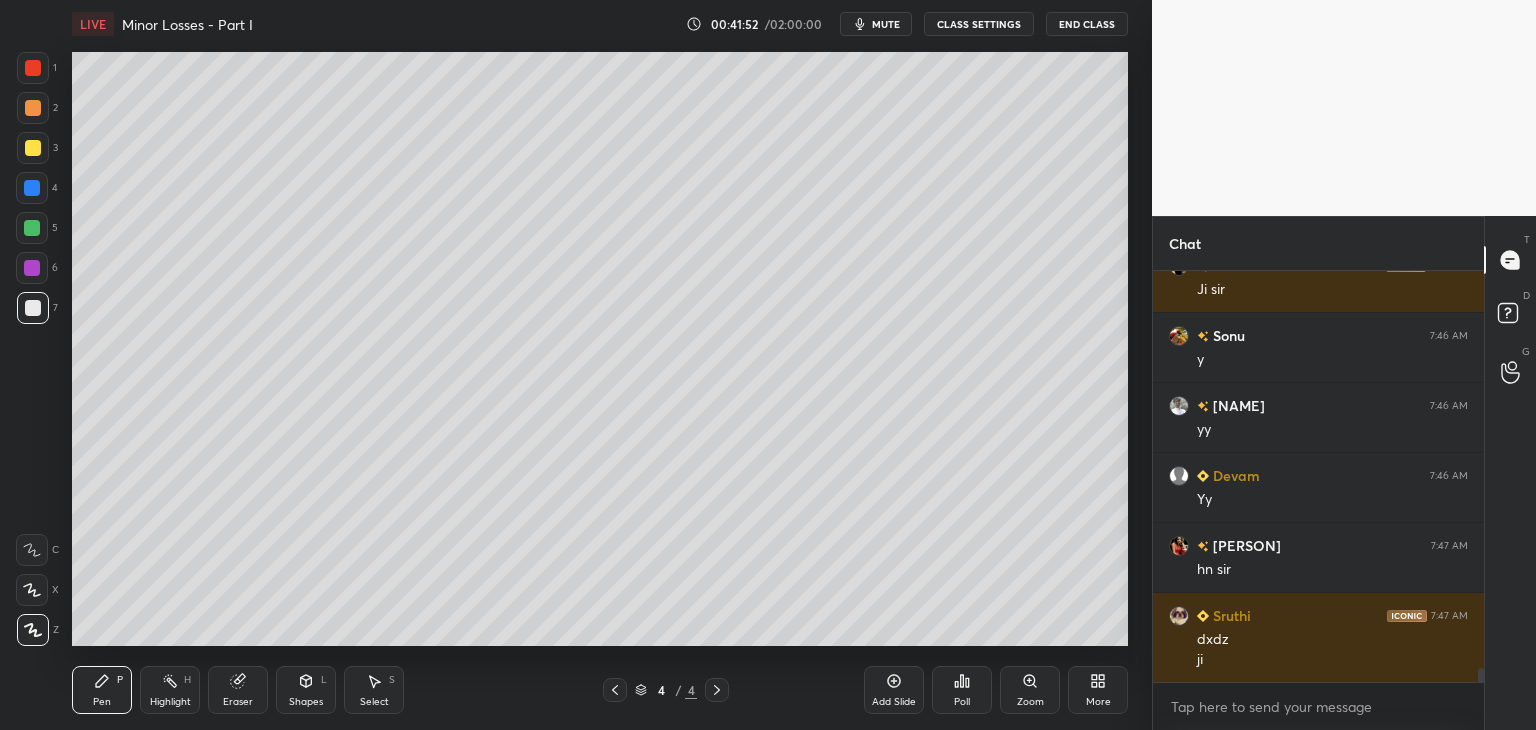 scroll, scrollTop: 12030, scrollLeft: 0, axis: vertical 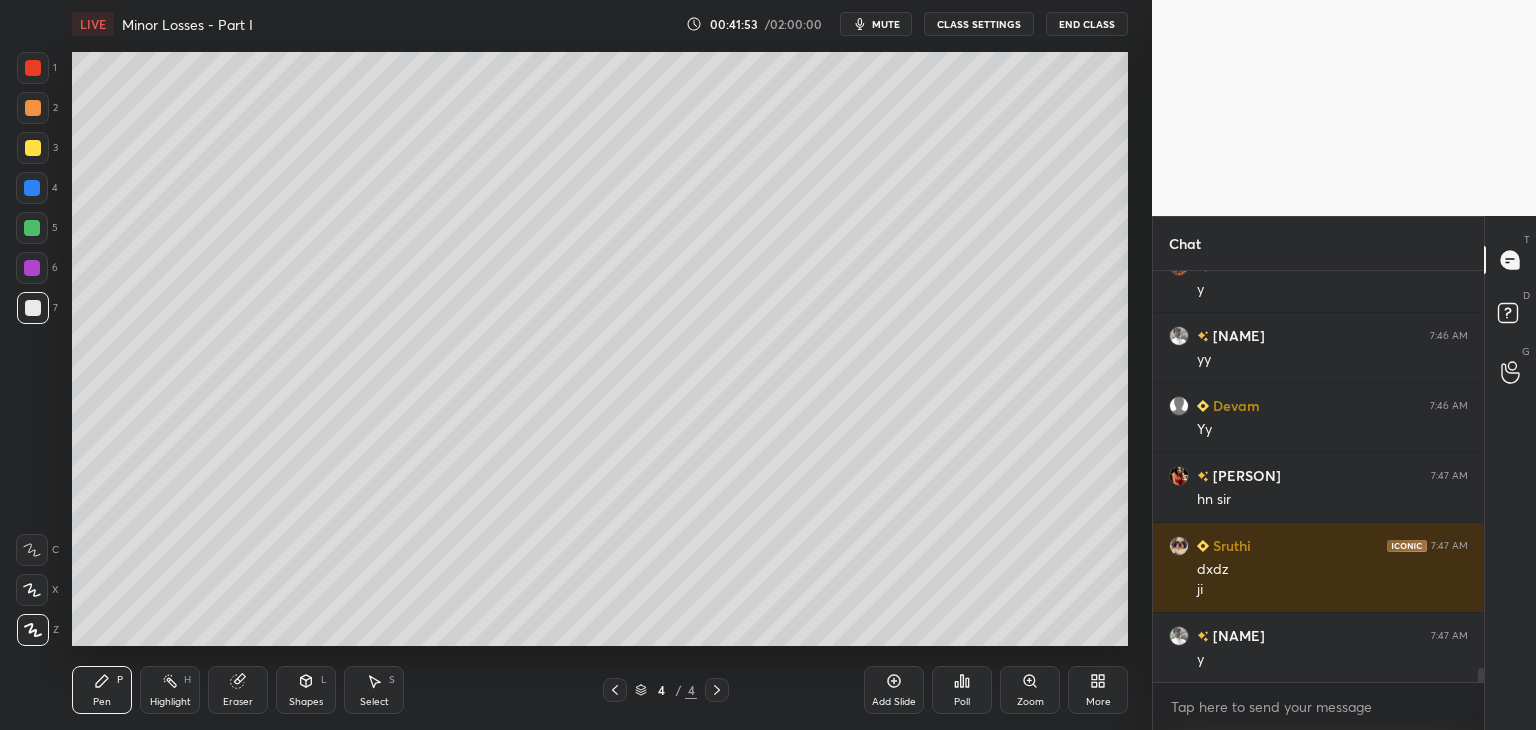 click on "Shapes L" at bounding box center [306, 690] 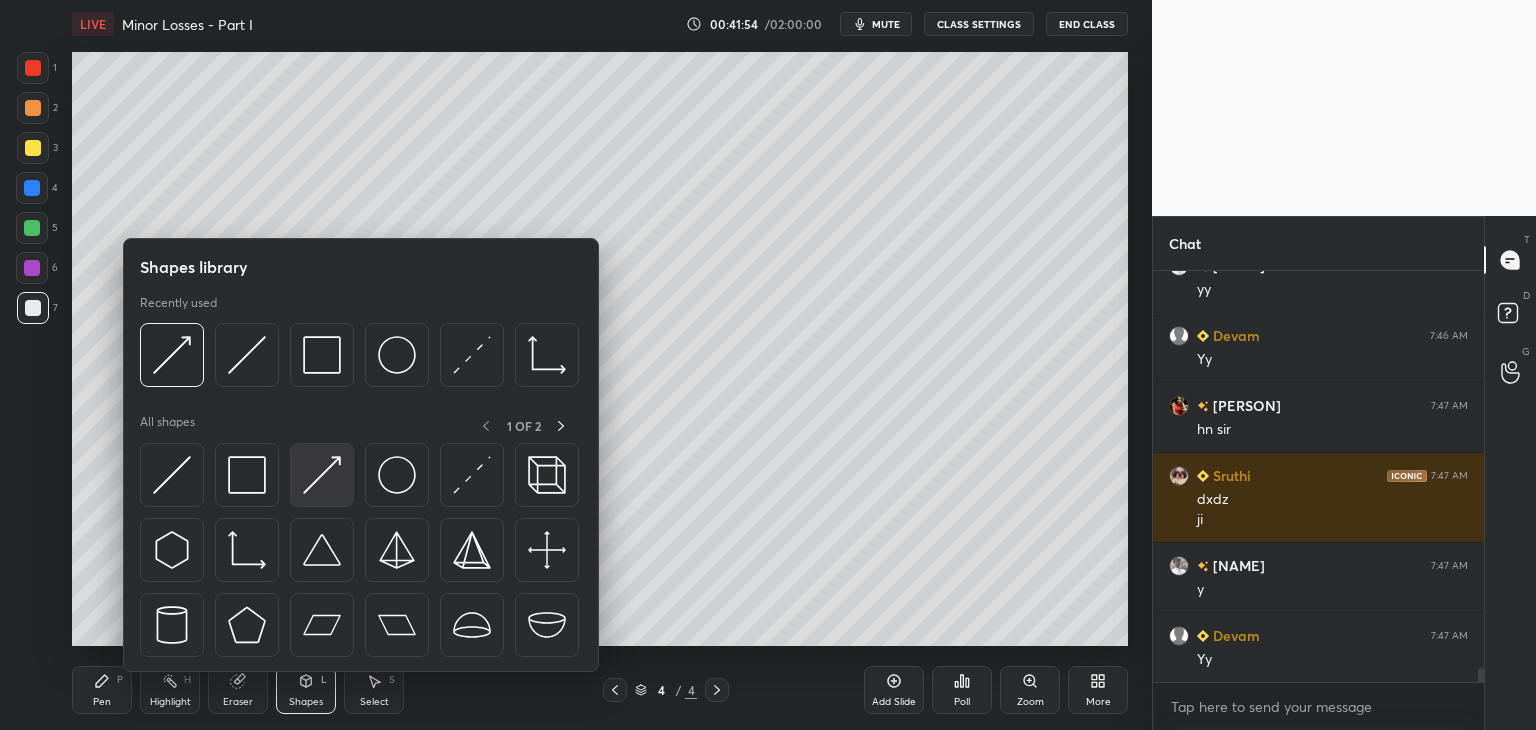 click at bounding box center (322, 475) 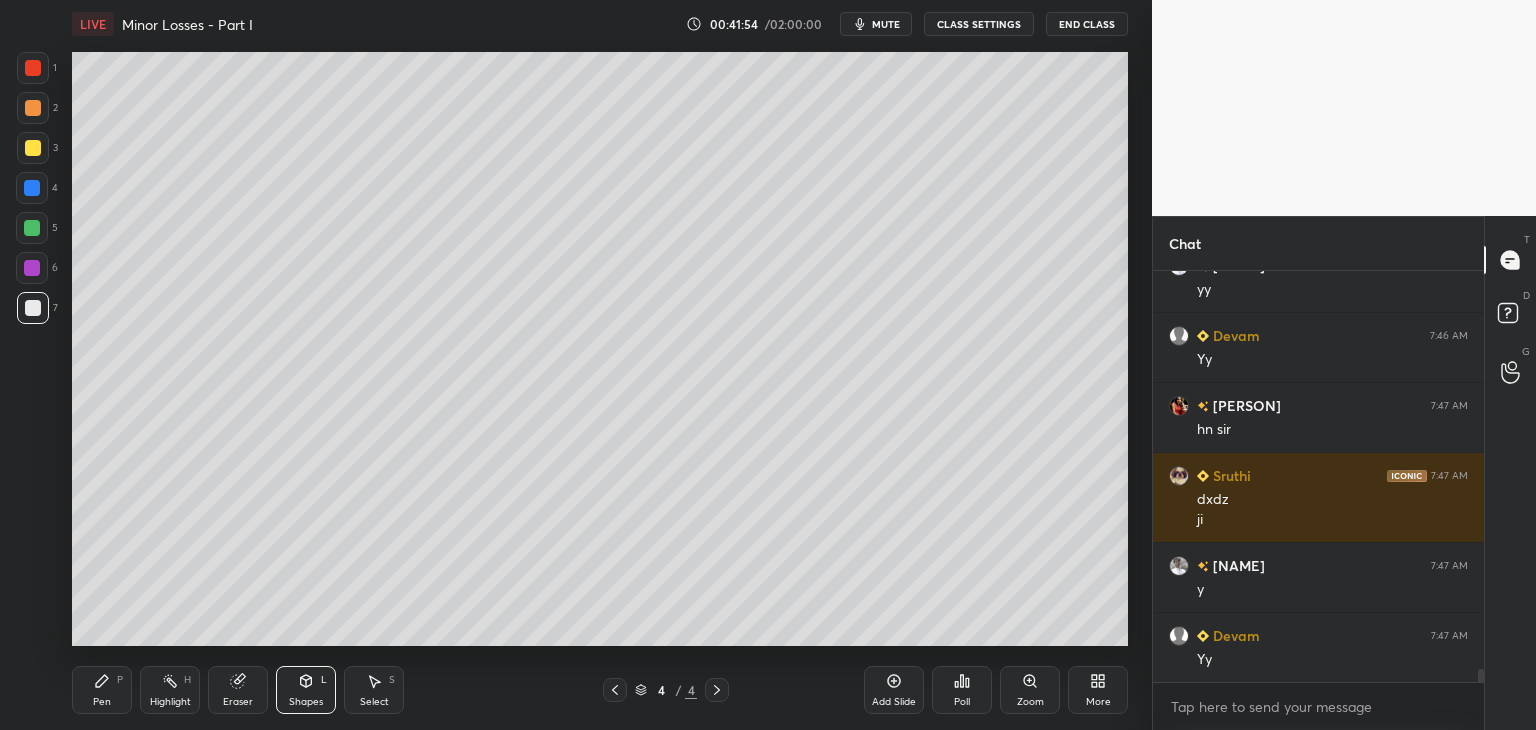 scroll, scrollTop: 12170, scrollLeft: 0, axis: vertical 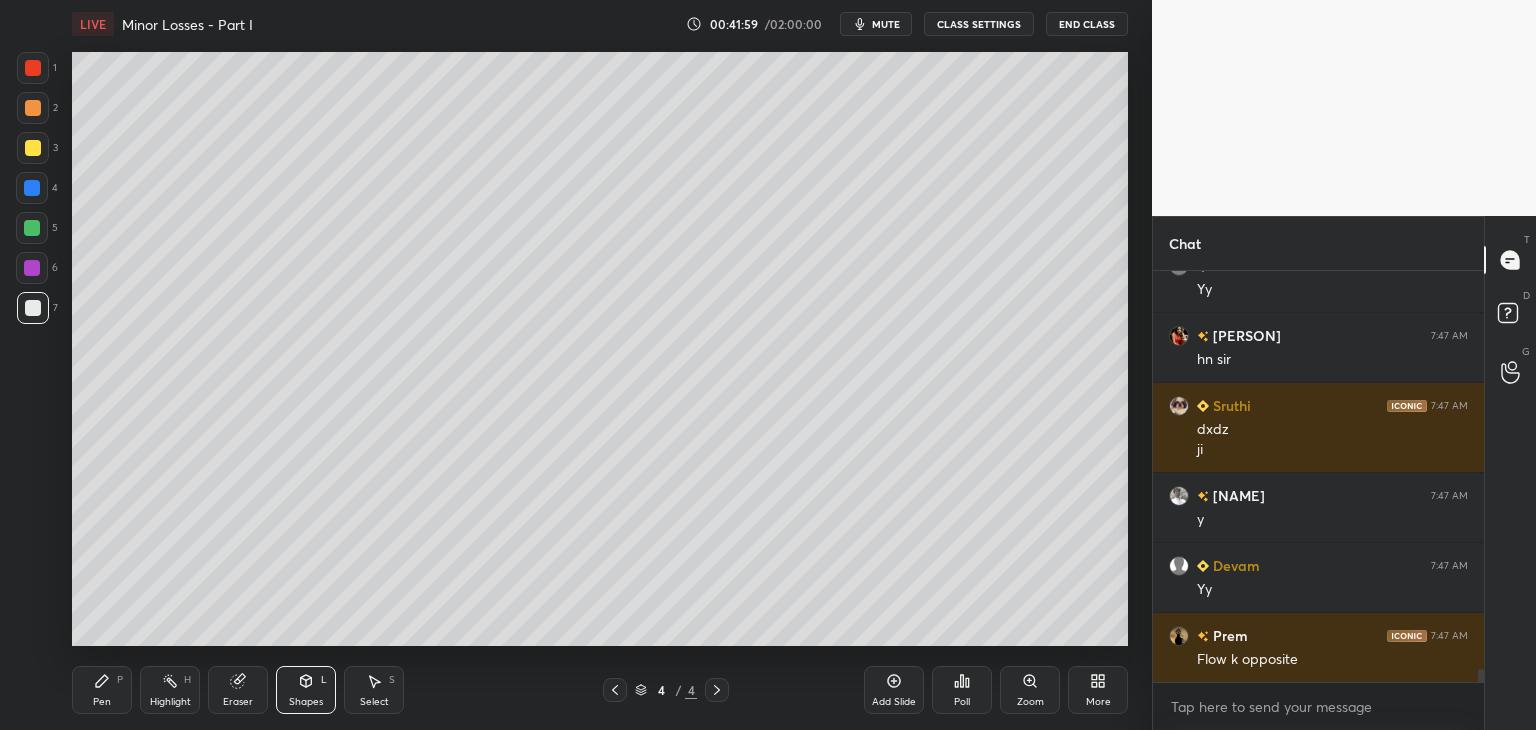 click on "Pen P" at bounding box center (102, 690) 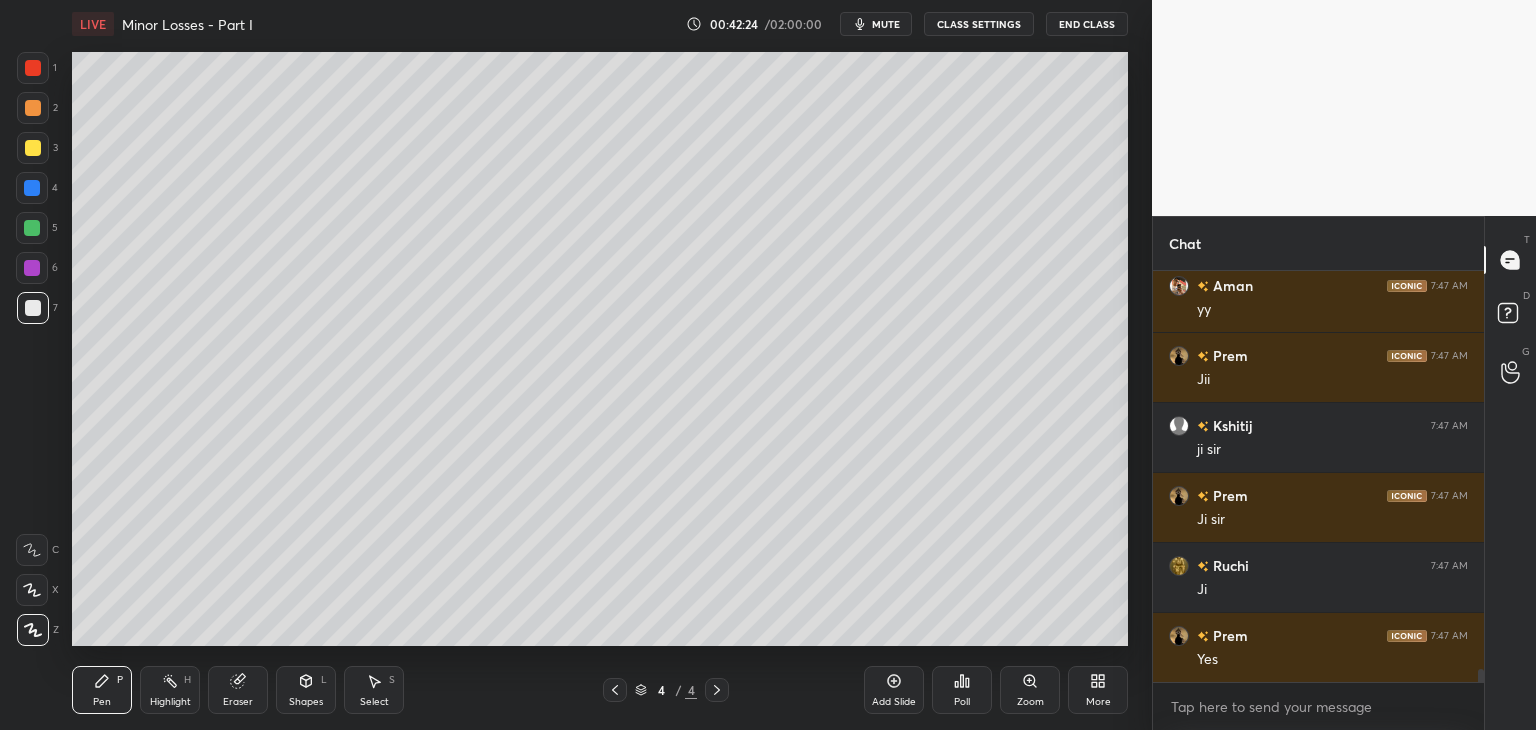 scroll, scrollTop: 12660, scrollLeft: 0, axis: vertical 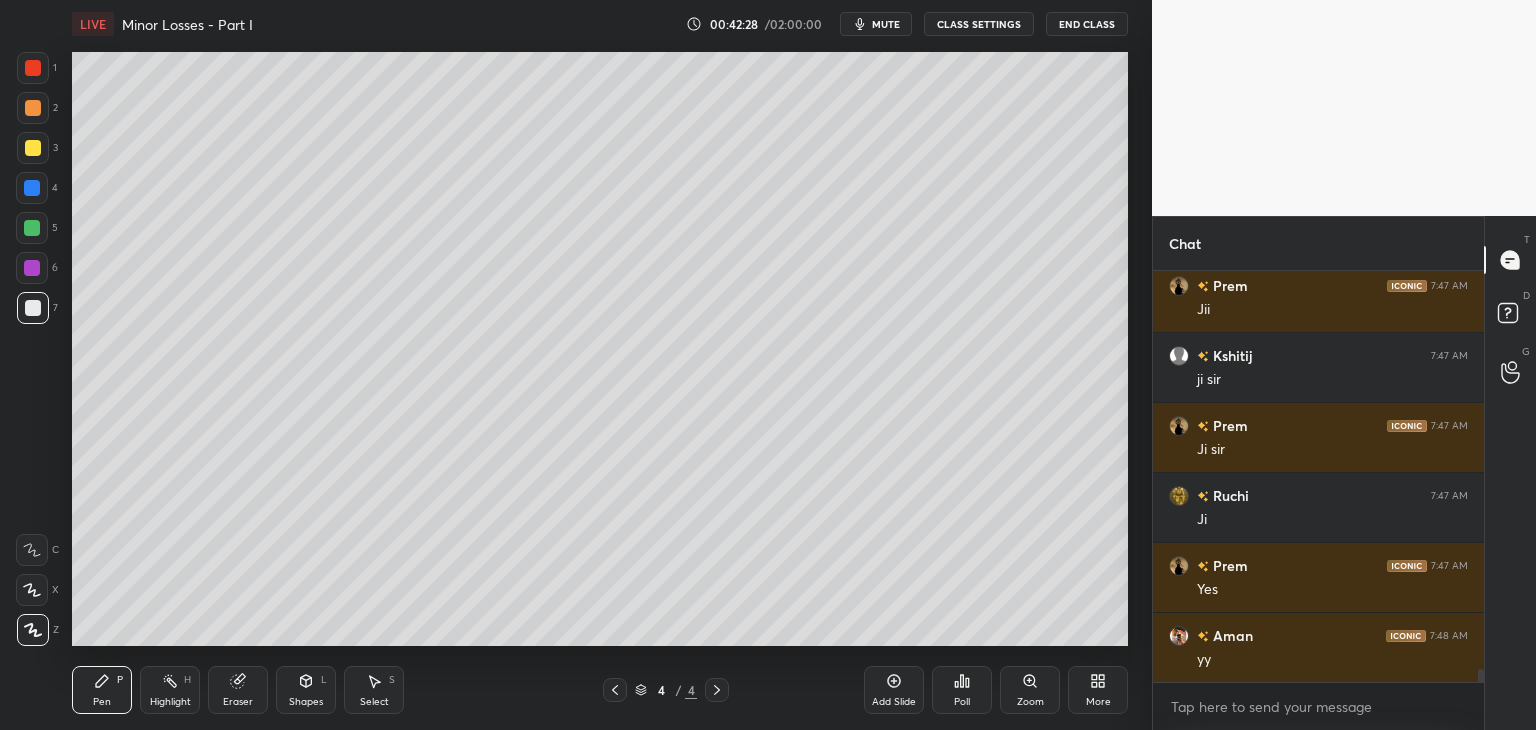 click on "Select S" at bounding box center [374, 690] 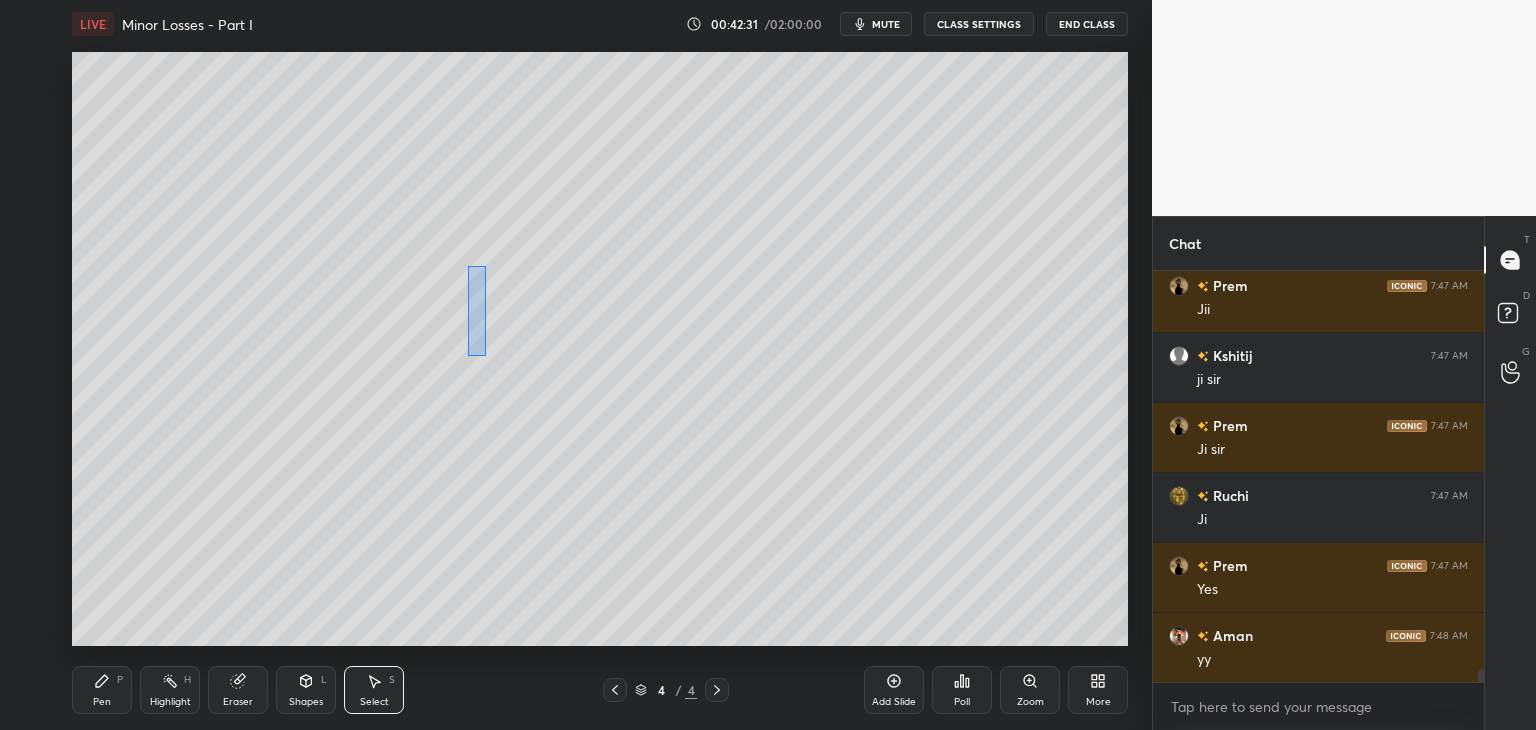 drag, startPoint x: 485, startPoint y: 269, endPoint x: 480, endPoint y: 333, distance: 64.195015 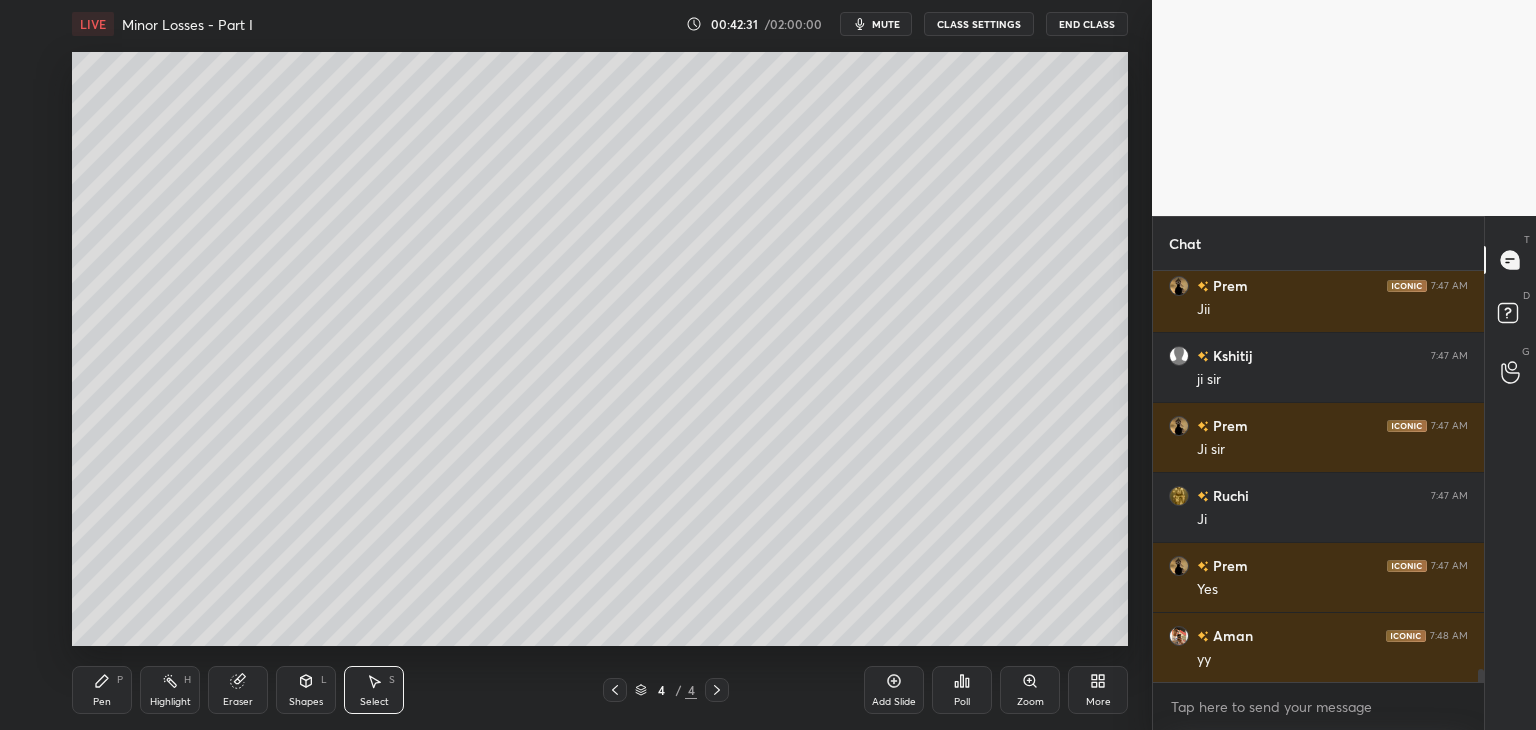 scroll, scrollTop: 12730, scrollLeft: 0, axis: vertical 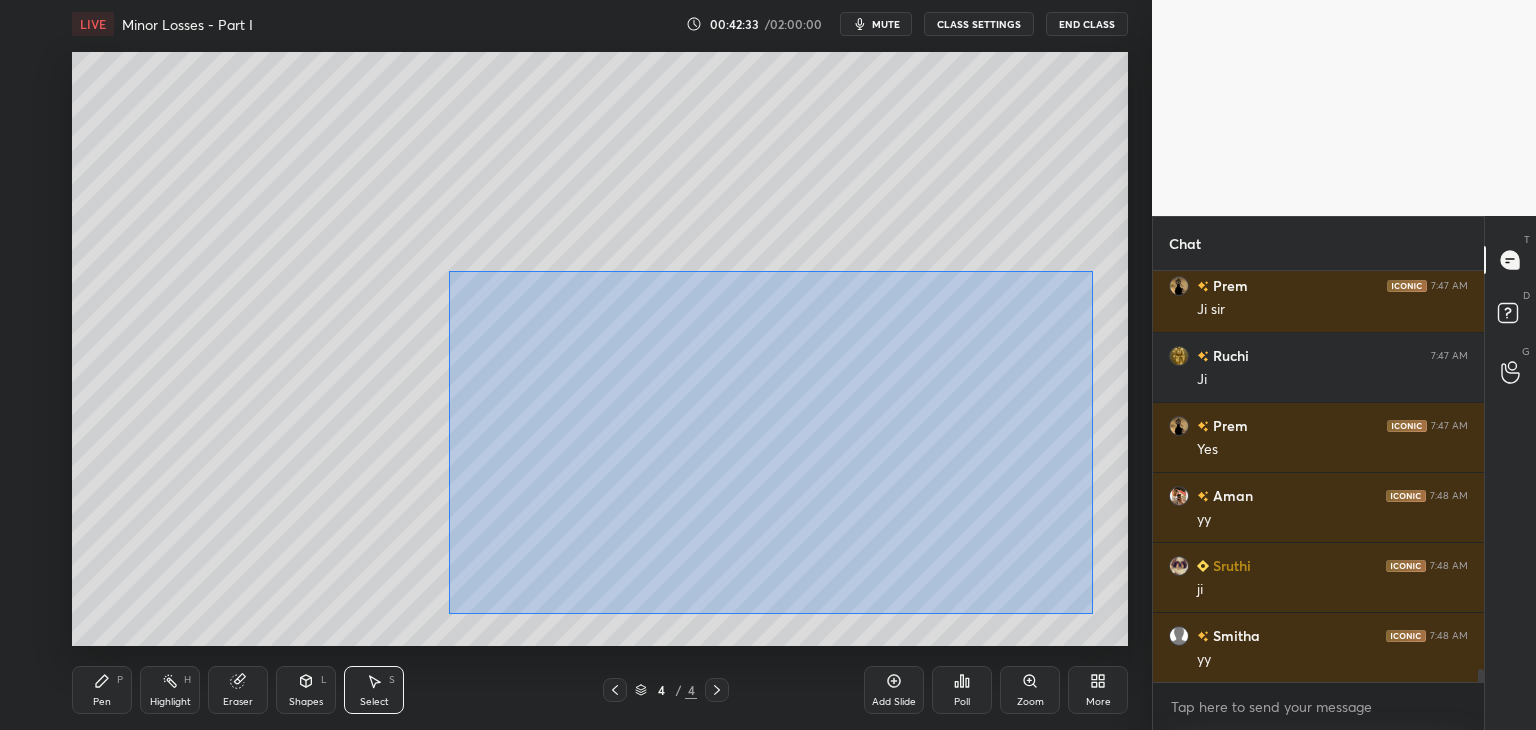 drag, startPoint x: 467, startPoint y: 288, endPoint x: 1064, endPoint y: 593, distance: 670.3984 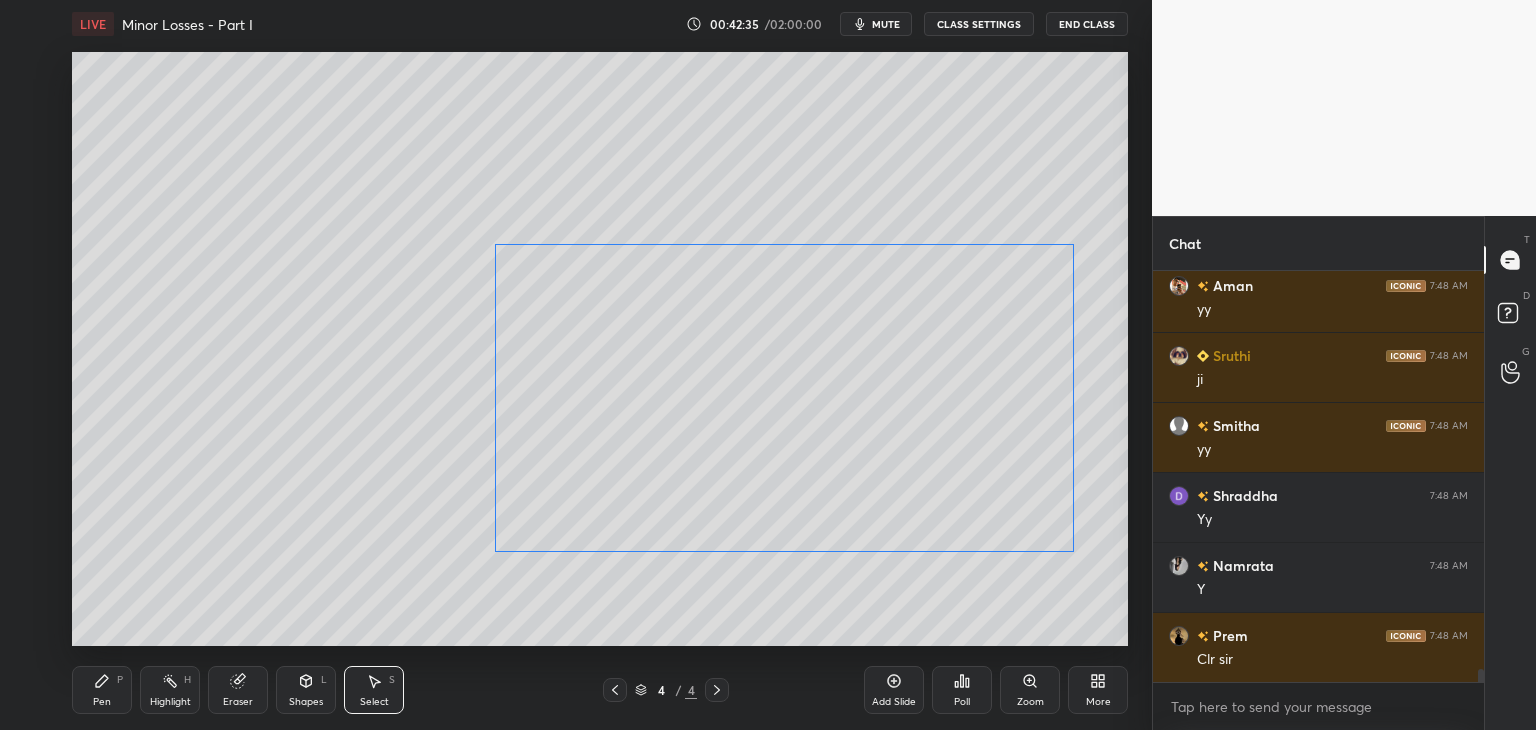 drag, startPoint x: 962, startPoint y: 507, endPoint x: 970, endPoint y: 475, distance: 32.984844 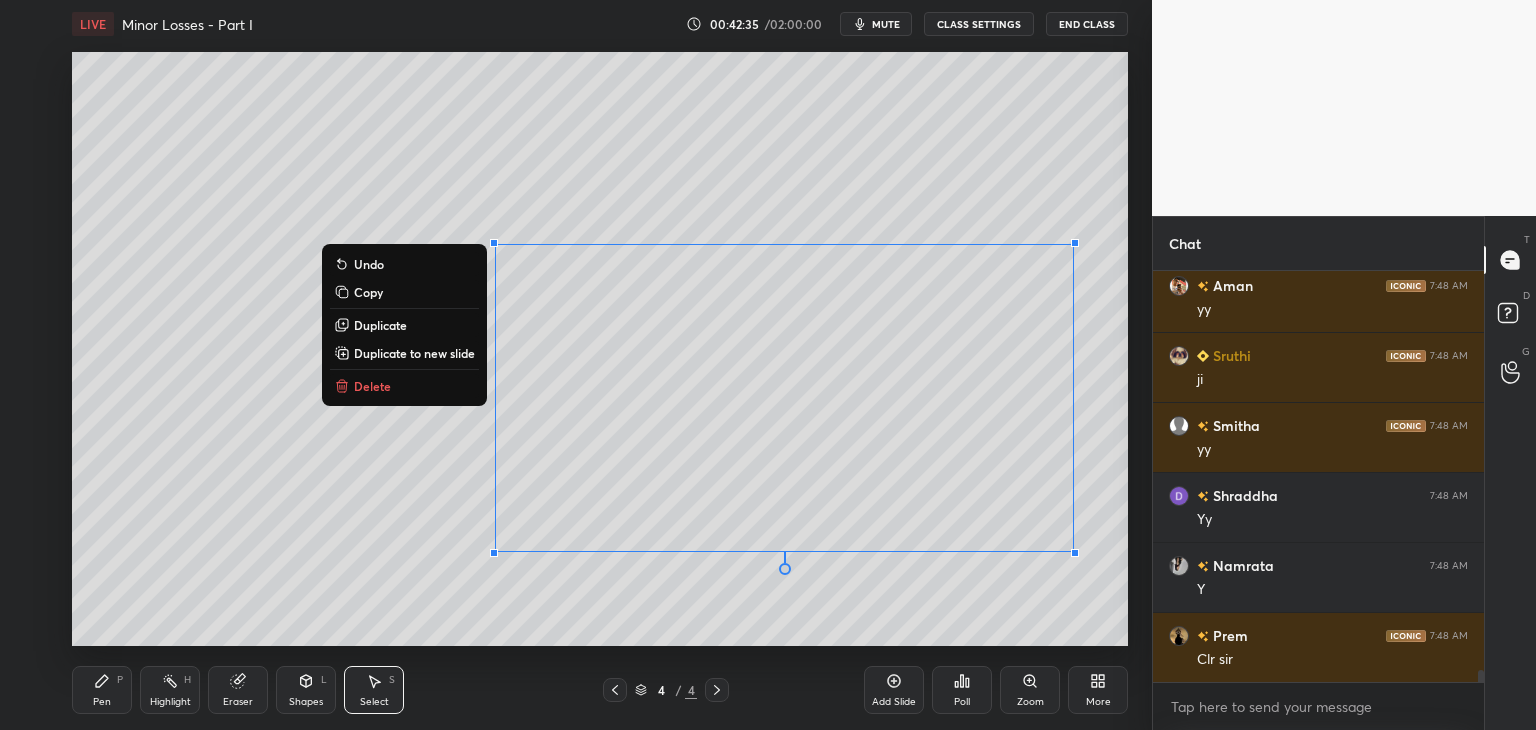 scroll, scrollTop: 13150, scrollLeft: 0, axis: vertical 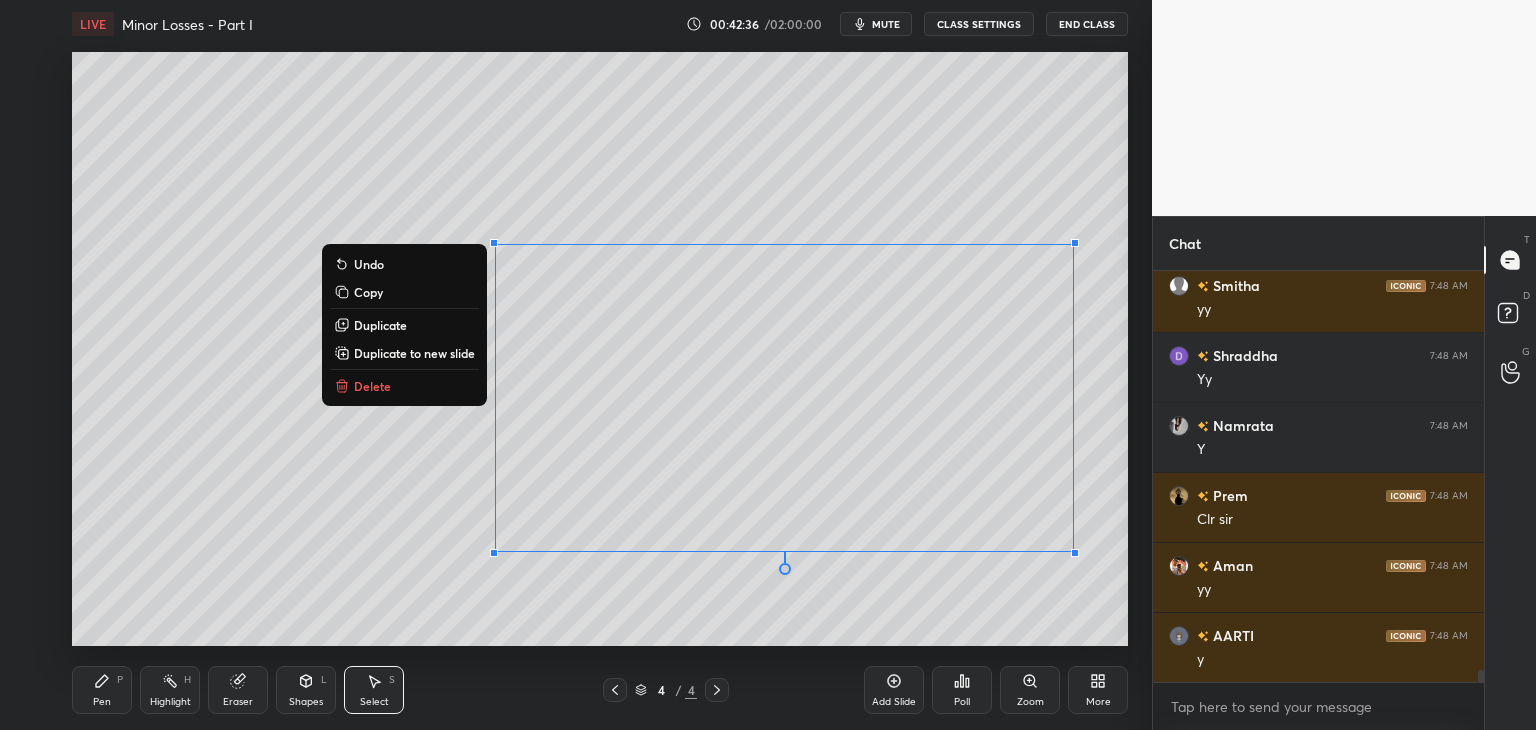 click on "0 ° Undo Copy Duplicate Duplicate to new slide Delete" at bounding box center [600, 349] 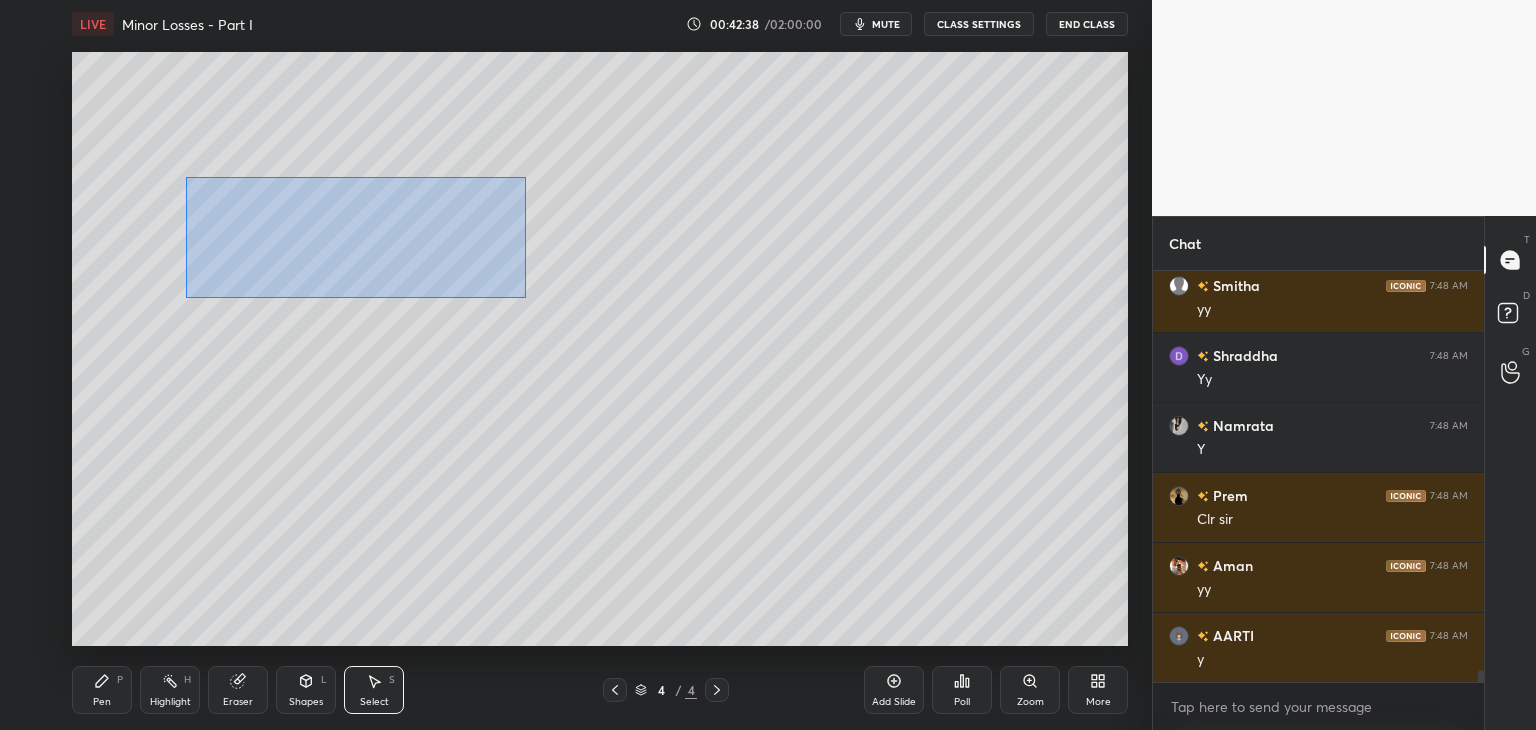 drag, startPoint x: 185, startPoint y: 177, endPoint x: 526, endPoint y: 298, distance: 361.83145 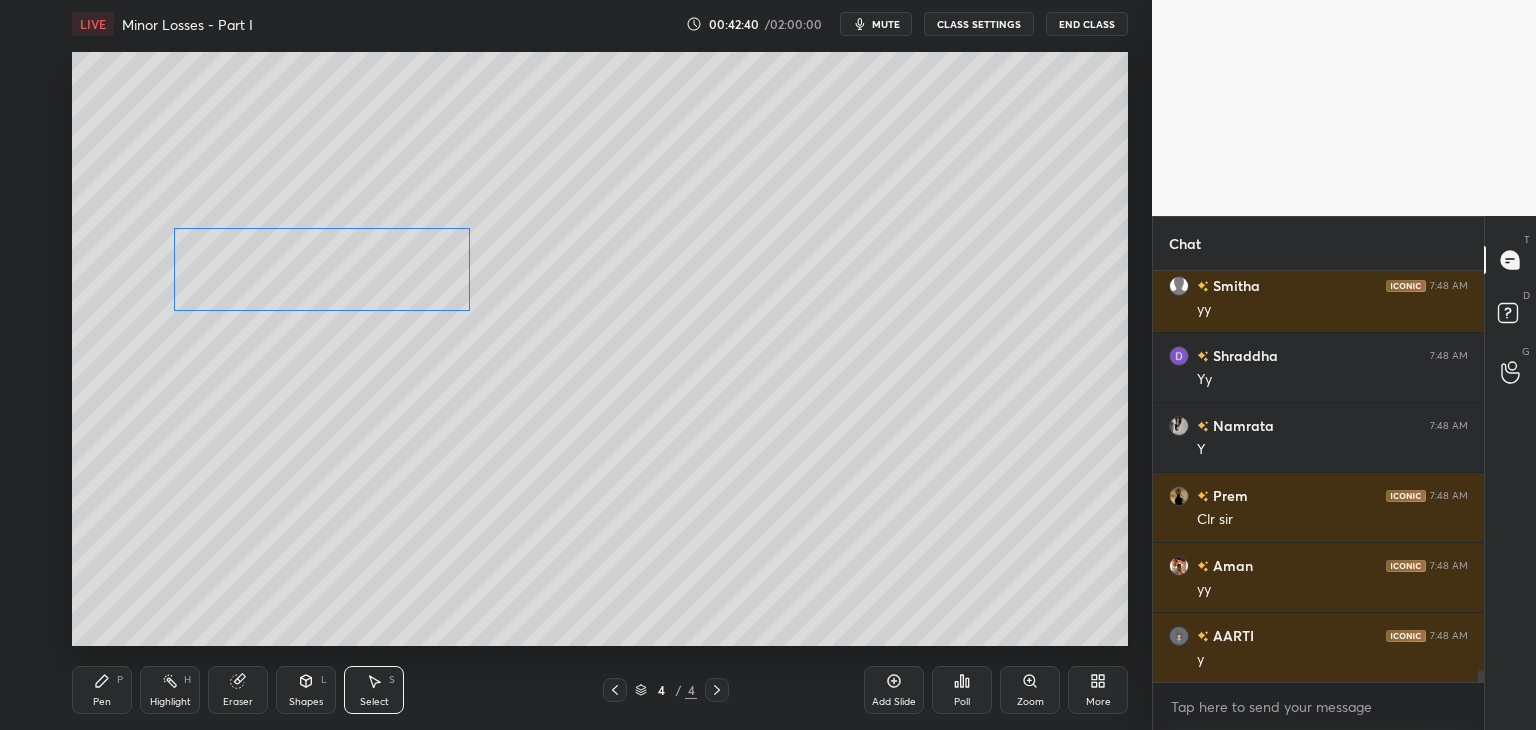 drag, startPoint x: 388, startPoint y: 236, endPoint x: 358, endPoint y: 269, distance: 44.598206 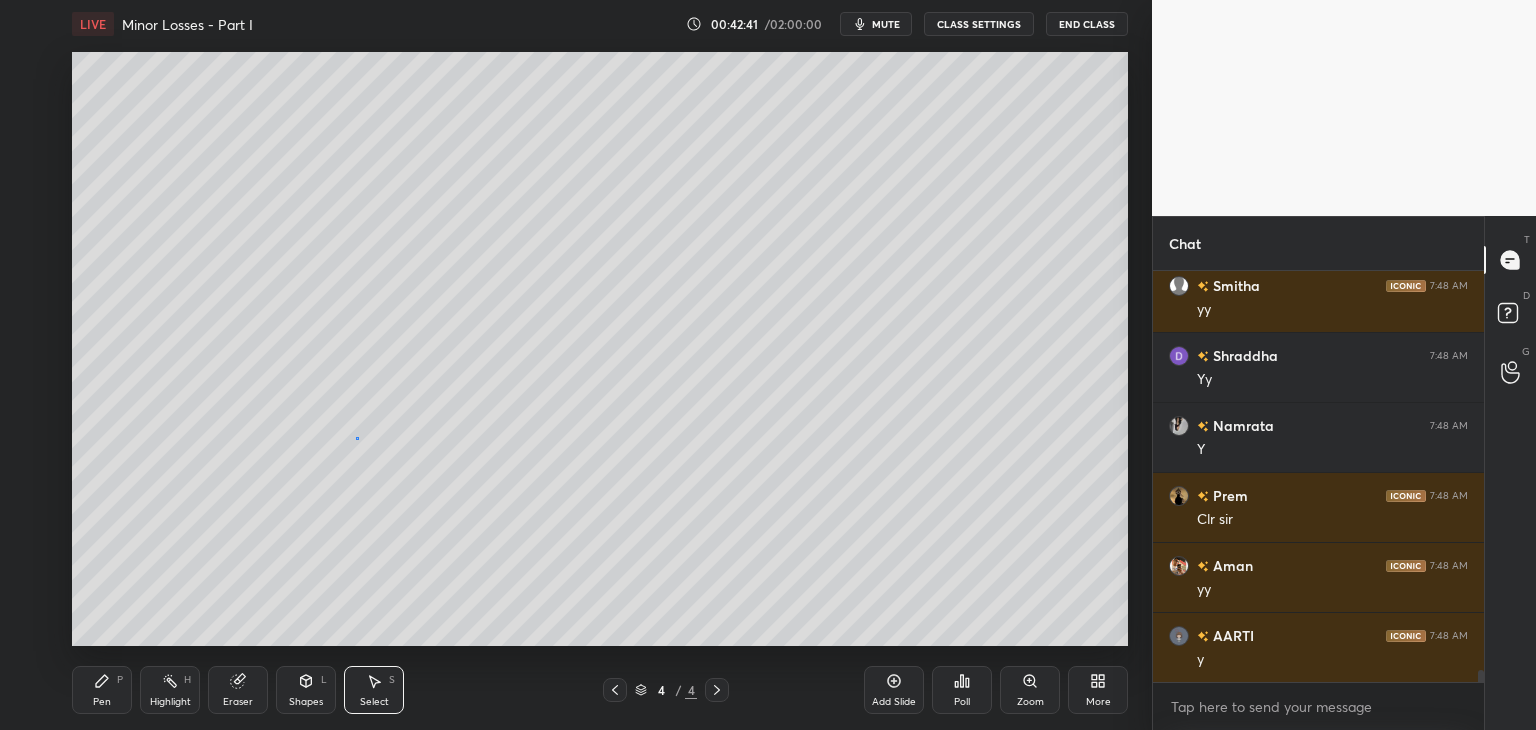 click on "0 ° Undo Copy Duplicate Duplicate to new slide Delete" at bounding box center [600, 349] 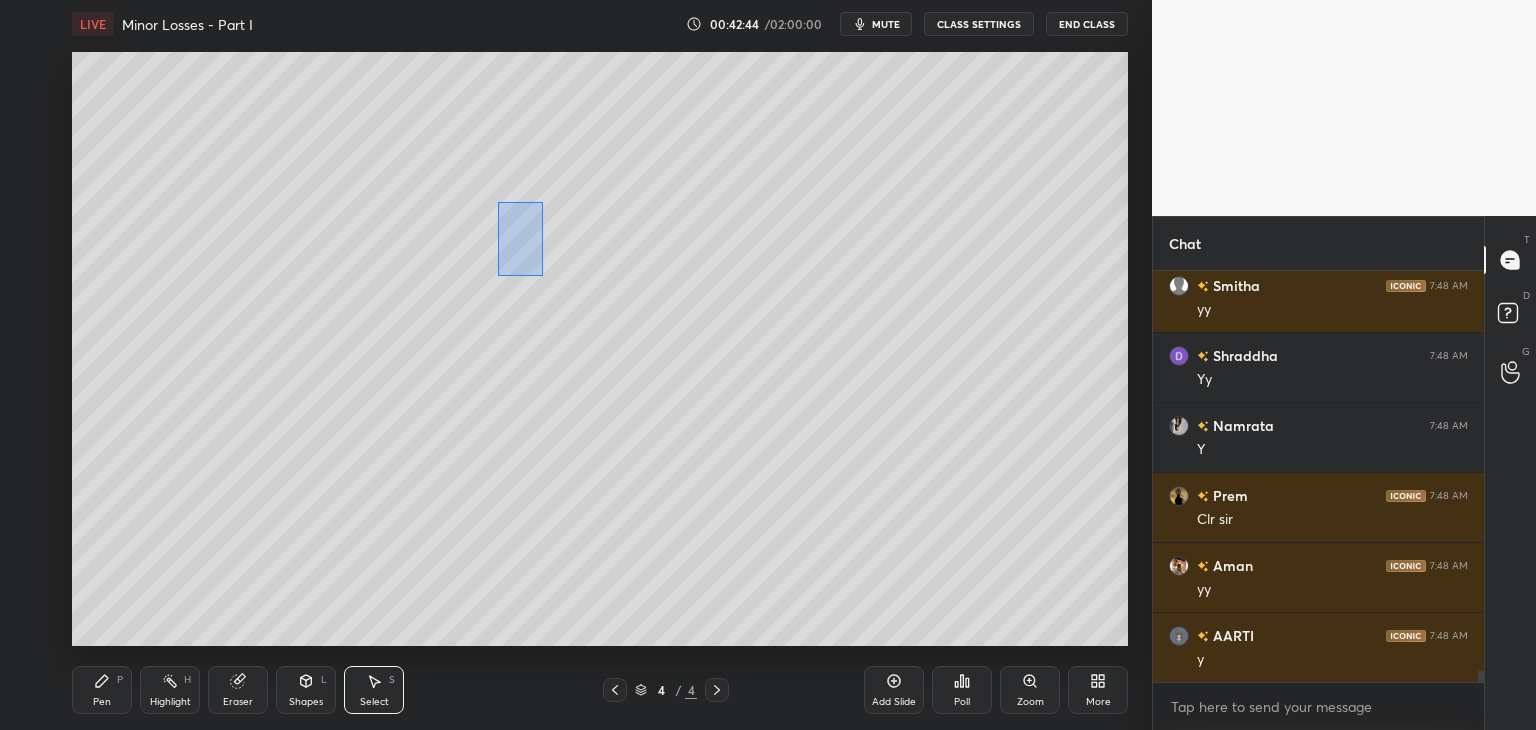 drag, startPoint x: 497, startPoint y: 202, endPoint x: 520, endPoint y: 257, distance: 59.615433 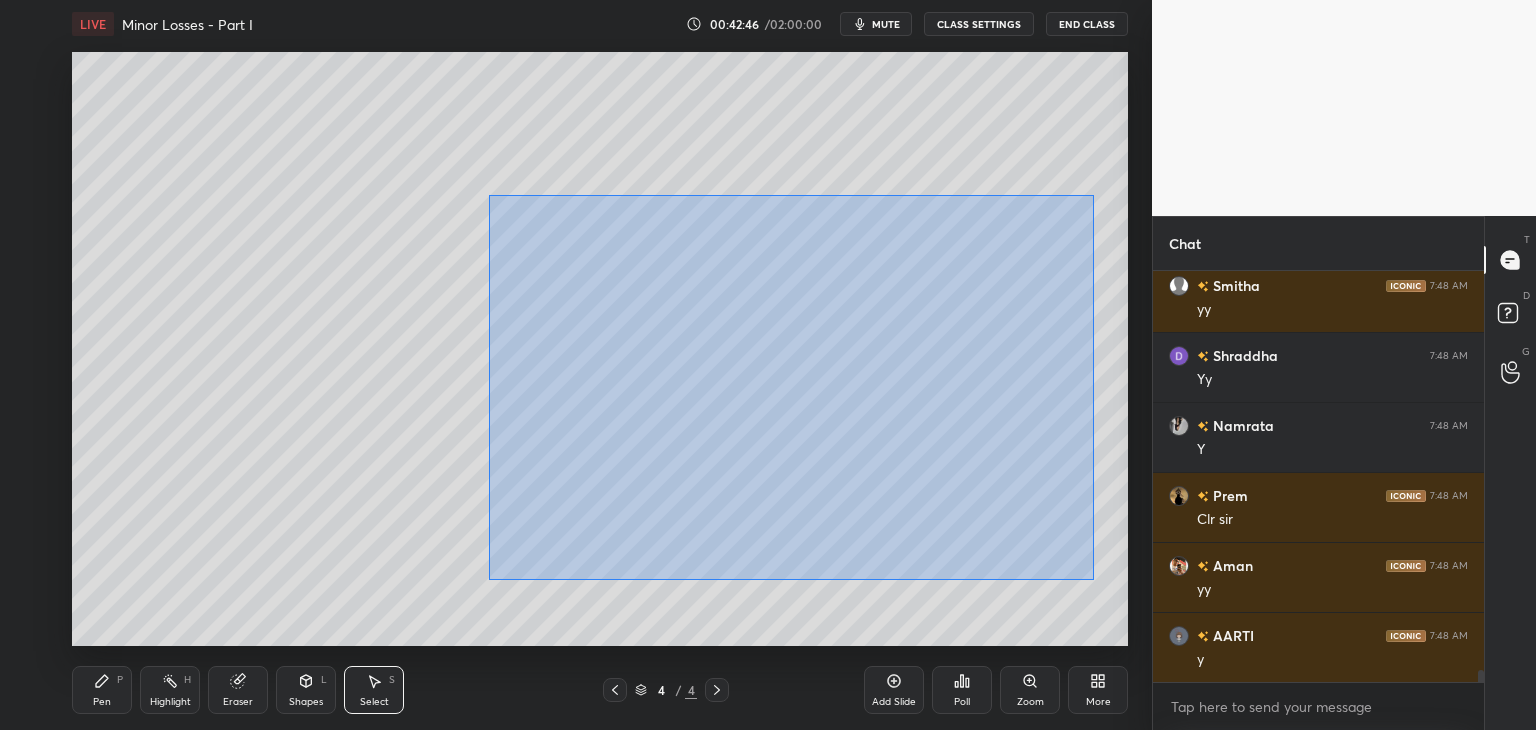 drag, startPoint x: 489, startPoint y: 203, endPoint x: 1064, endPoint y: 570, distance: 682.1393 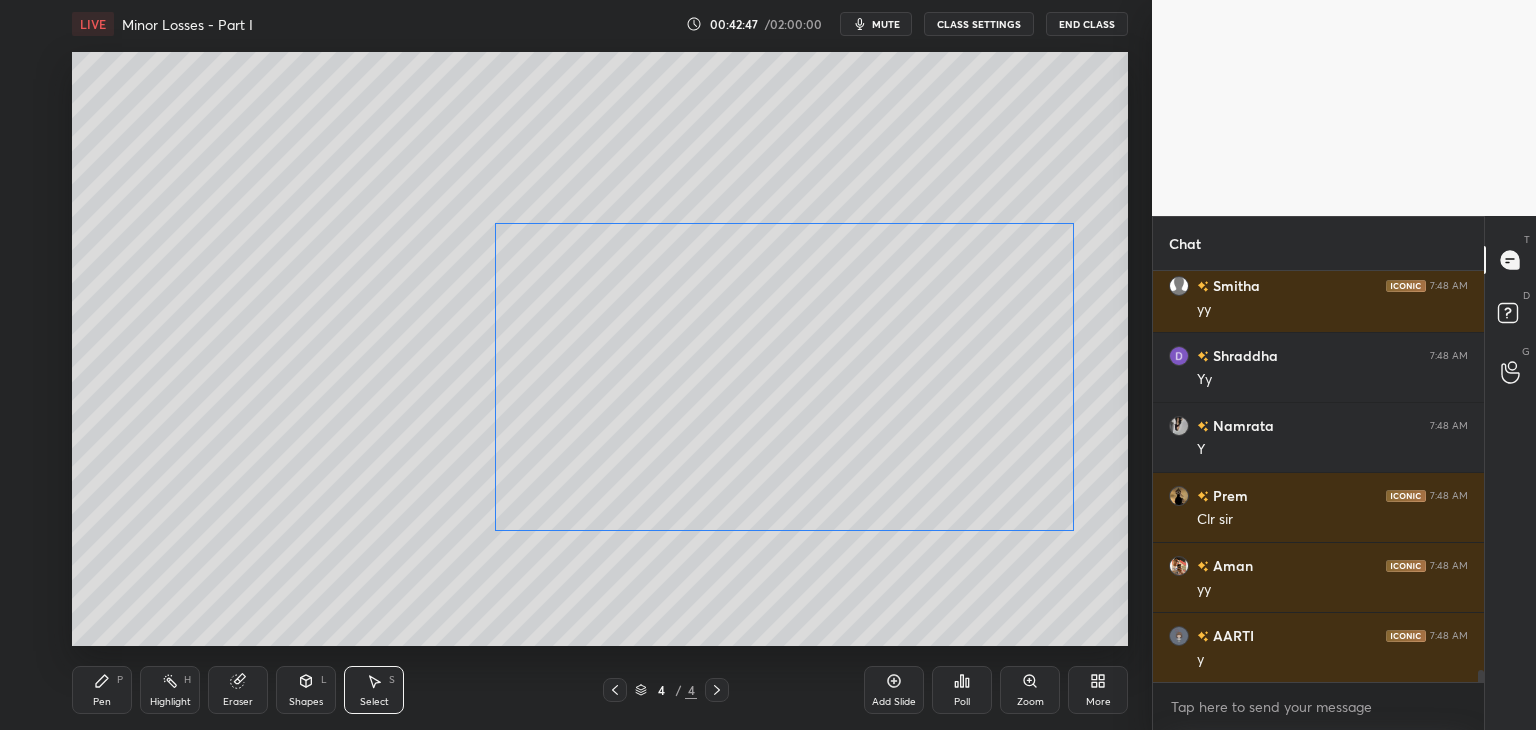 drag, startPoint x: 958, startPoint y: 510, endPoint x: 958, endPoint y: 489, distance: 21 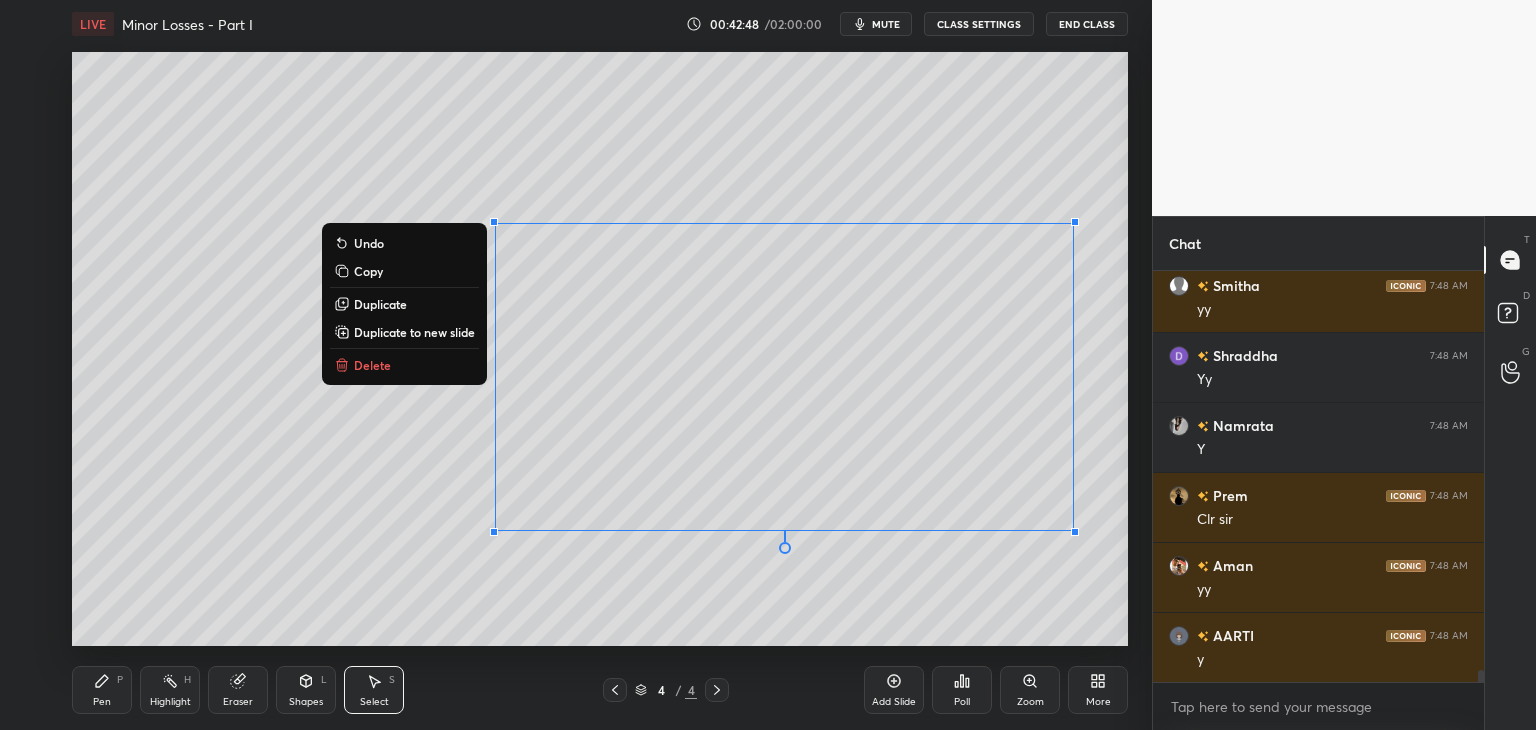 click on "0 ° Undo Copy Duplicate Duplicate to new slide Delete" at bounding box center (600, 349) 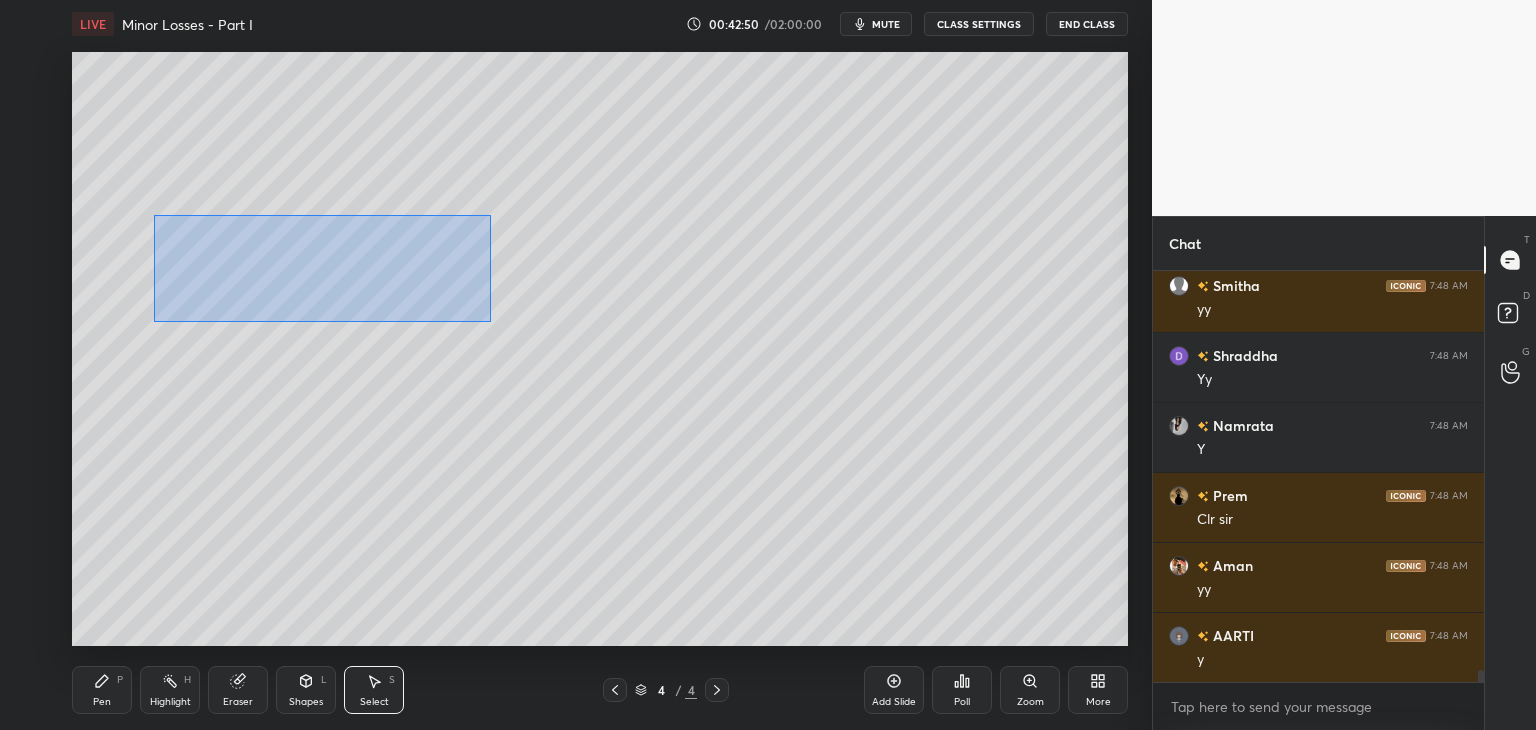 drag, startPoint x: 161, startPoint y: 219, endPoint x: 476, endPoint y: 312, distance: 328.44177 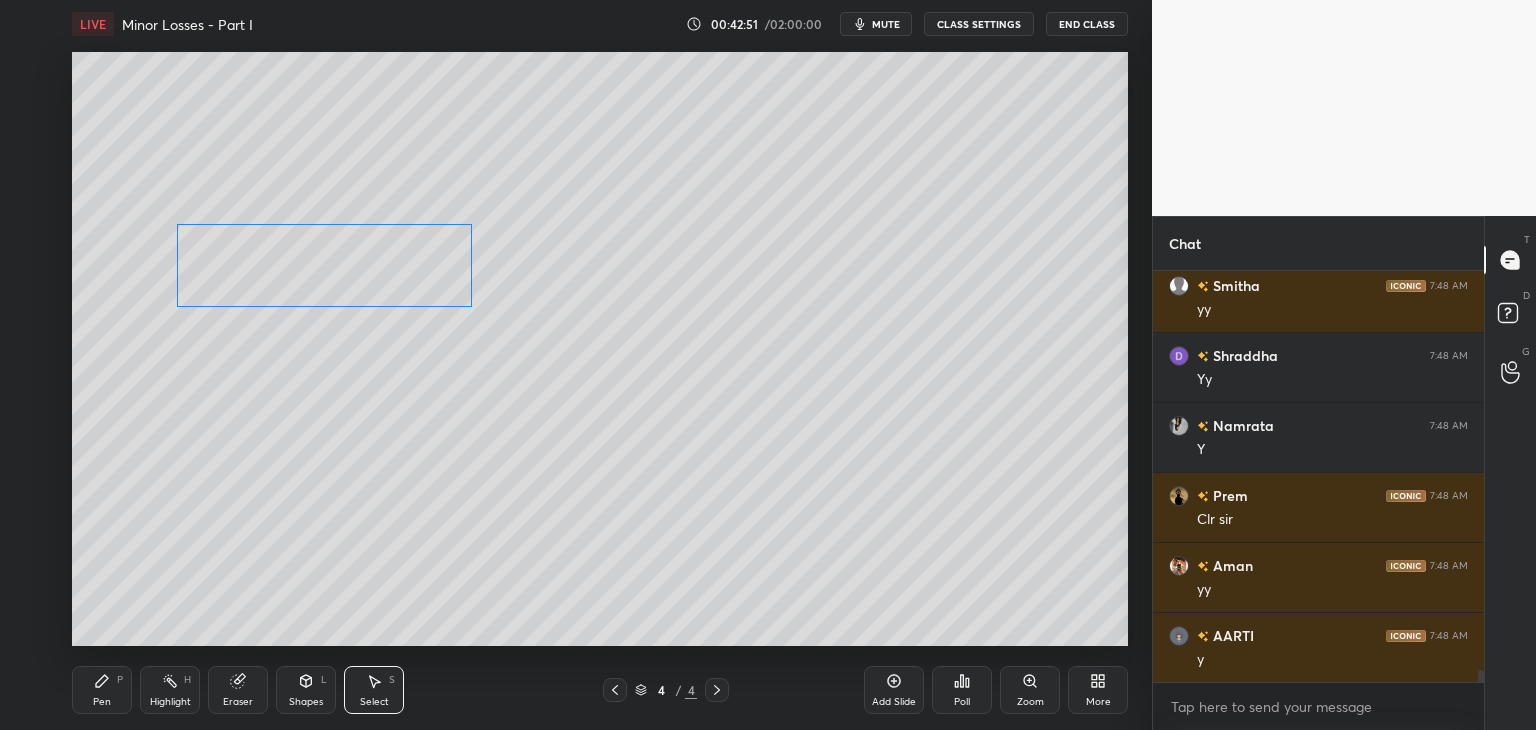 click on "0 ° Undo Copy Duplicate Duplicate to new slide Delete" at bounding box center [600, 349] 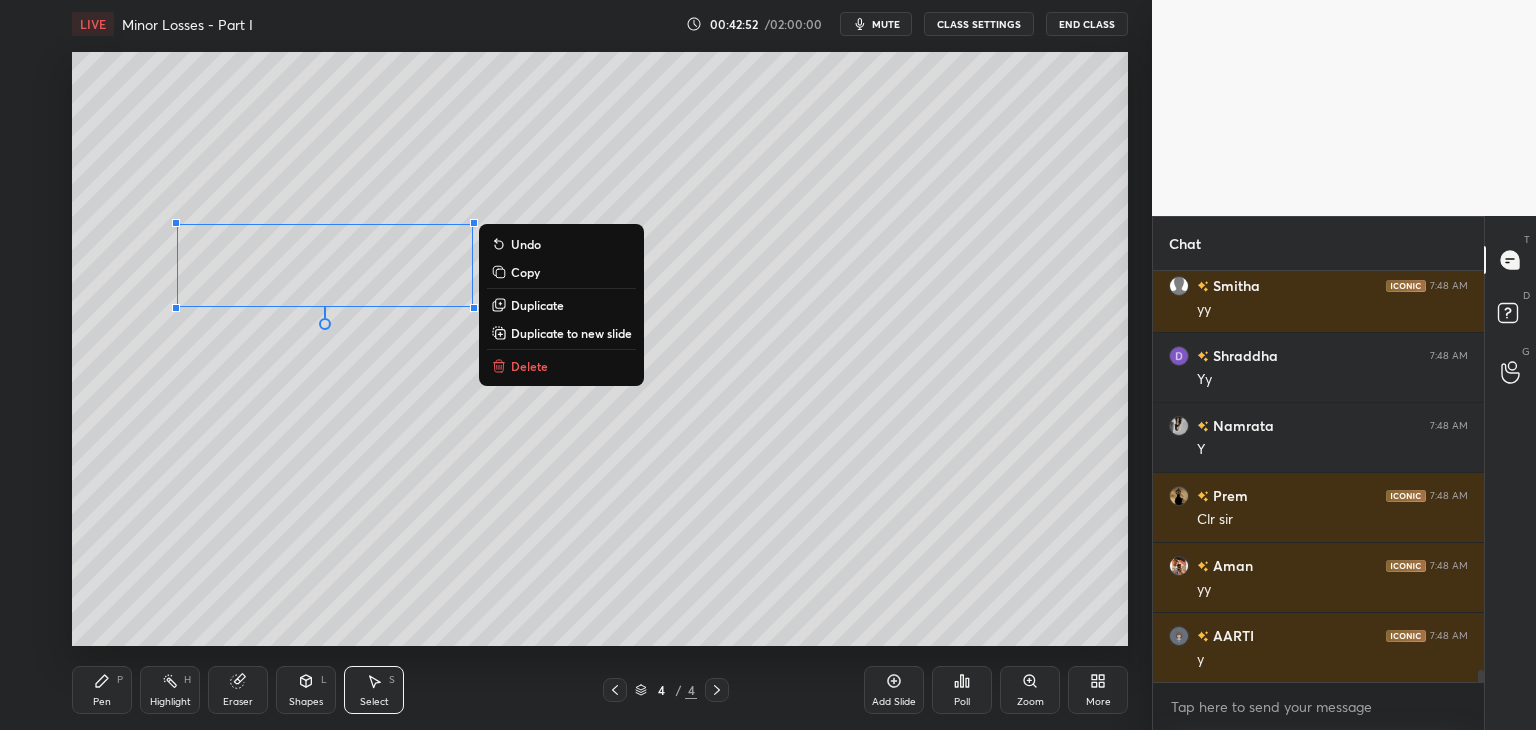click on "0 ° Undo Copy Duplicate Duplicate to new slide Delete" at bounding box center (600, 349) 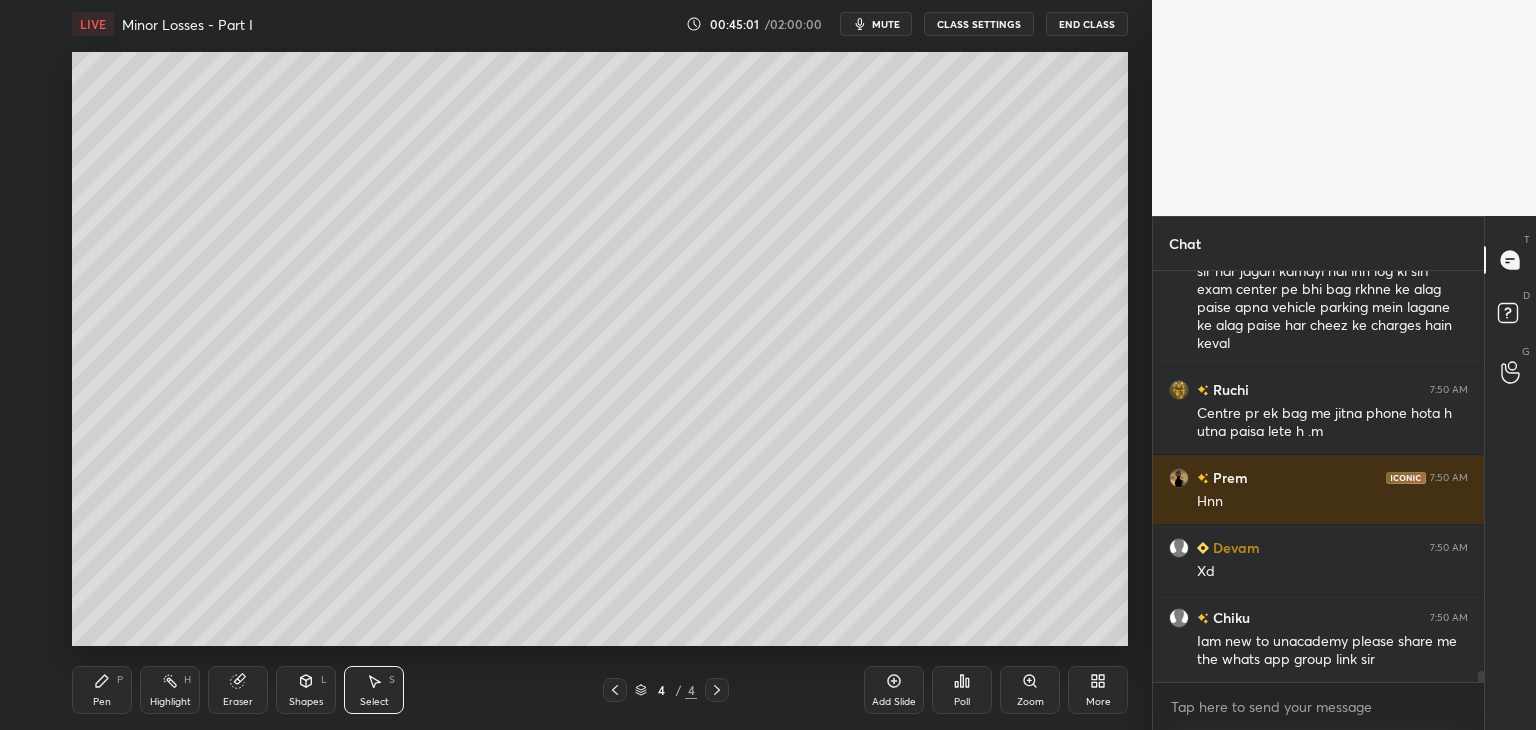 scroll, scrollTop: 14414, scrollLeft: 0, axis: vertical 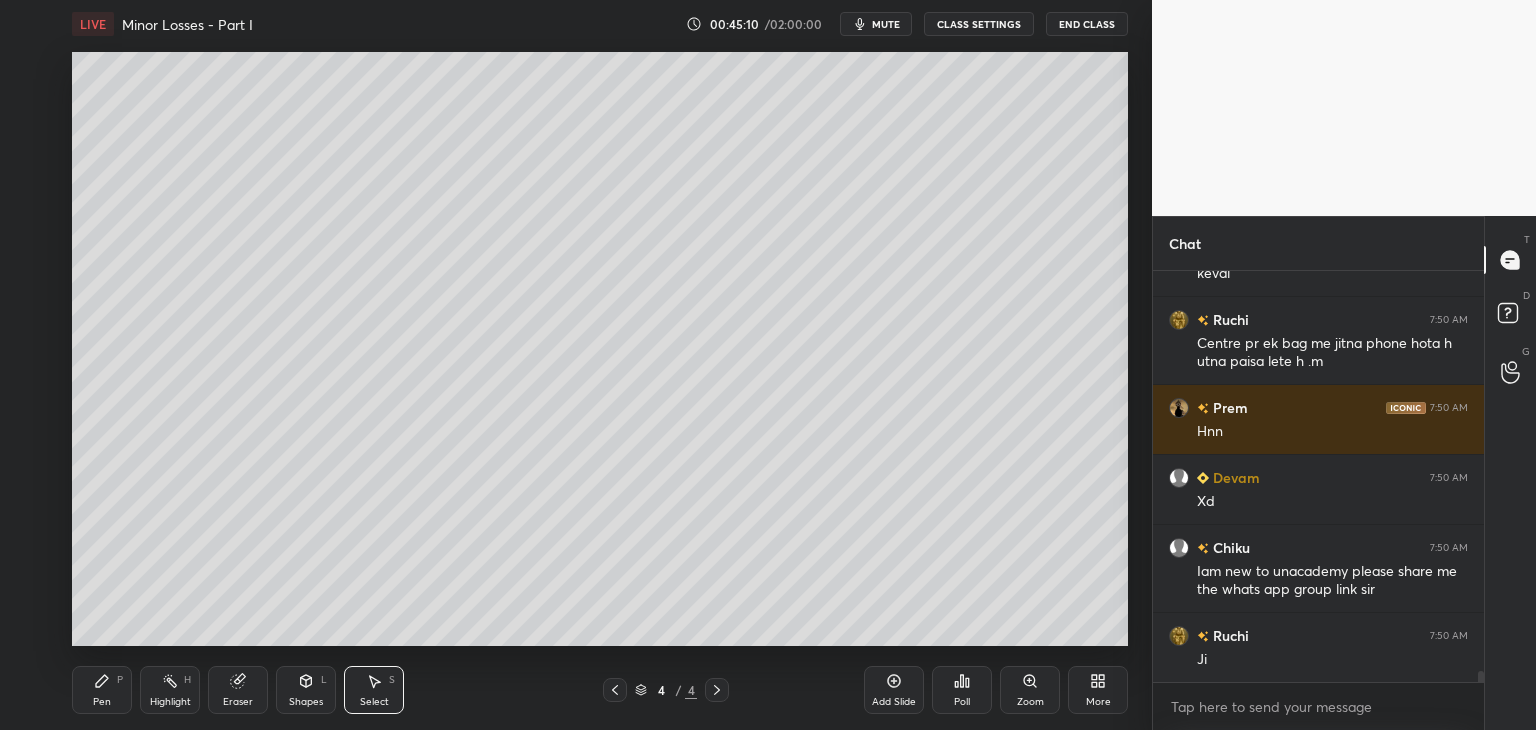 click 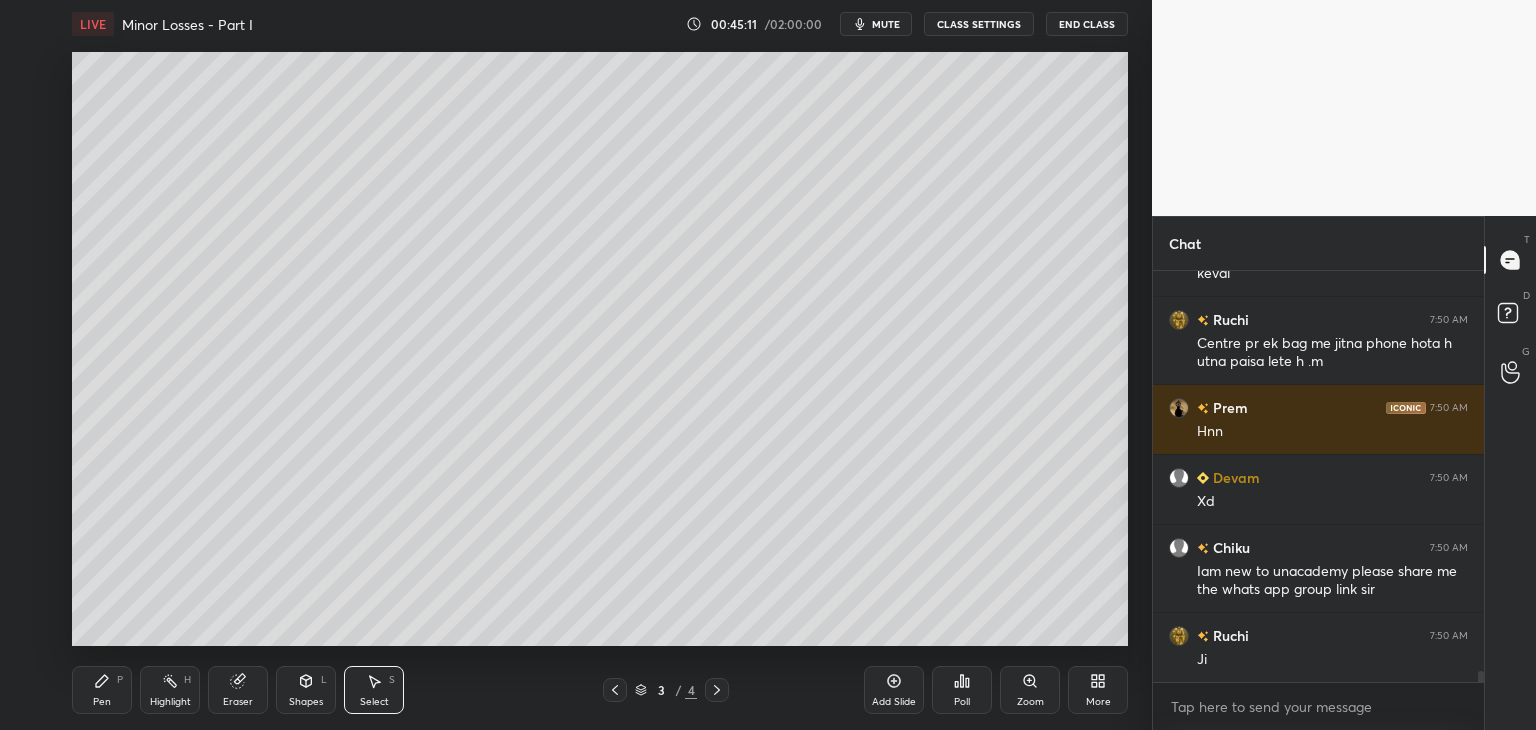 click 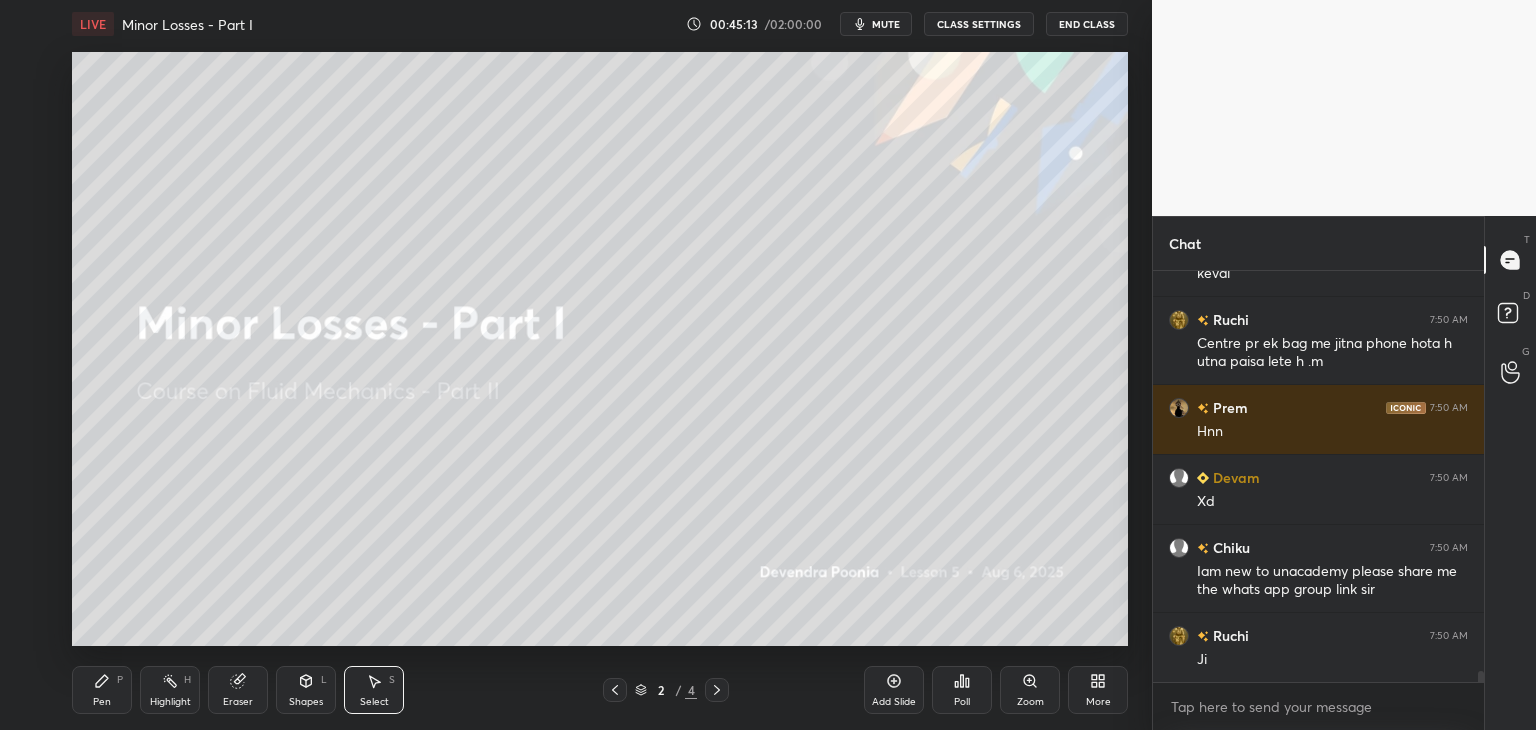 click on "Pen" at bounding box center [102, 702] 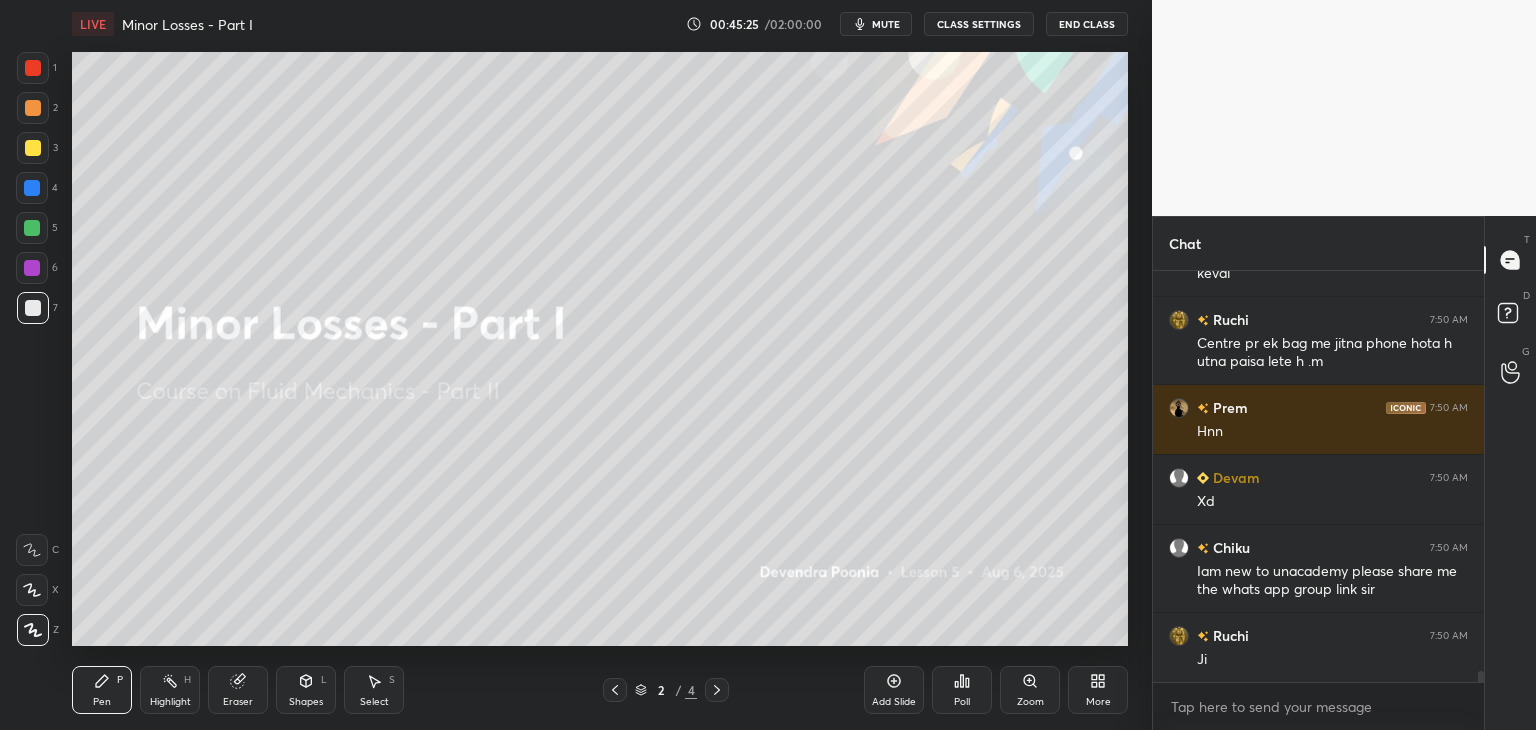 scroll, scrollTop: 14484, scrollLeft: 0, axis: vertical 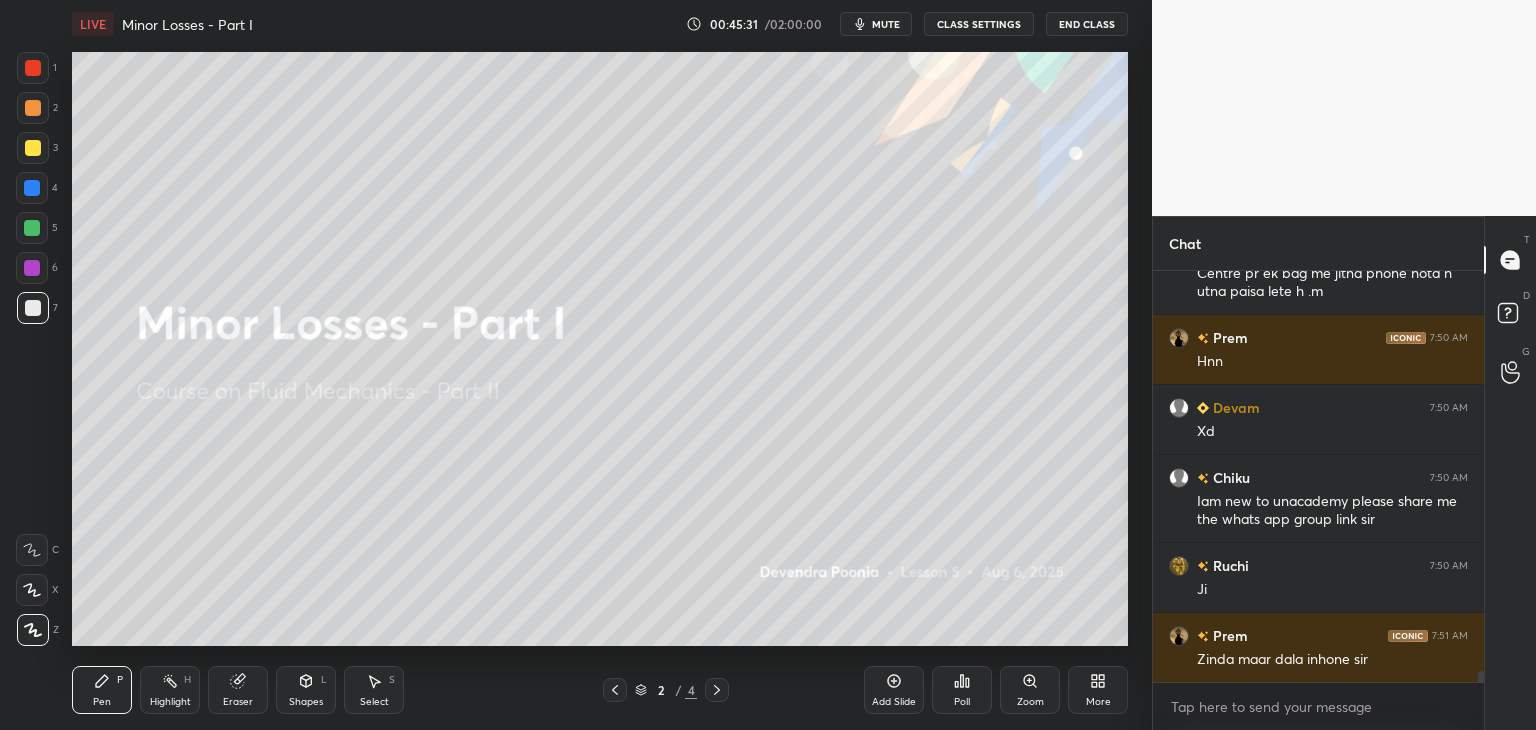 click 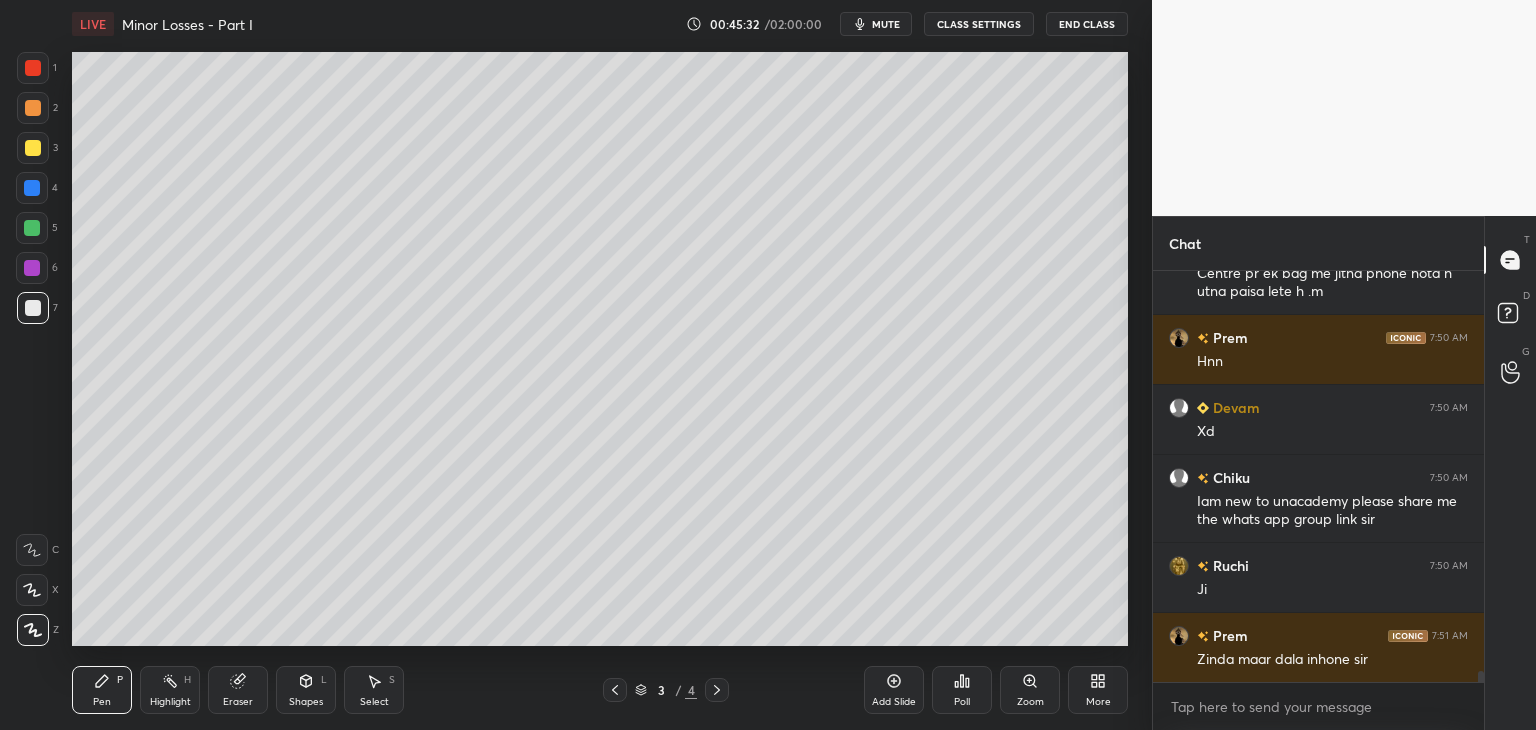 click 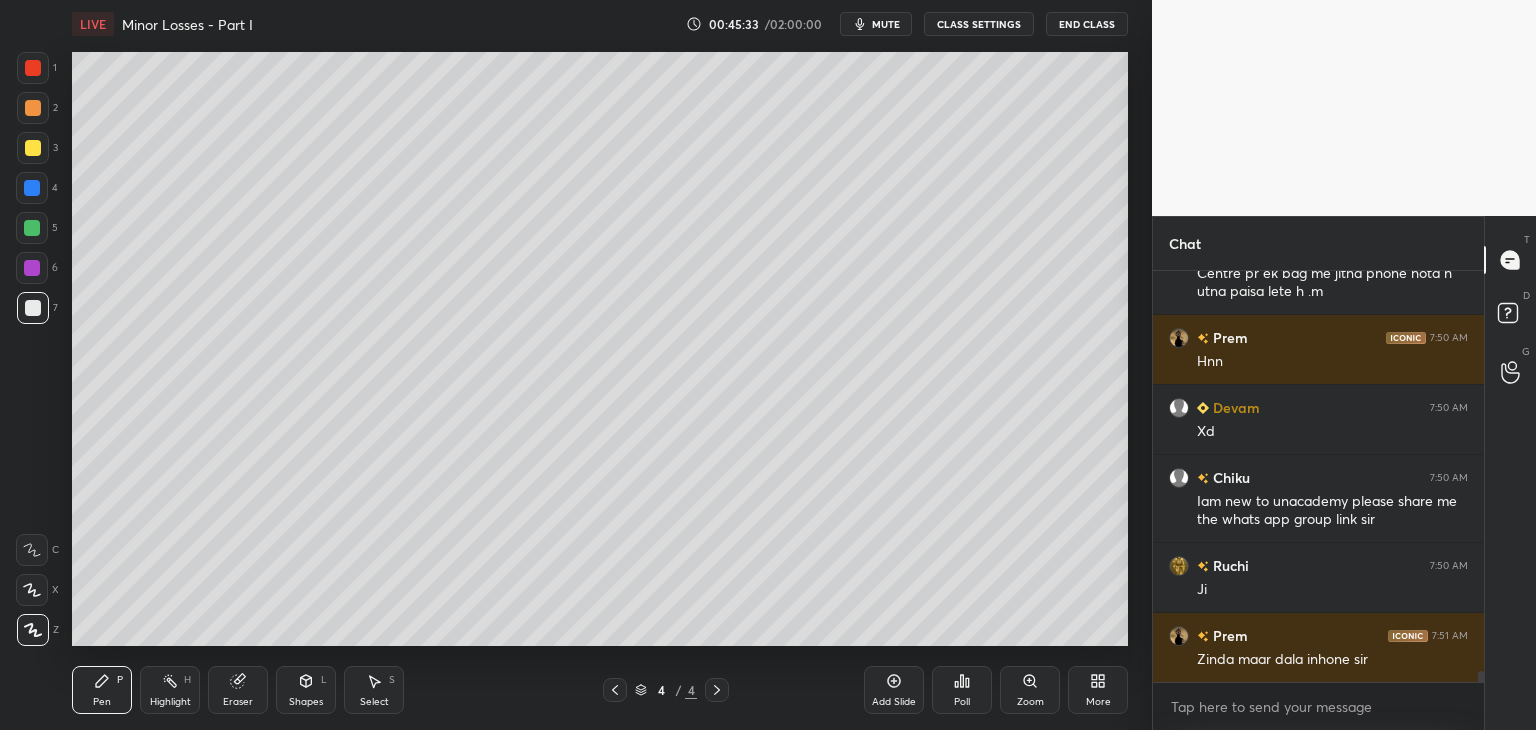 scroll, scrollTop: 14554, scrollLeft: 0, axis: vertical 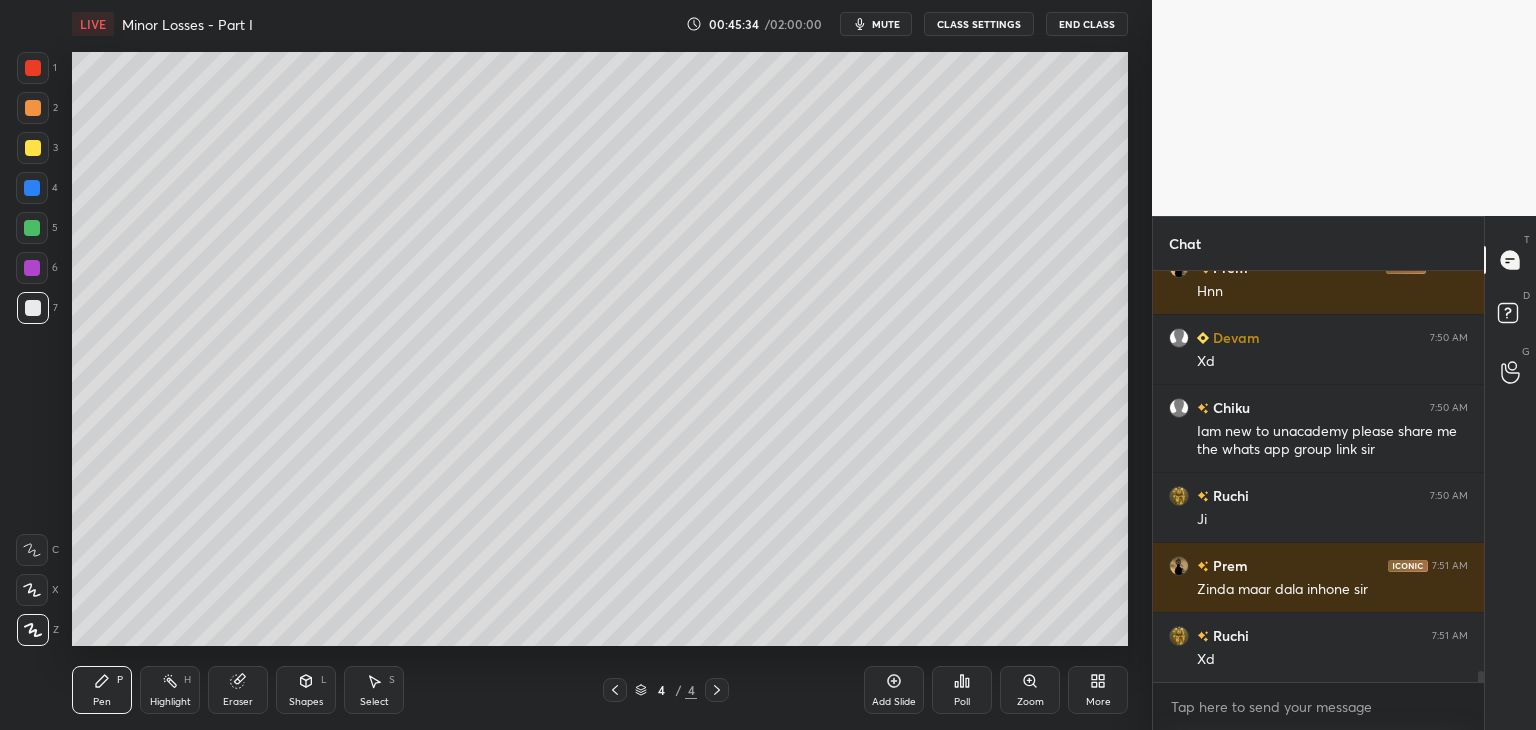 click 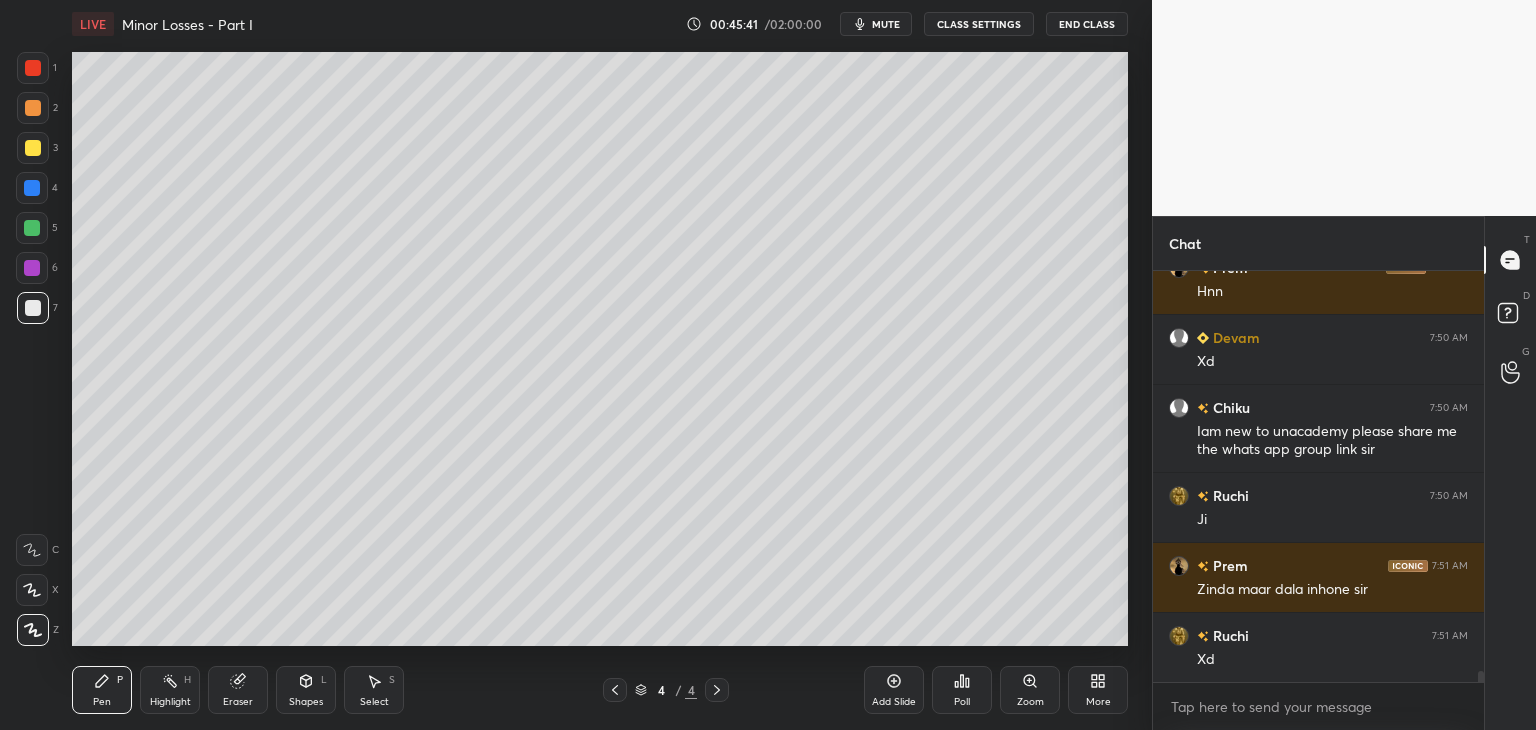 click on "Shapes L" at bounding box center (306, 690) 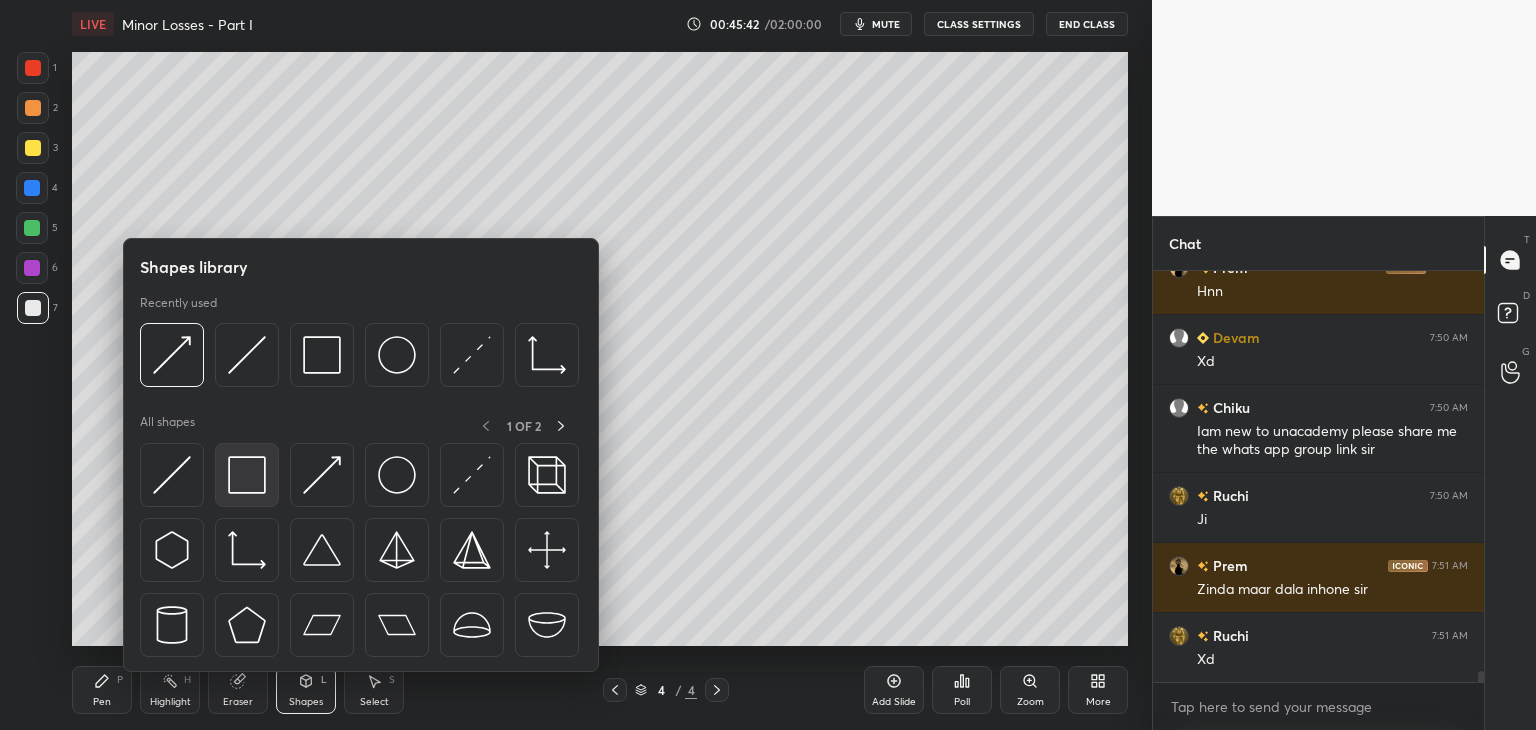click at bounding box center (247, 475) 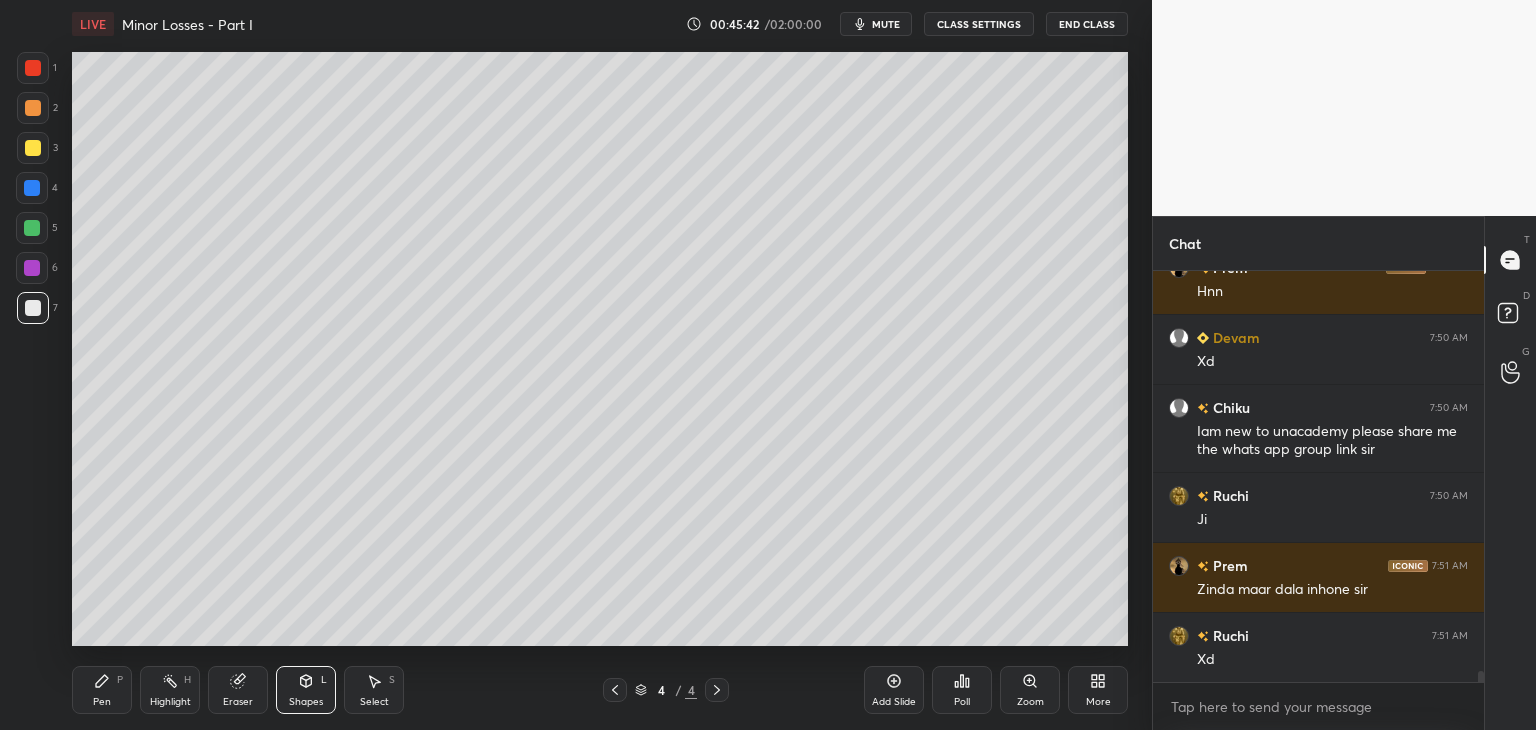 click at bounding box center [32, 268] 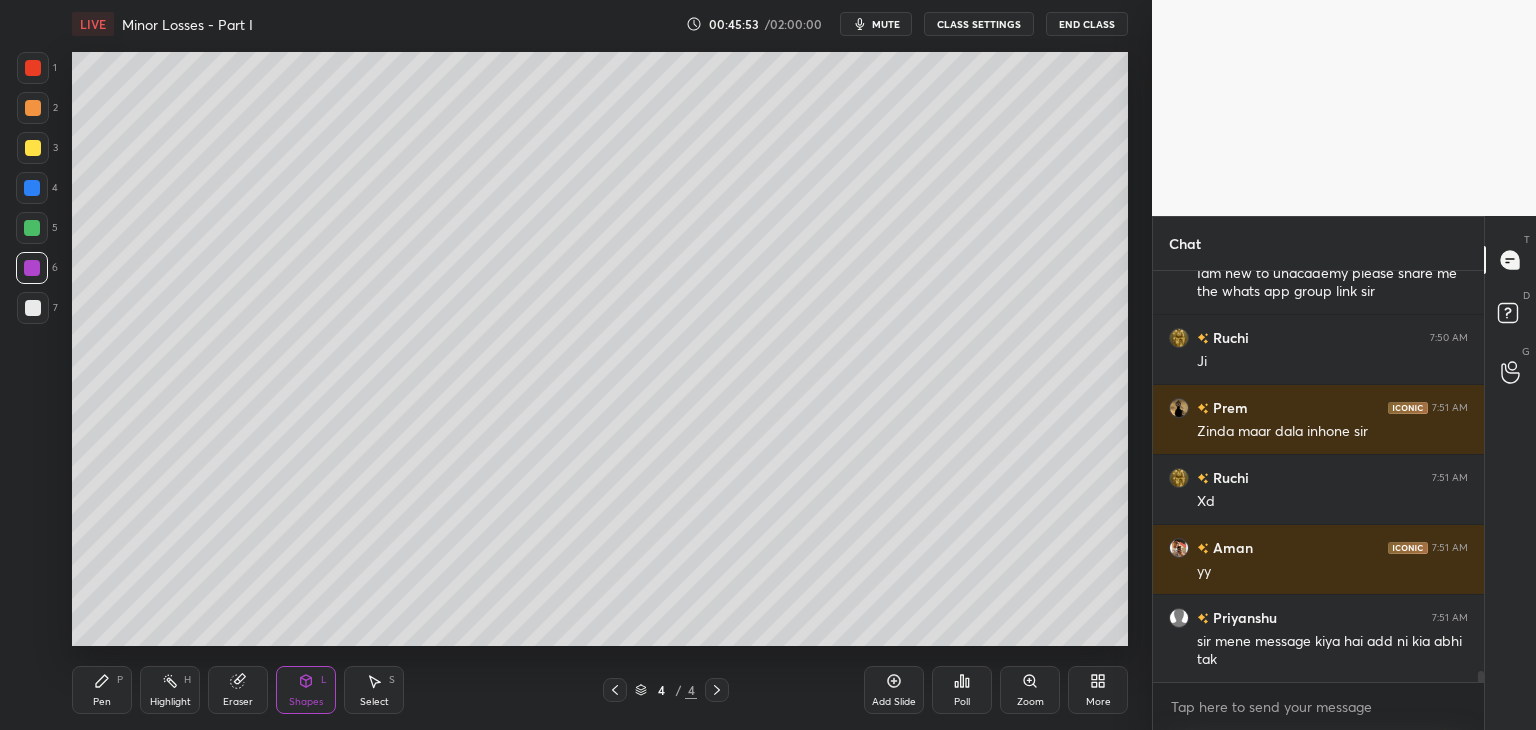scroll, scrollTop: 14782, scrollLeft: 0, axis: vertical 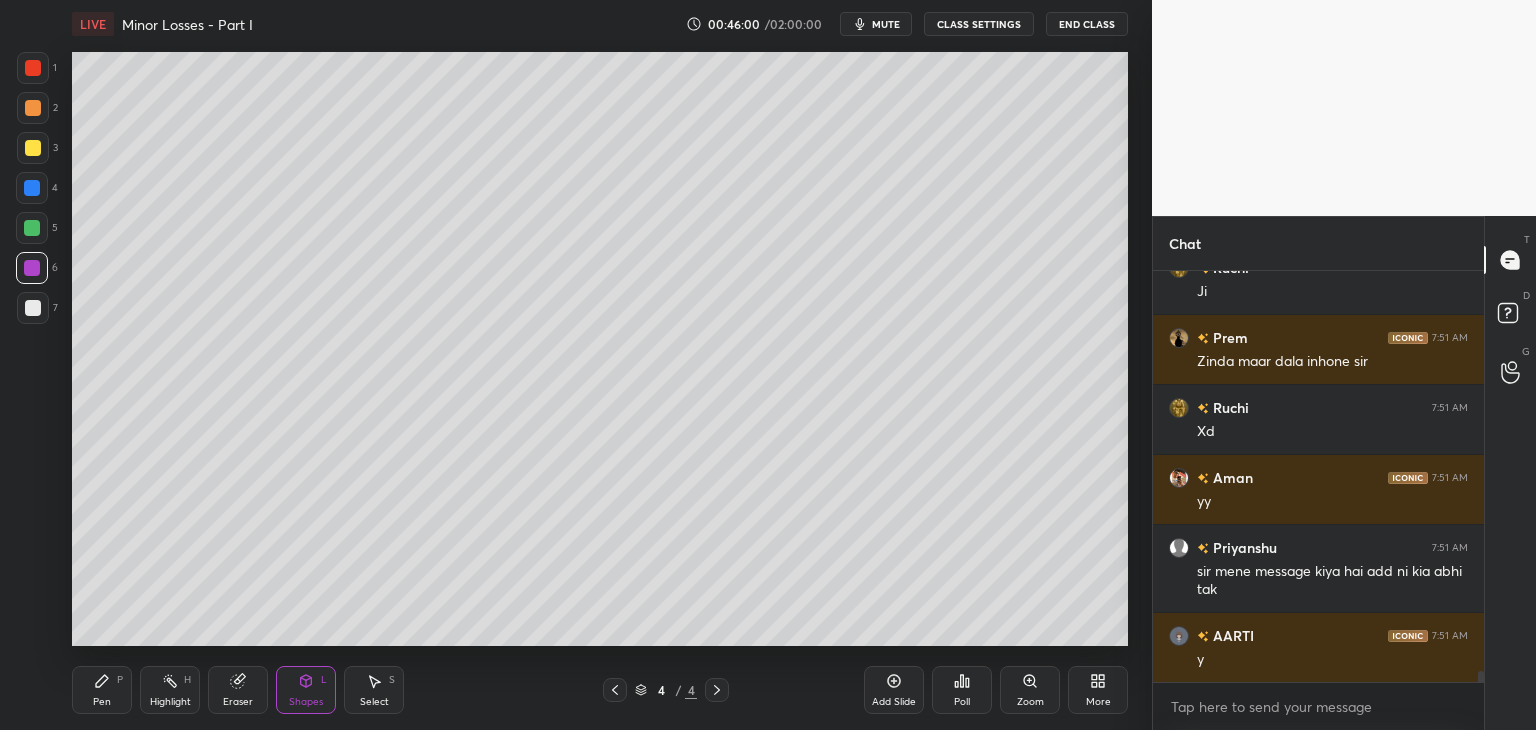 click 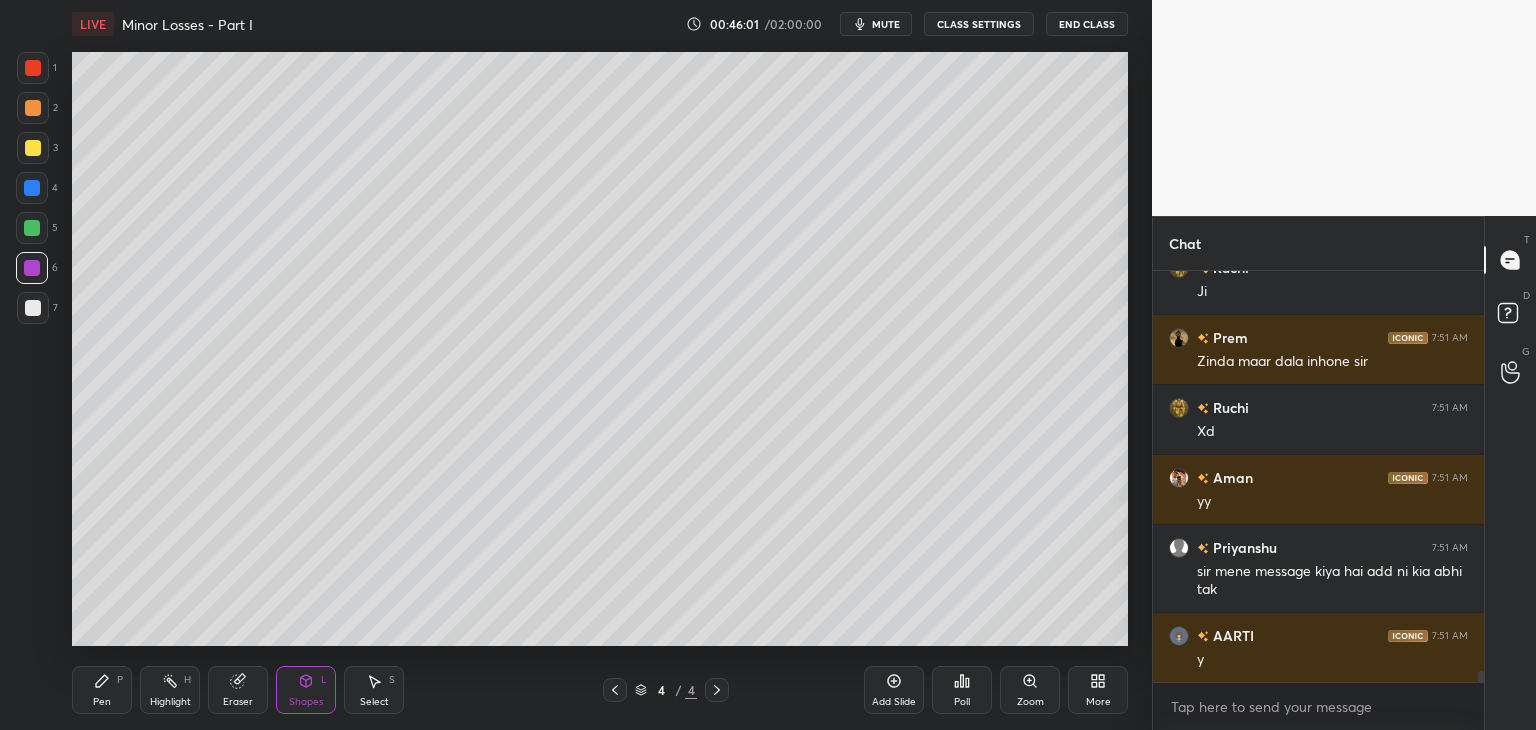 click on "Add Slide" at bounding box center [894, 690] 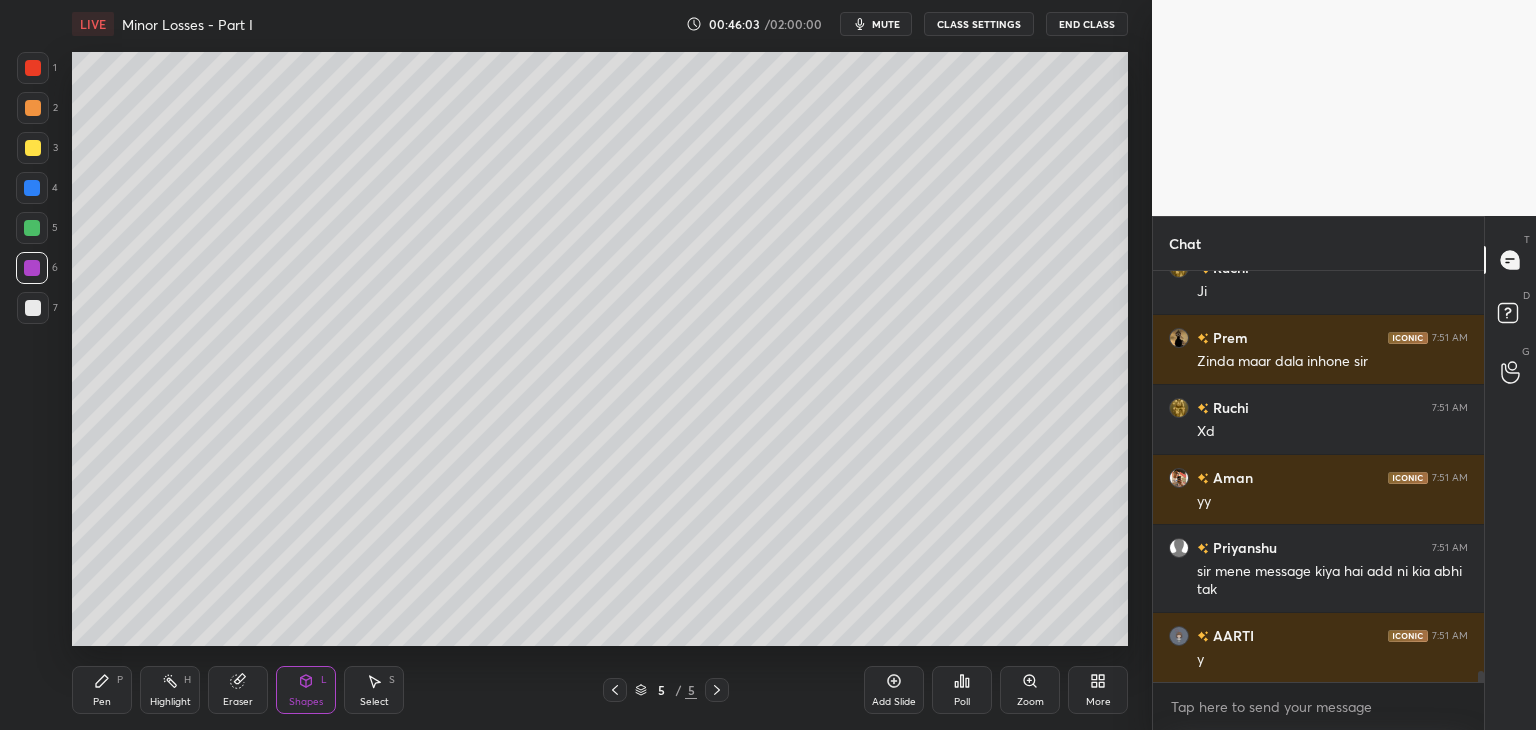 click on "Pen P" at bounding box center (102, 690) 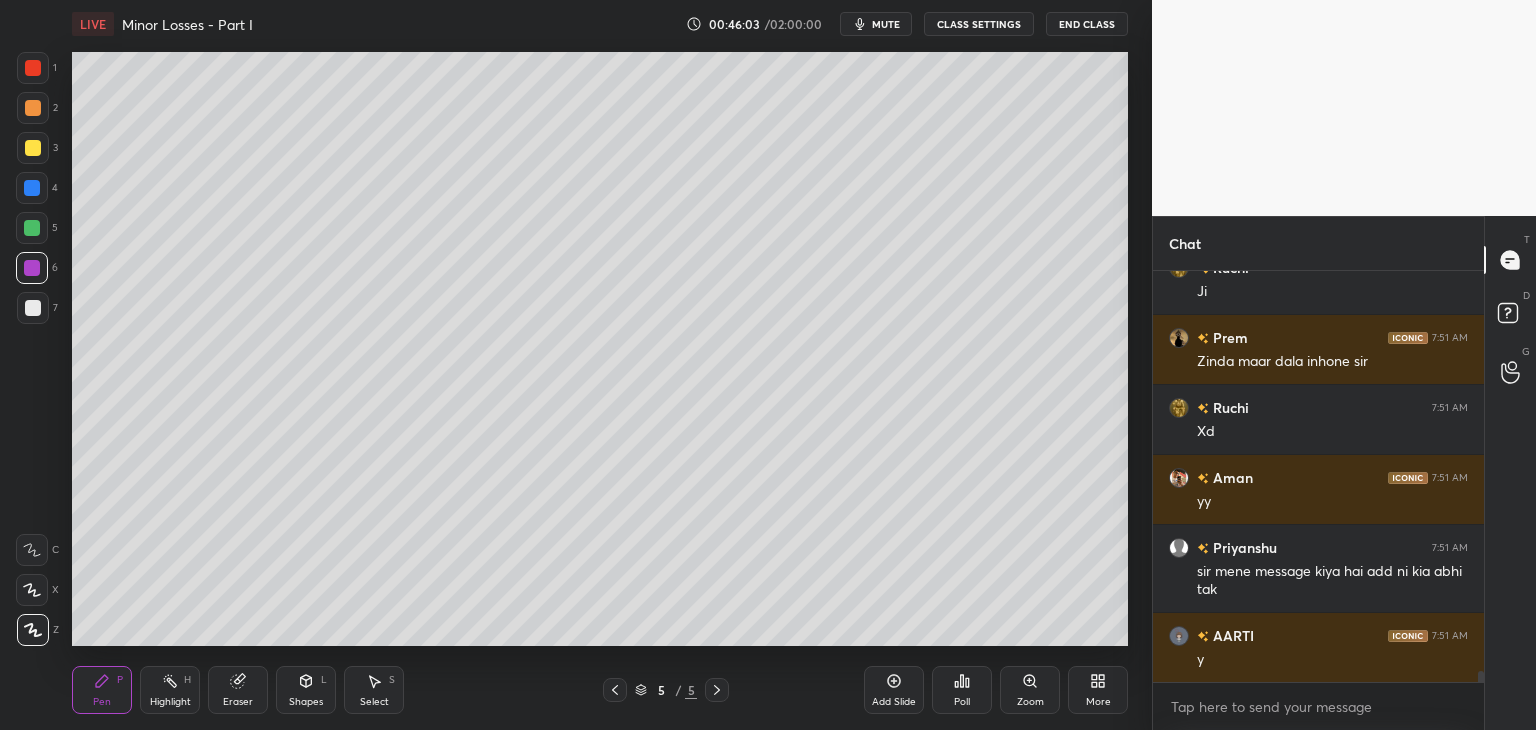 click on "Pen P" at bounding box center [102, 690] 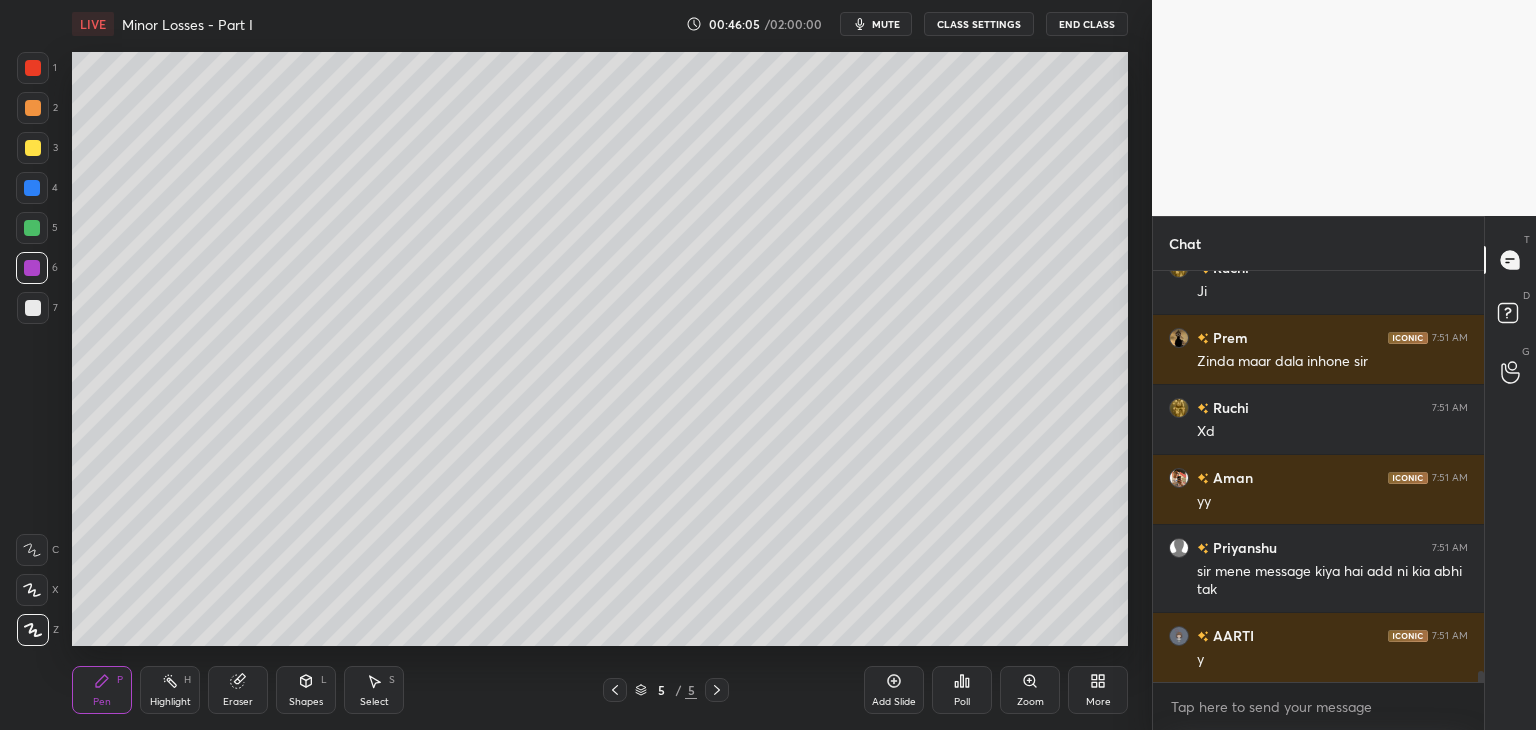 click at bounding box center (33, 308) 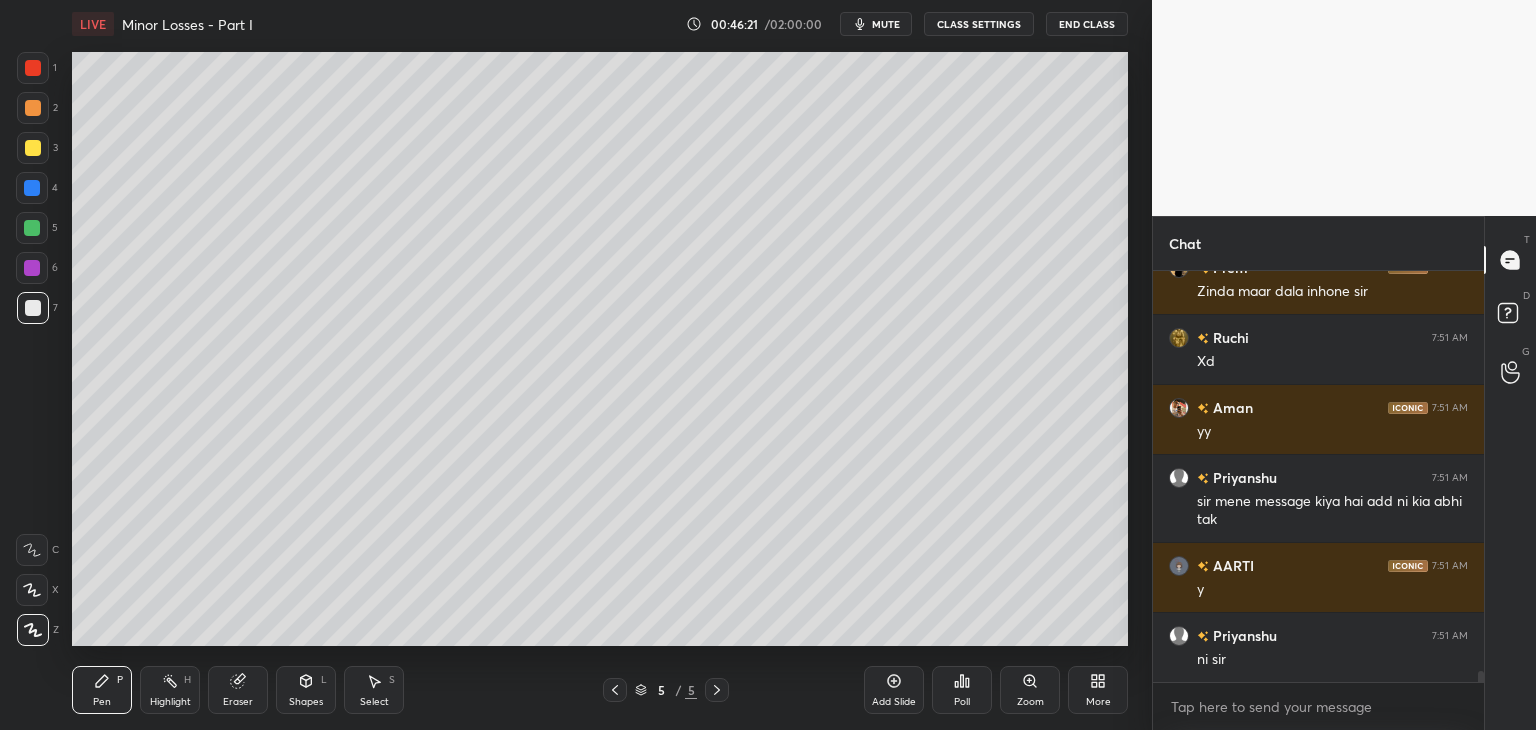 scroll, scrollTop: 14922, scrollLeft: 0, axis: vertical 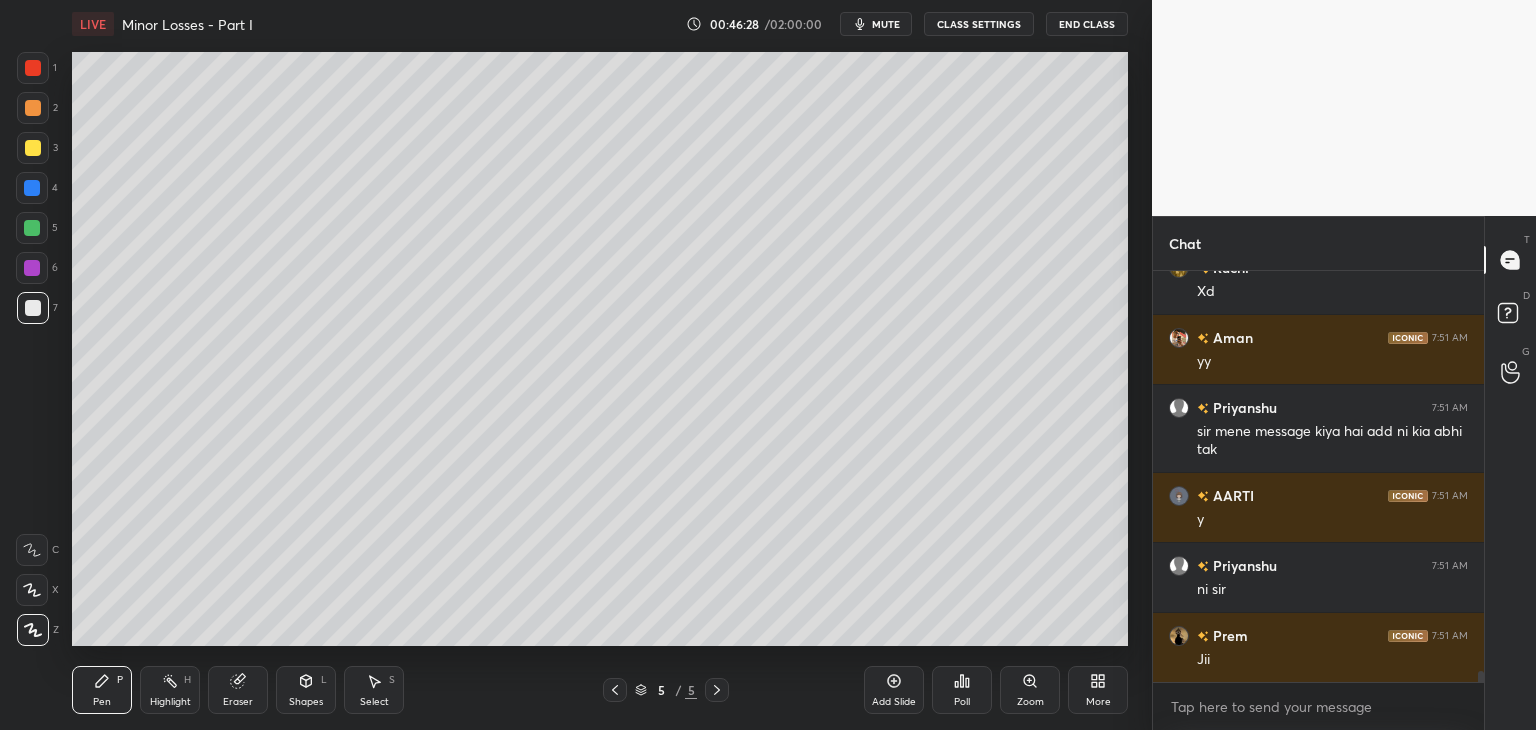 click 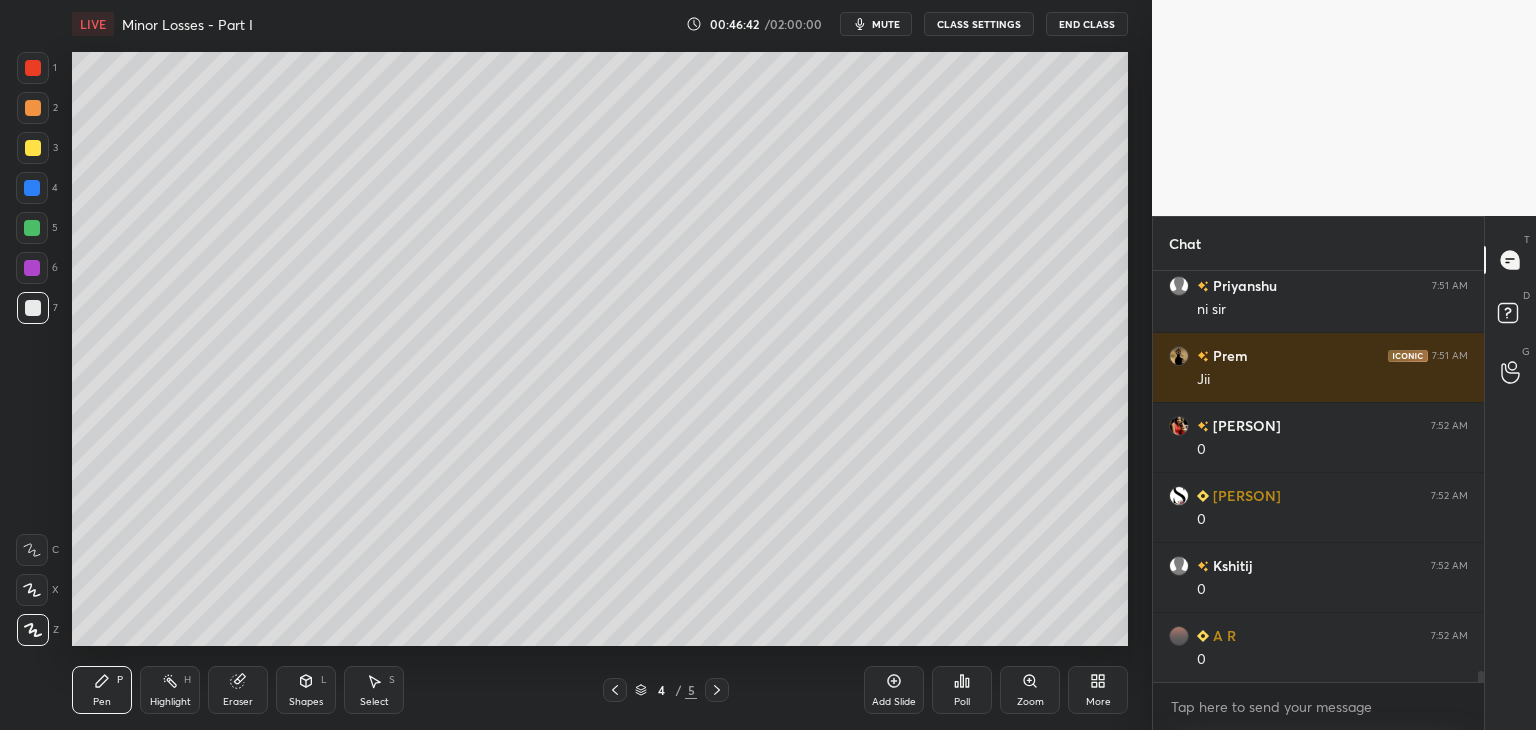 scroll, scrollTop: 15272, scrollLeft: 0, axis: vertical 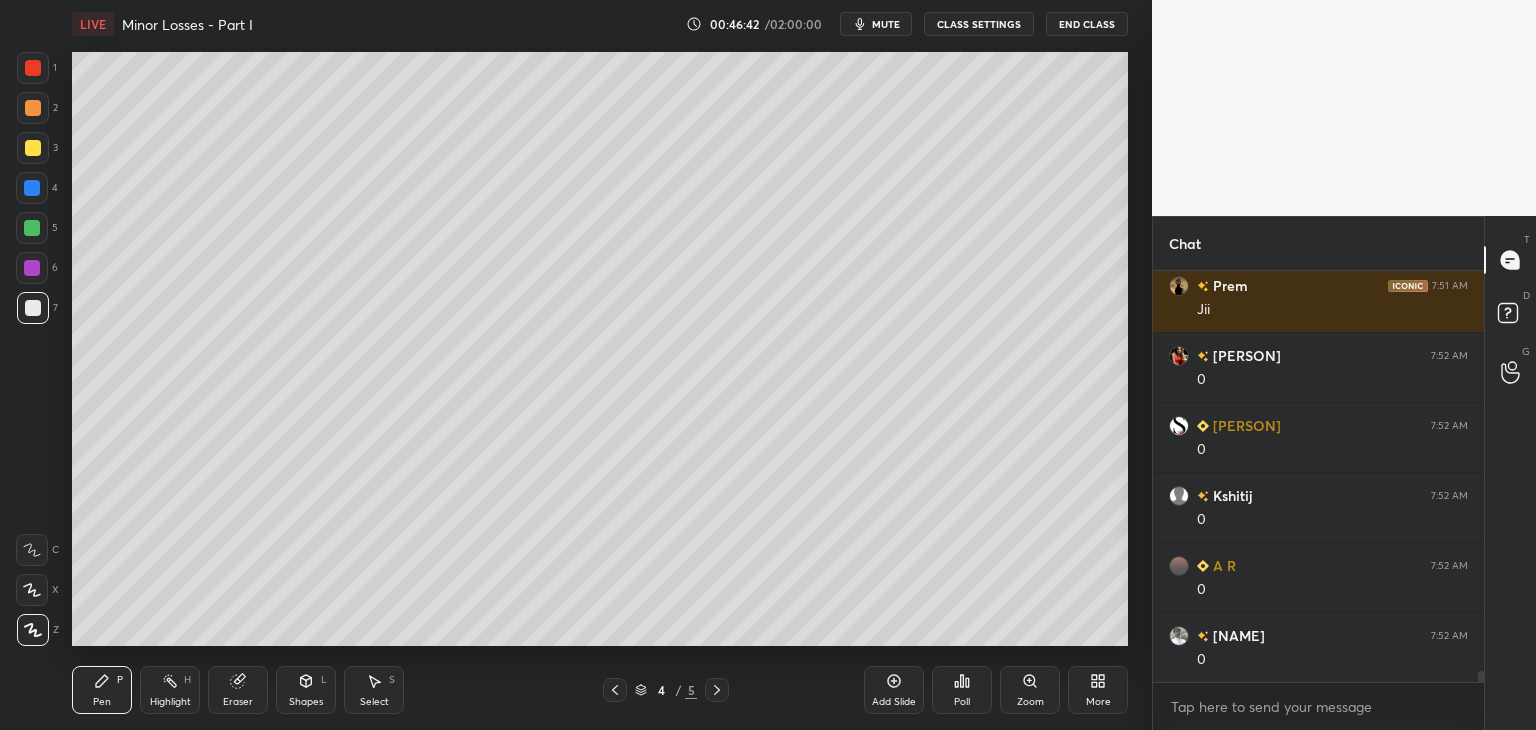 click 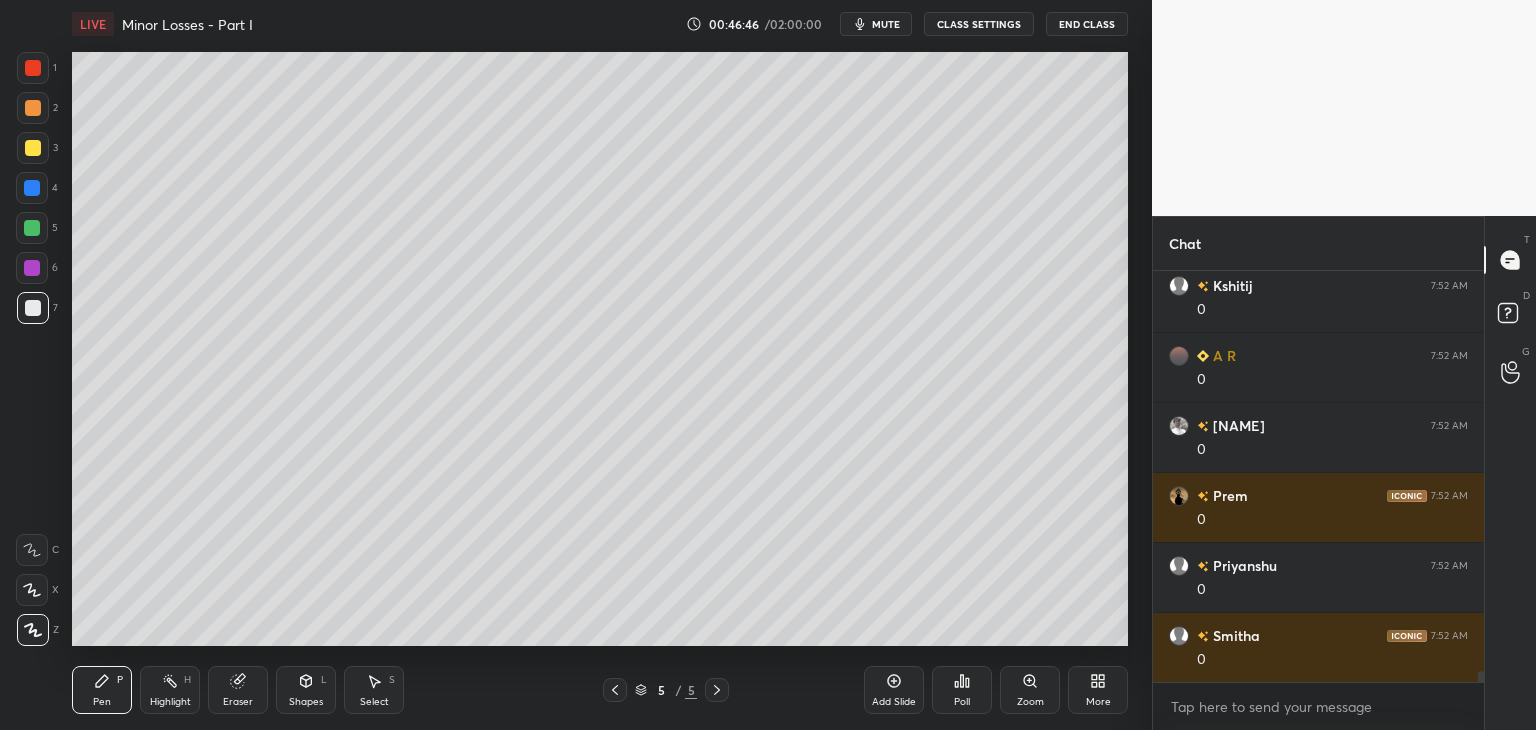 scroll, scrollTop: 15552, scrollLeft: 0, axis: vertical 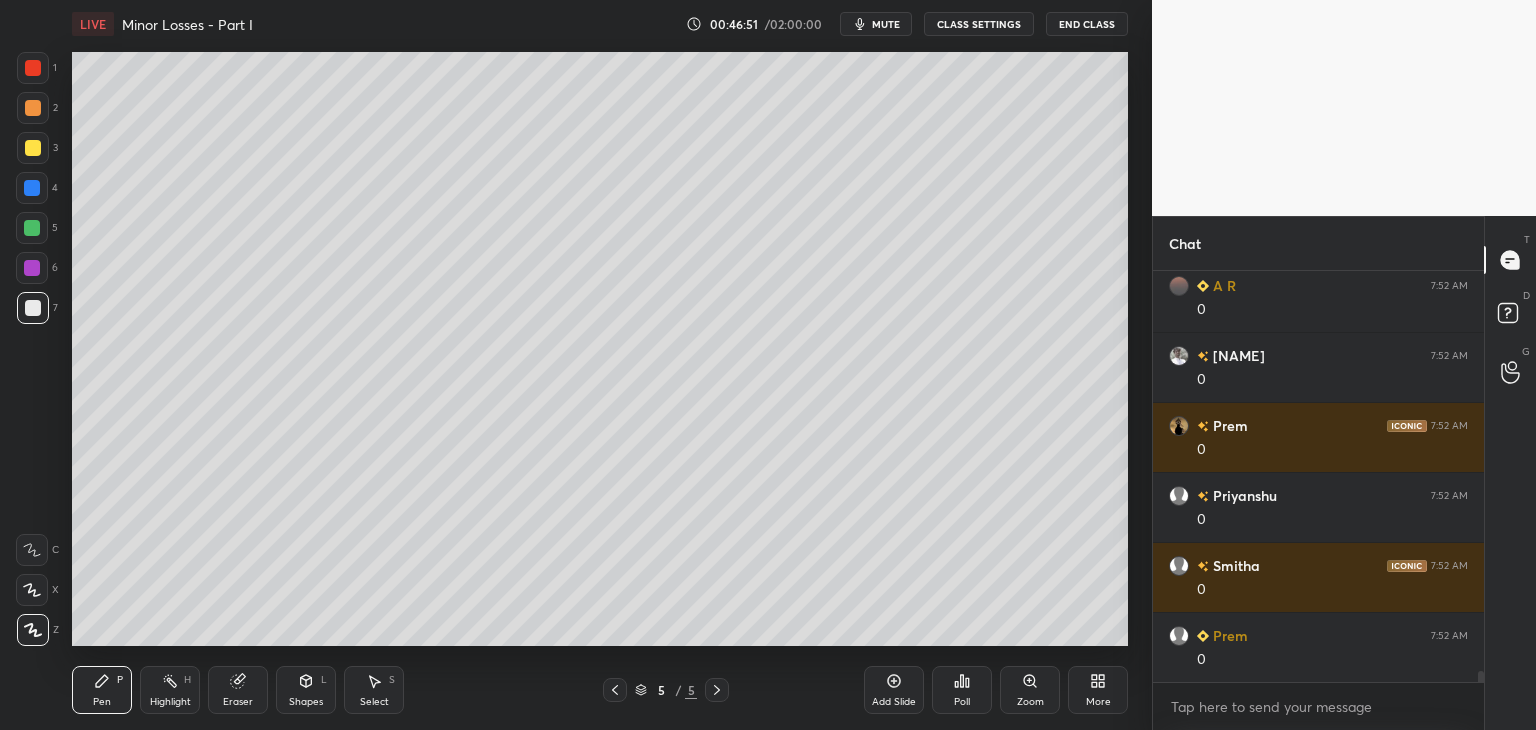 click 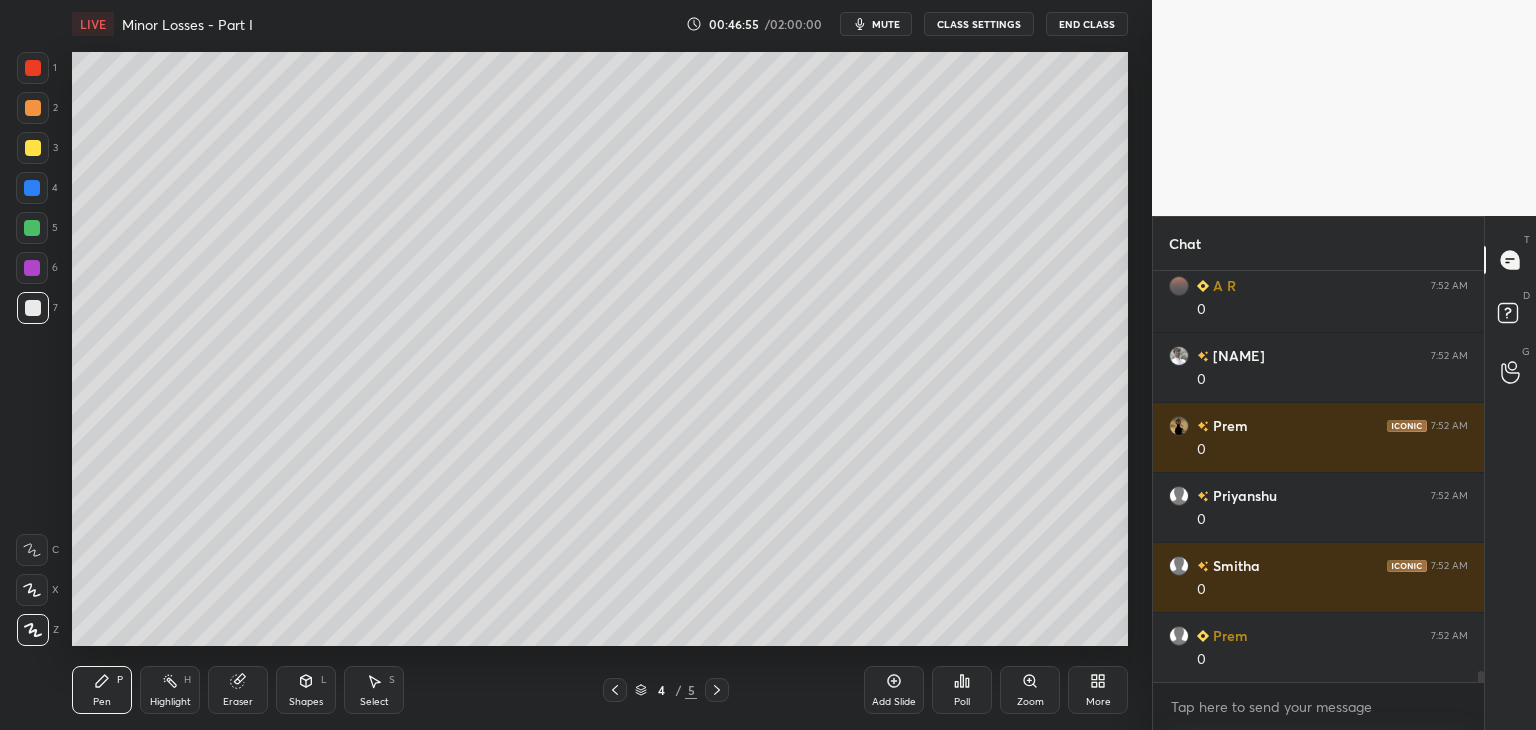 click 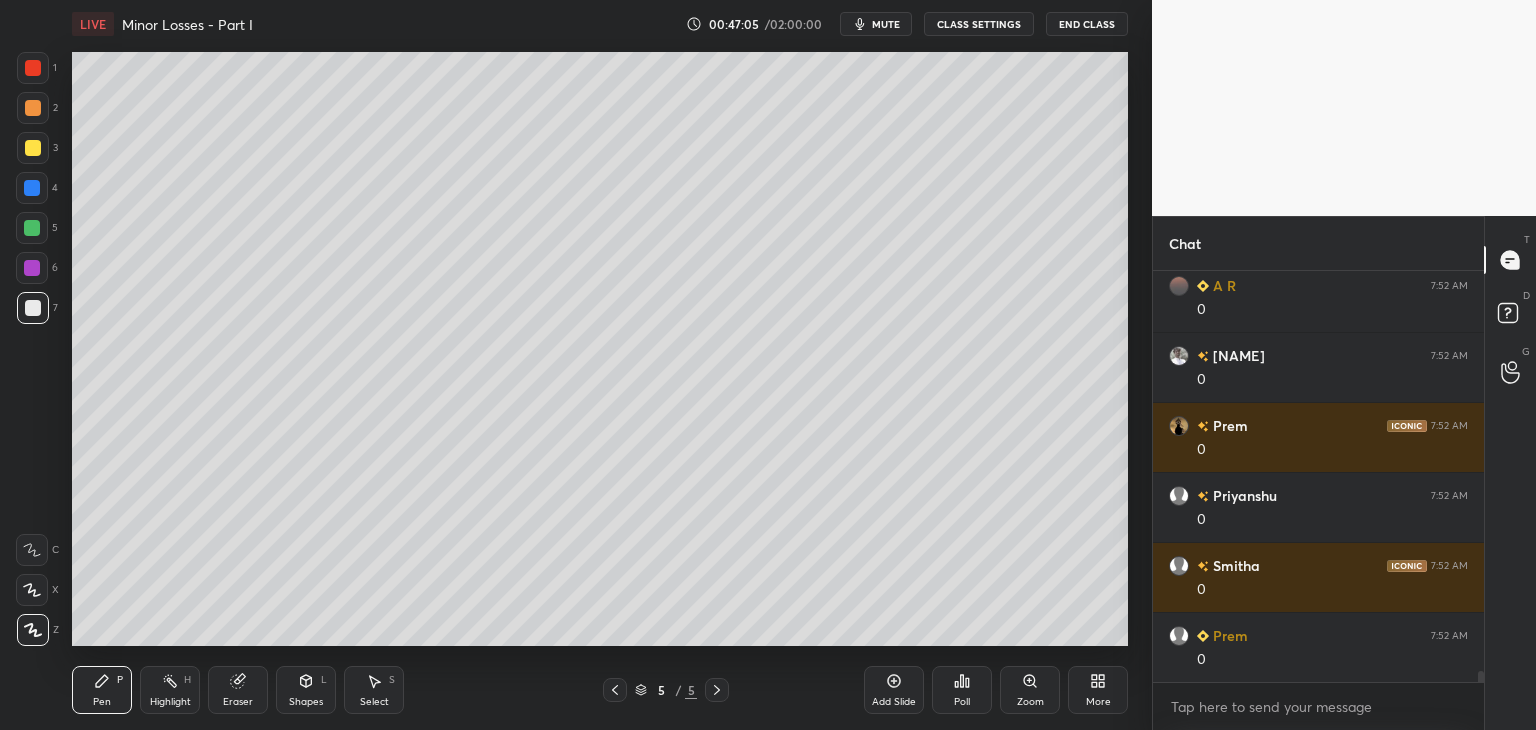 click at bounding box center [615, 690] 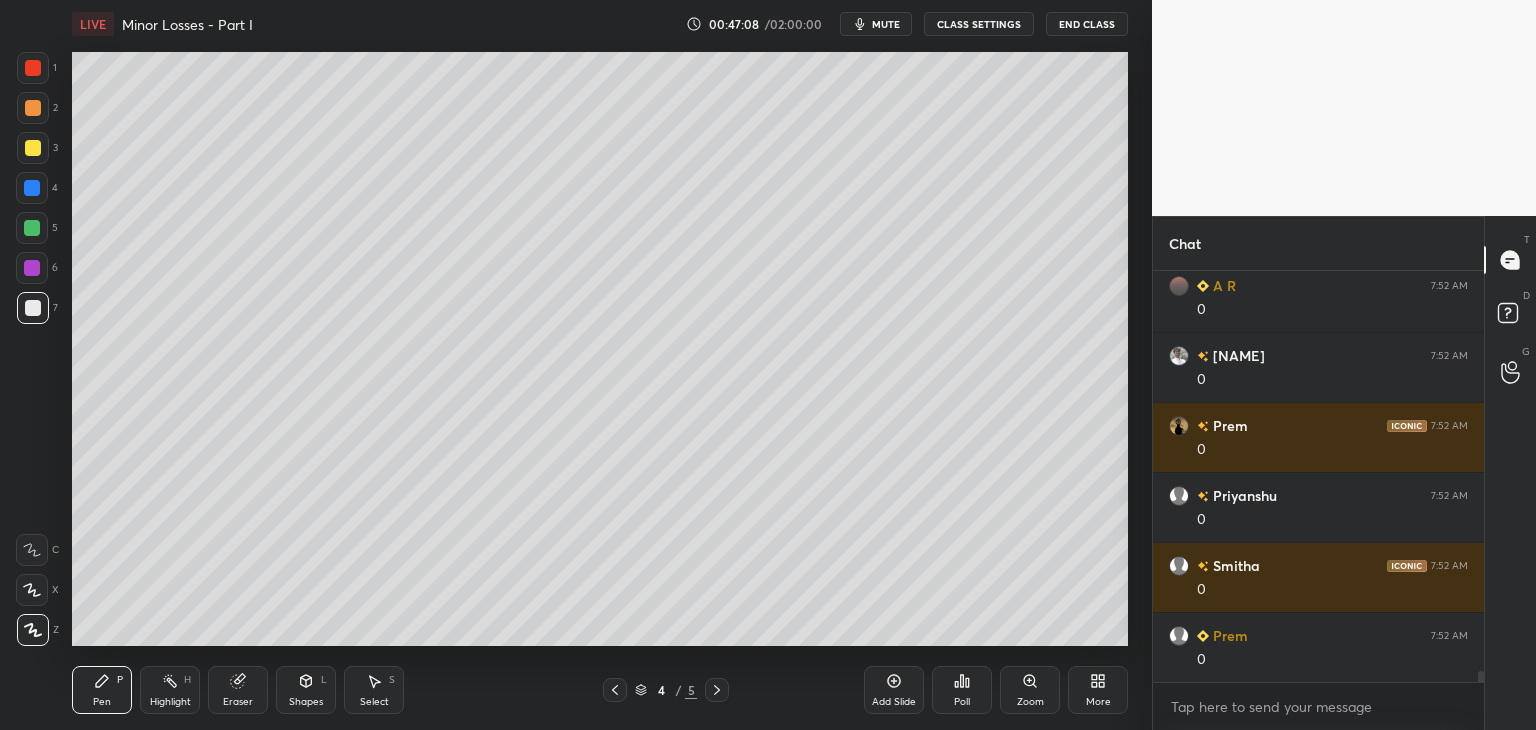 click 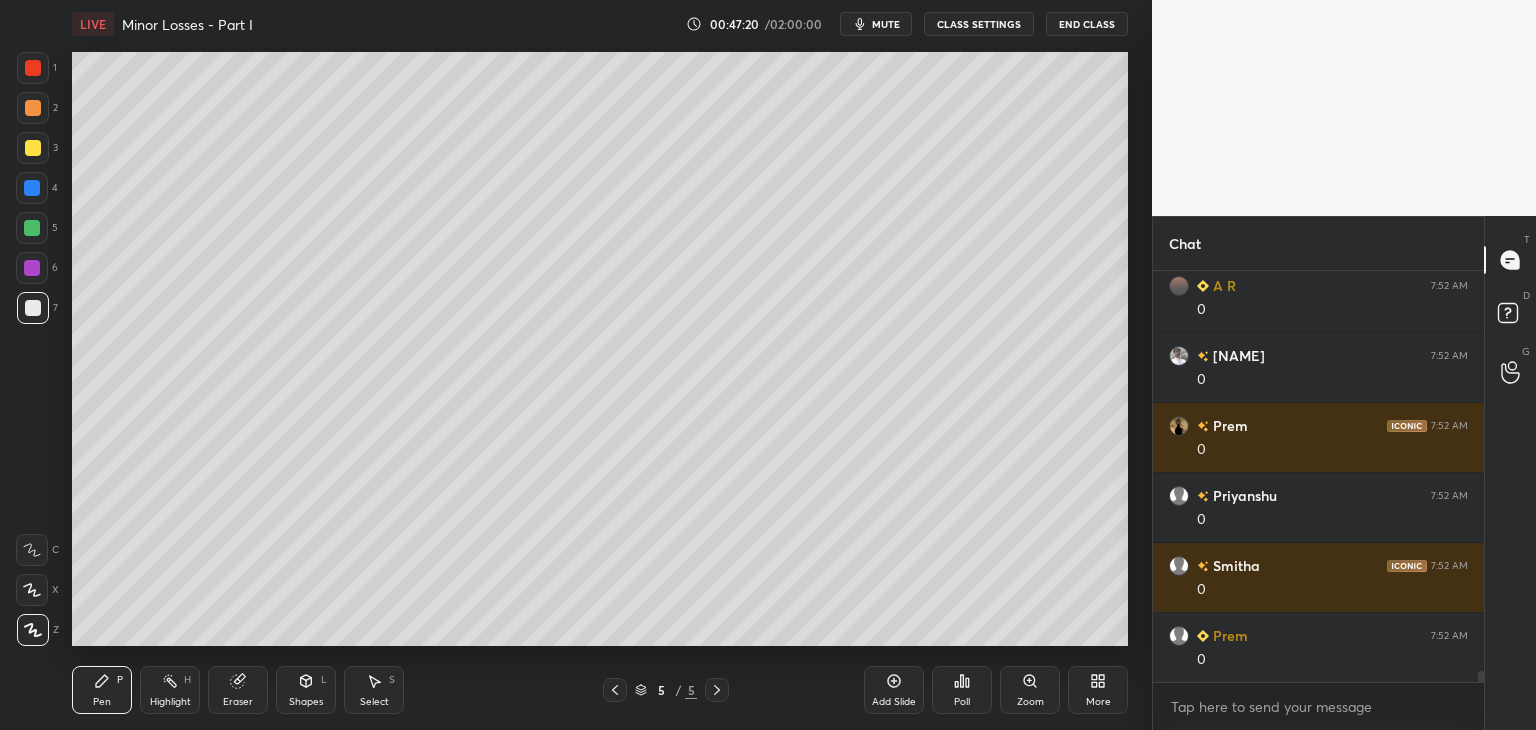 drag, startPoint x: 243, startPoint y: 681, endPoint x: 254, endPoint y: 669, distance: 16.27882 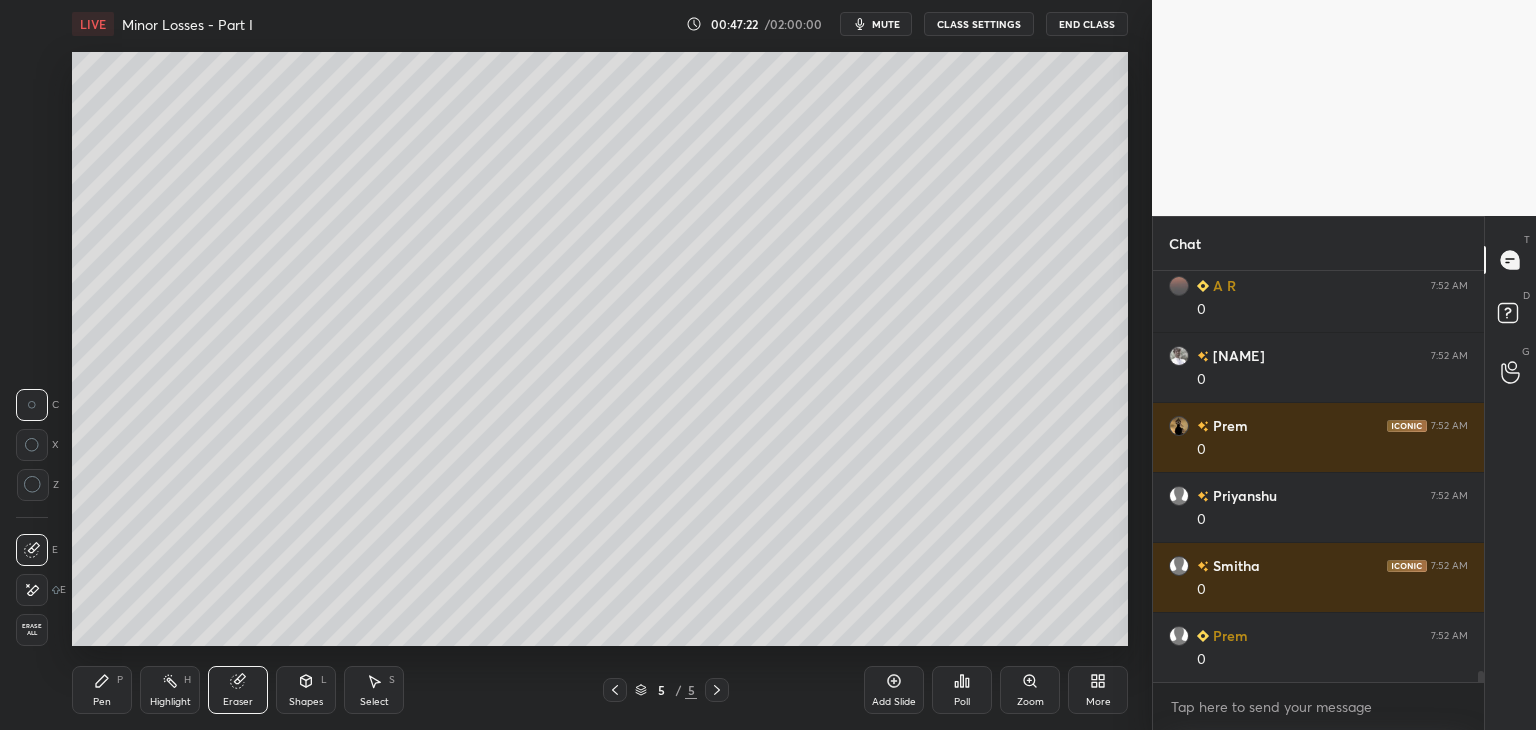 scroll, scrollTop: 15622, scrollLeft: 0, axis: vertical 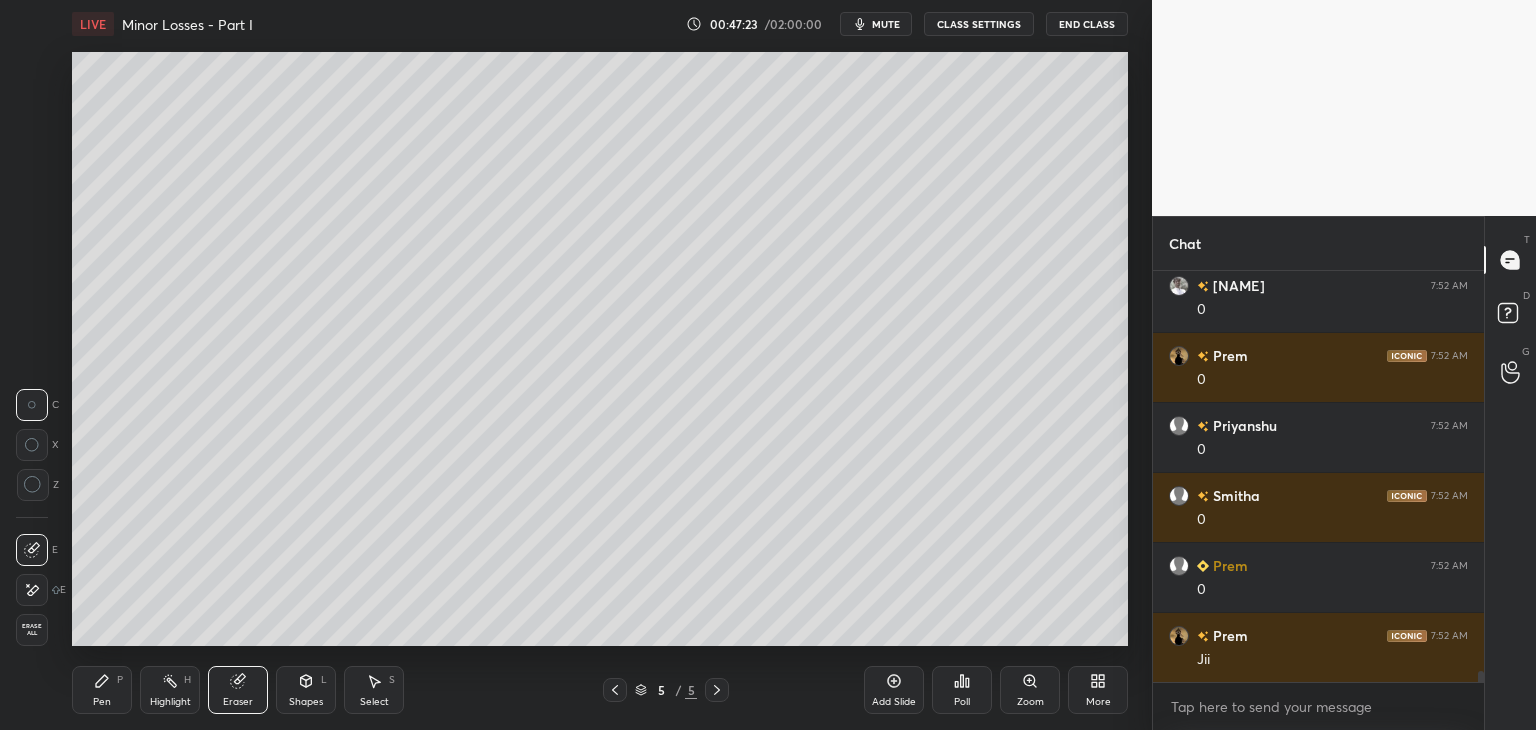 click on "Pen P" at bounding box center (102, 690) 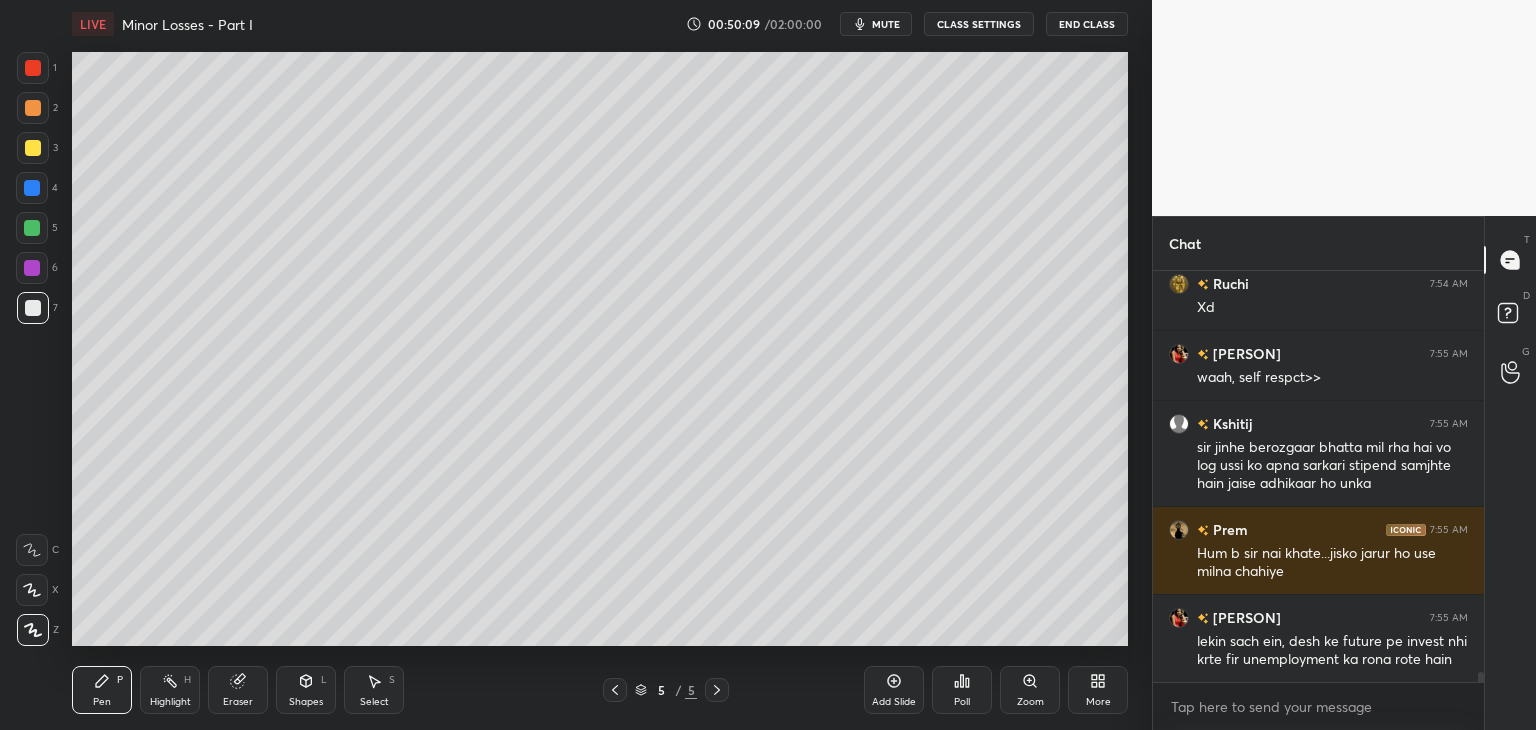 scroll, scrollTop: 16992, scrollLeft: 0, axis: vertical 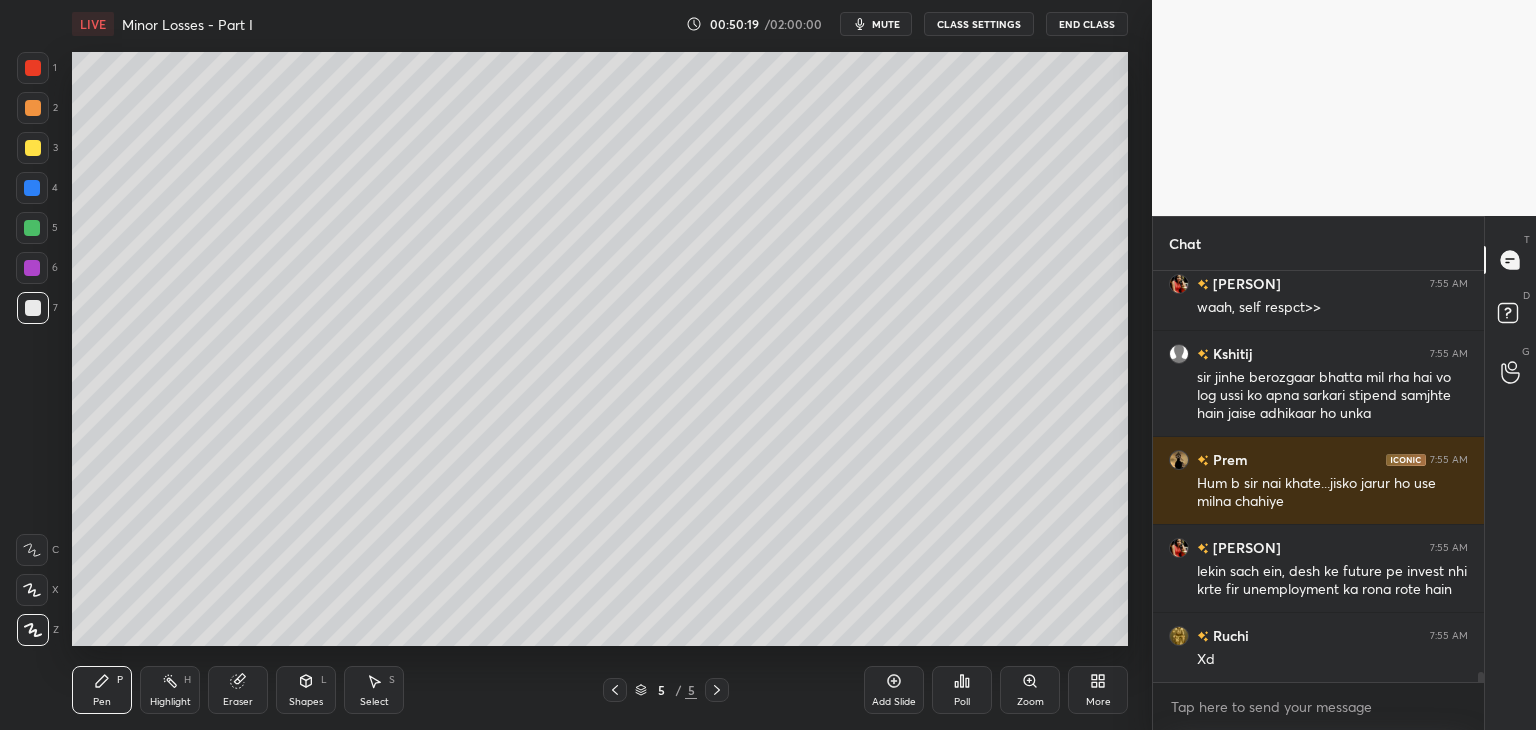 click 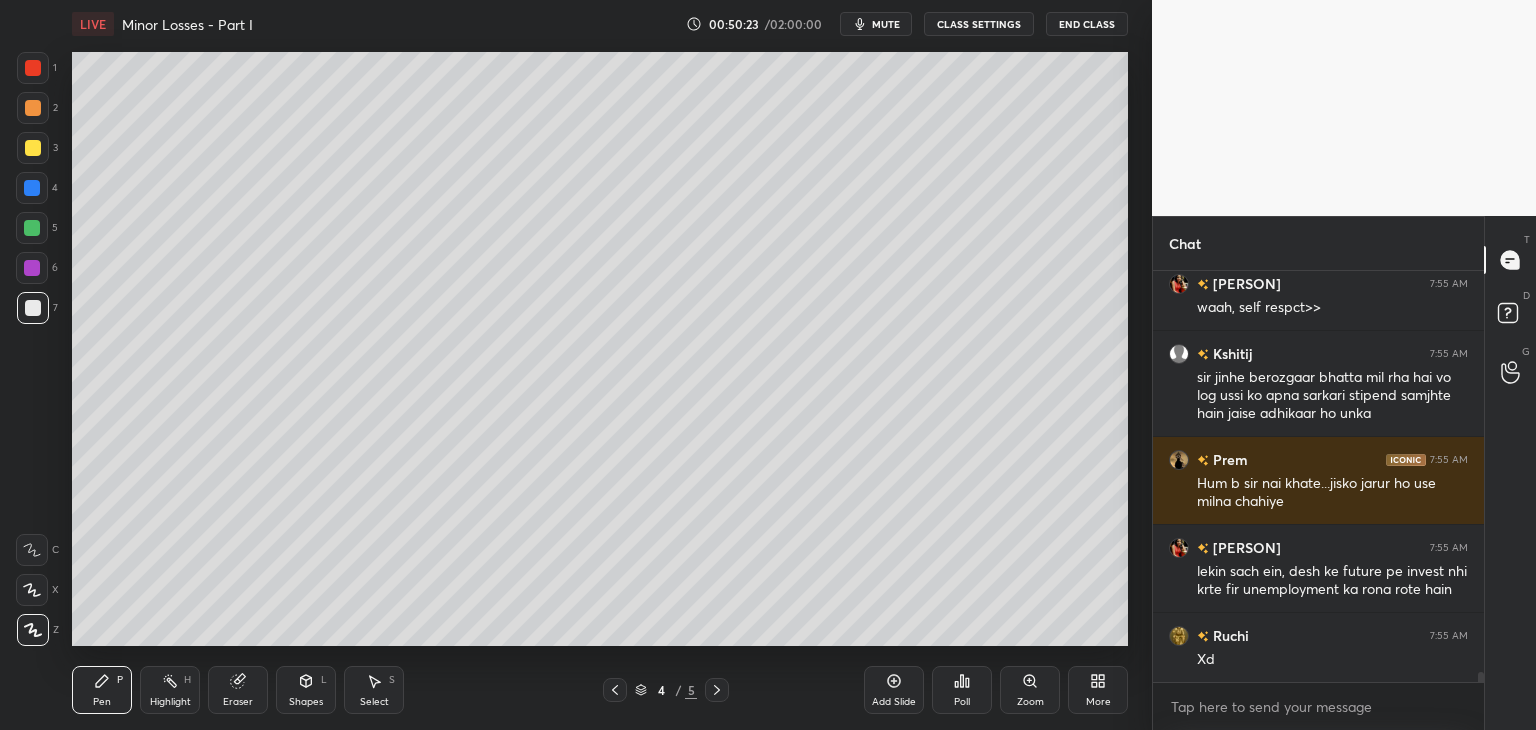 click 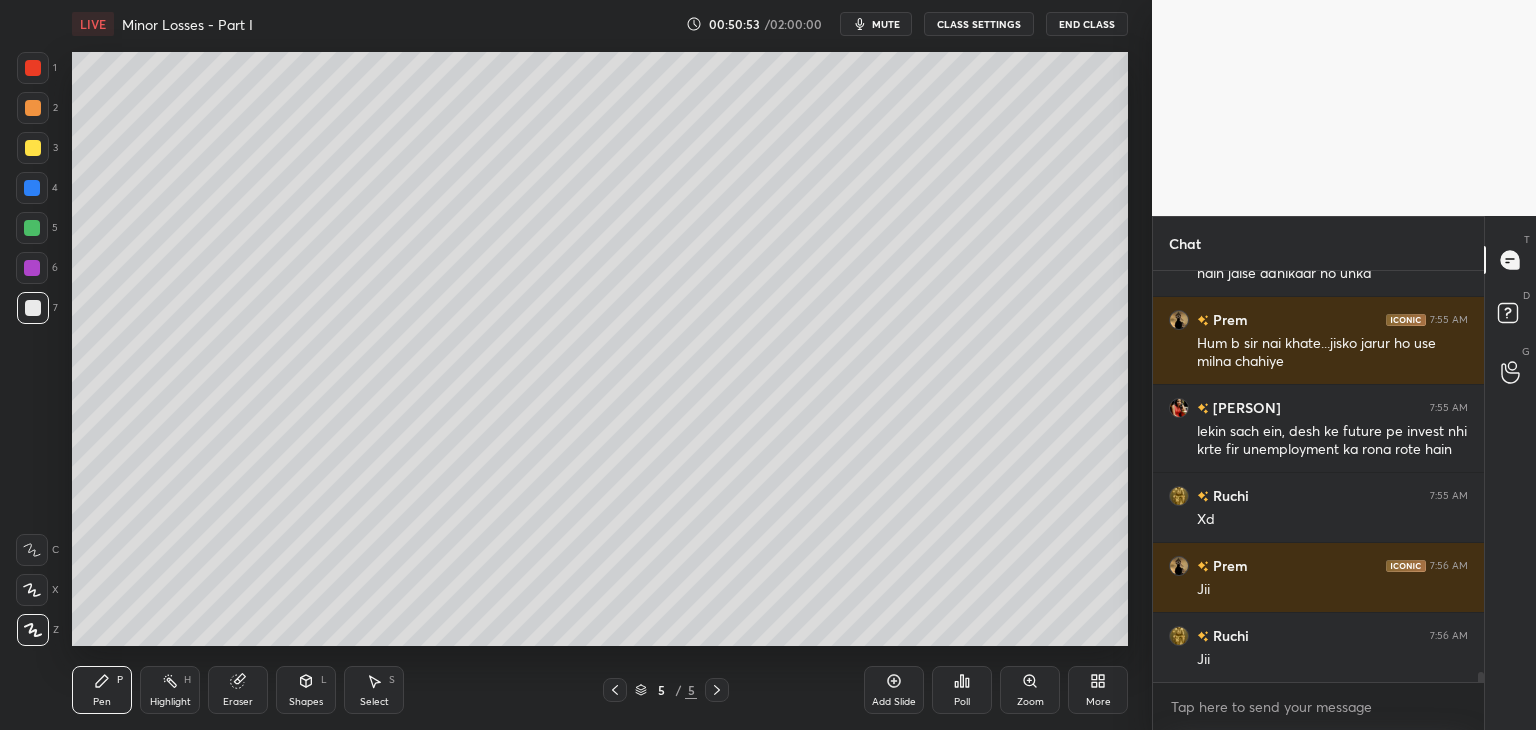 scroll, scrollTop: 17202, scrollLeft: 0, axis: vertical 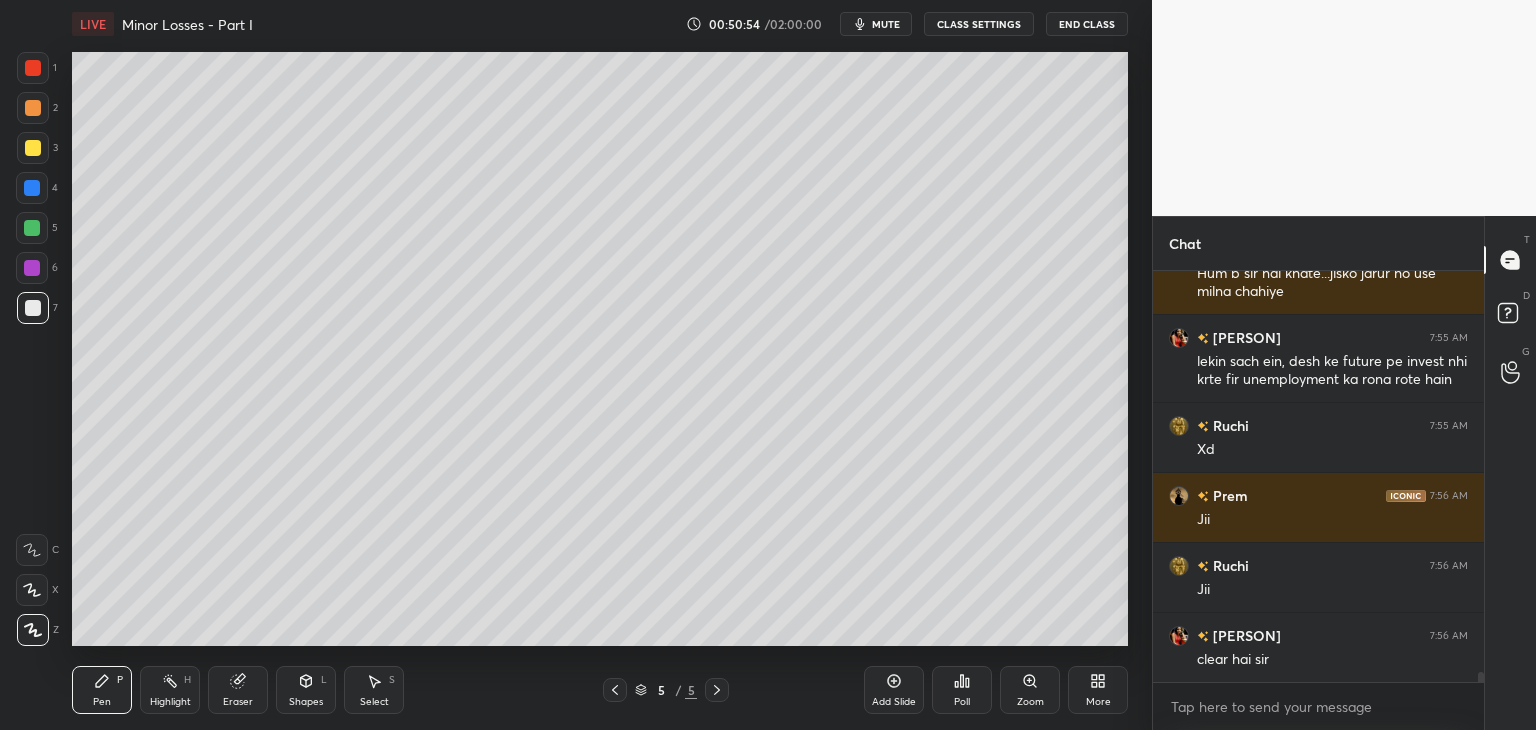 click 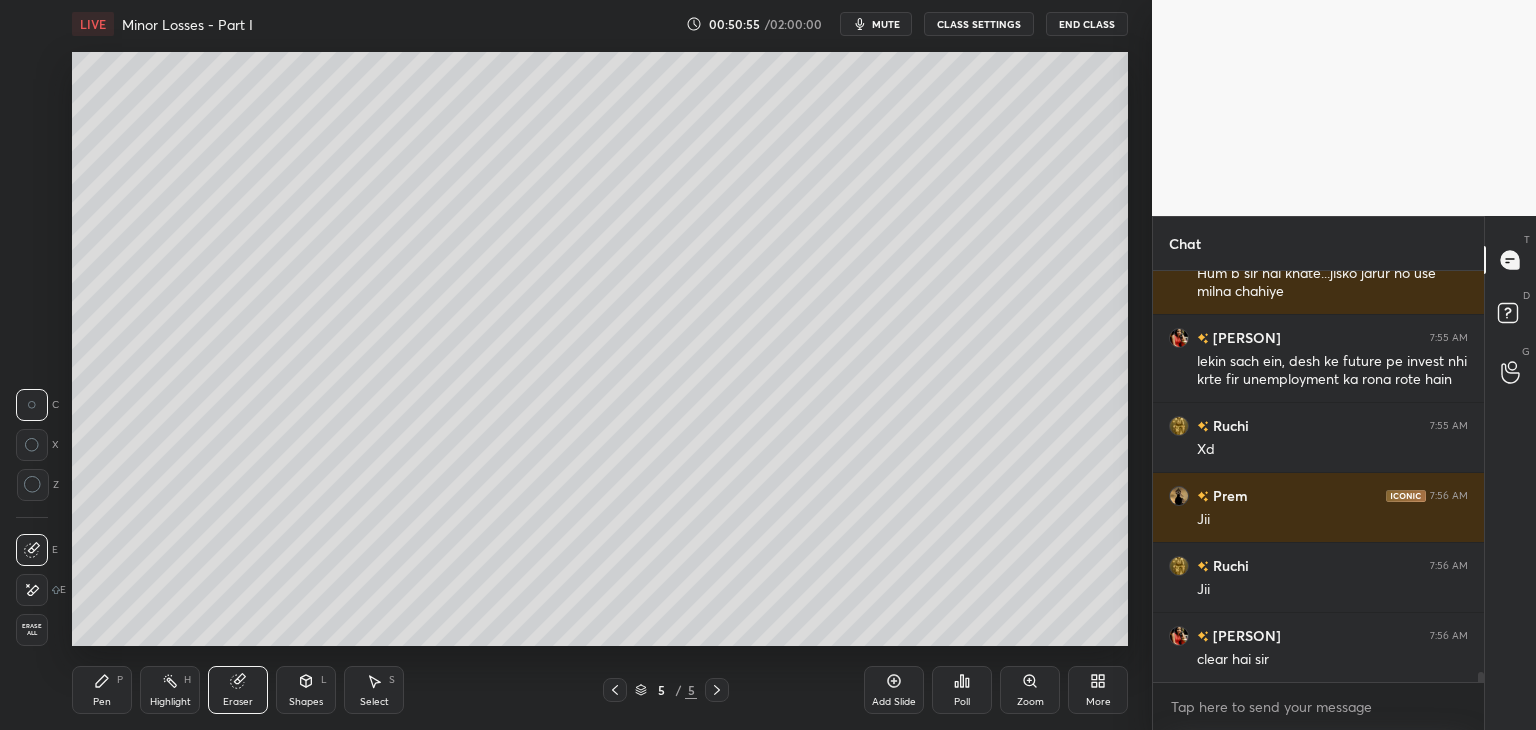 scroll, scrollTop: 17272, scrollLeft: 0, axis: vertical 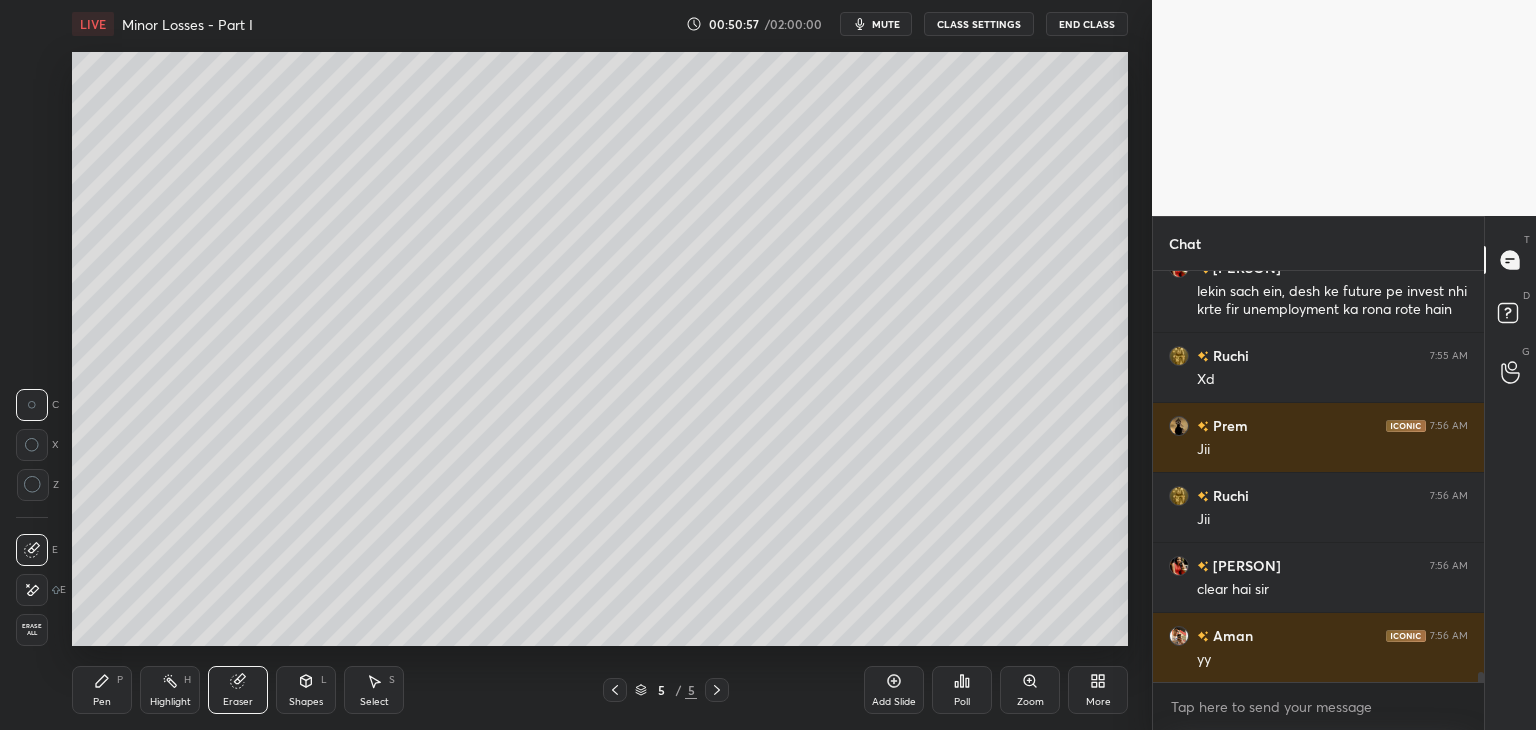 click on "Pen P" at bounding box center (102, 690) 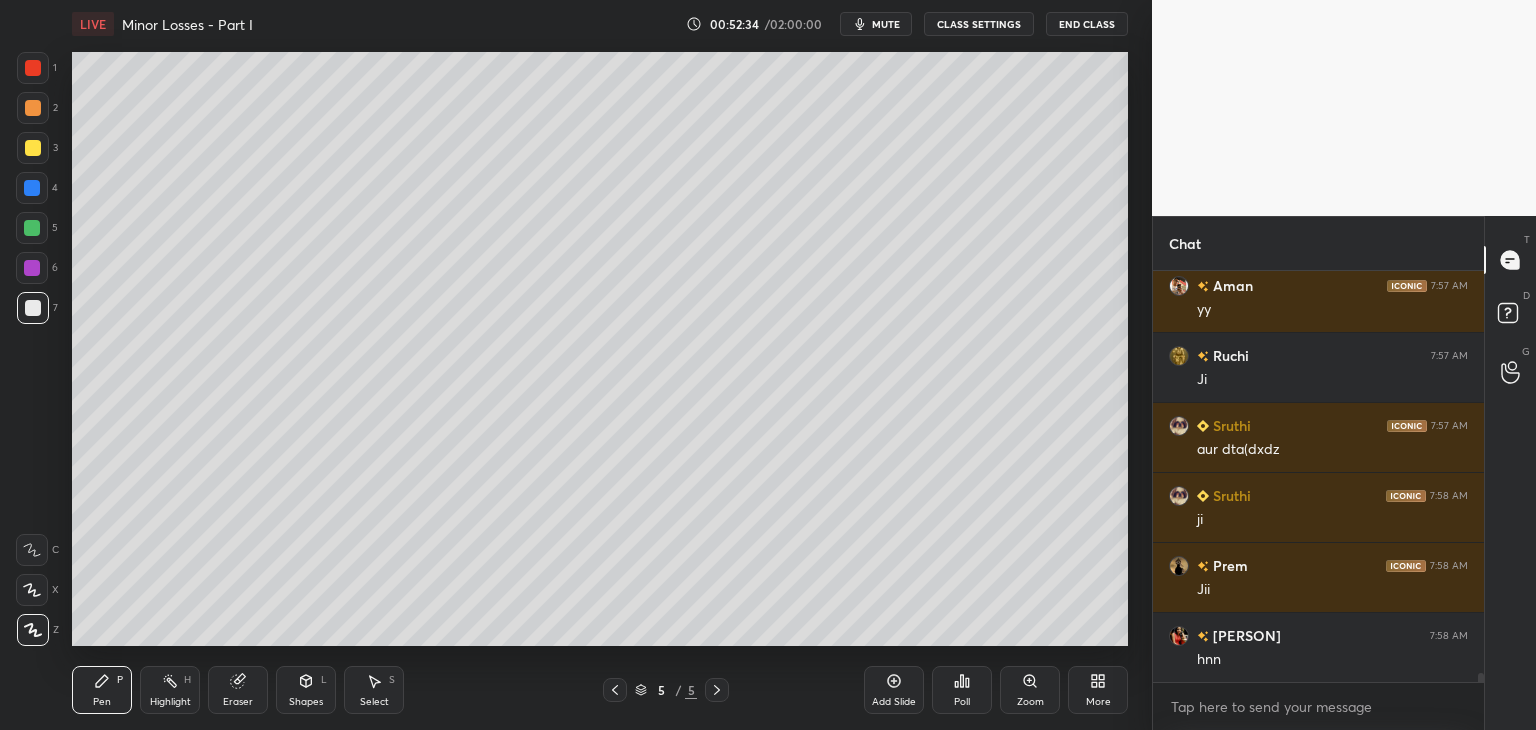 scroll, scrollTop: 18832, scrollLeft: 0, axis: vertical 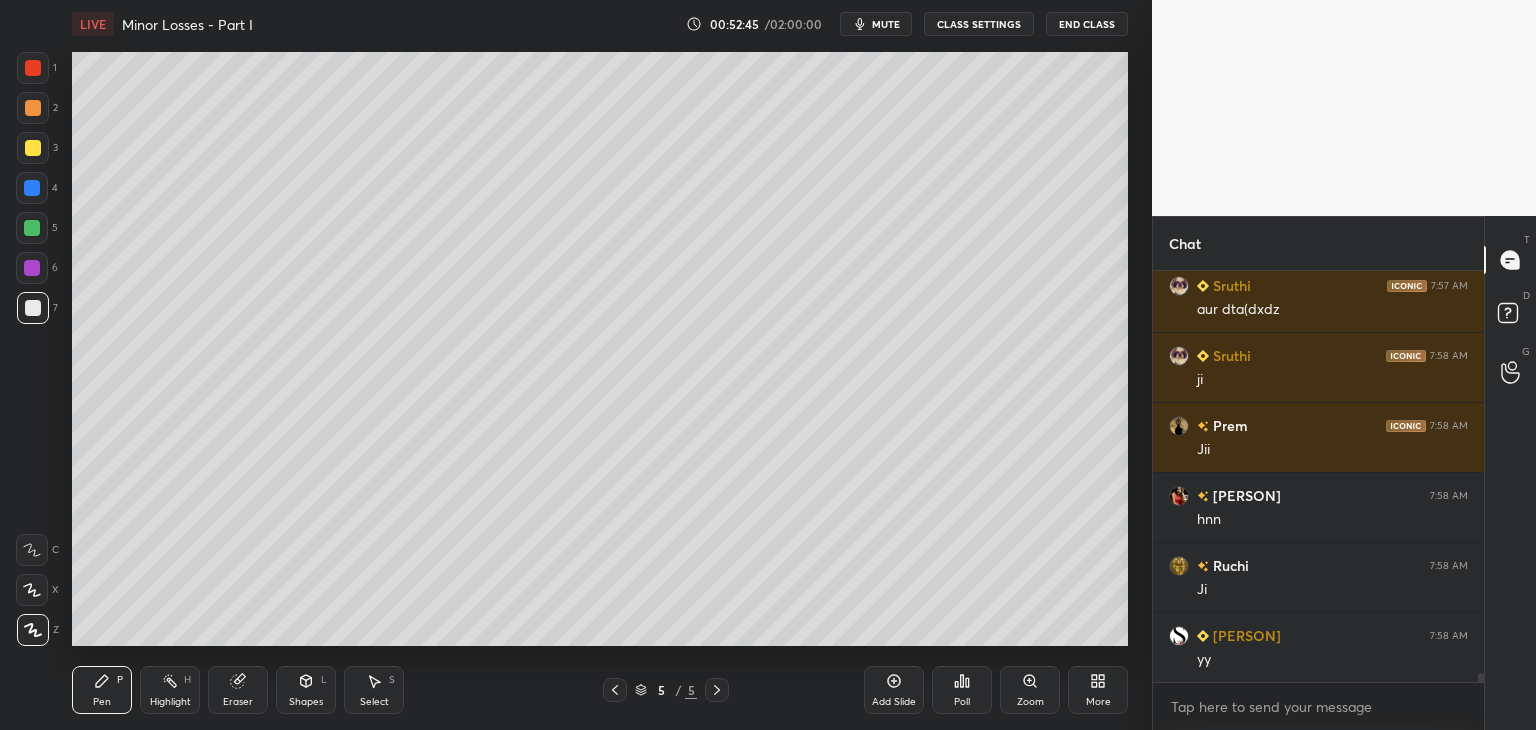 drag, startPoint x: 32, startPoint y: 227, endPoint x: 43, endPoint y: 231, distance: 11.7046995 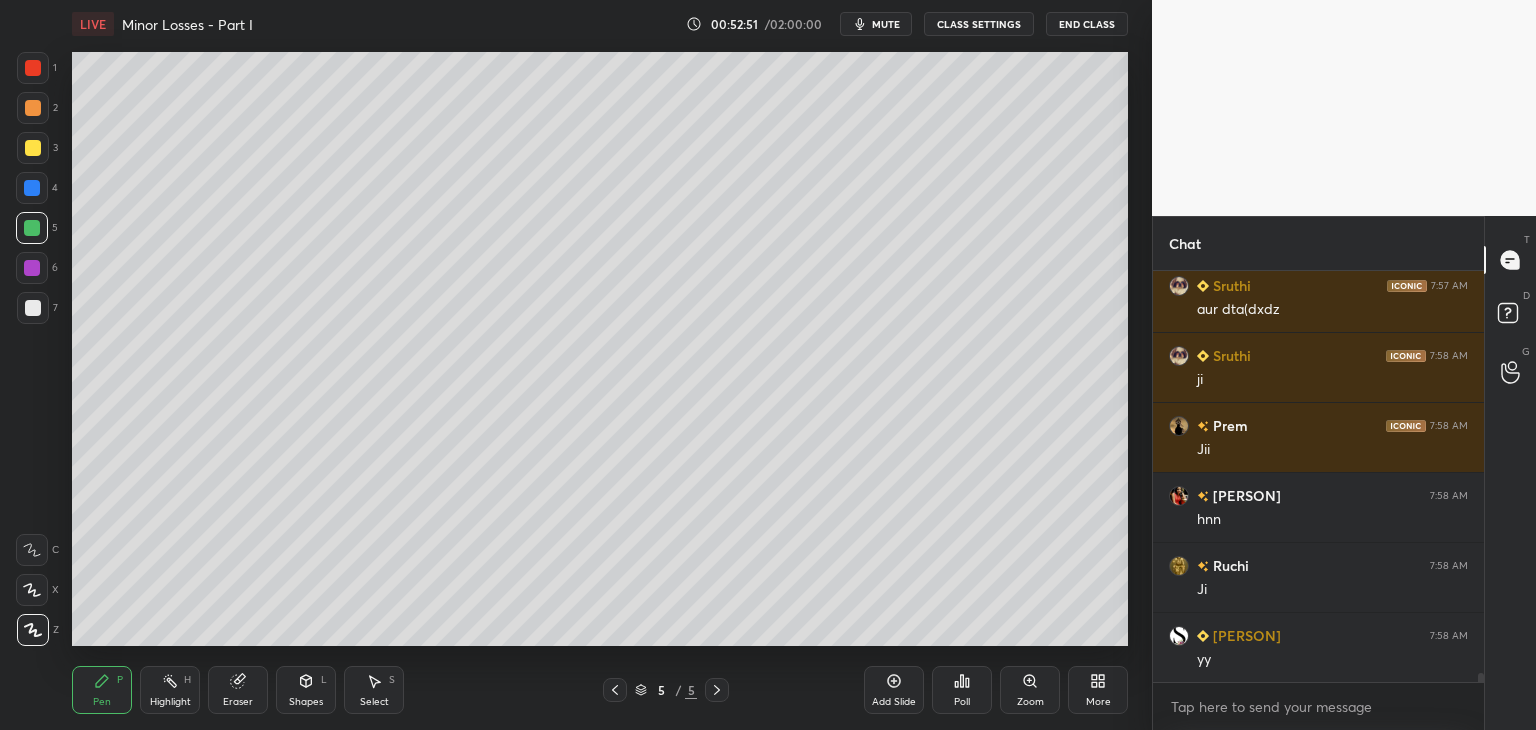 click at bounding box center (33, 308) 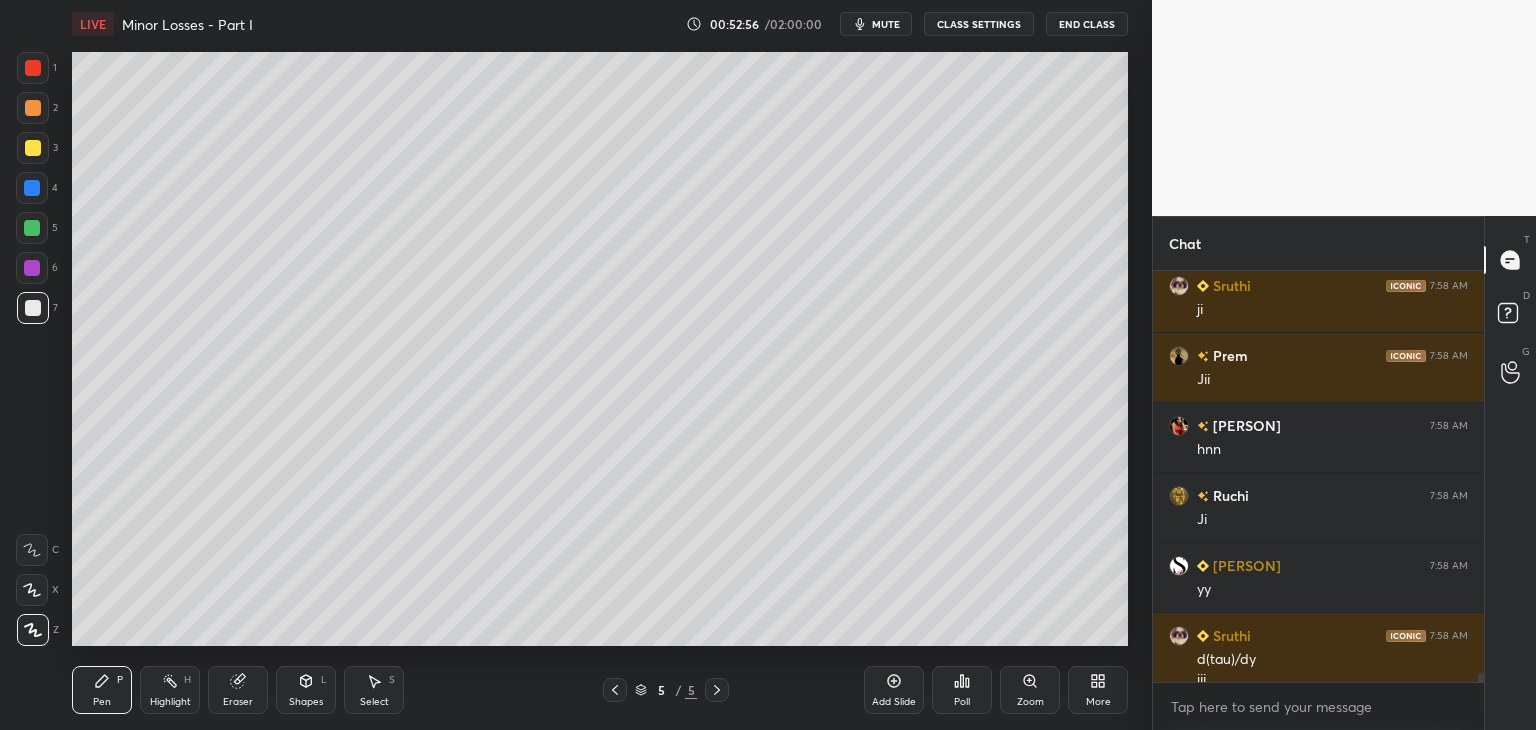 scroll, scrollTop: 18922, scrollLeft: 0, axis: vertical 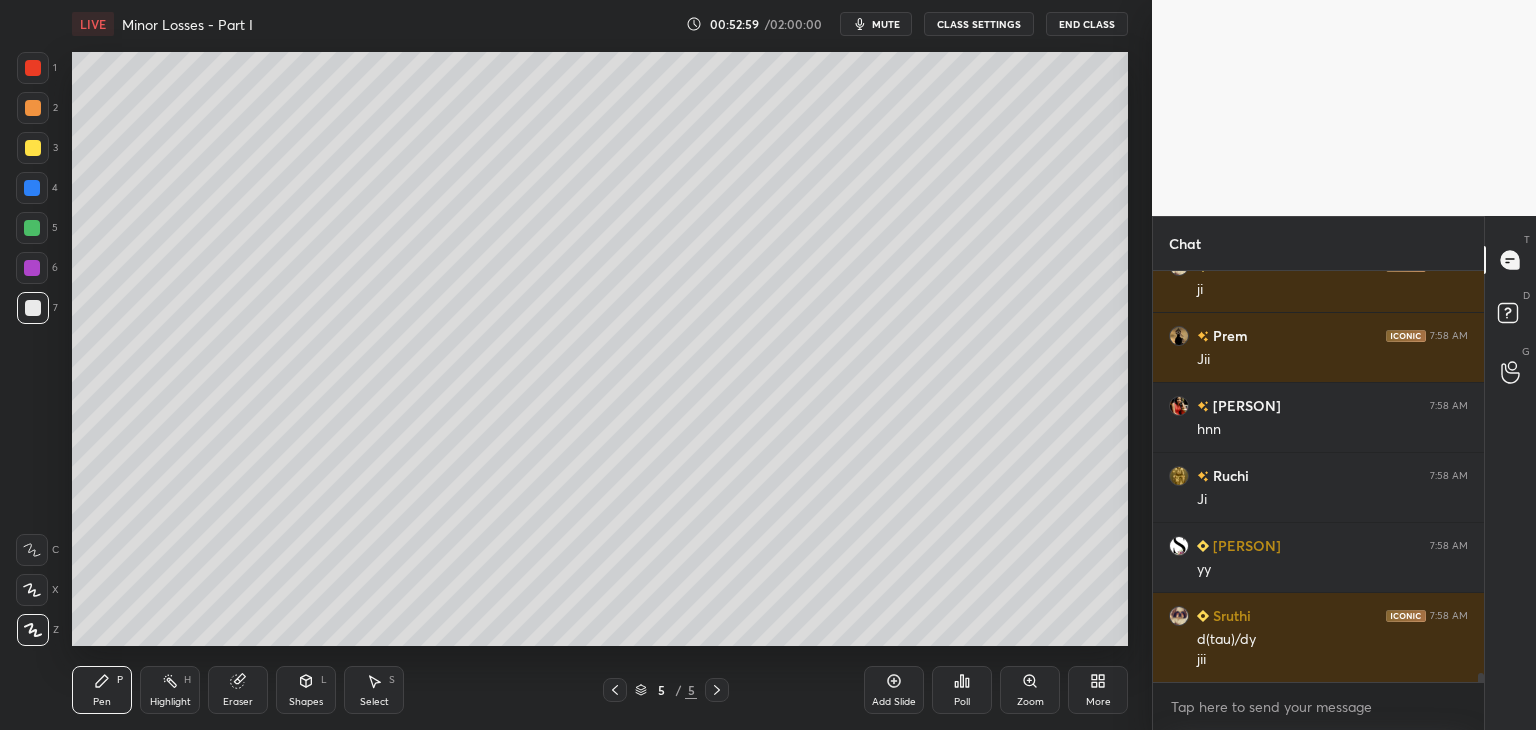 click on "Shapes L" at bounding box center (306, 690) 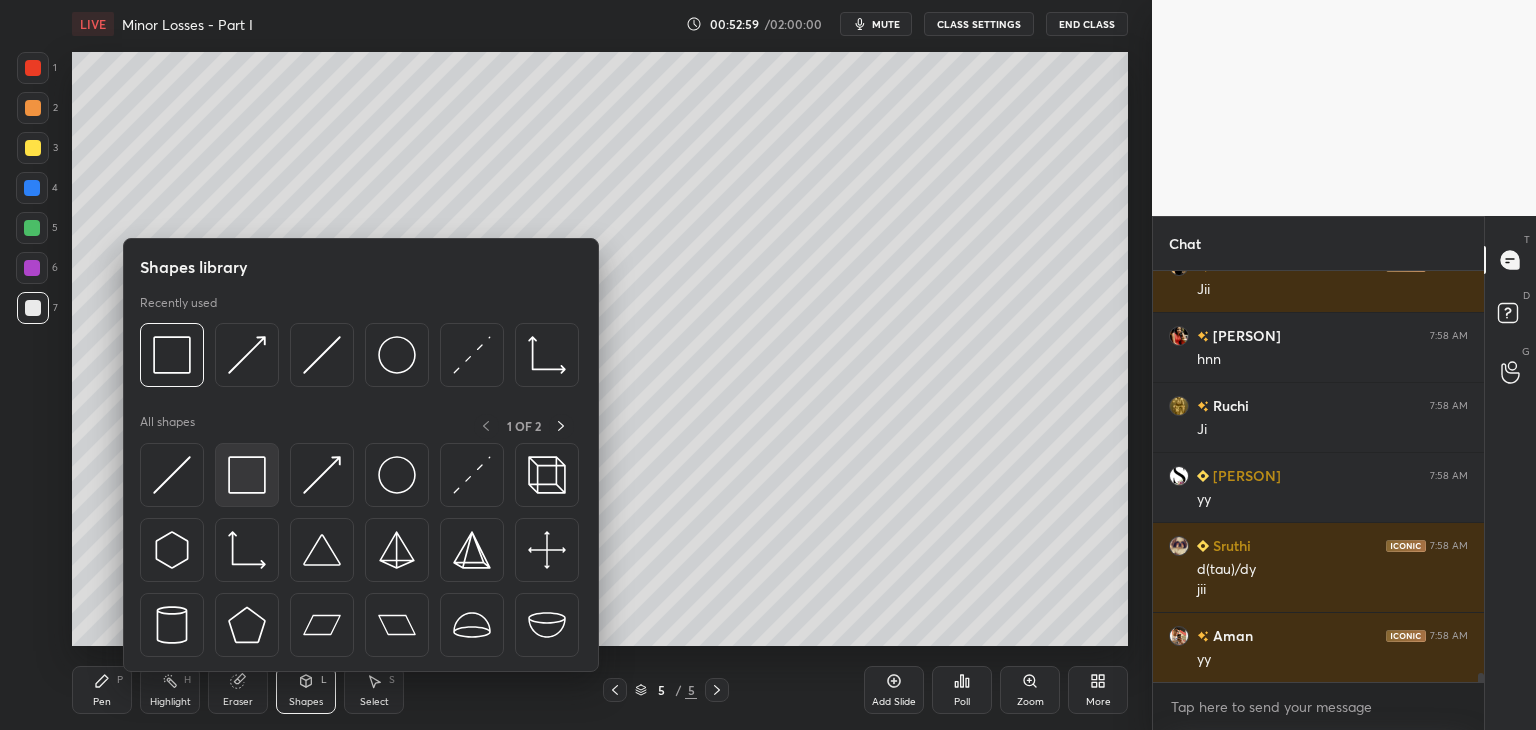 click at bounding box center [247, 475] 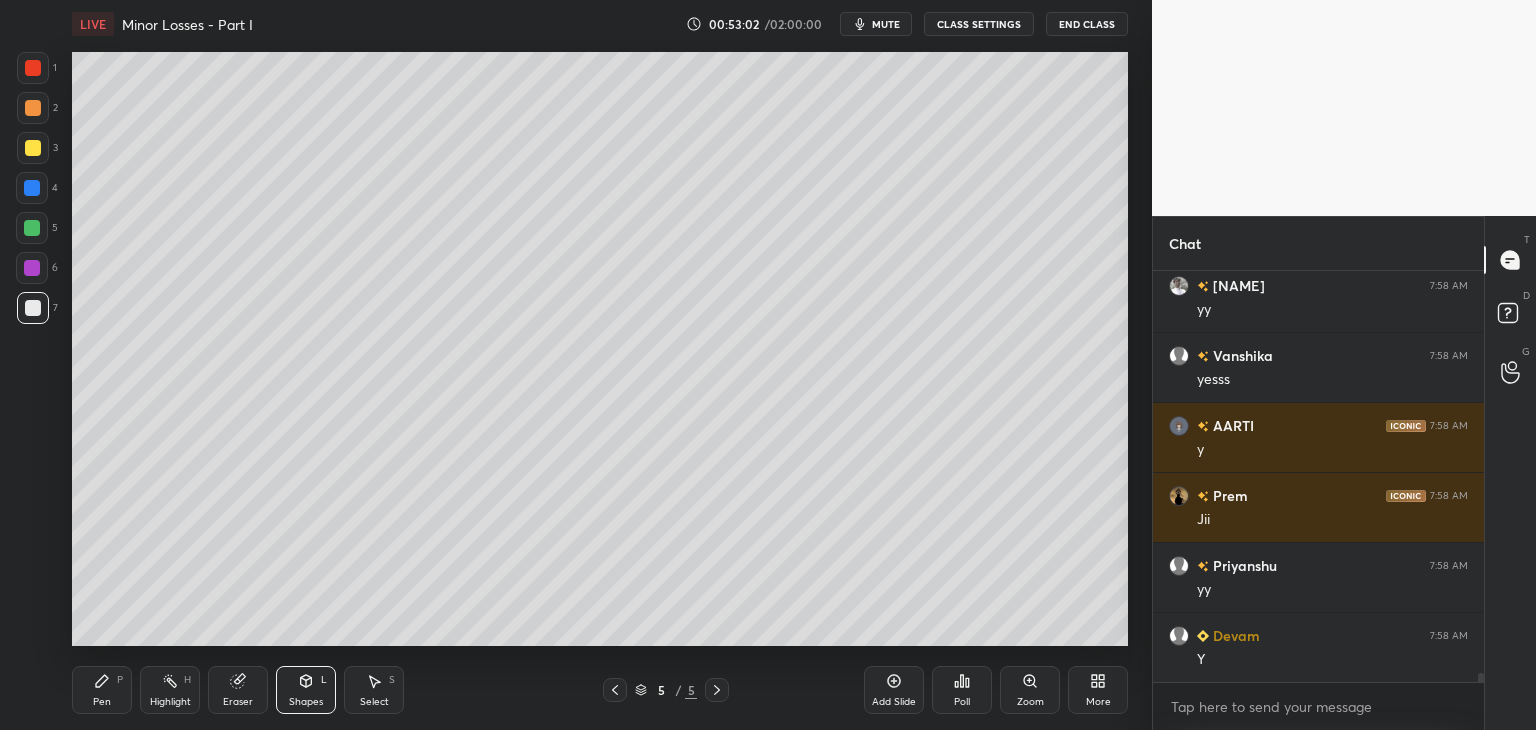 scroll, scrollTop: 19552, scrollLeft: 0, axis: vertical 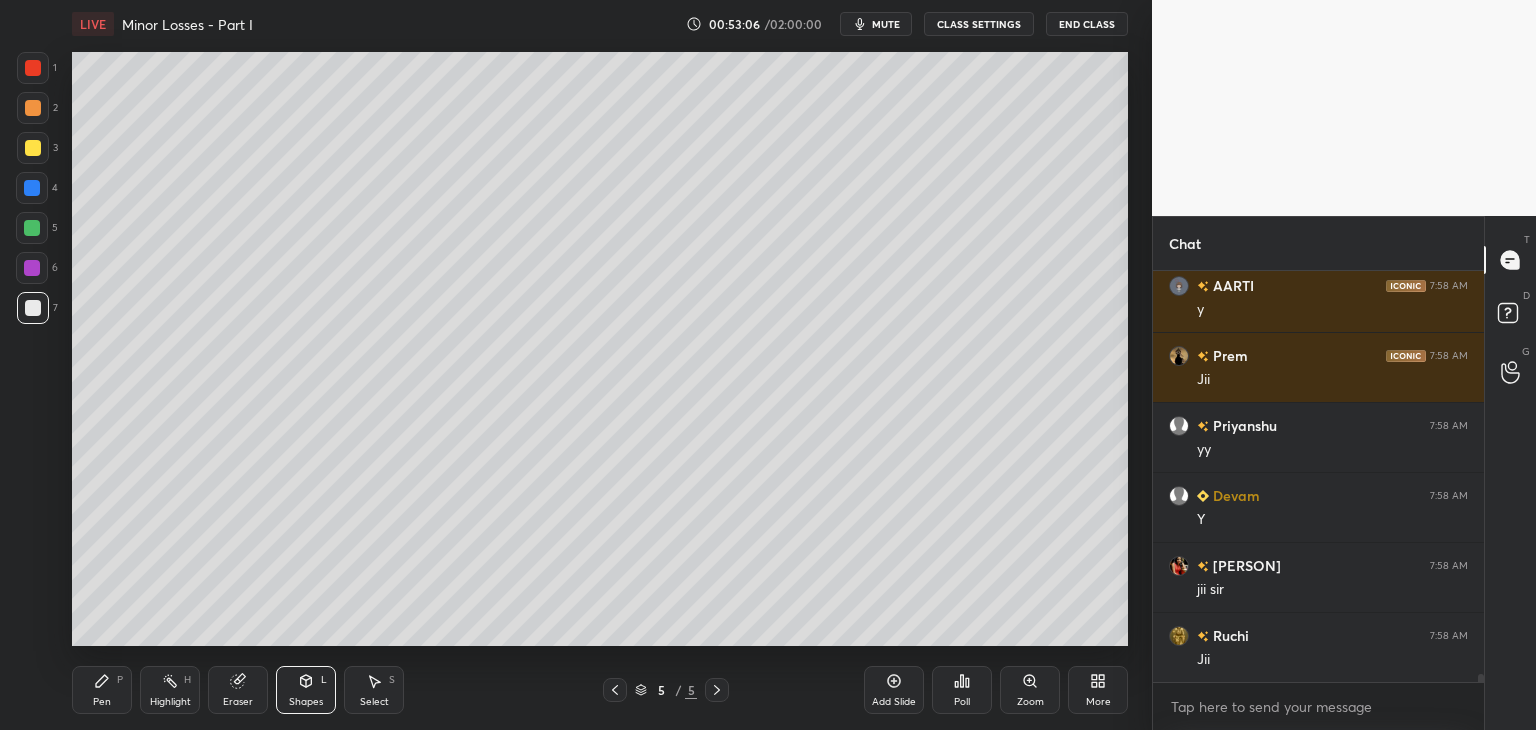 drag, startPoint x: 104, startPoint y: 690, endPoint x: 114, endPoint y: 688, distance: 10.198039 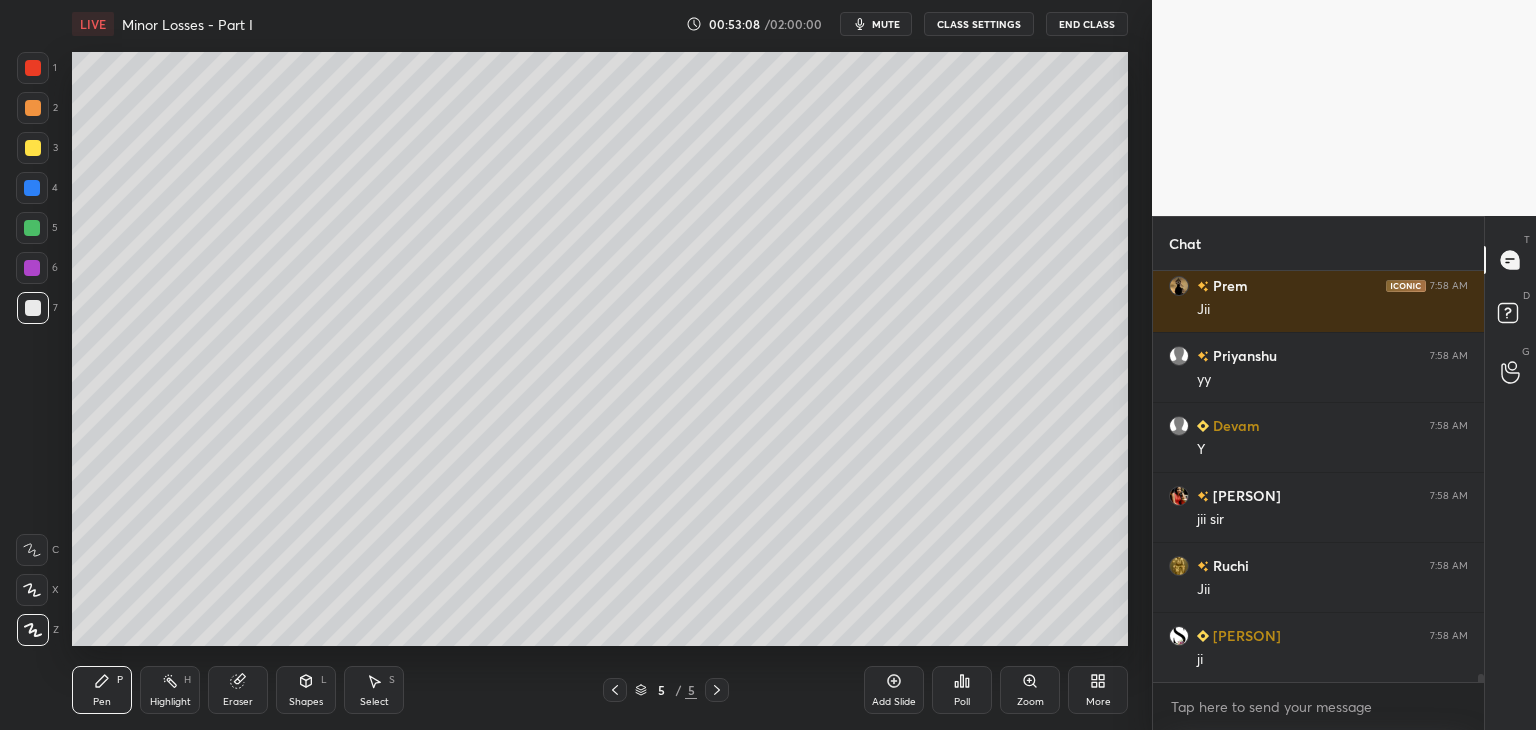 scroll, scrollTop: 19762, scrollLeft: 0, axis: vertical 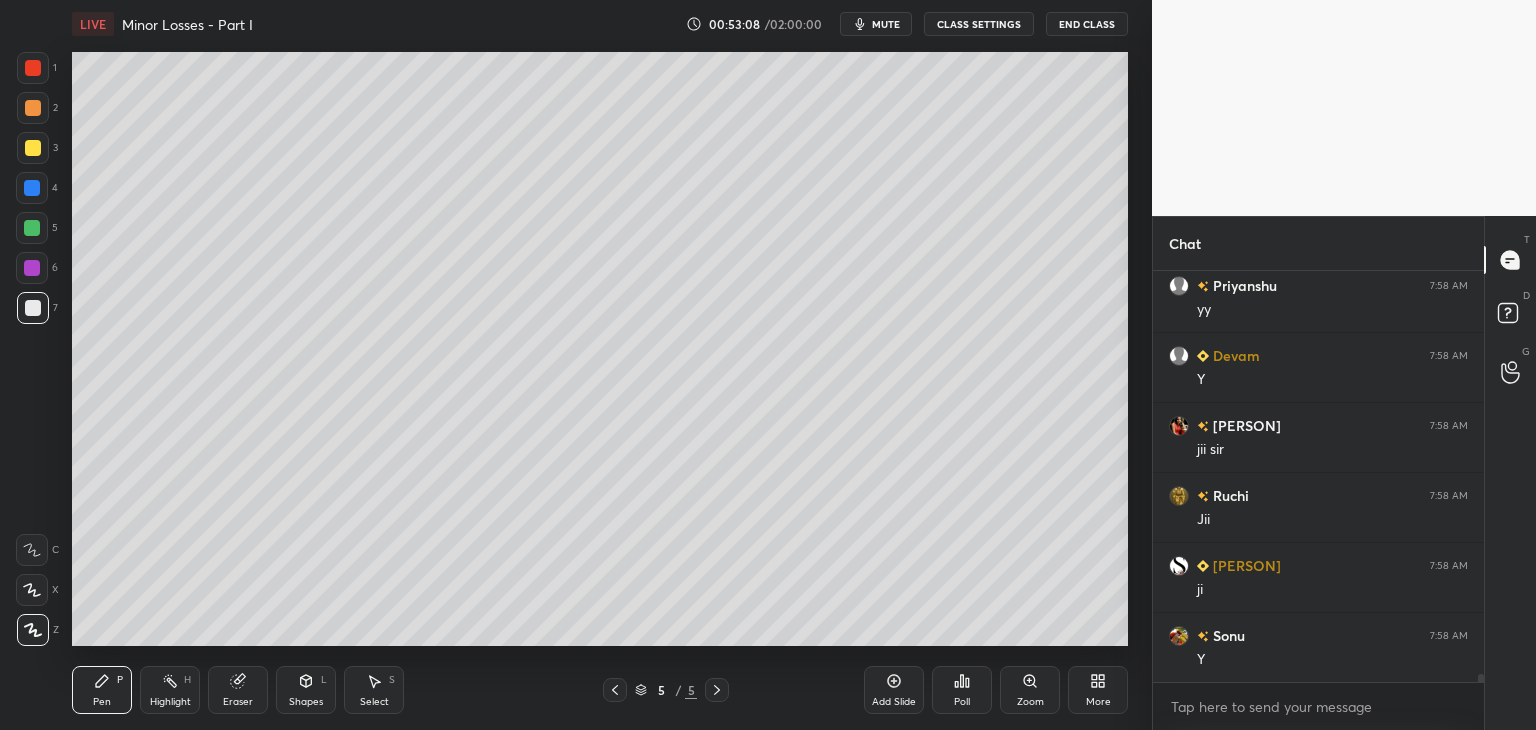 click at bounding box center [32, 228] 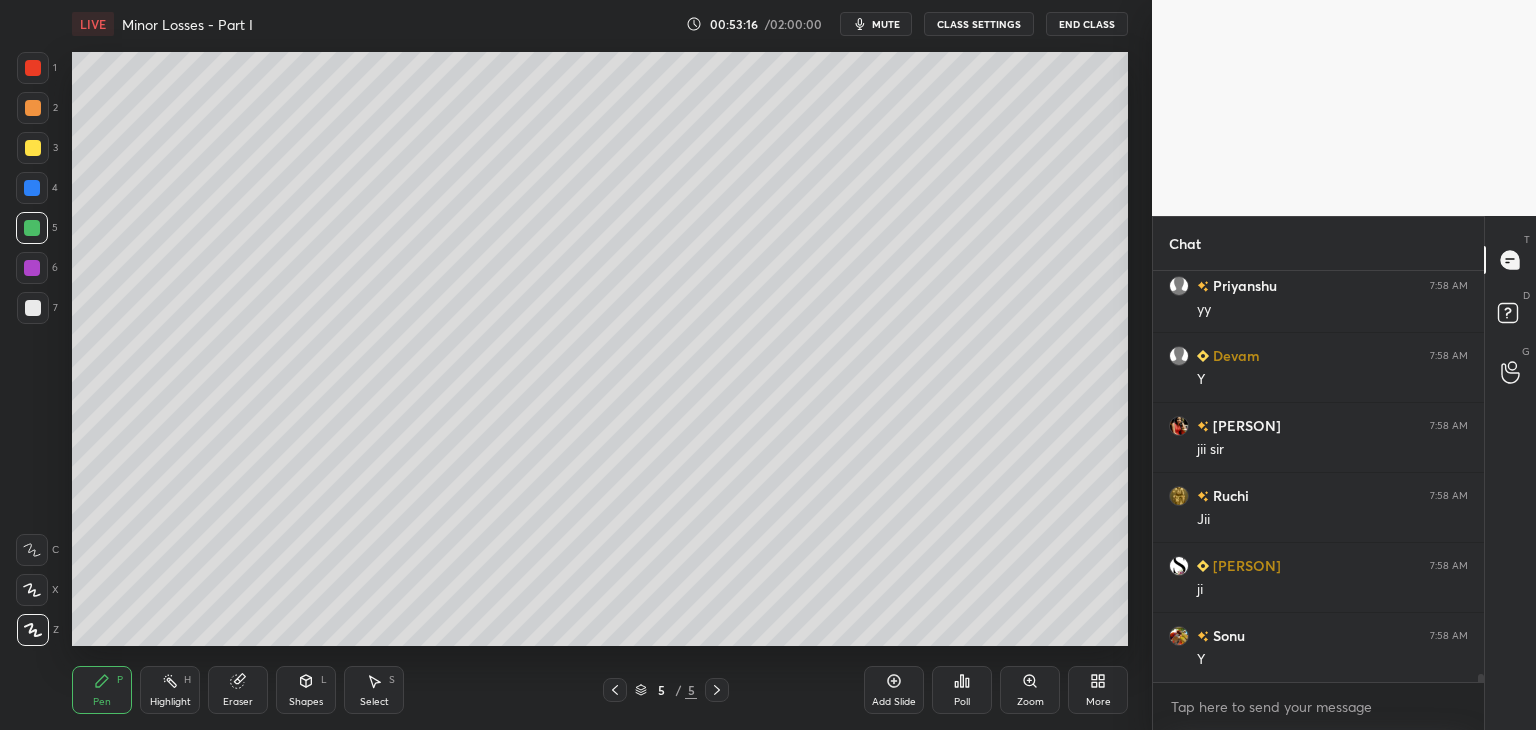 scroll, scrollTop: 19832, scrollLeft: 0, axis: vertical 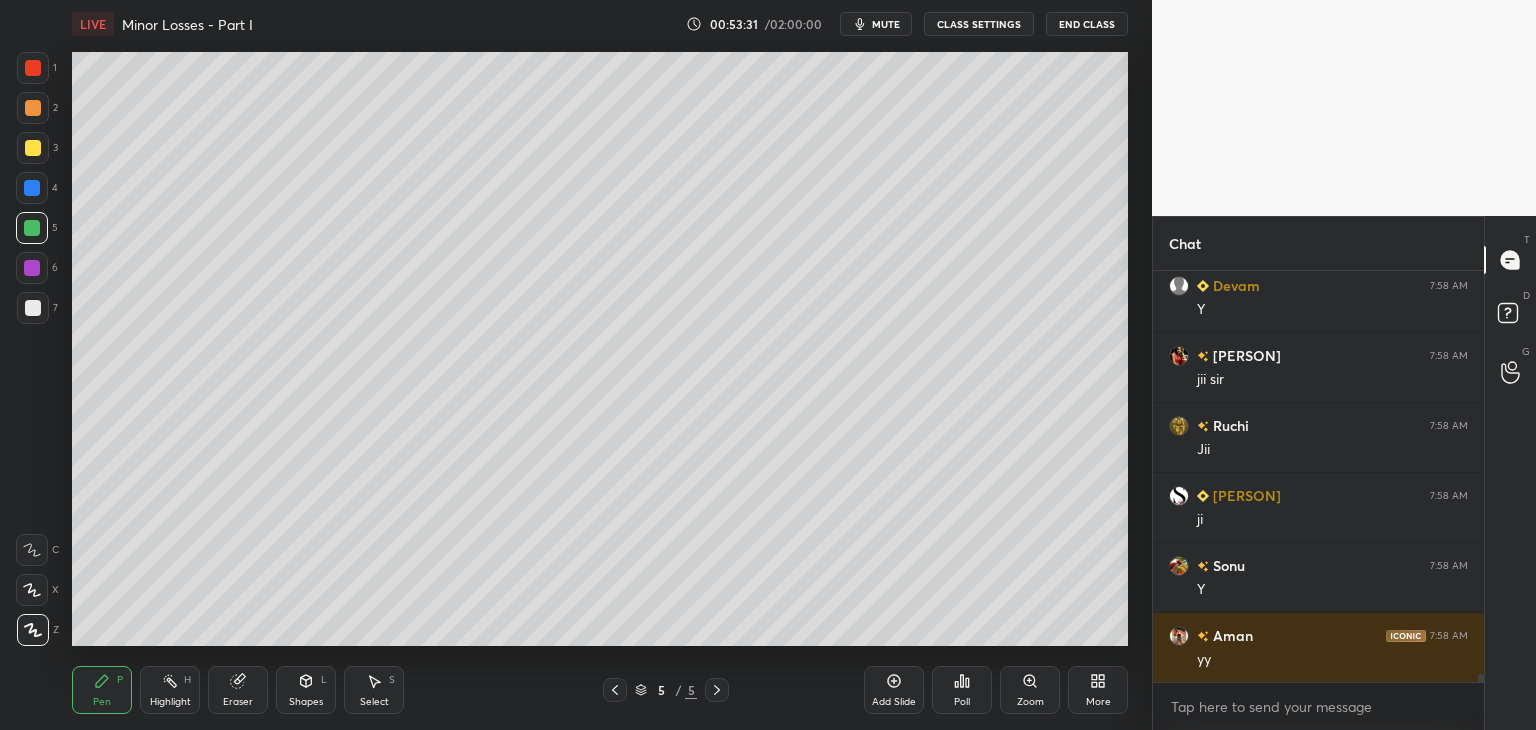 click at bounding box center (33, 308) 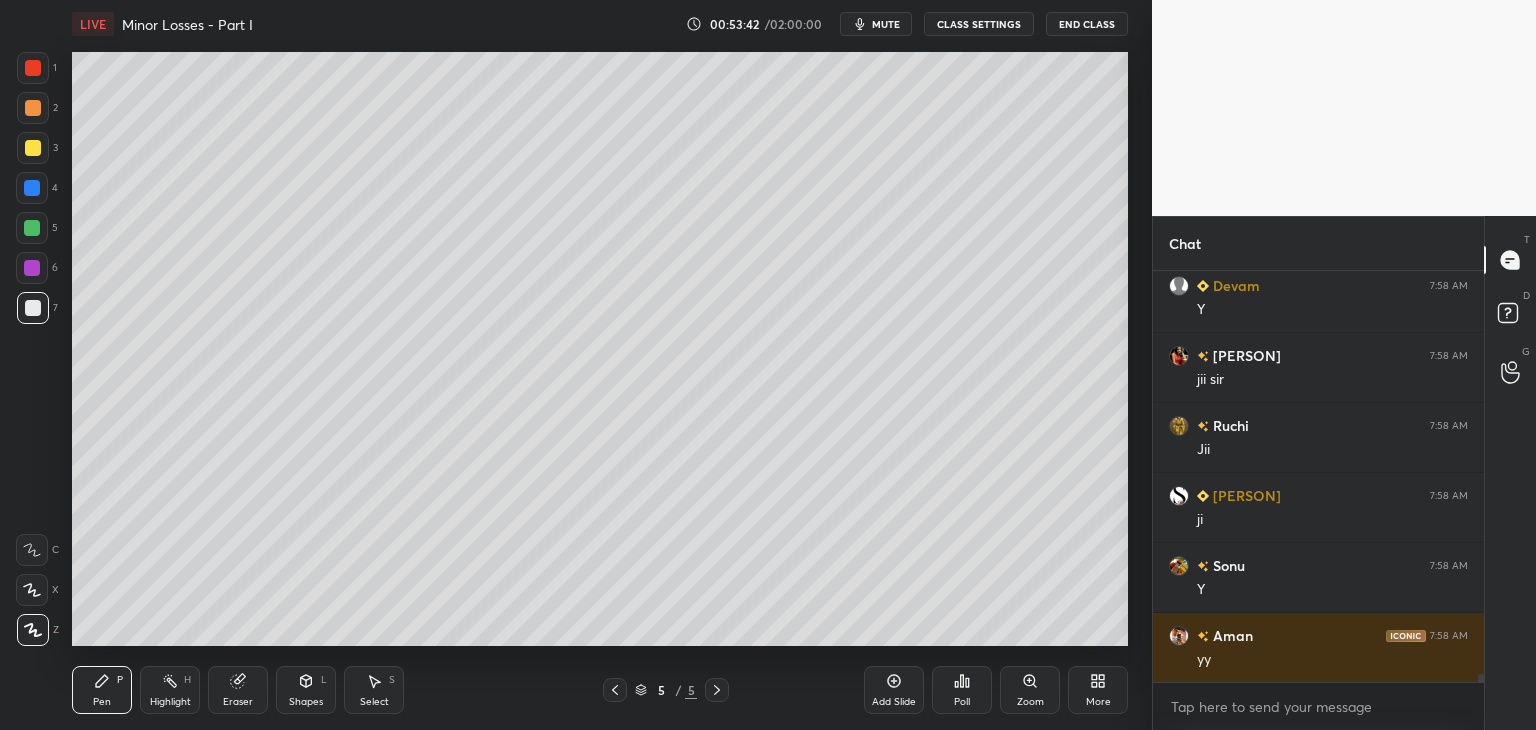 scroll, scrollTop: 19902, scrollLeft: 0, axis: vertical 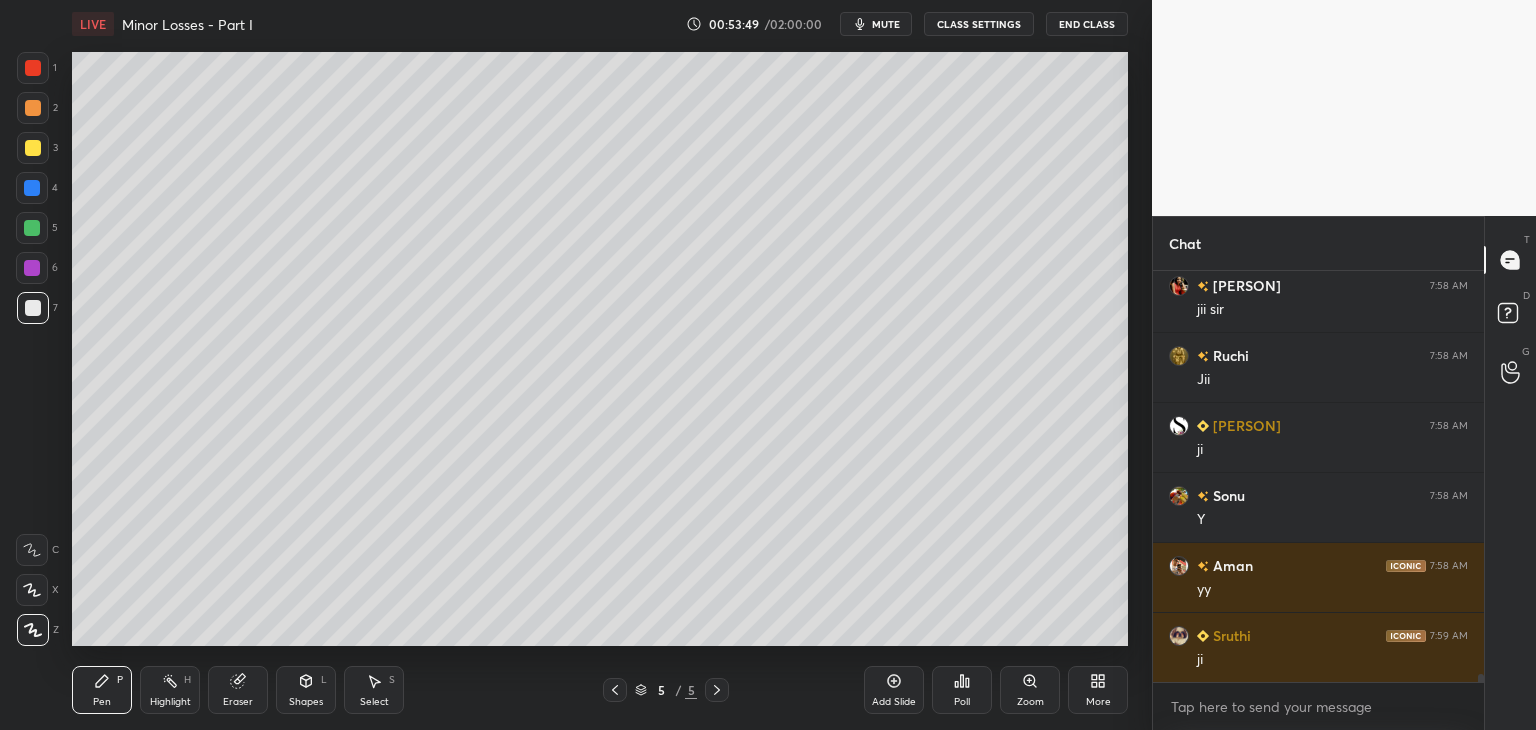 click on "Select S" at bounding box center [374, 690] 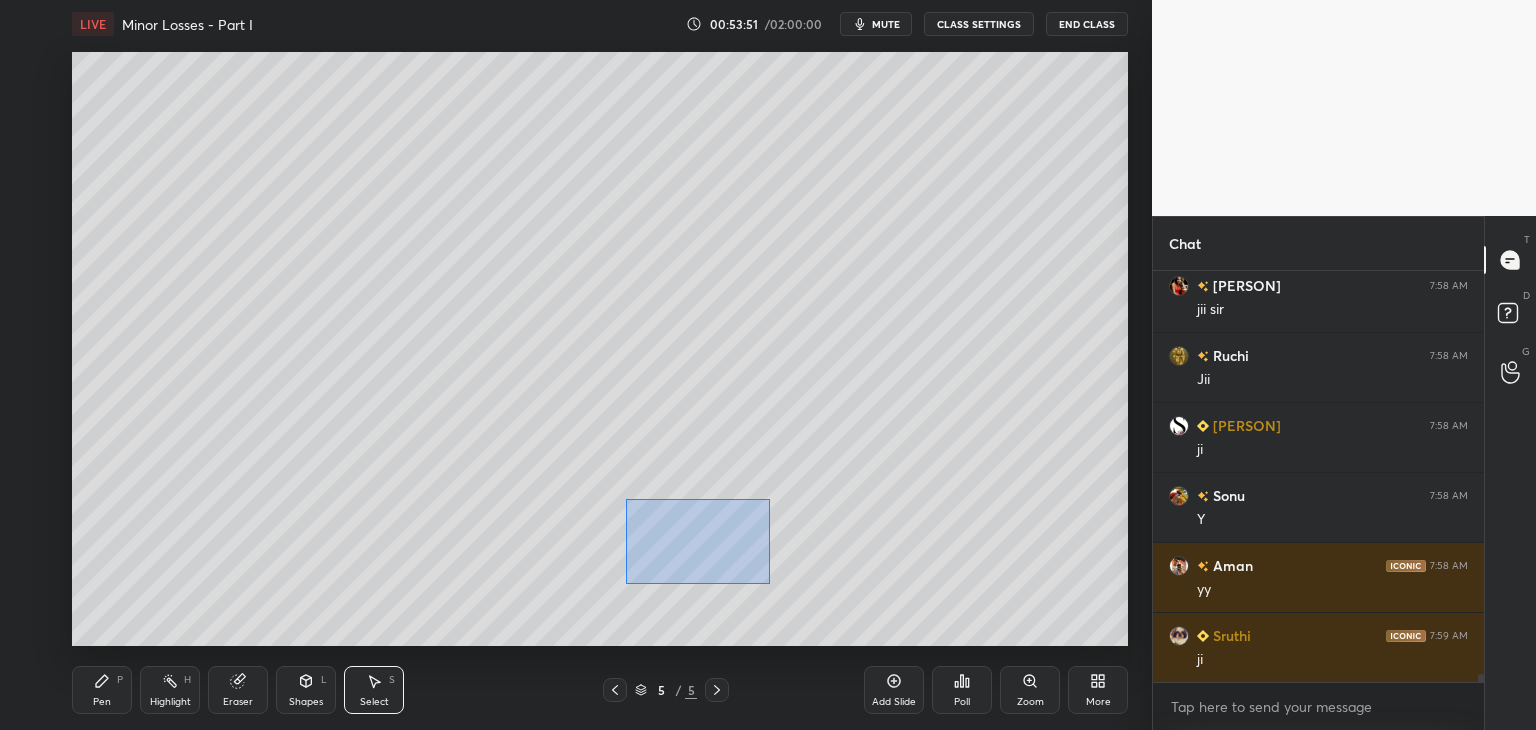 drag, startPoint x: 626, startPoint y: 499, endPoint x: 764, endPoint y: 581, distance: 160.52414 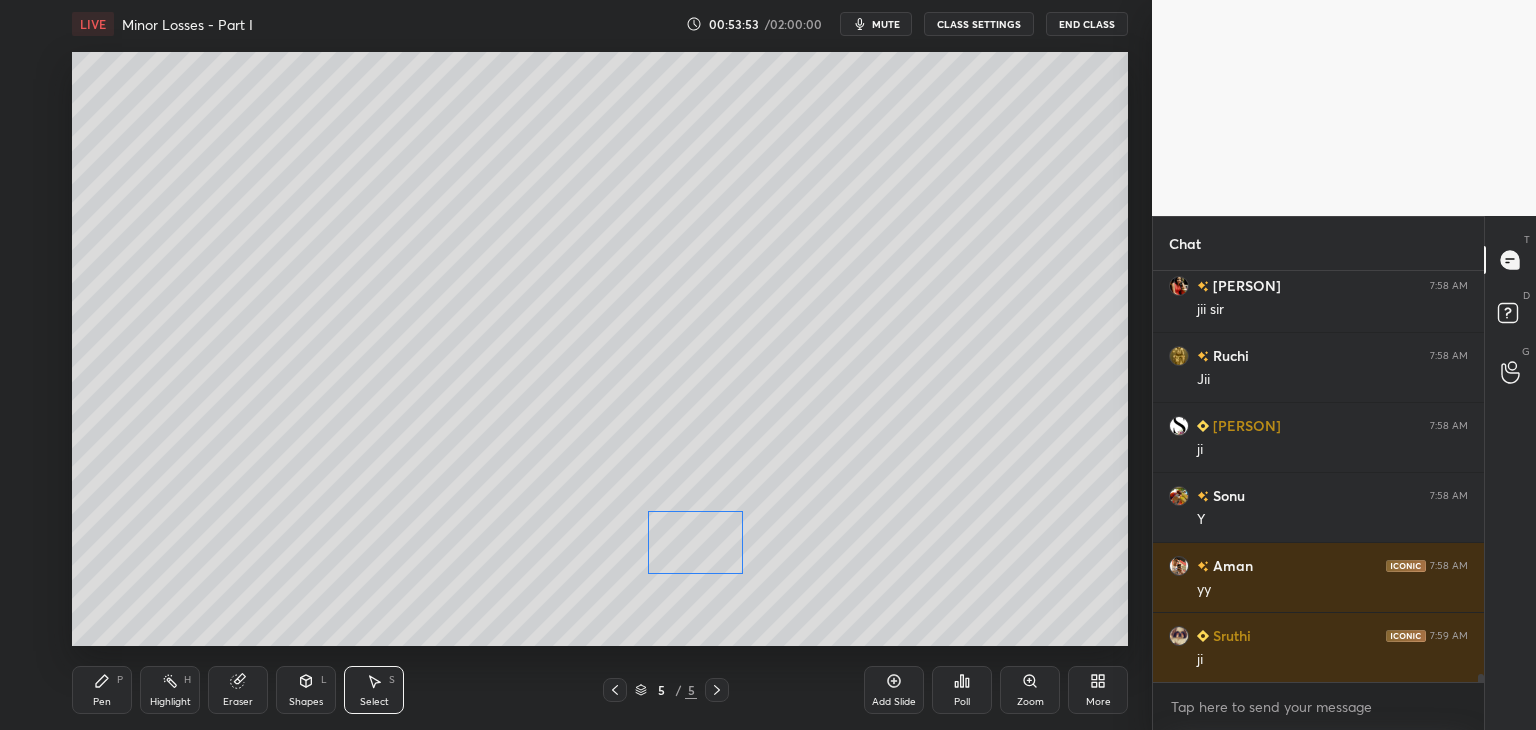 drag, startPoint x: 701, startPoint y: 551, endPoint x: 714, endPoint y: 549, distance: 13.152946 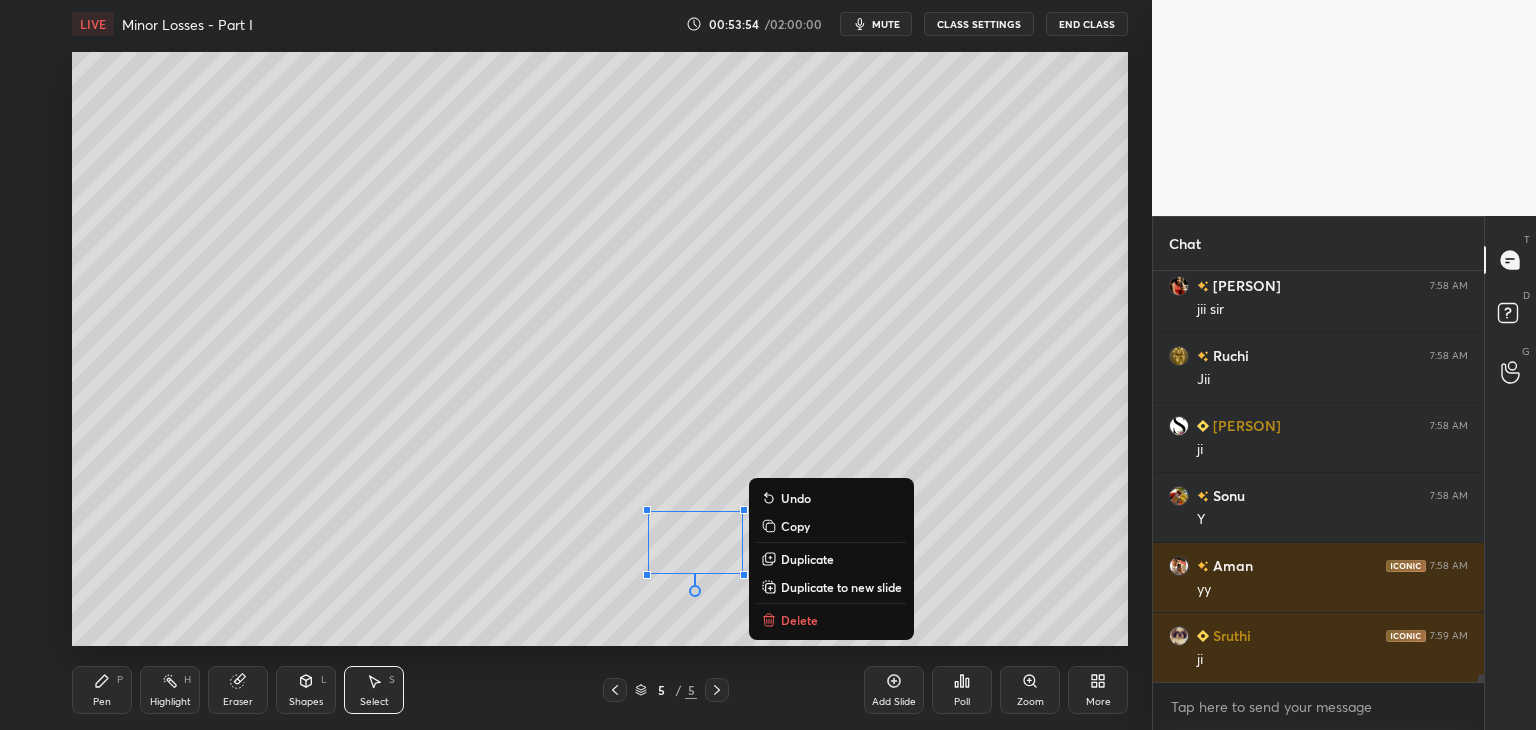 scroll, scrollTop: 19972, scrollLeft: 0, axis: vertical 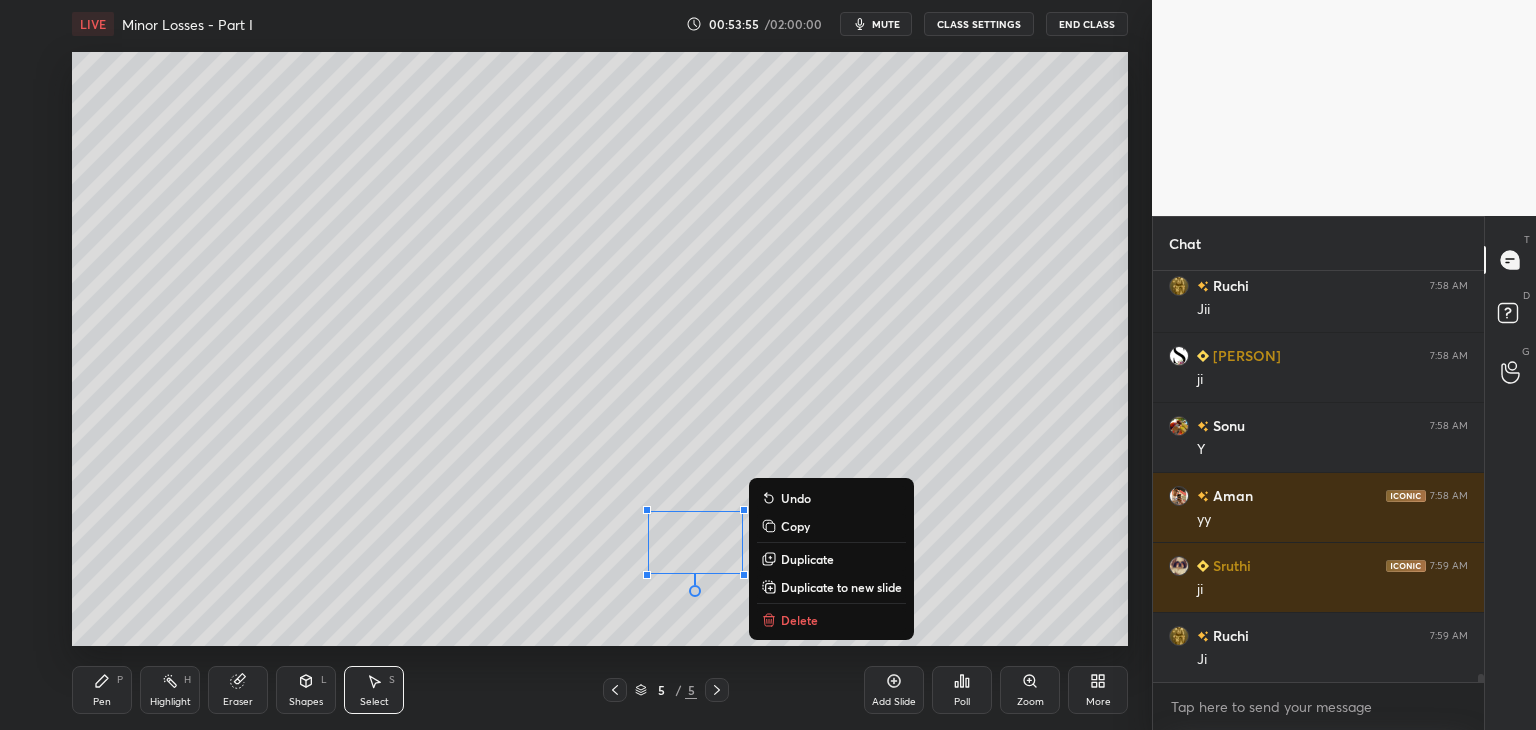 click on "Pen P" at bounding box center (102, 690) 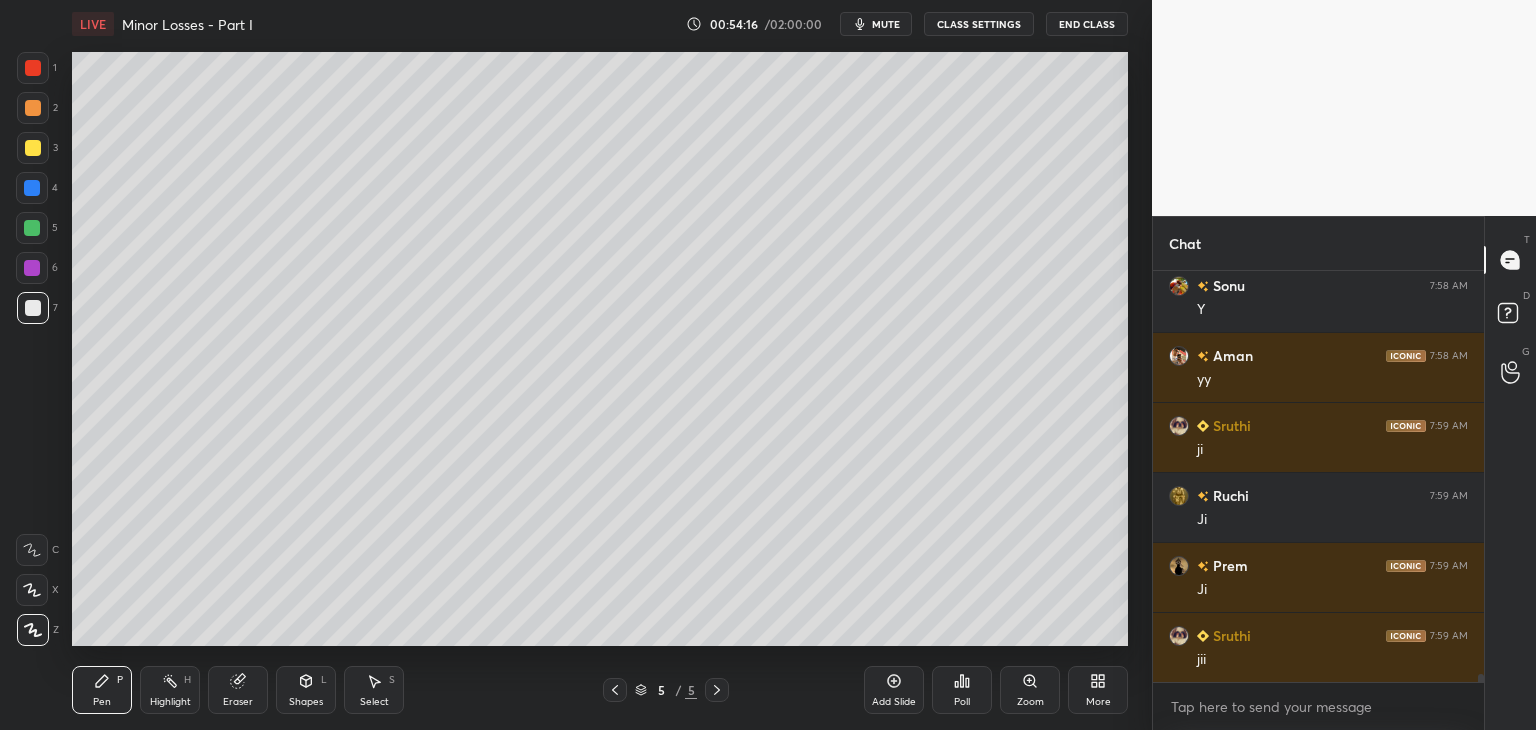 scroll, scrollTop: 20182, scrollLeft: 0, axis: vertical 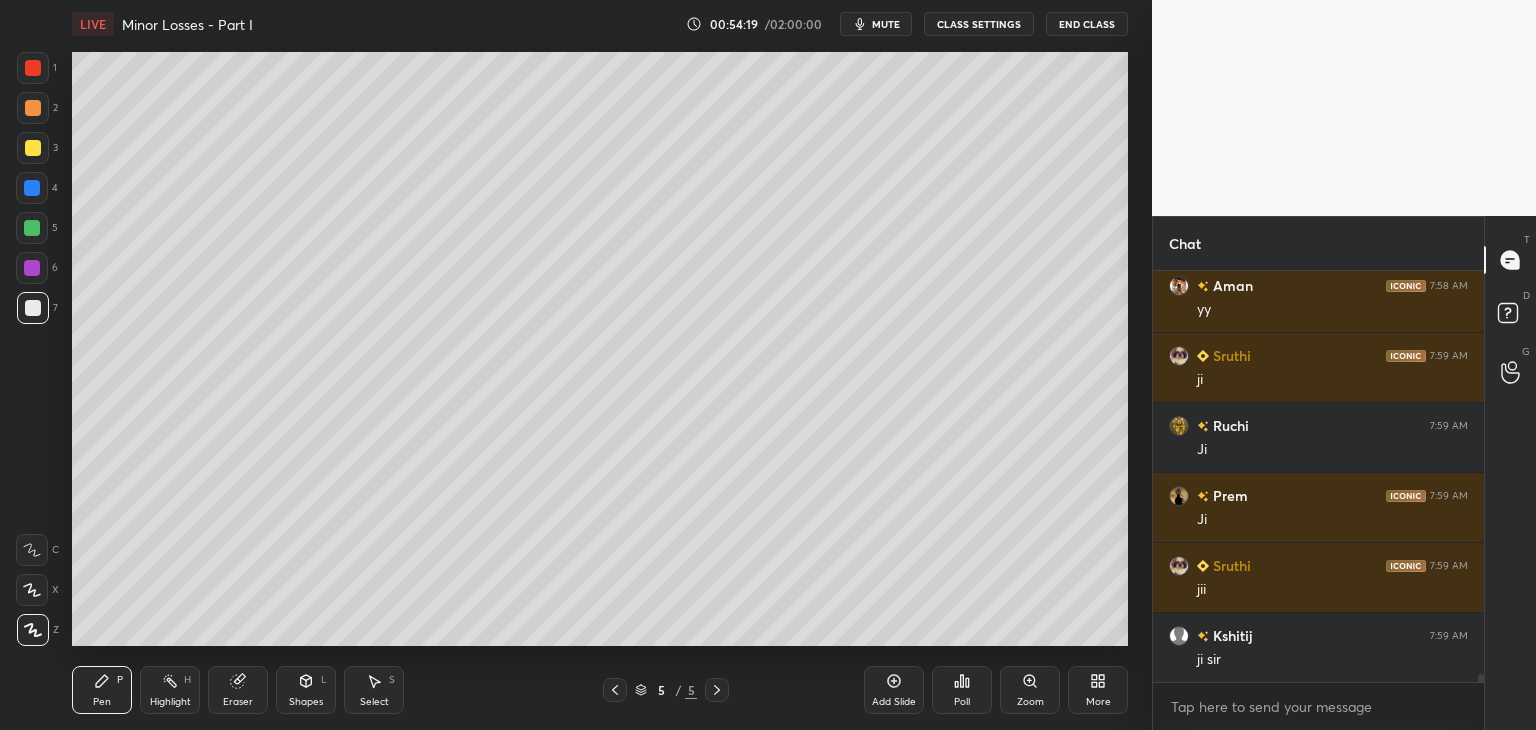 click on "Add Slide" at bounding box center (894, 690) 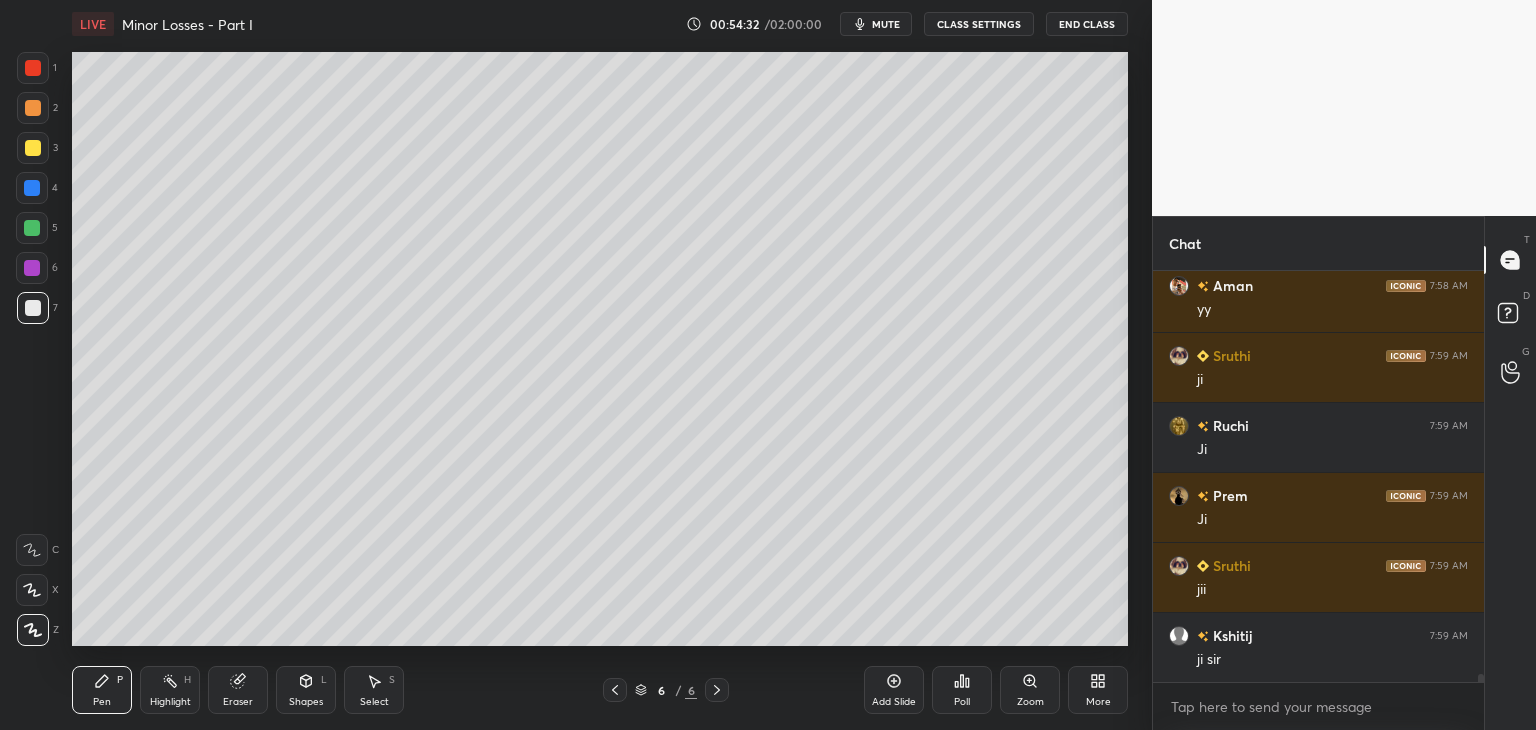 click 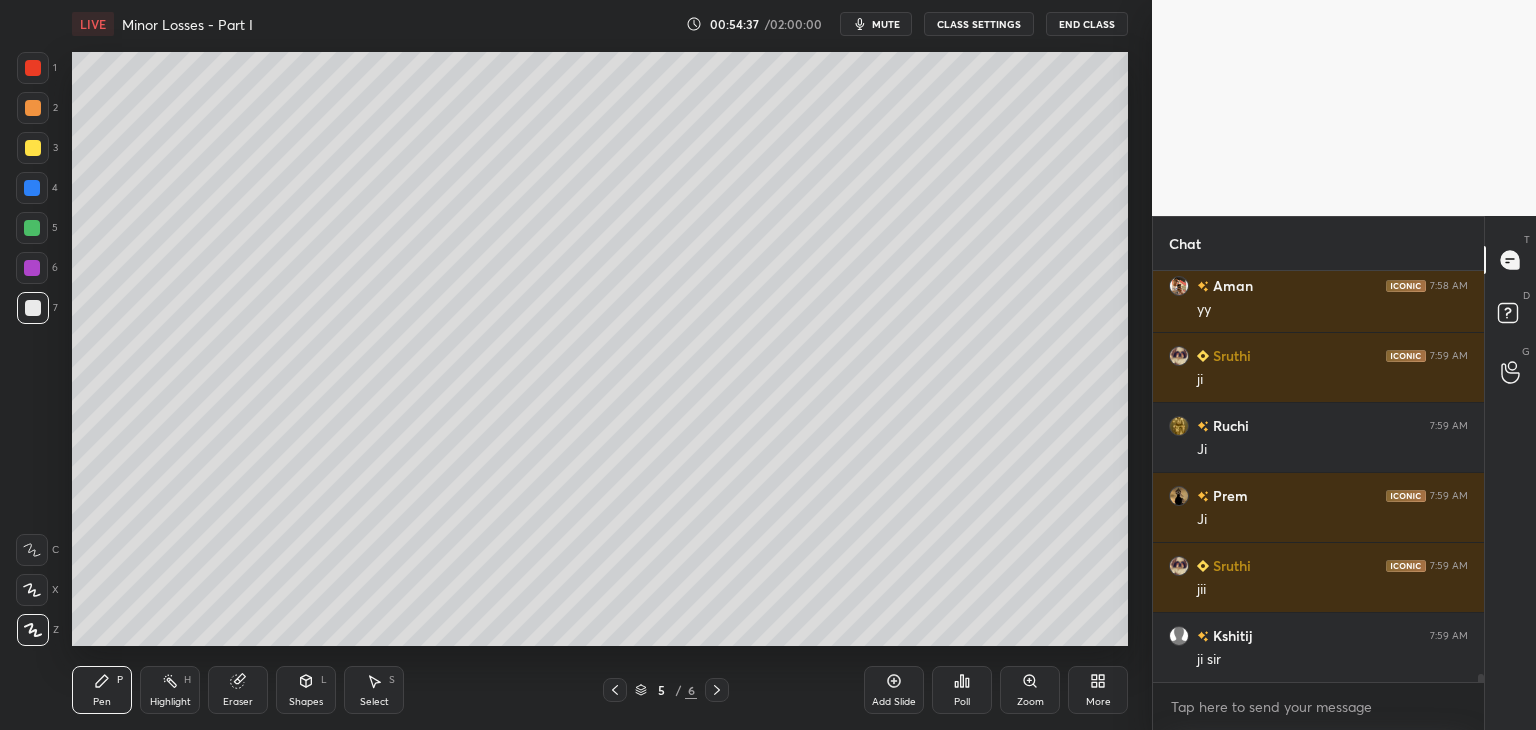 click 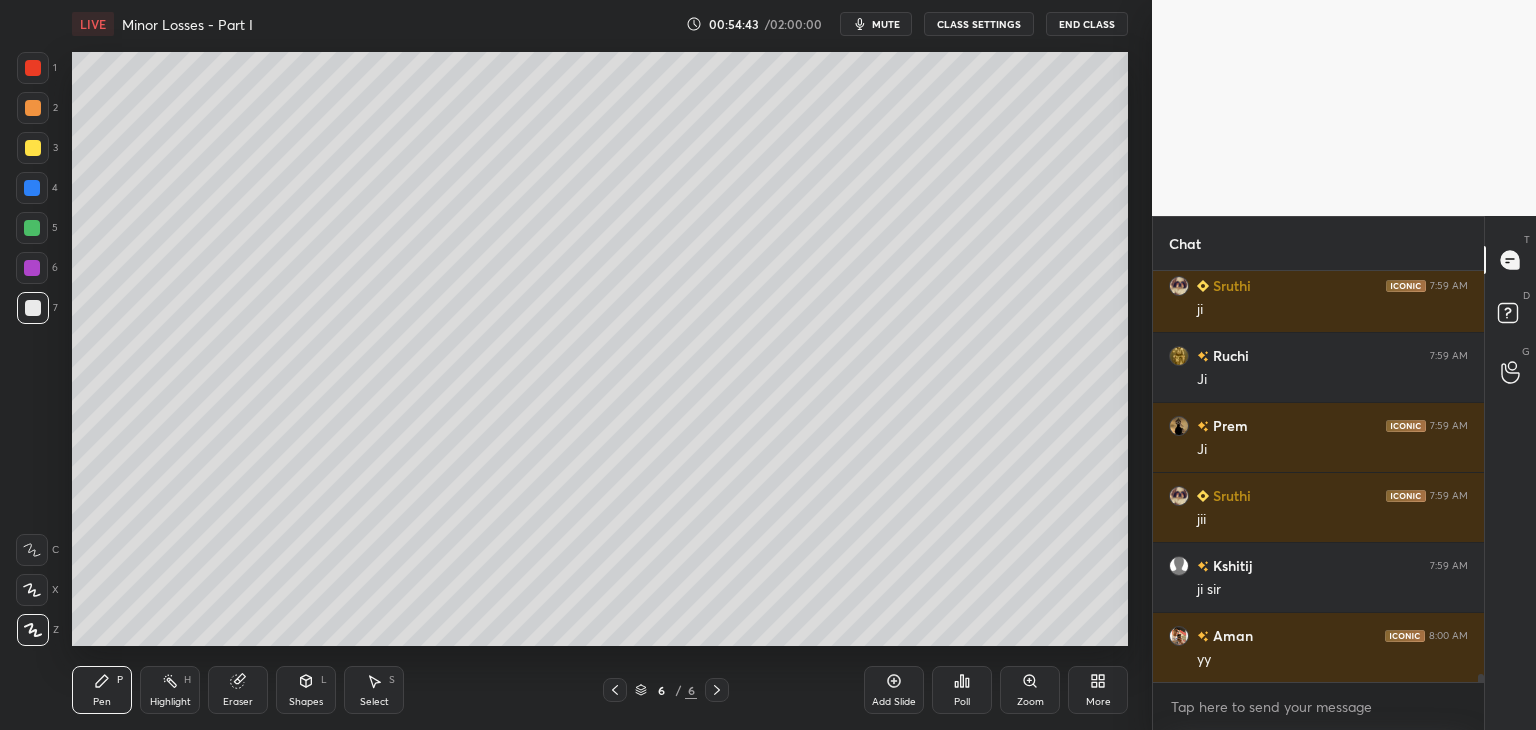 scroll, scrollTop: 20322, scrollLeft: 0, axis: vertical 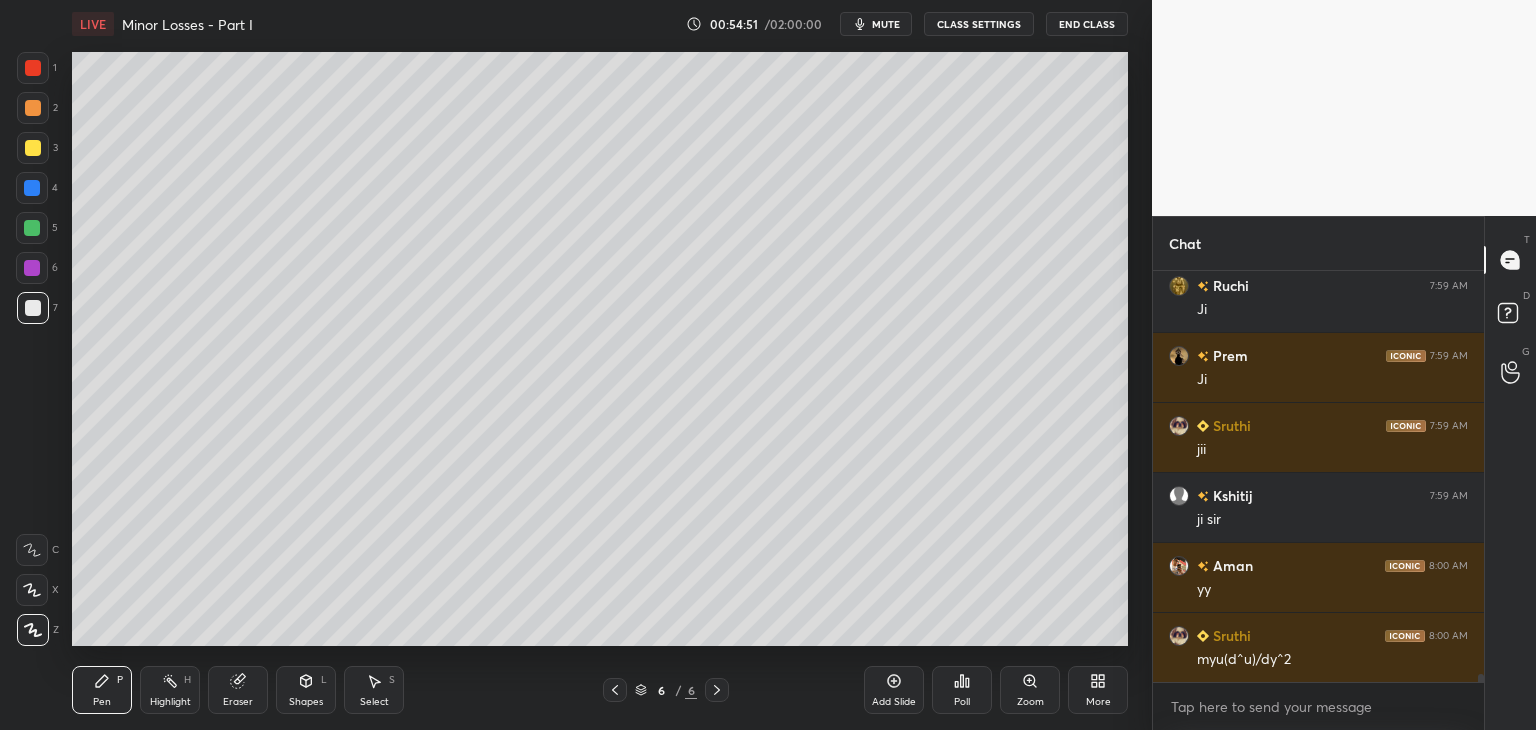 click at bounding box center (32, 228) 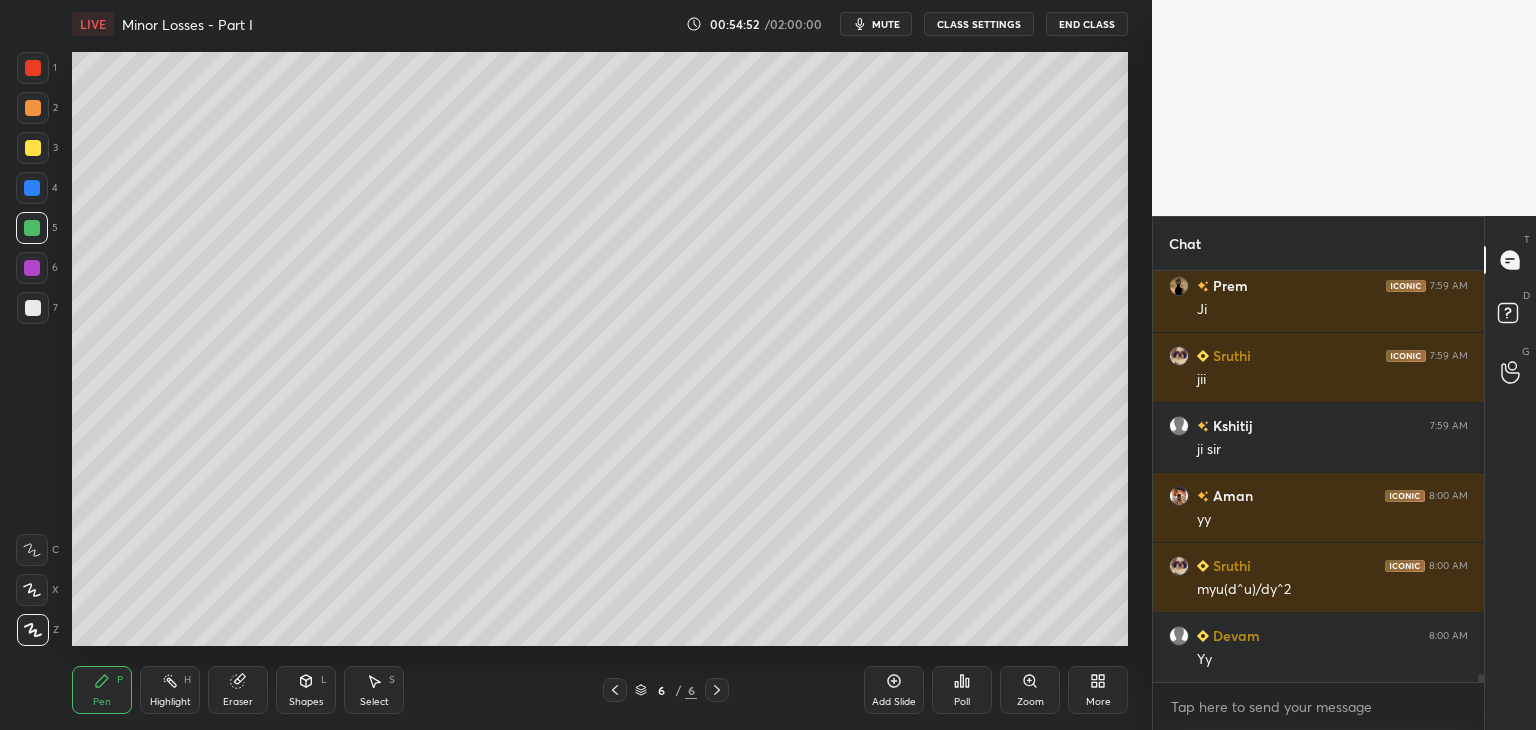 scroll, scrollTop: 20462, scrollLeft: 0, axis: vertical 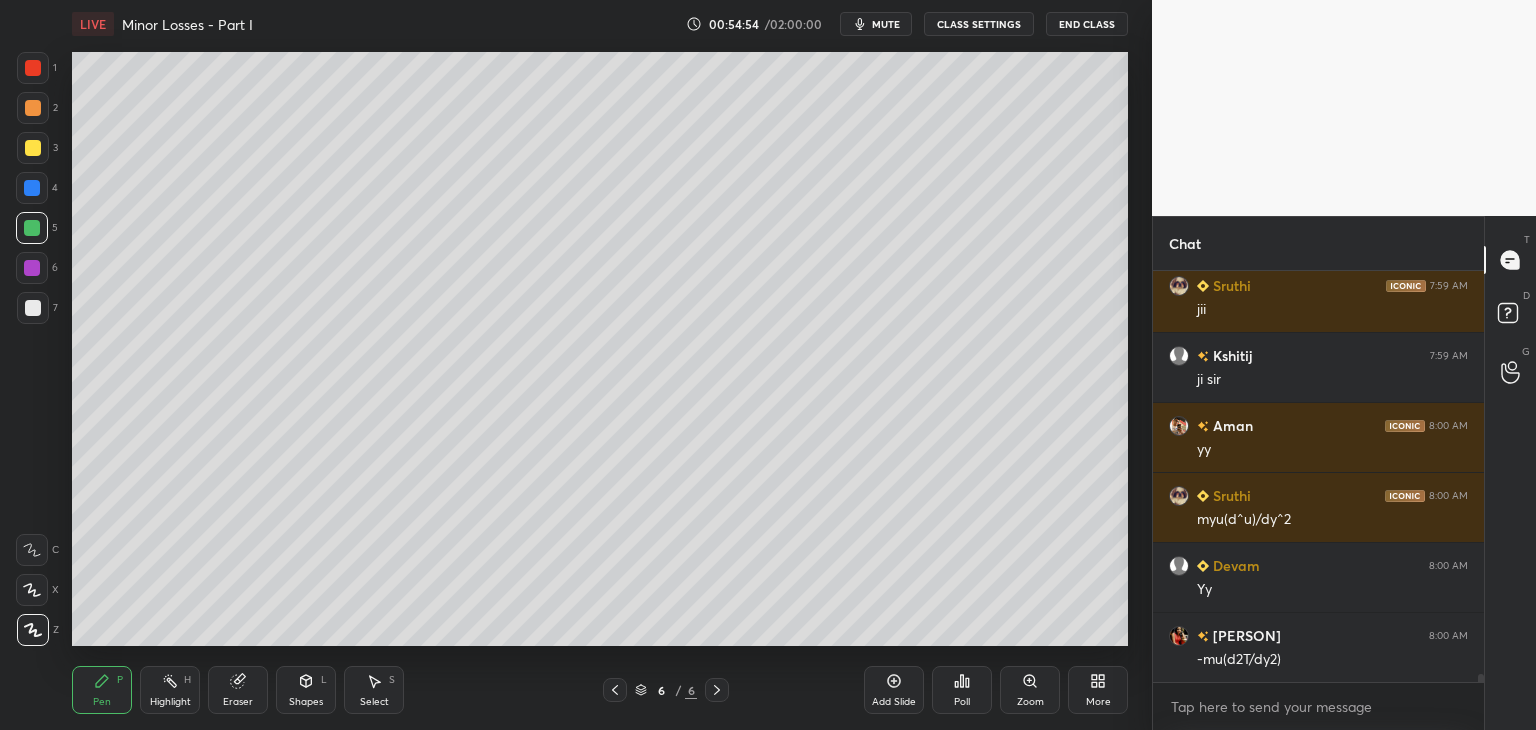 click at bounding box center (33, 308) 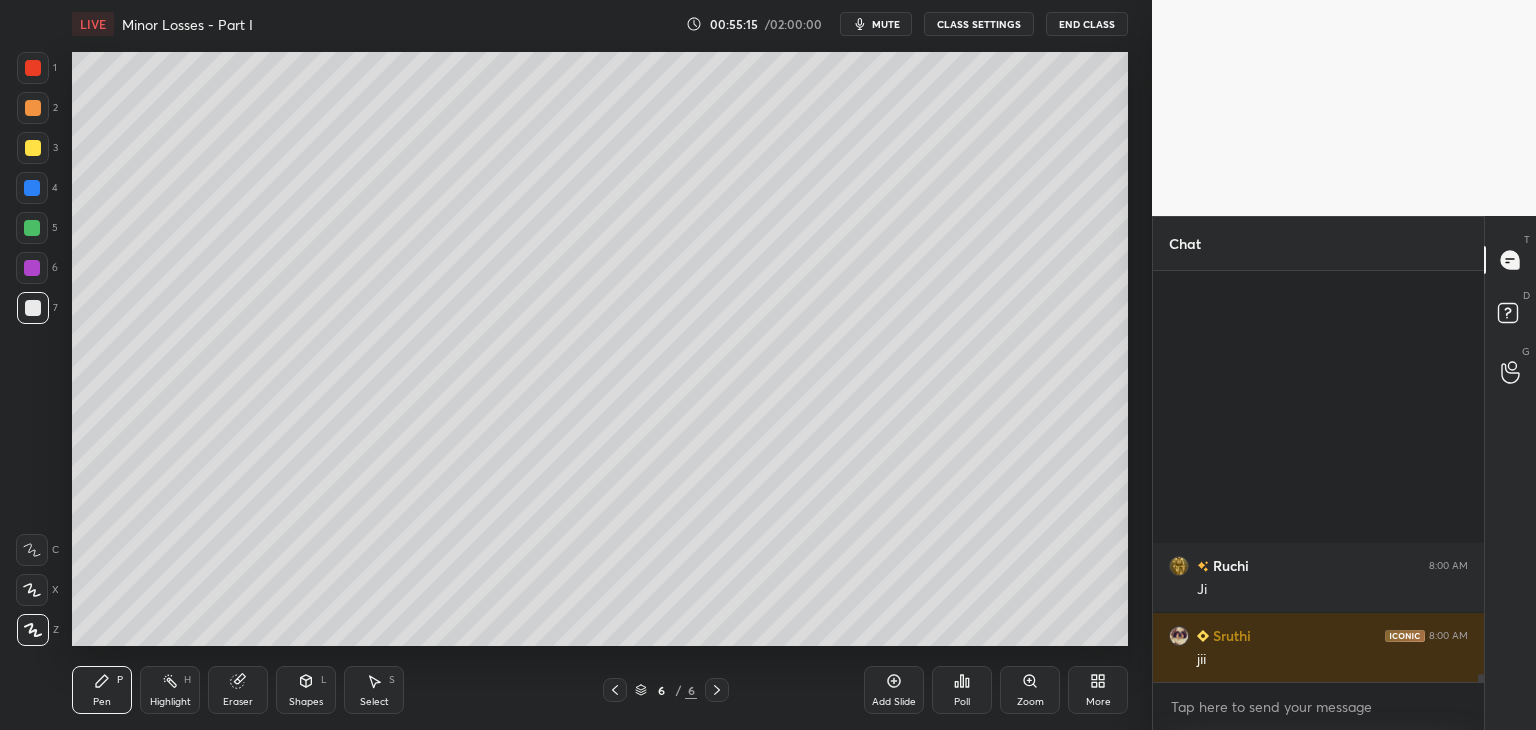 scroll, scrollTop: 21092, scrollLeft: 0, axis: vertical 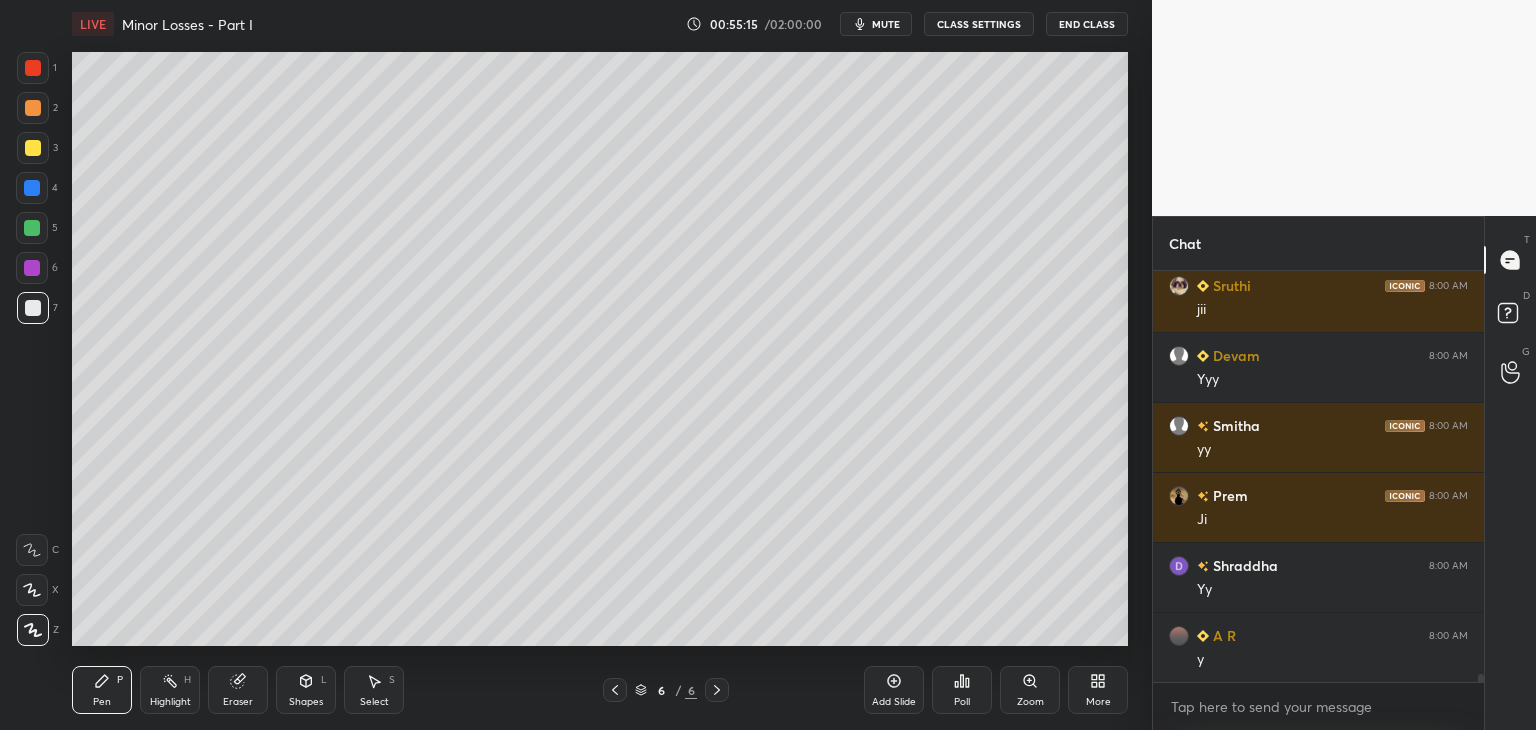 click on "Shapes L" at bounding box center [306, 690] 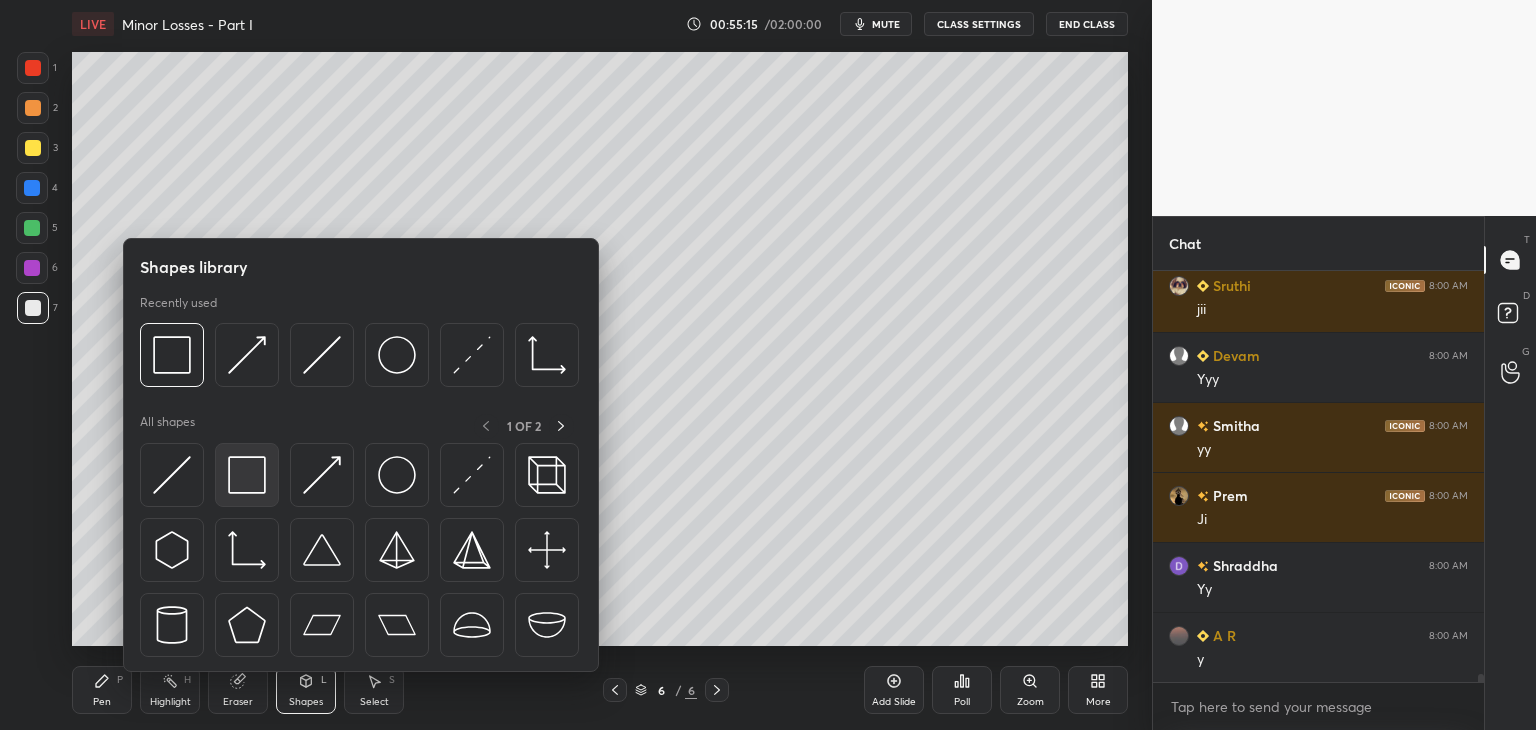 click at bounding box center [247, 475] 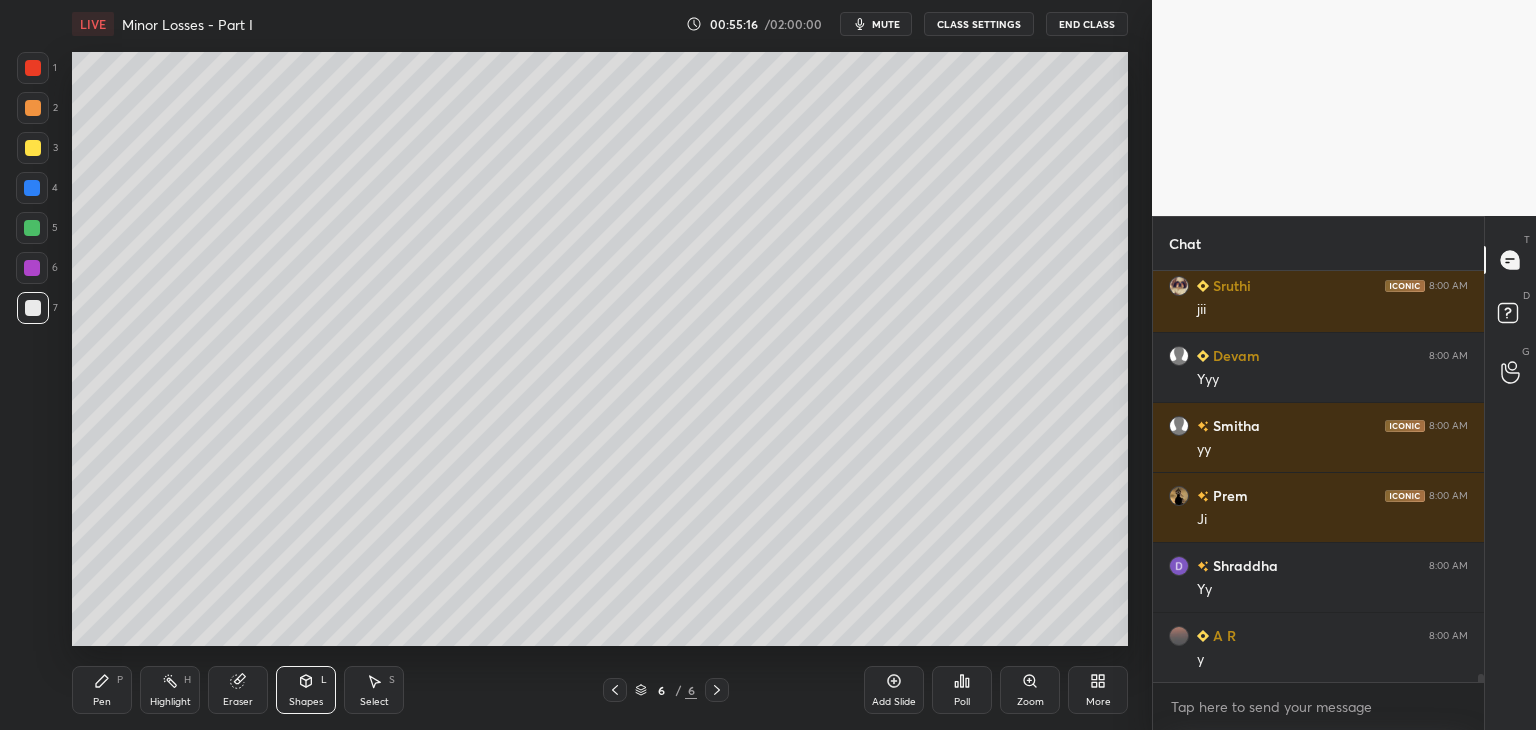scroll, scrollTop: 21162, scrollLeft: 0, axis: vertical 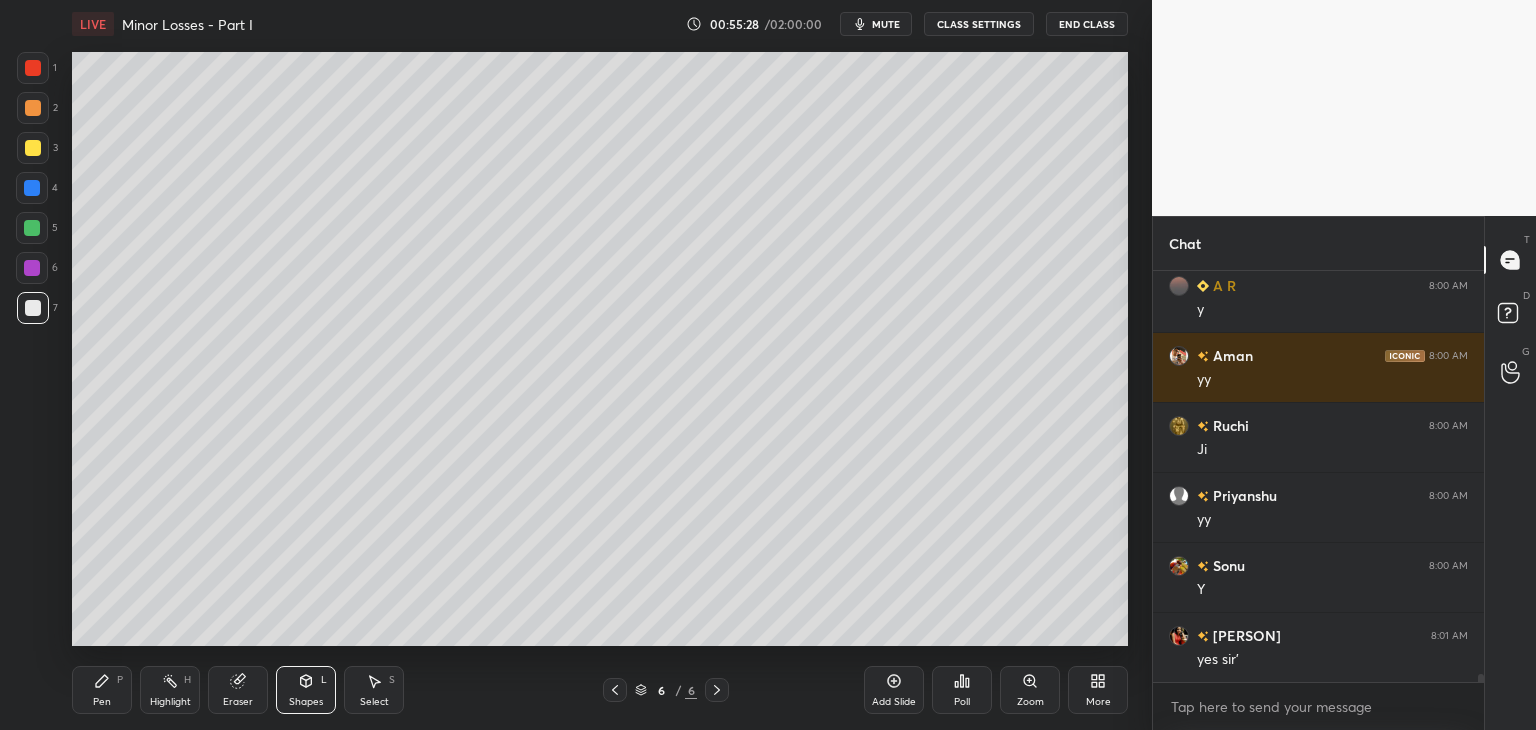 click at bounding box center [33, 148] 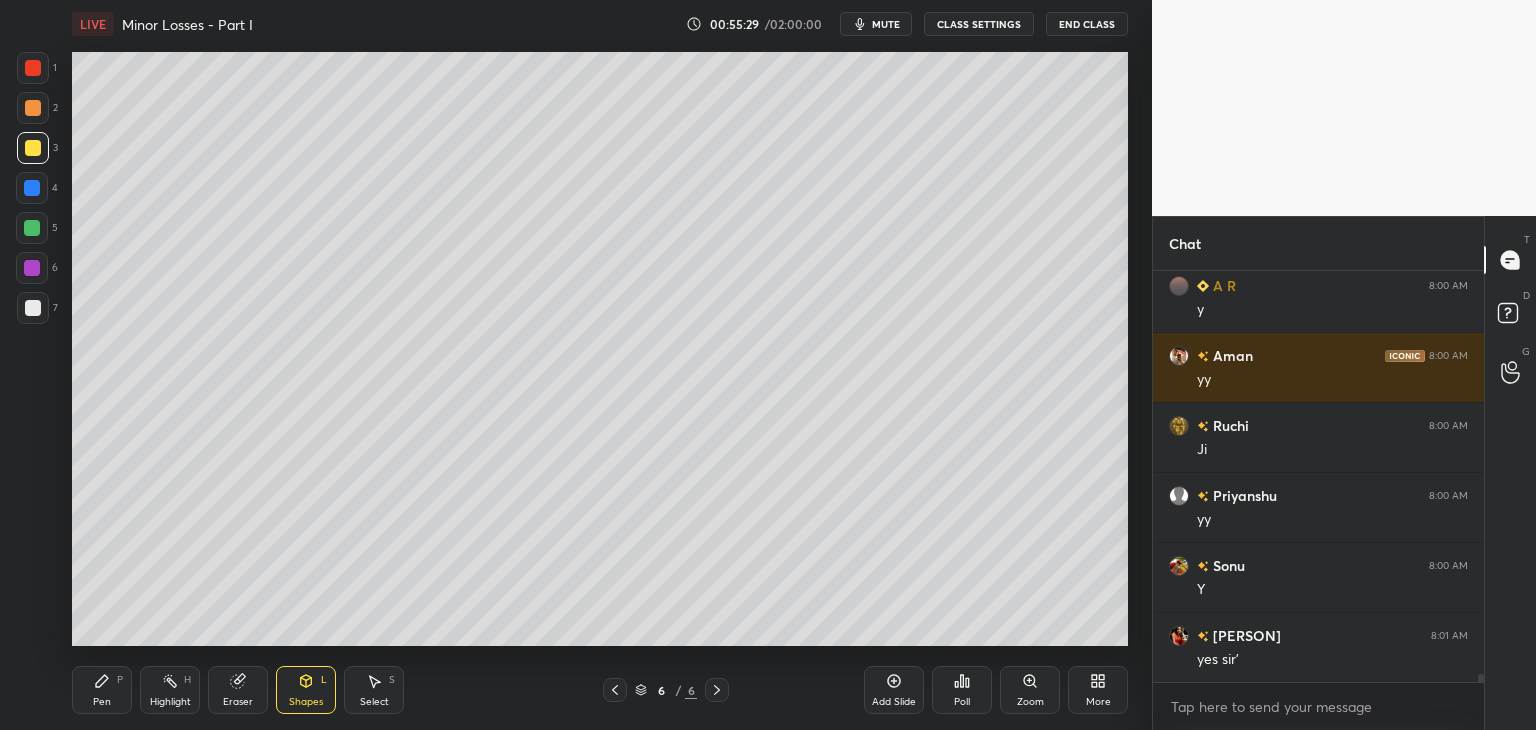 click on "Pen P" at bounding box center [102, 690] 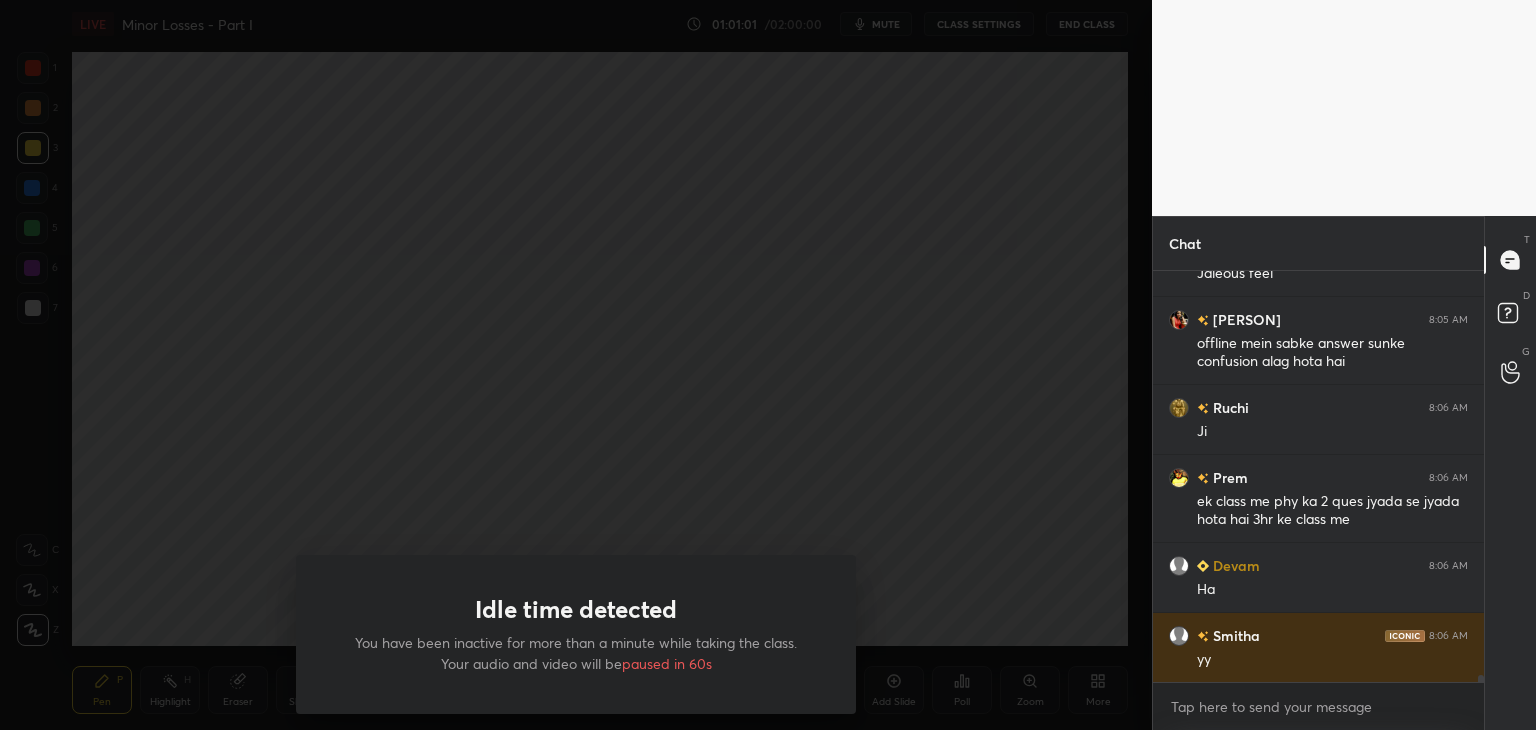 scroll, scrollTop: 24964, scrollLeft: 0, axis: vertical 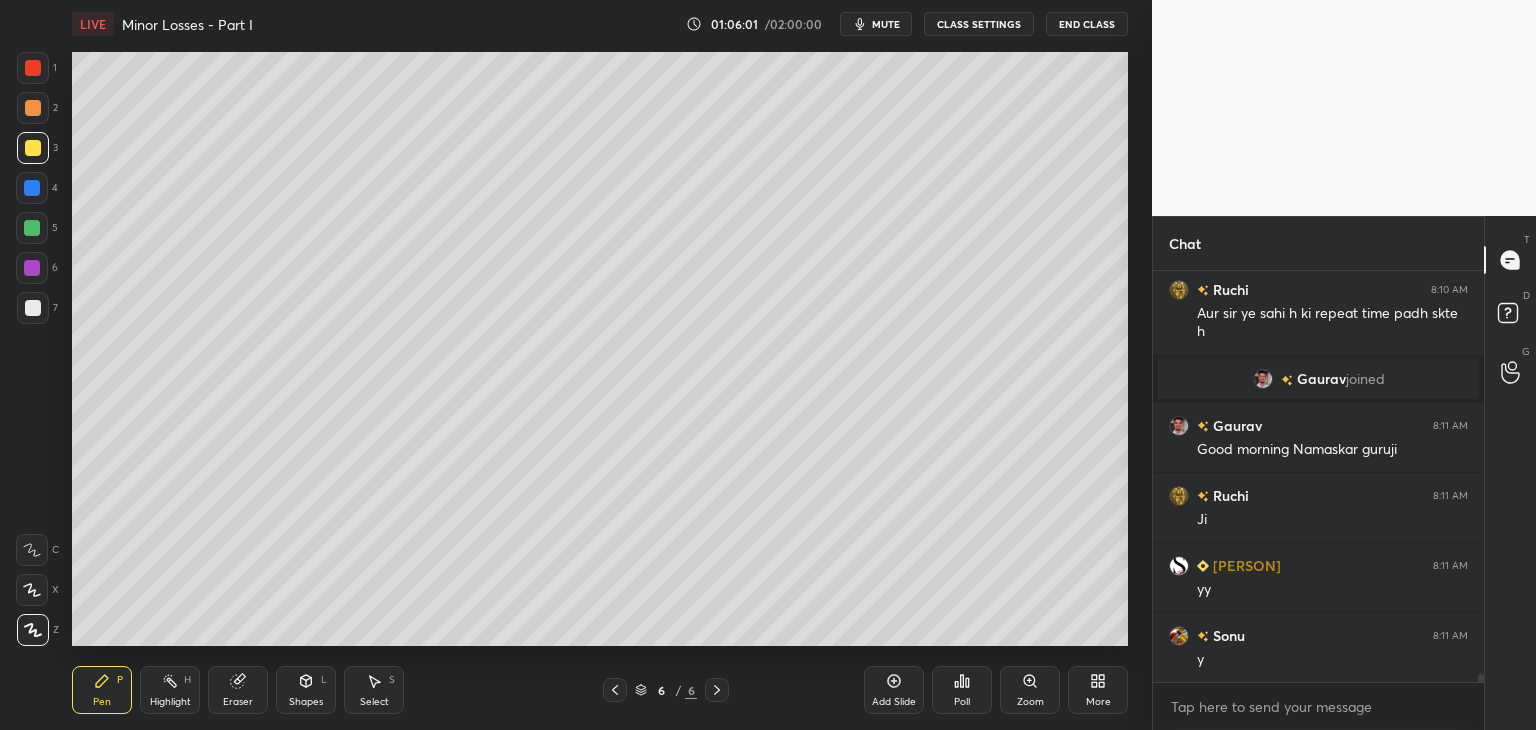 click 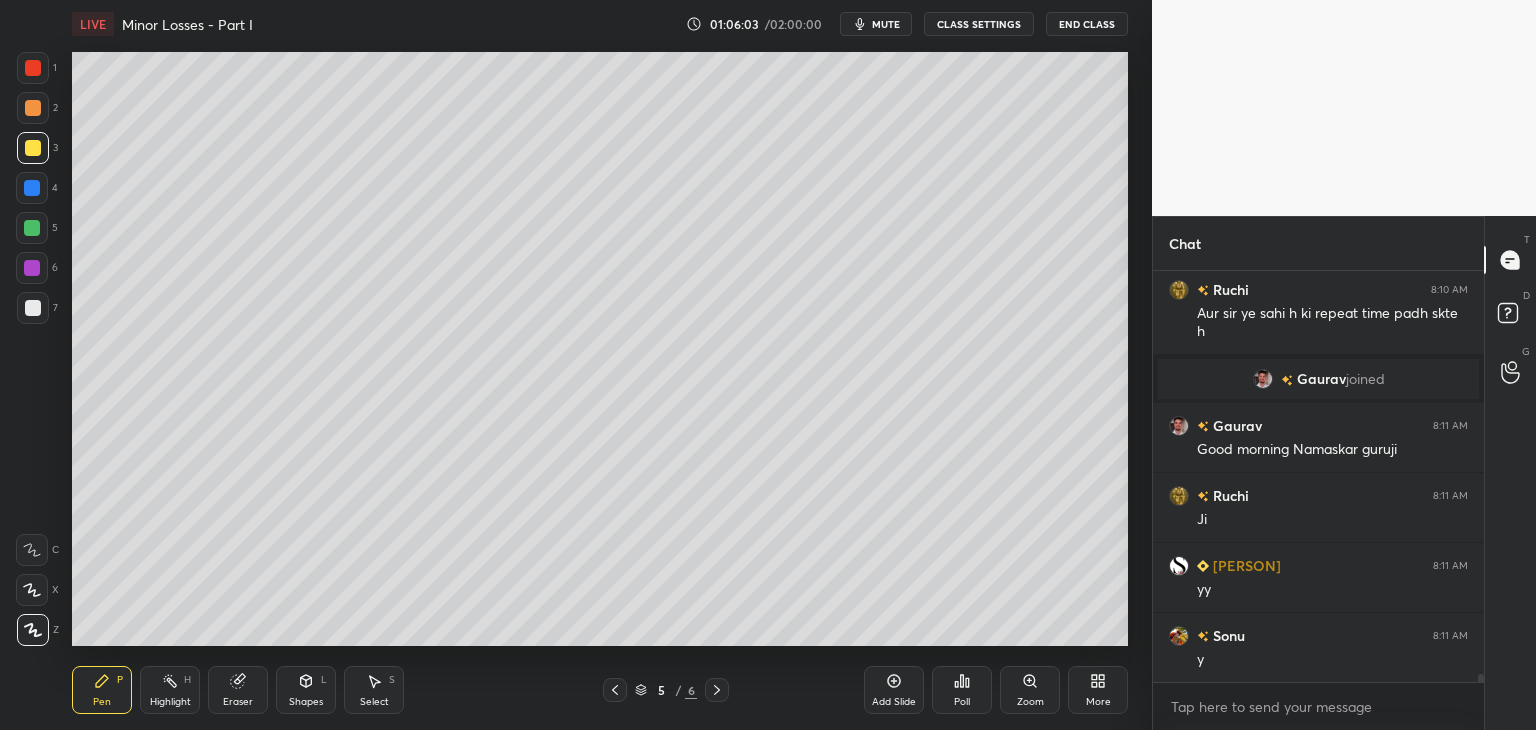 click 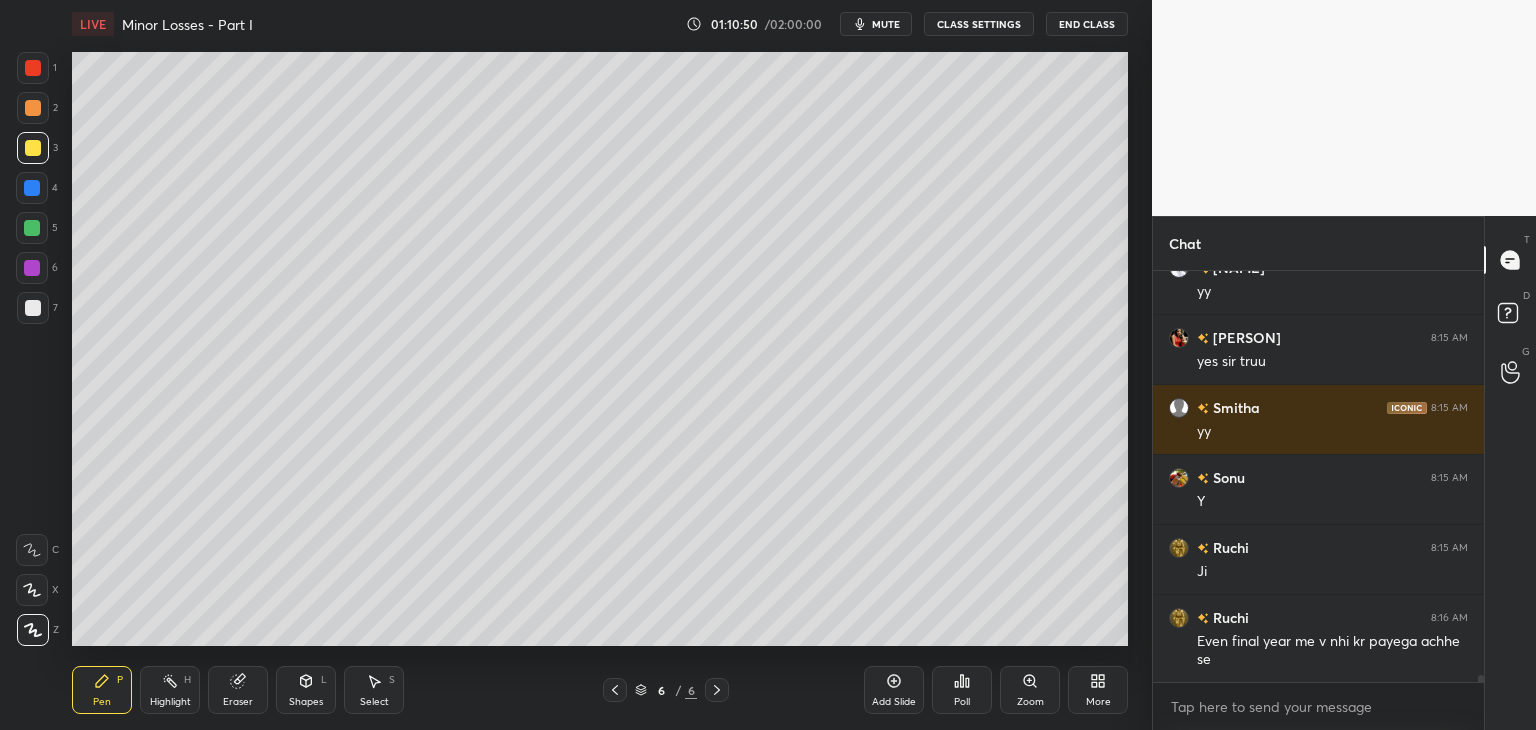 scroll, scrollTop: 22554, scrollLeft: 0, axis: vertical 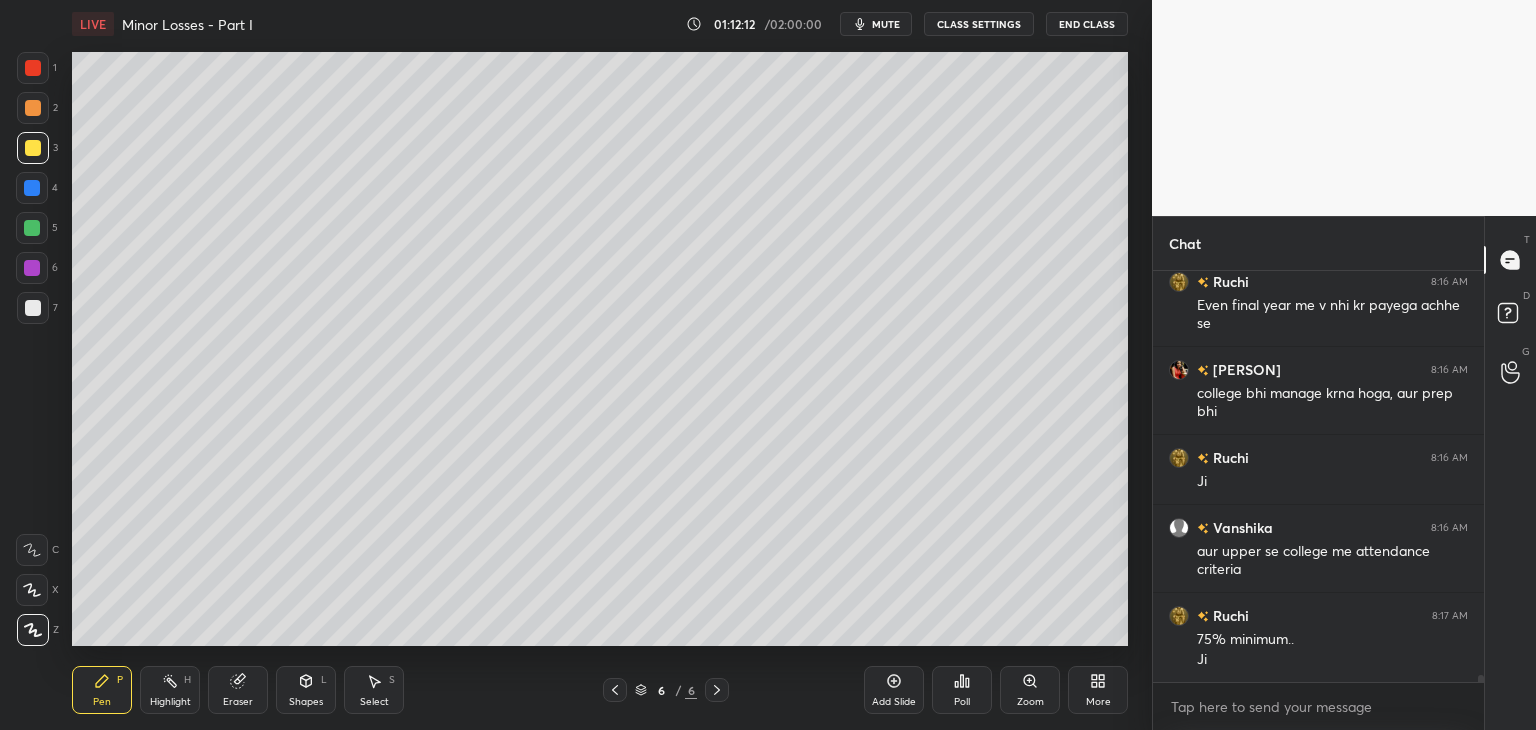 click at bounding box center [33, 308] 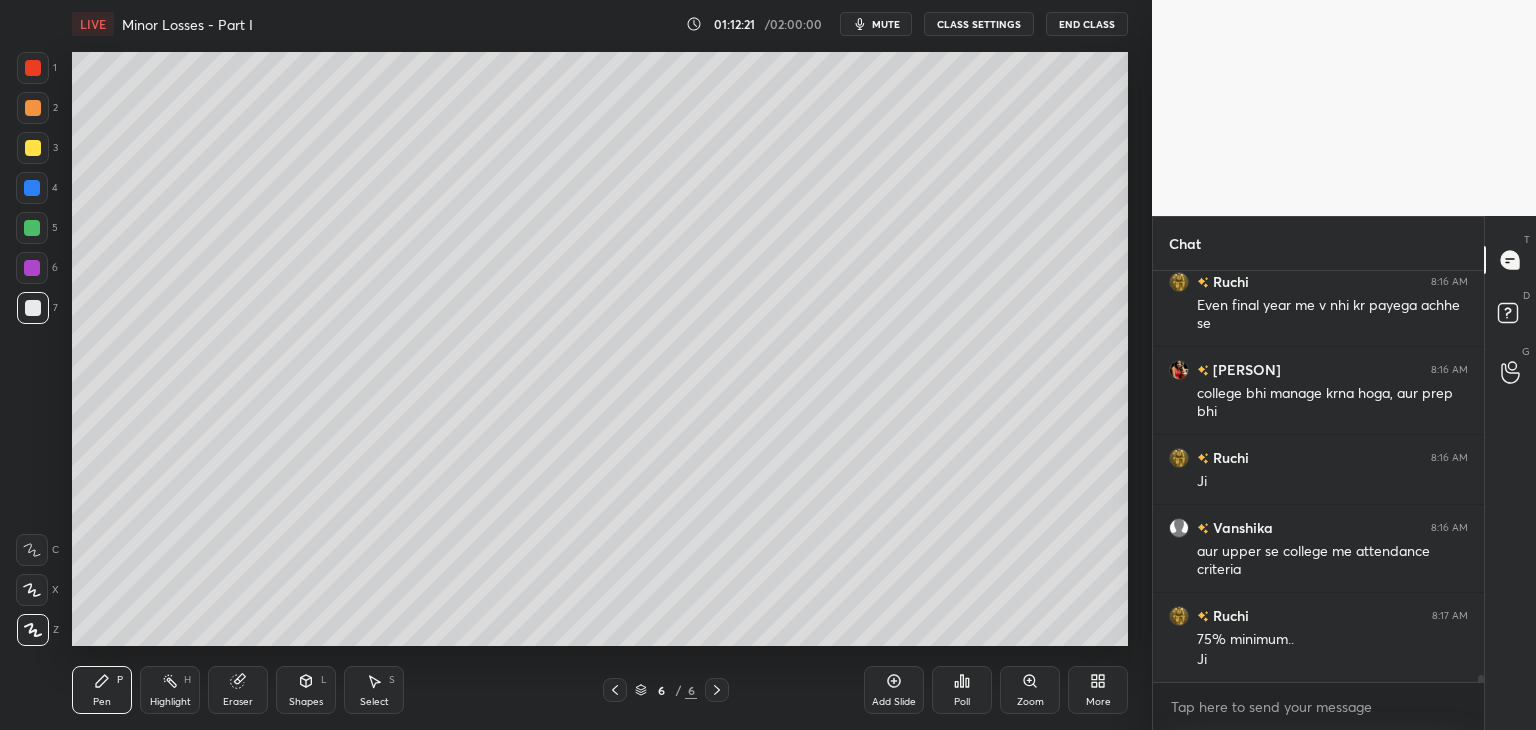click on "Select S" at bounding box center [374, 690] 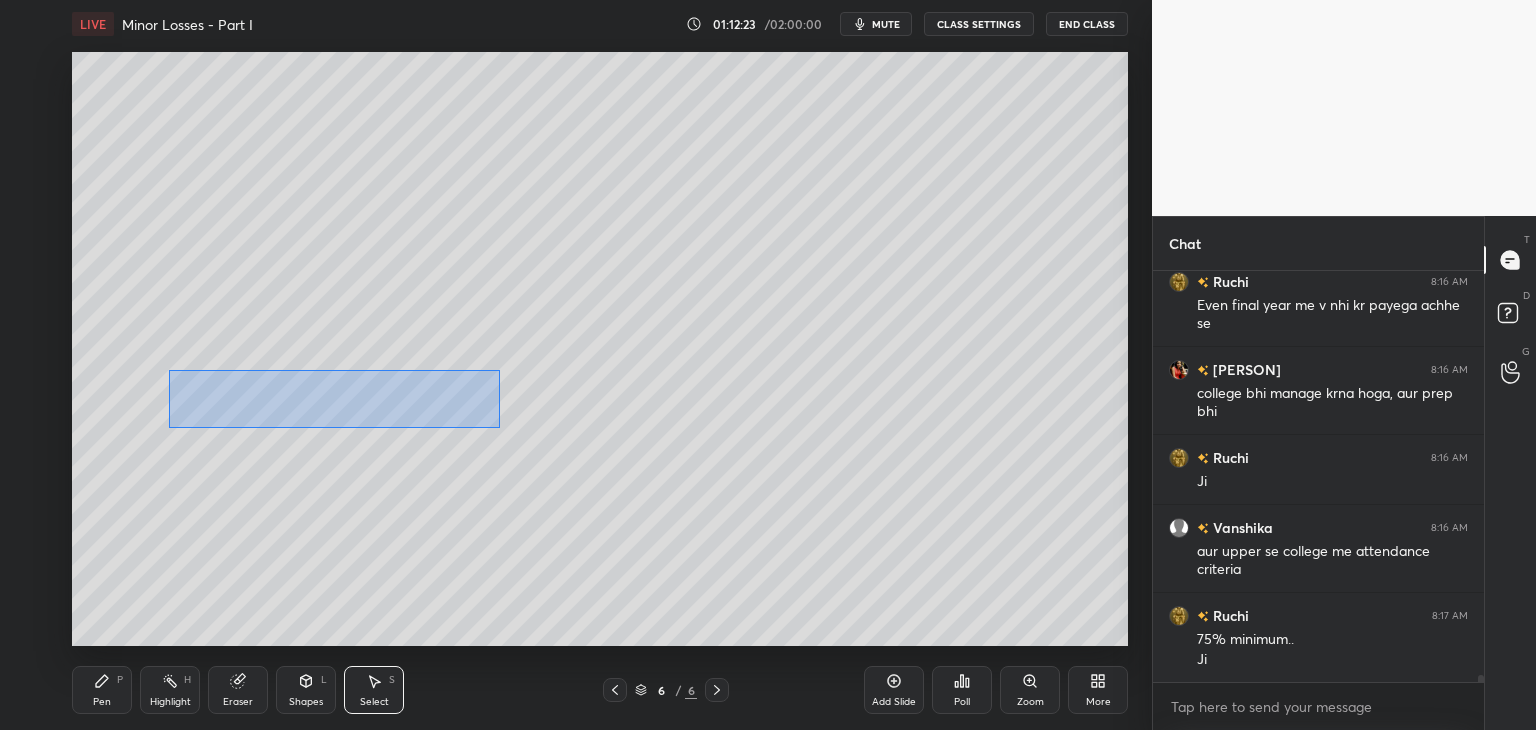 drag, startPoint x: 168, startPoint y: 369, endPoint x: 480, endPoint y: 418, distance: 315.8243 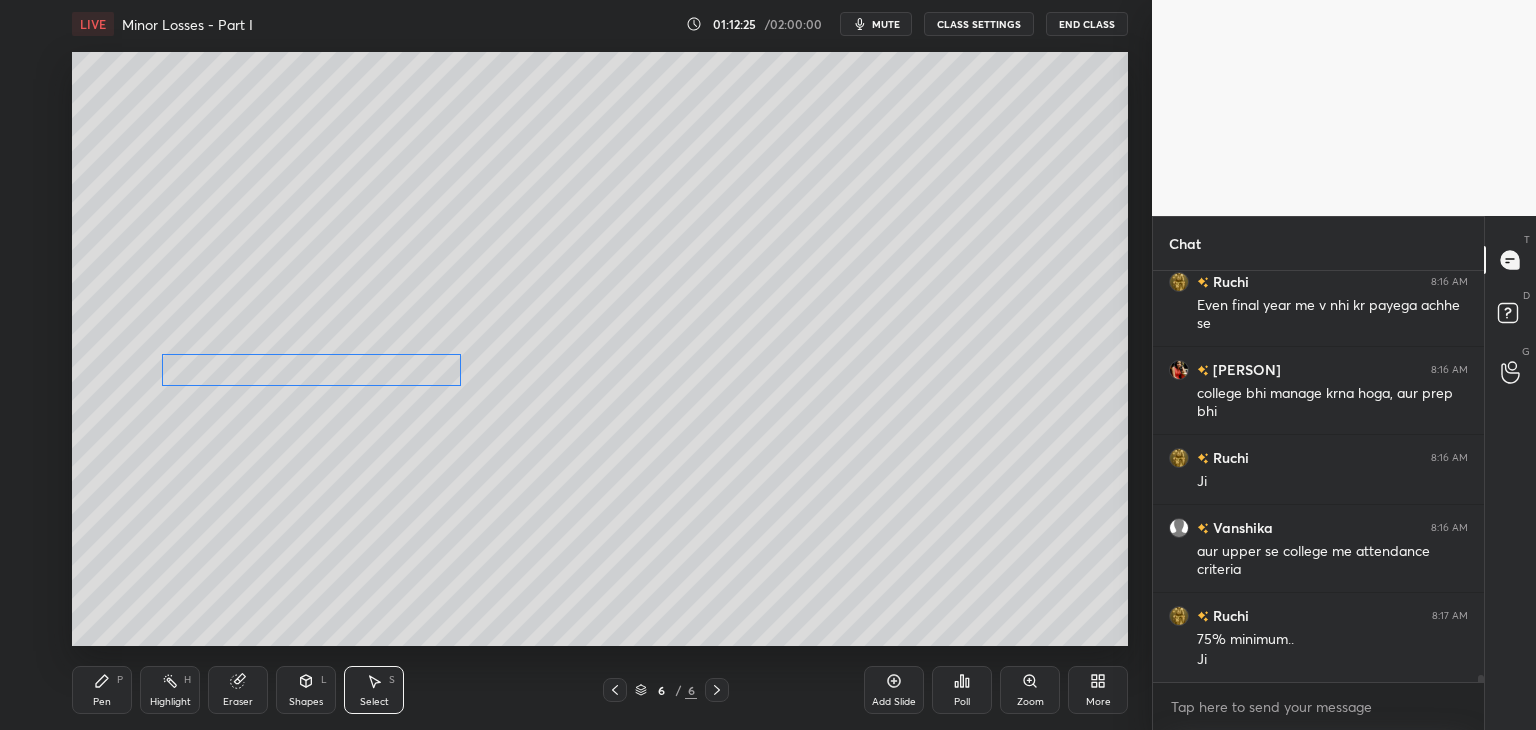drag, startPoint x: 387, startPoint y: 394, endPoint x: 369, endPoint y: 370, distance: 30 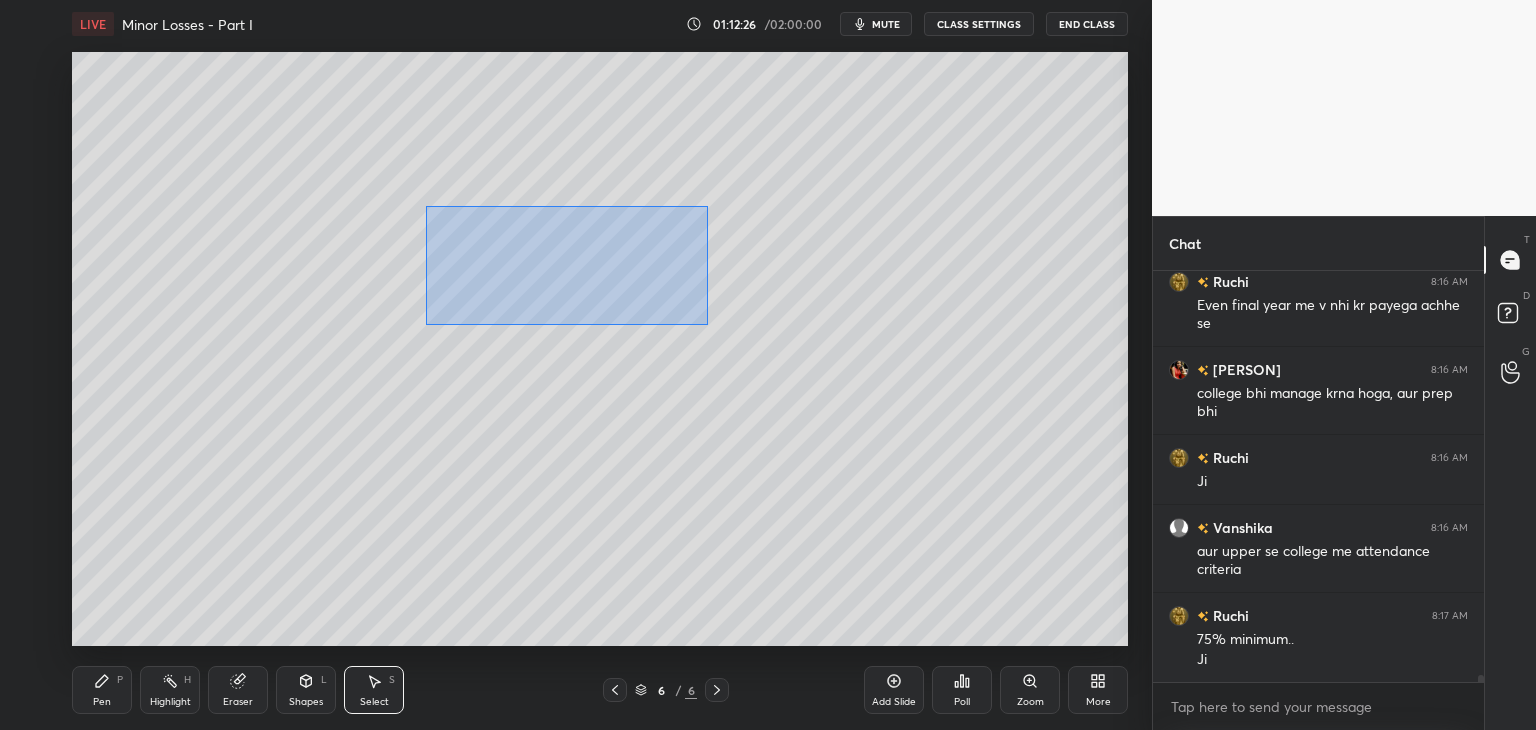 drag, startPoint x: 427, startPoint y: 207, endPoint x: 670, endPoint y: 317, distance: 266.7377 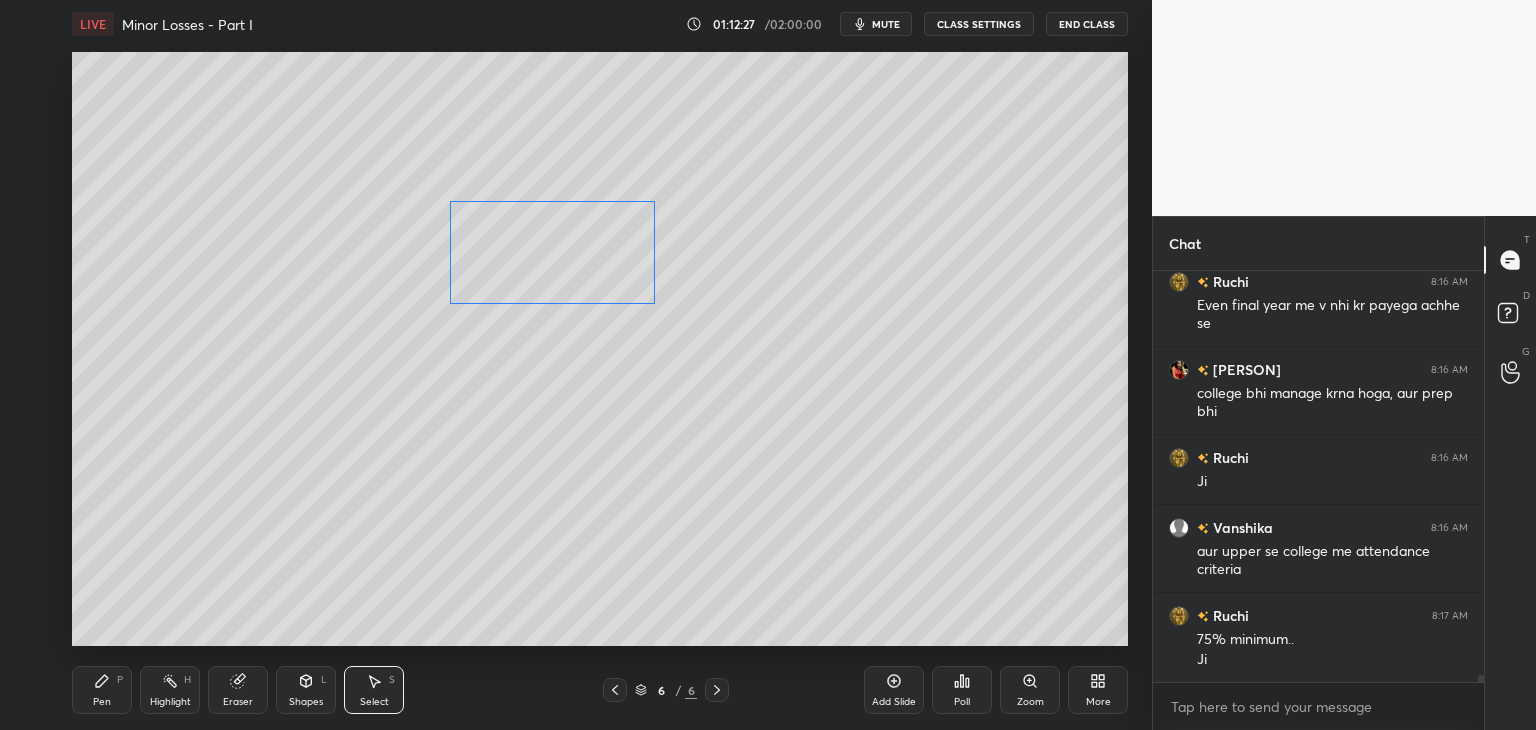 drag, startPoint x: 602, startPoint y: 293, endPoint x: 600, endPoint y: 279, distance: 14.142136 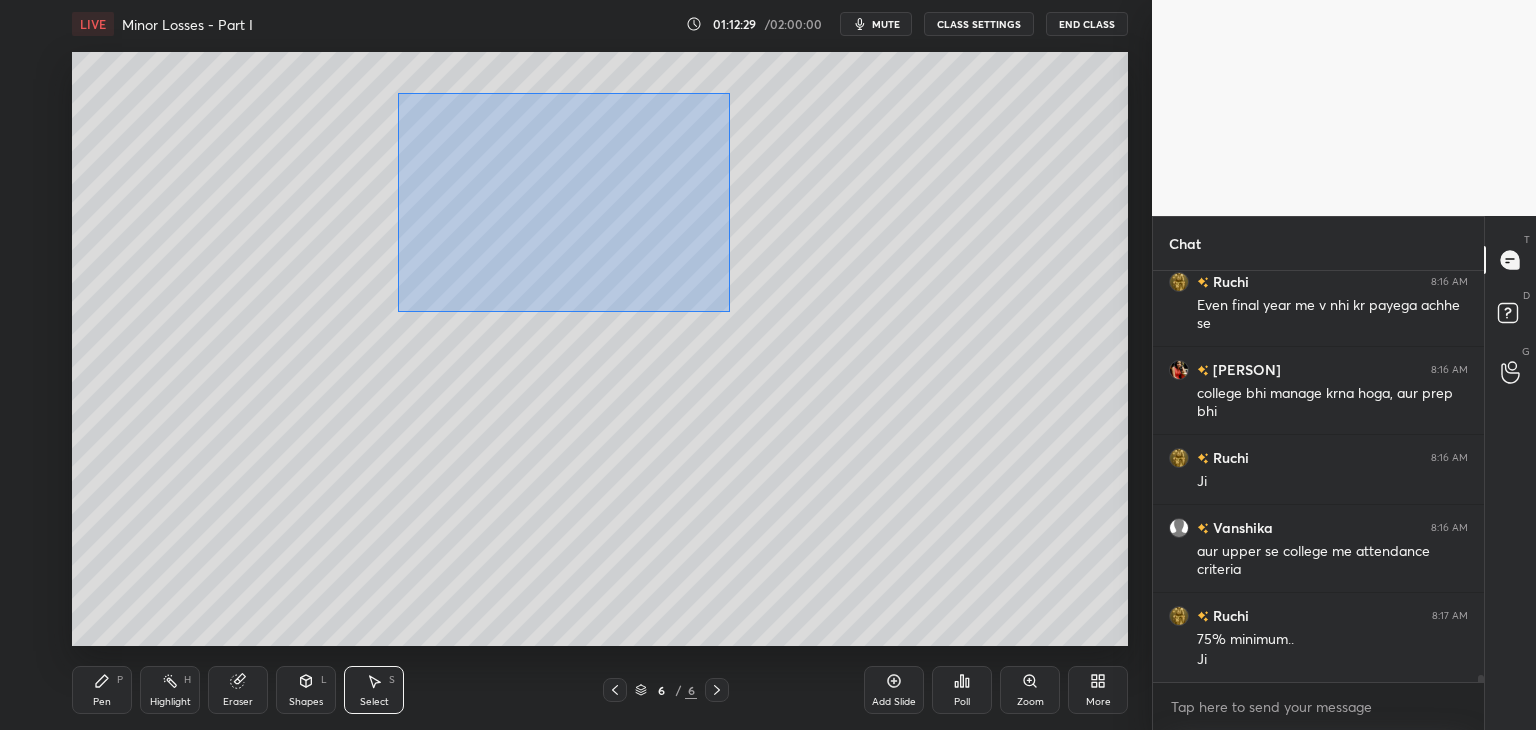 drag, startPoint x: 399, startPoint y: 94, endPoint x: 728, endPoint y: 311, distance: 394.11926 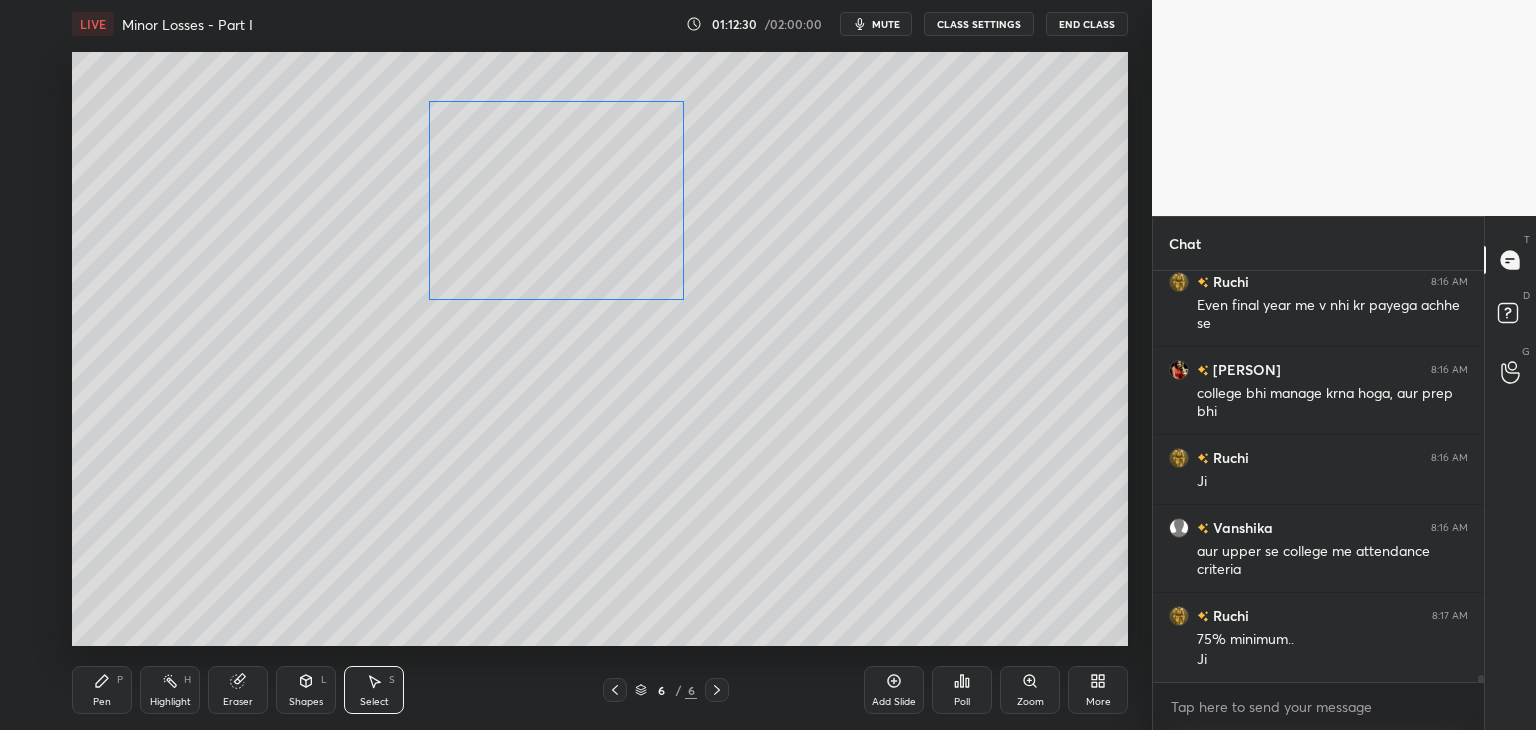 drag, startPoint x: 609, startPoint y: 249, endPoint x: 621, endPoint y: 245, distance: 12.649111 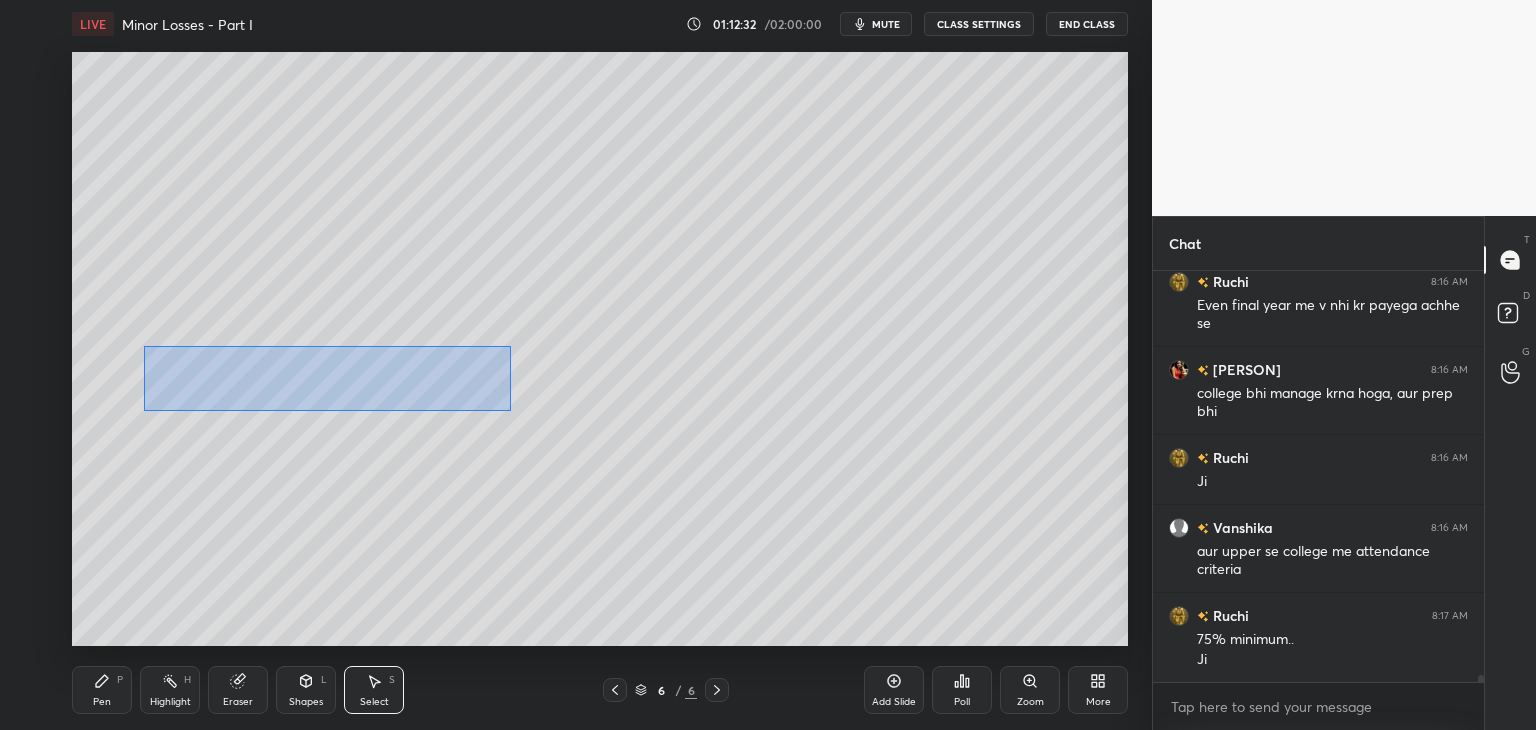 drag, startPoint x: 144, startPoint y: 347, endPoint x: 460, endPoint y: 400, distance: 320.4138 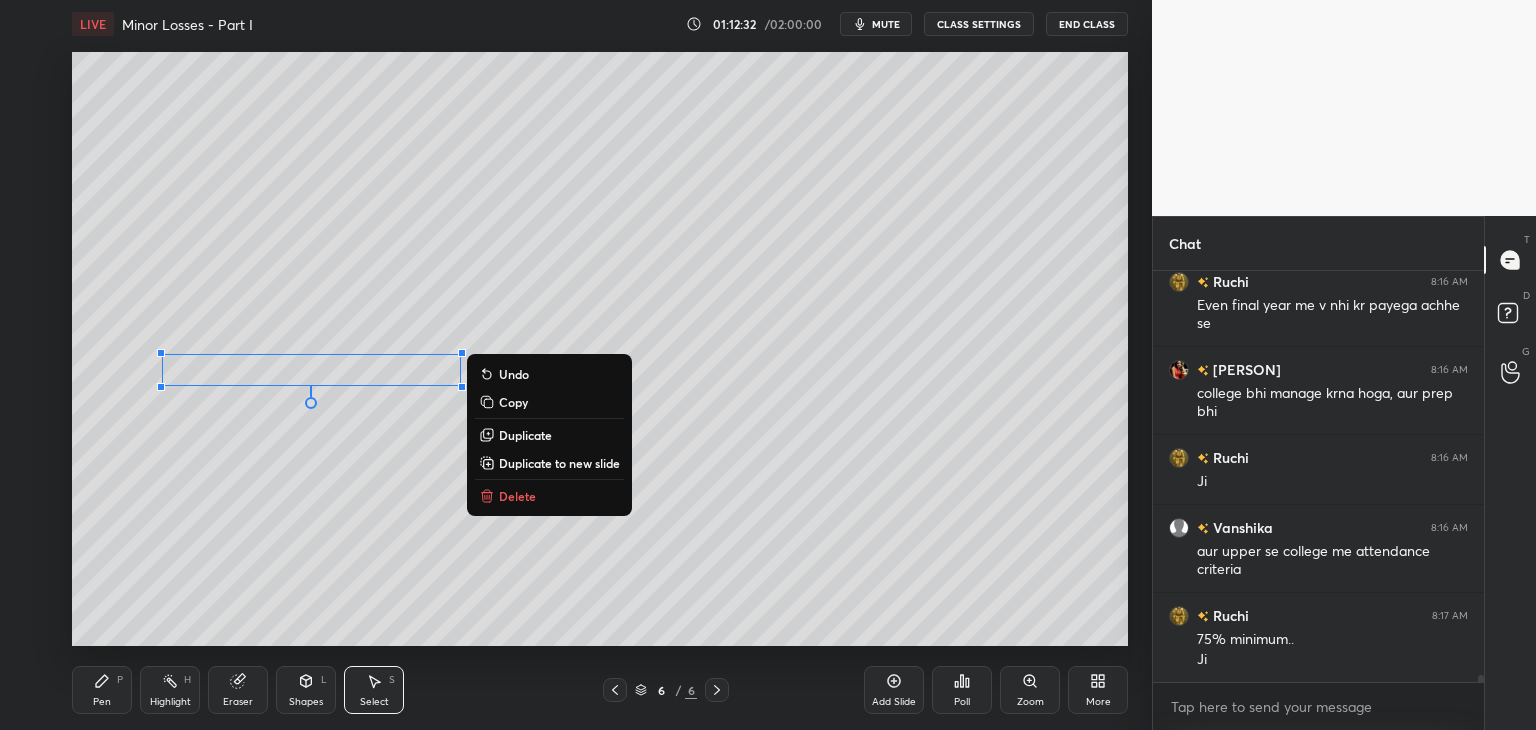 scroll, scrollTop: 22890, scrollLeft: 0, axis: vertical 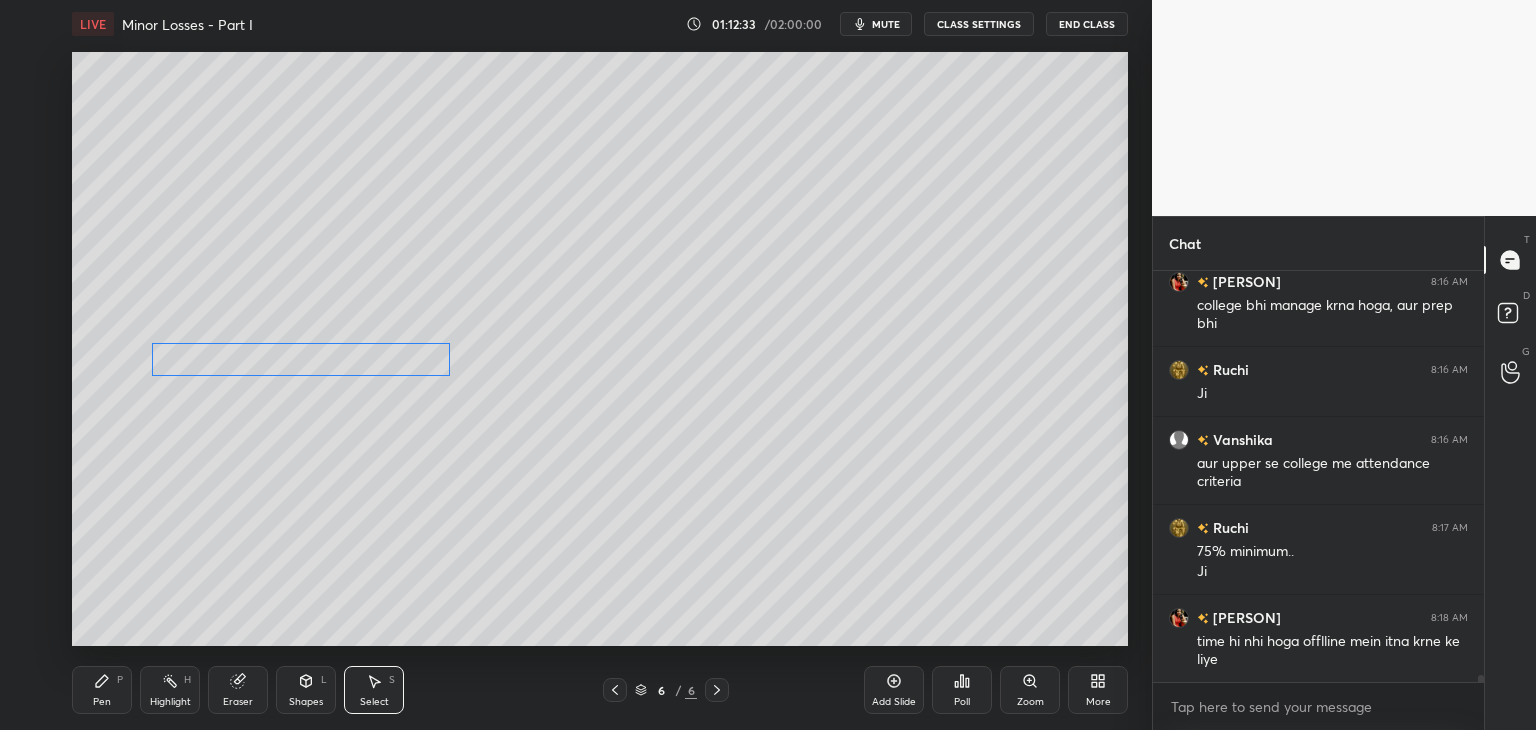 drag, startPoint x: 374, startPoint y: 369, endPoint x: 364, endPoint y: 358, distance: 14.866069 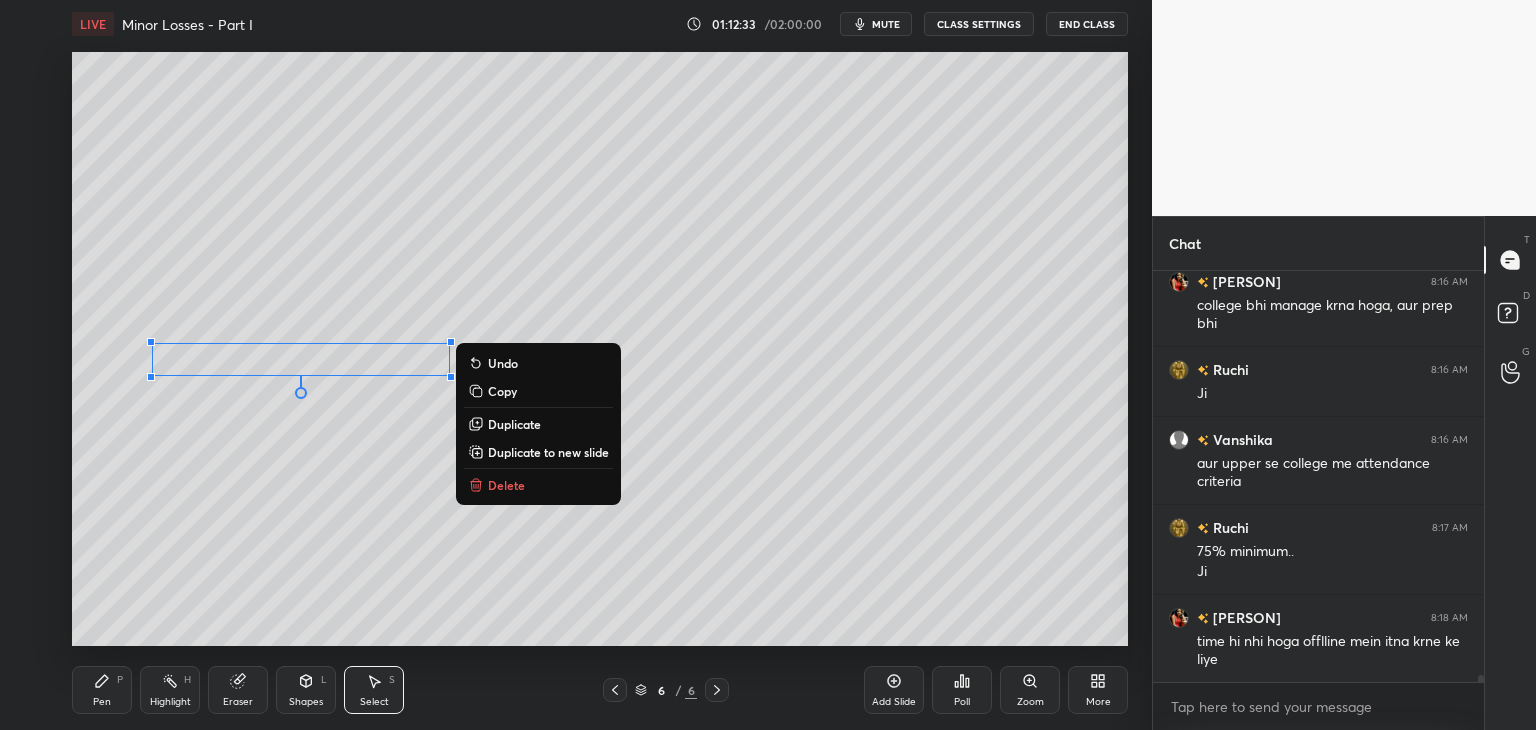 click on "0 ° Undo Copy Duplicate Duplicate to new slide Delete" at bounding box center [600, 349] 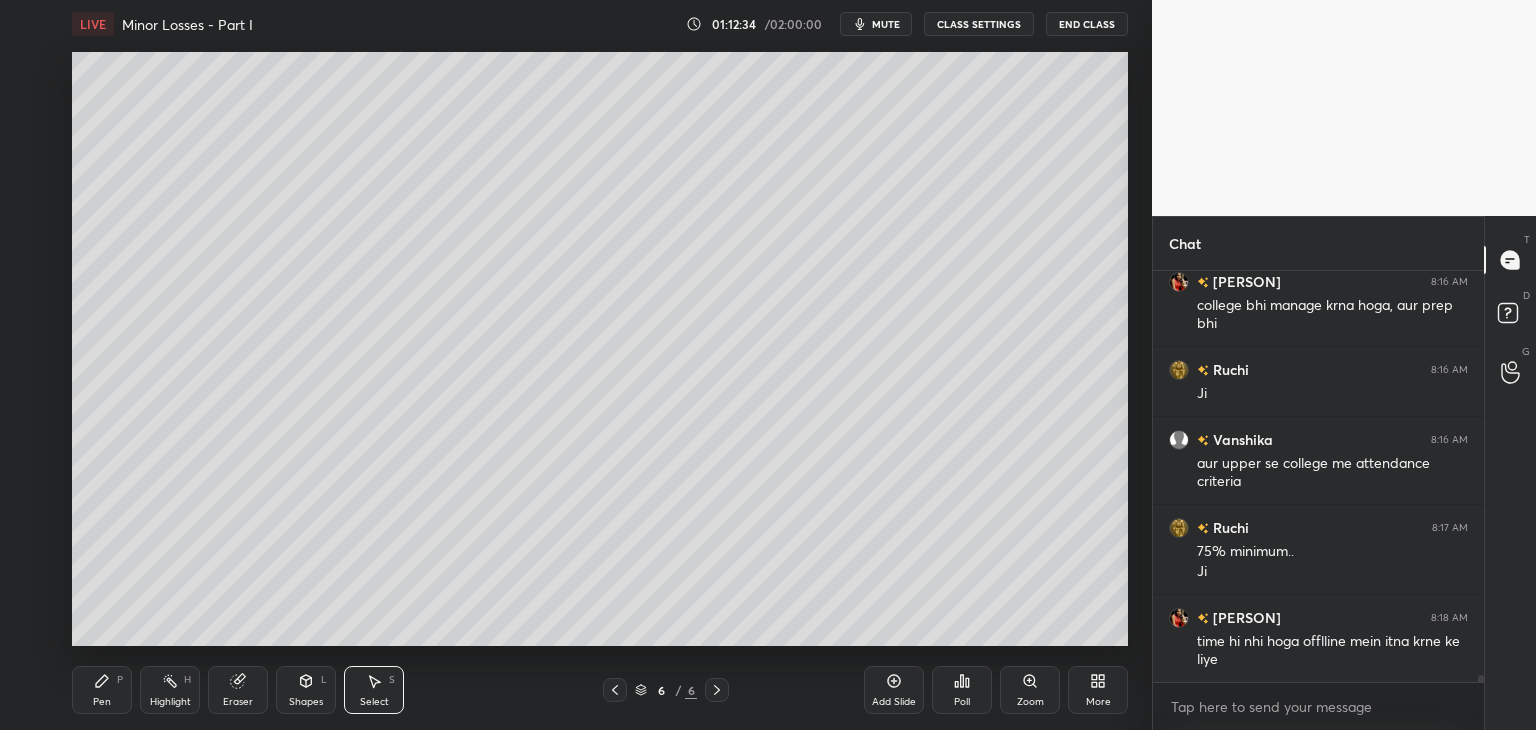 click on "Pen P" at bounding box center [102, 690] 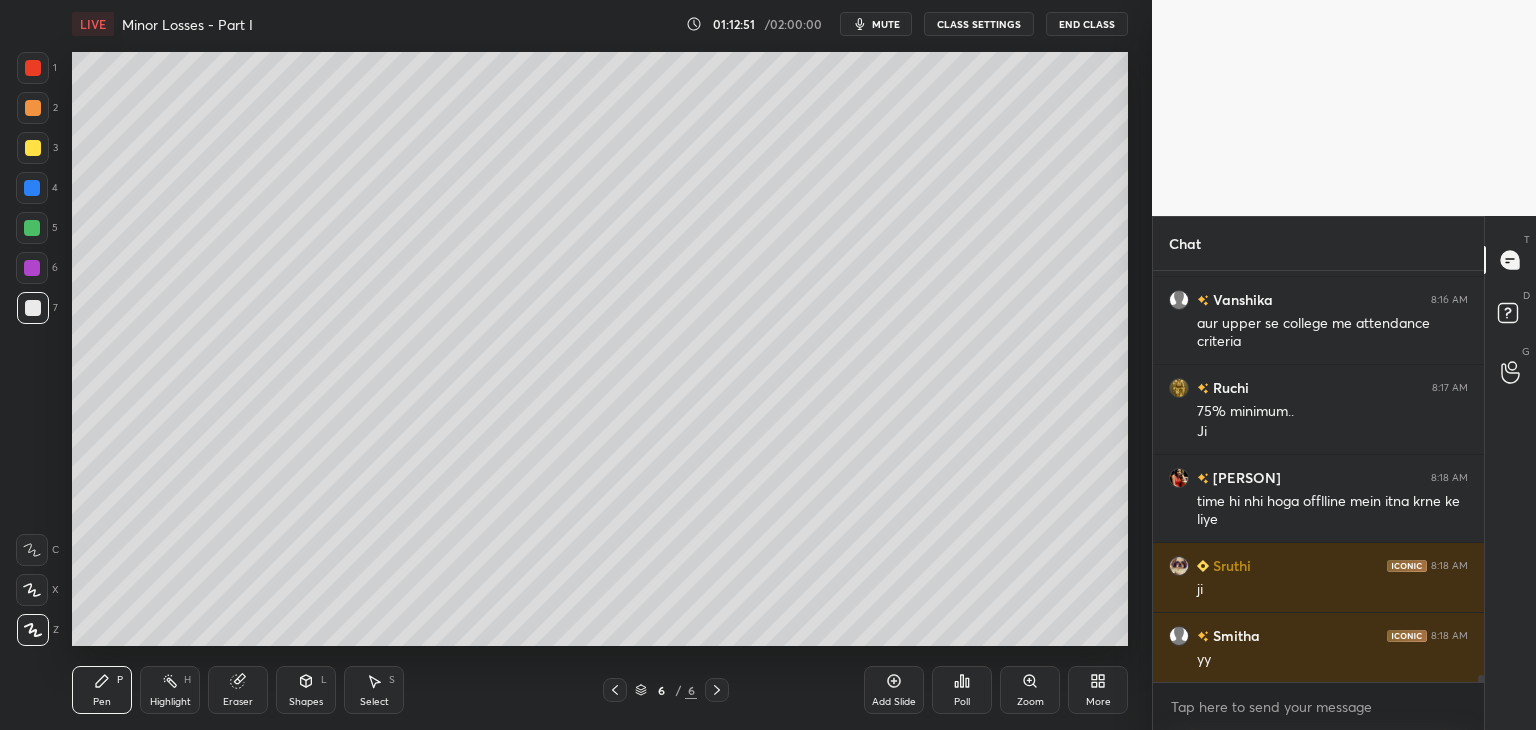 scroll, scrollTop: 23100, scrollLeft: 0, axis: vertical 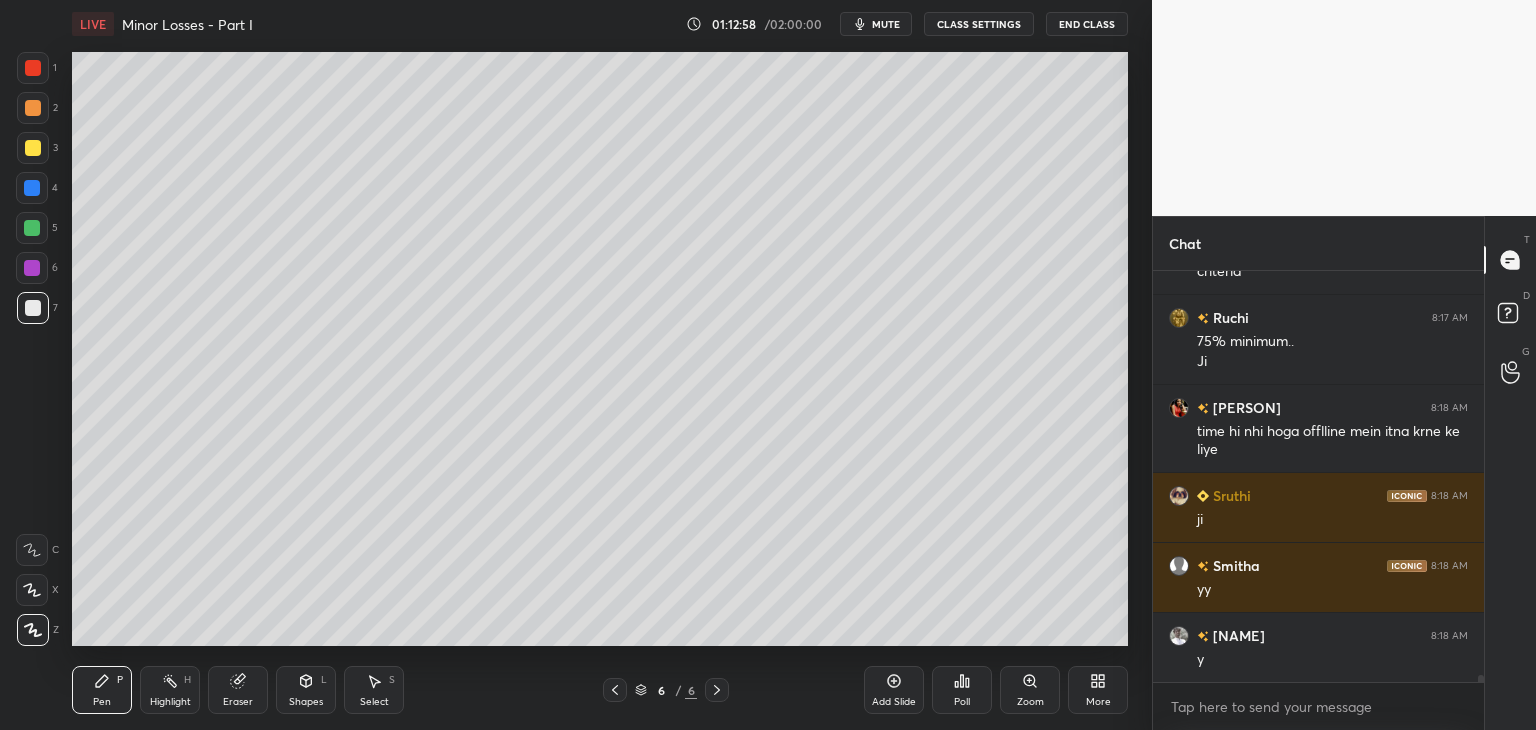 click 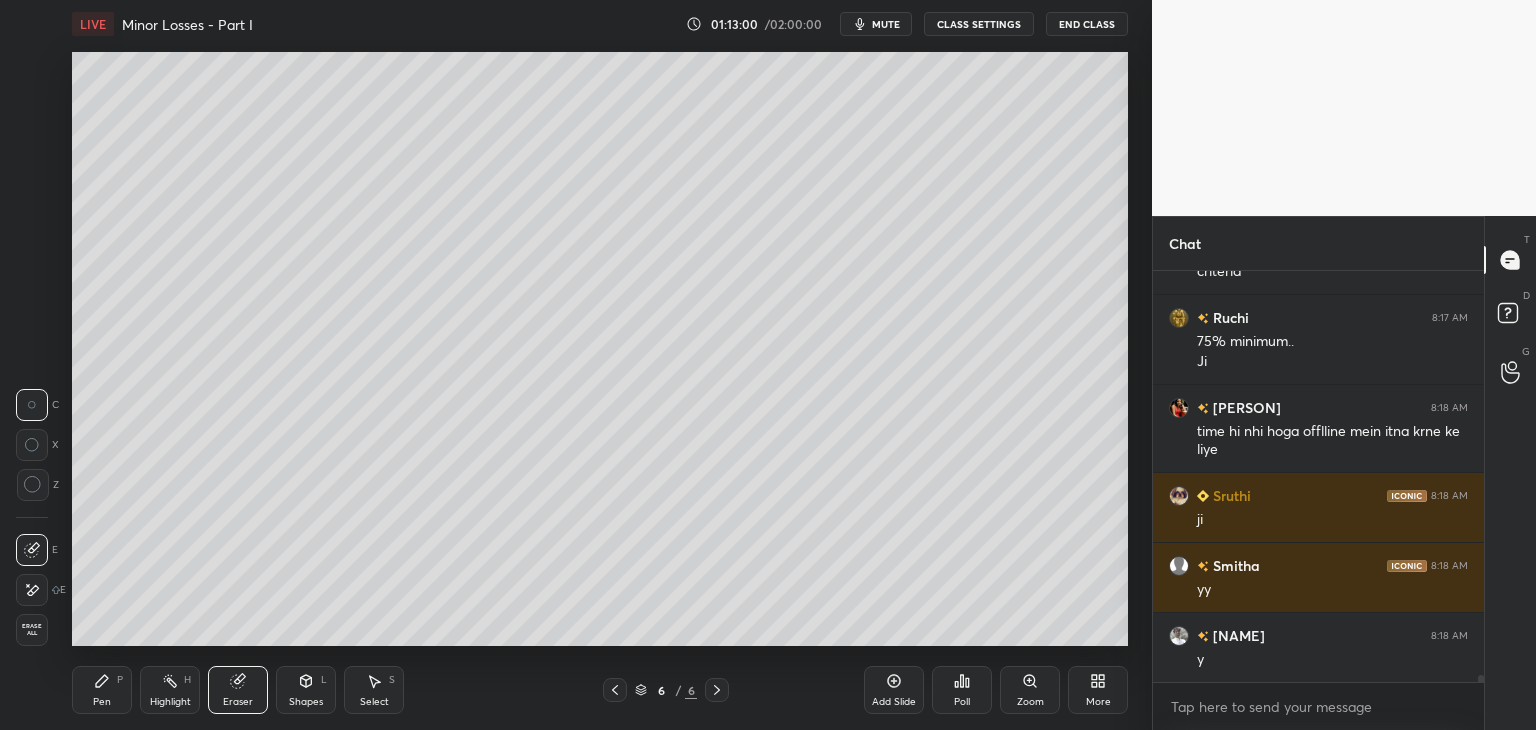 click 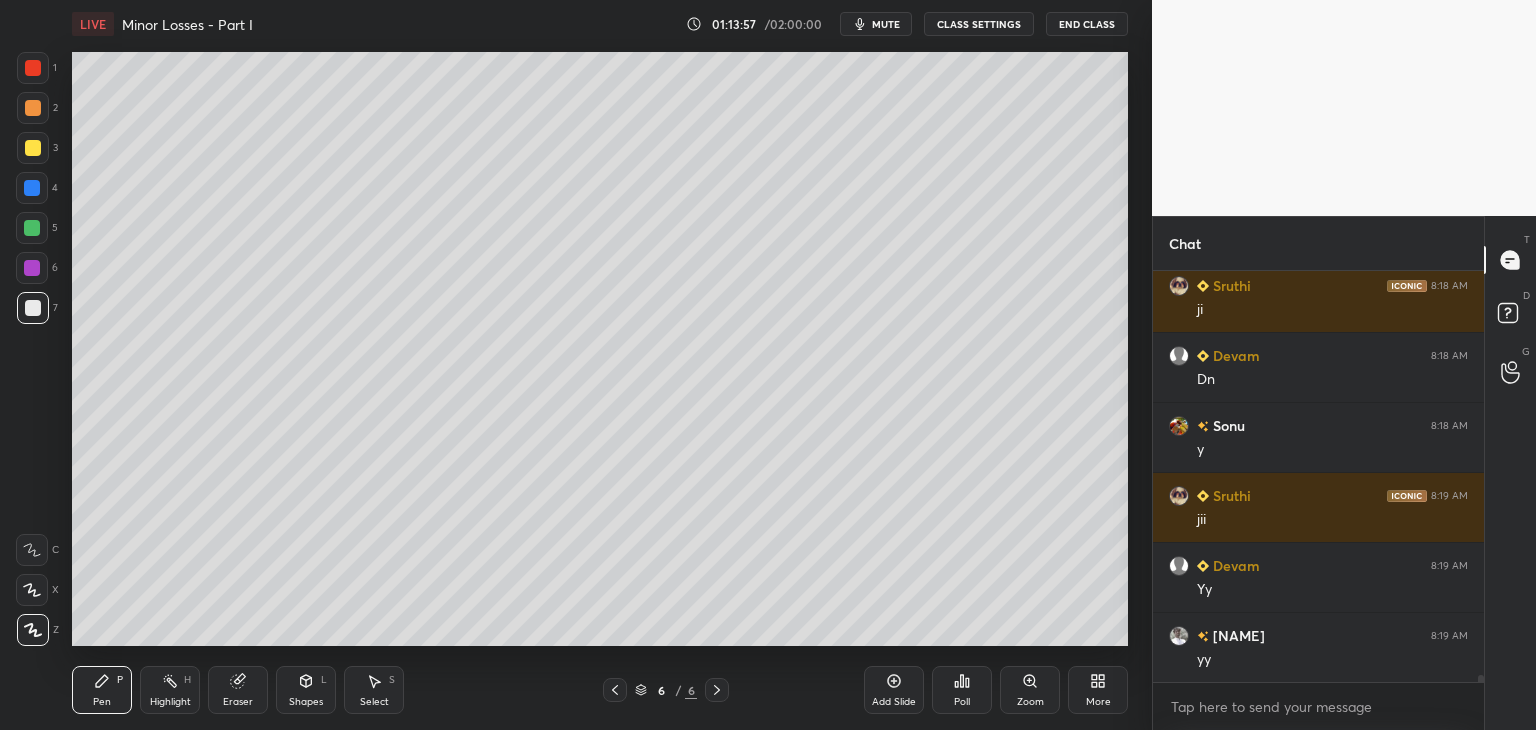 scroll, scrollTop: 23730, scrollLeft: 0, axis: vertical 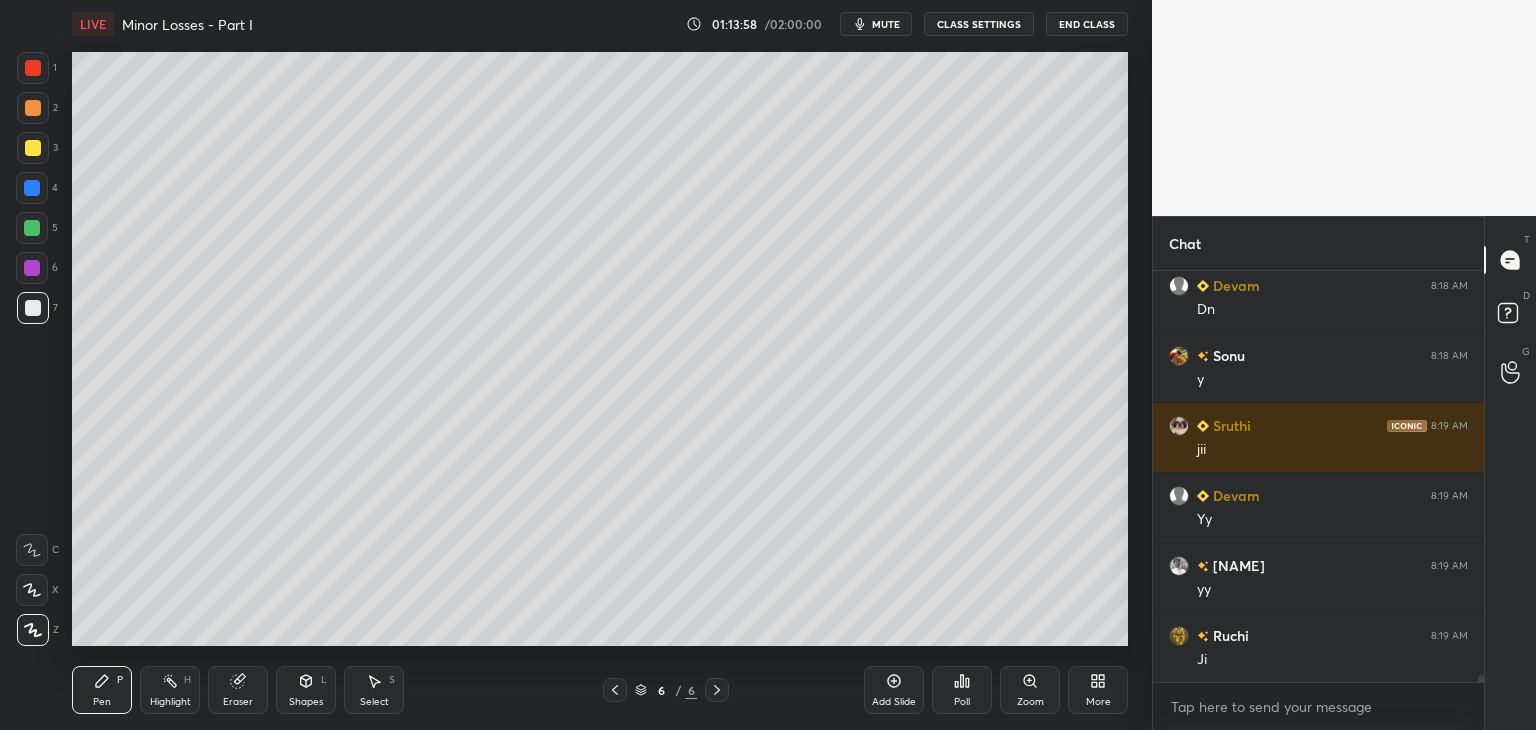 click on "Select S" at bounding box center [374, 690] 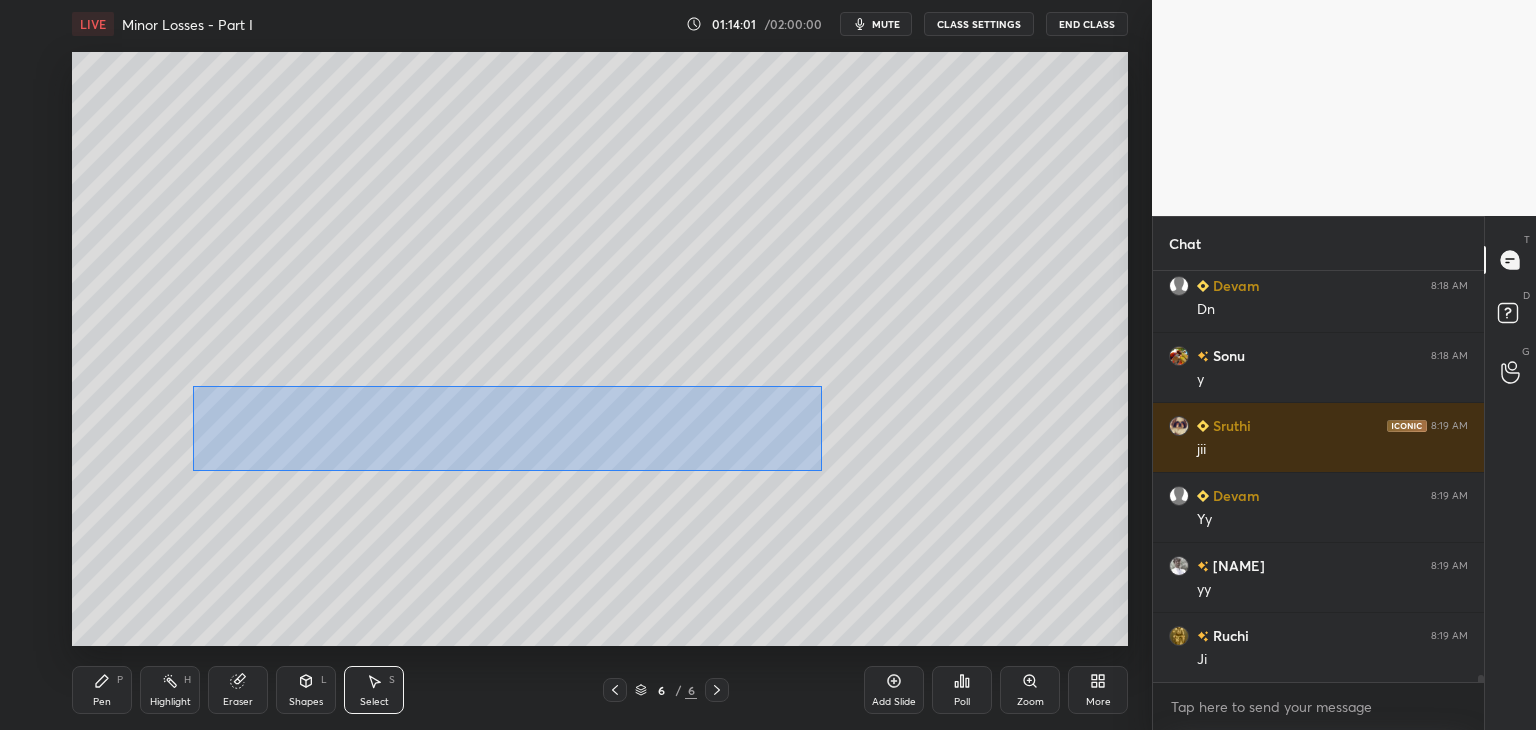 drag, startPoint x: 196, startPoint y: 389, endPoint x: 822, endPoint y: 471, distance: 631.3478 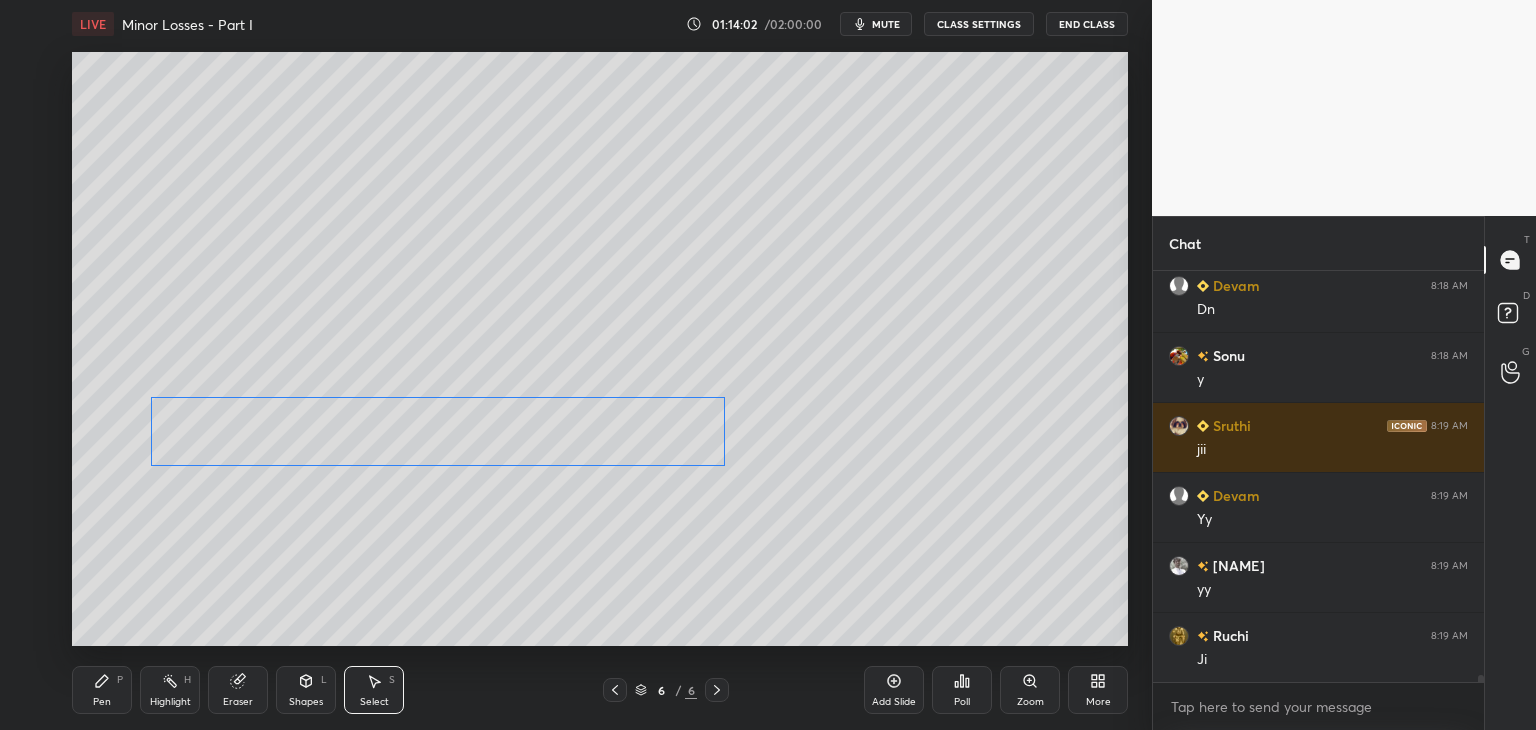 drag, startPoint x: 685, startPoint y: 446, endPoint x: 634, endPoint y: 448, distance: 51.0392 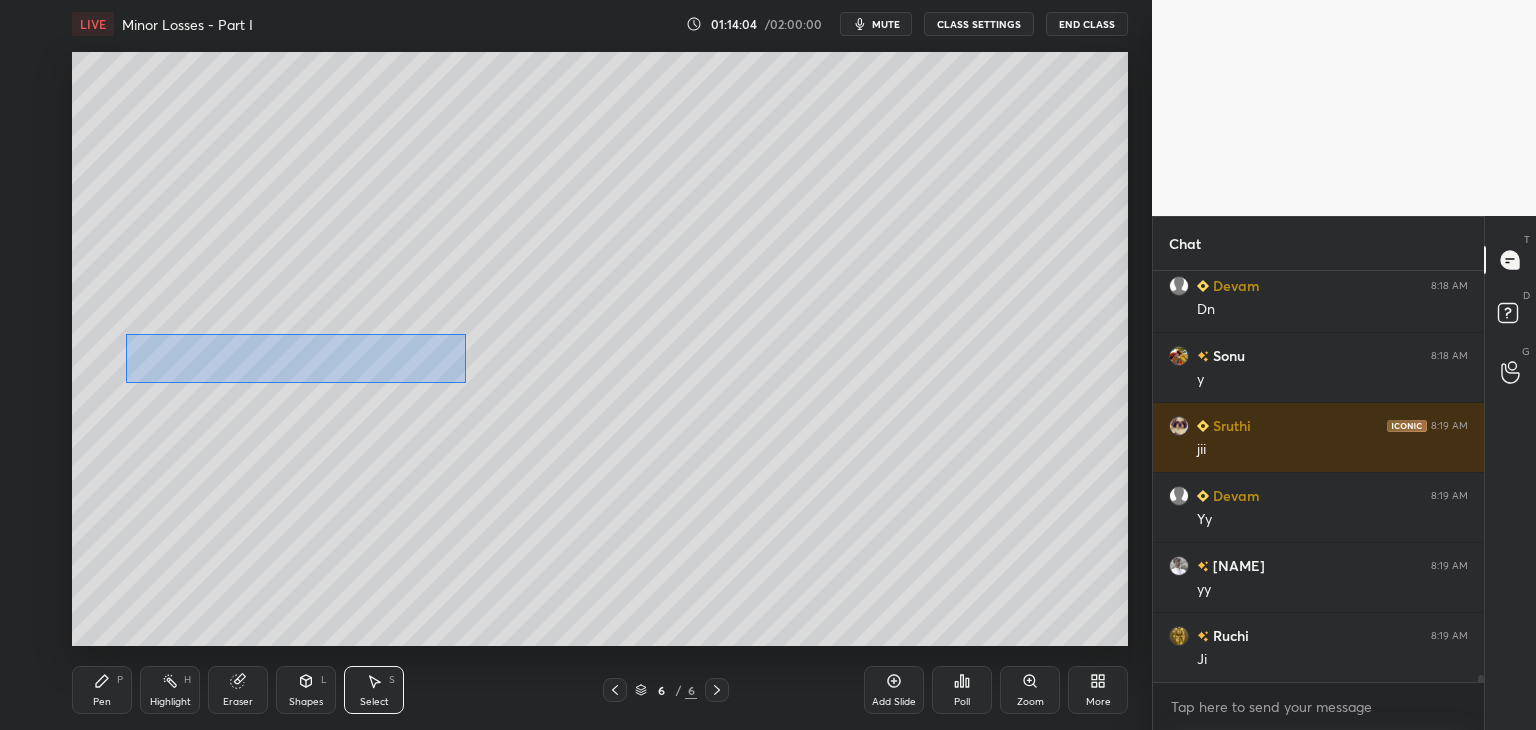 drag, startPoint x: 127, startPoint y: 335, endPoint x: 471, endPoint y: 381, distance: 347.06195 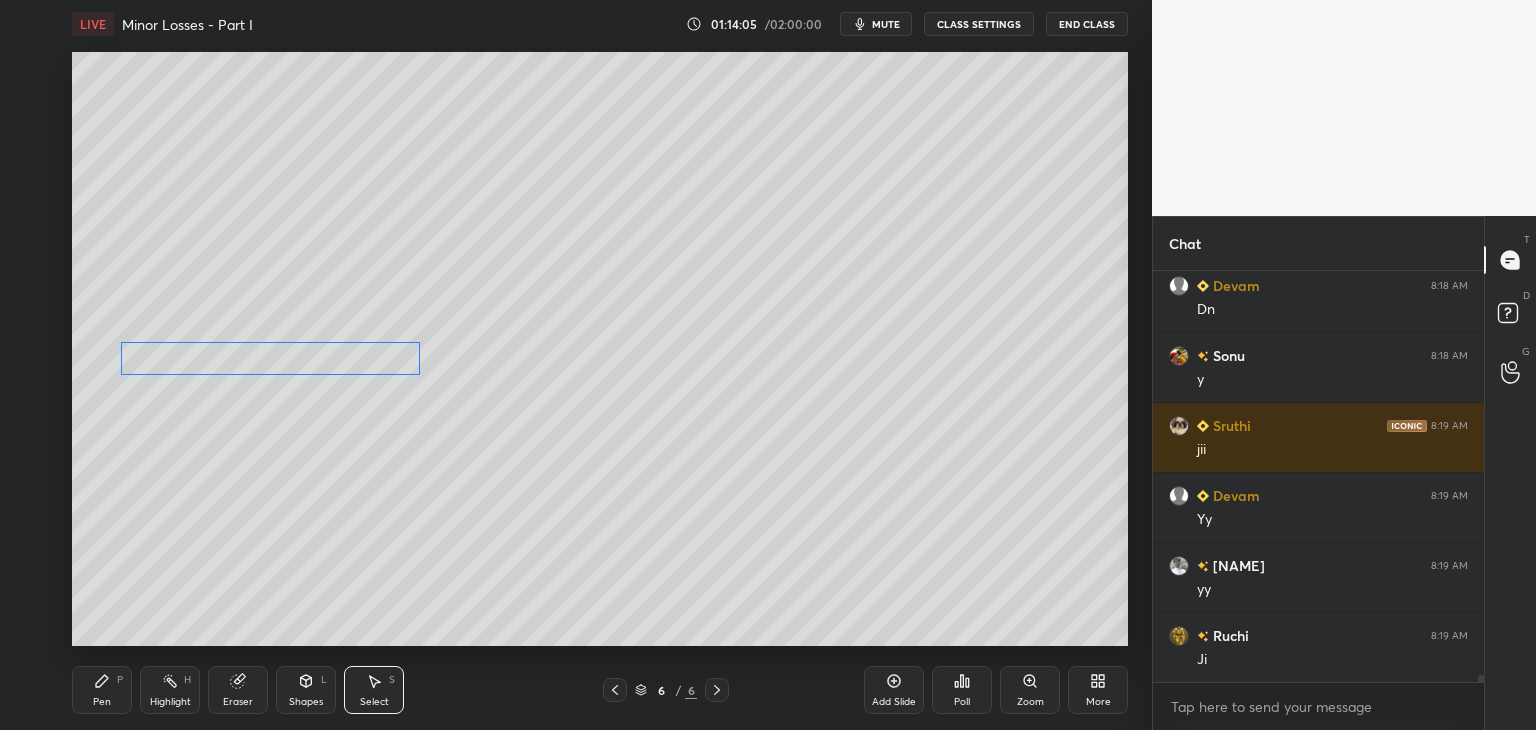 drag, startPoint x: 368, startPoint y: 361, endPoint x: 342, endPoint y: 362, distance: 26.019224 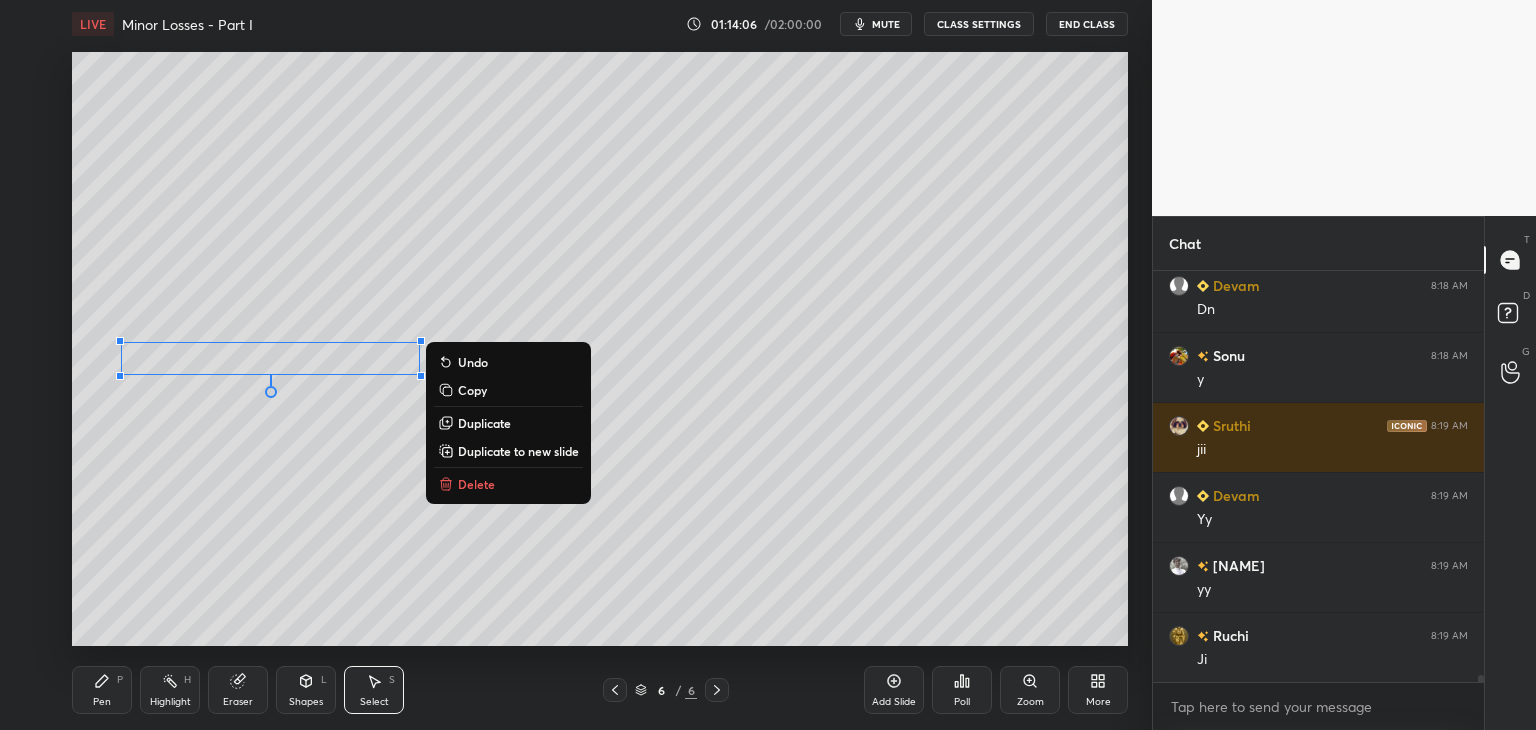 click 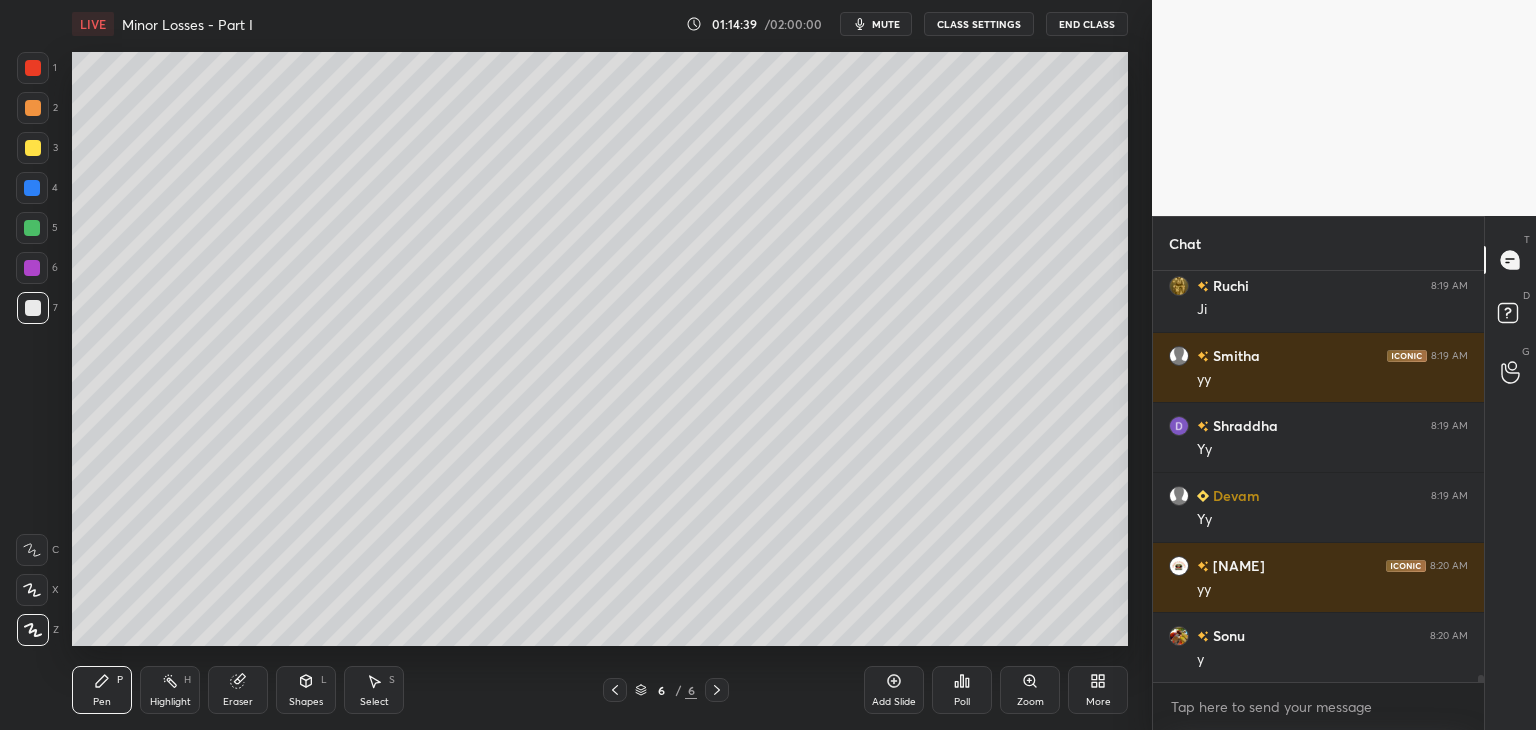 scroll, scrollTop: 24150, scrollLeft: 0, axis: vertical 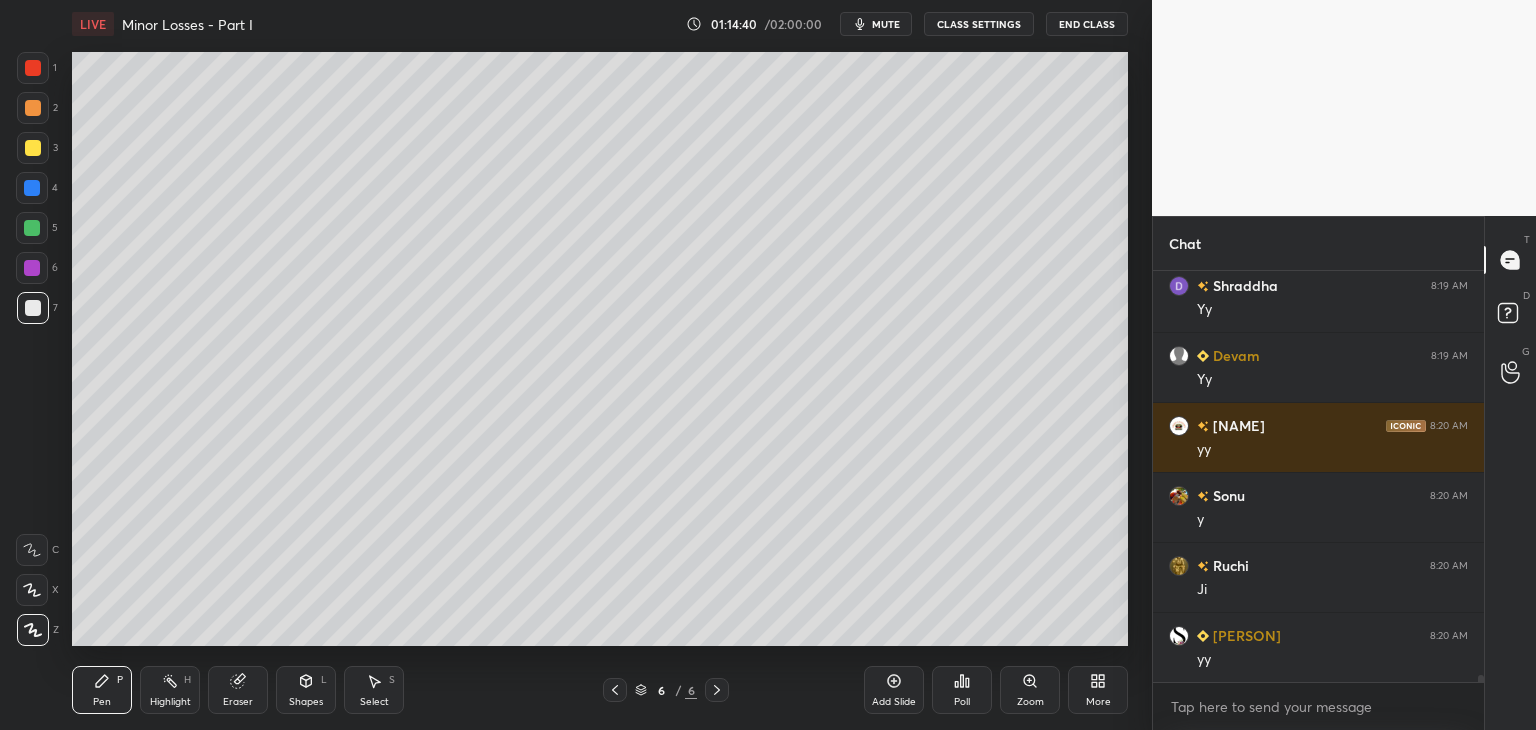 click at bounding box center [32, 268] 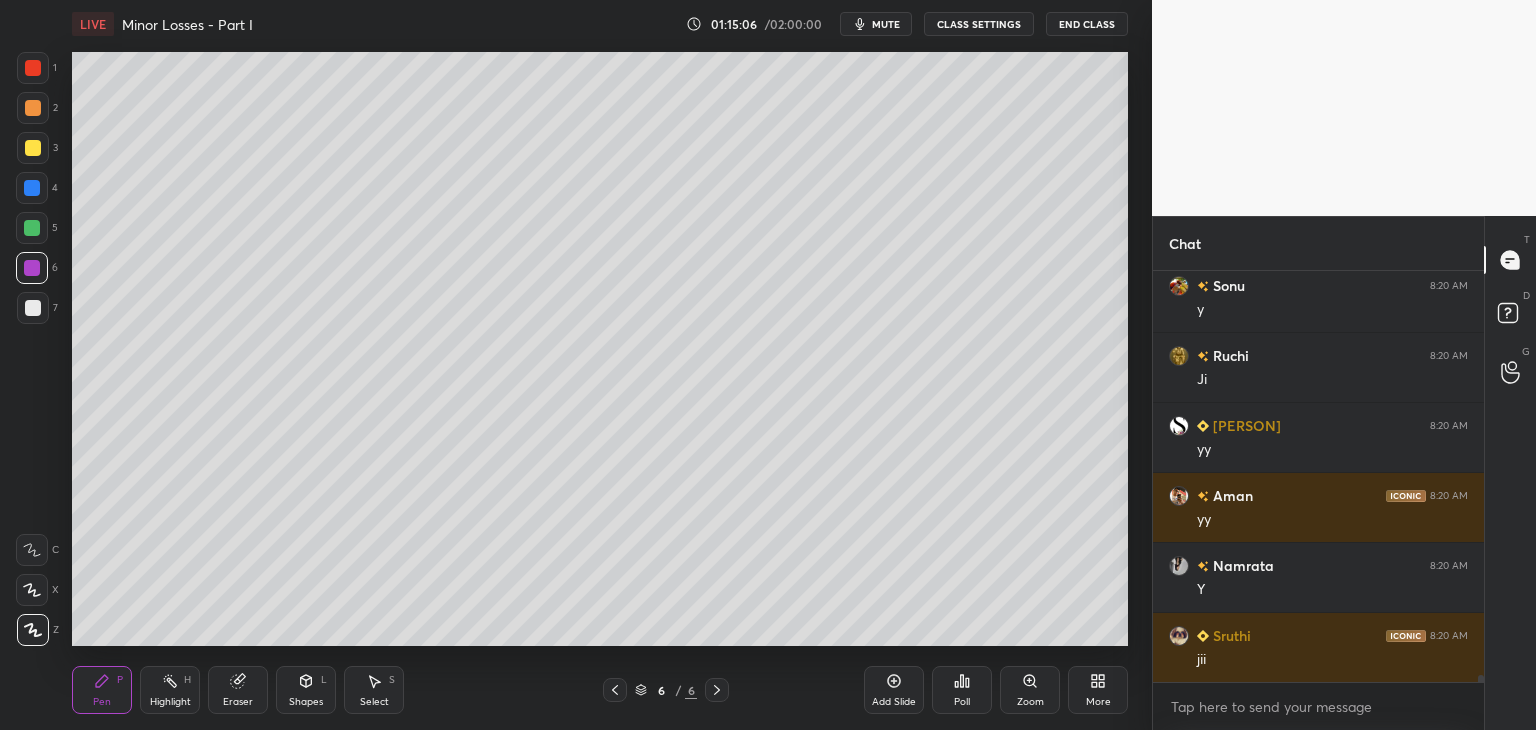 scroll, scrollTop: 24500, scrollLeft: 0, axis: vertical 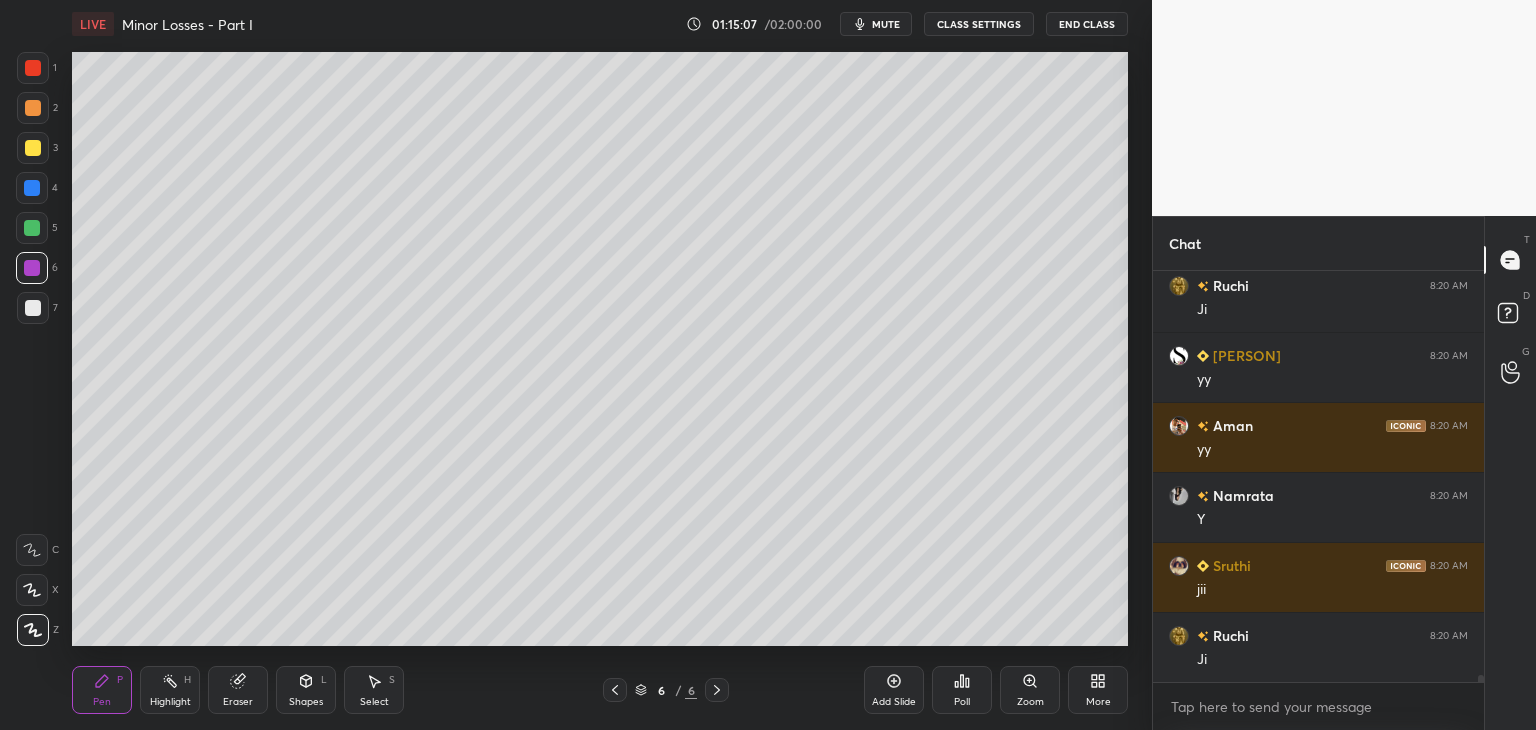 click 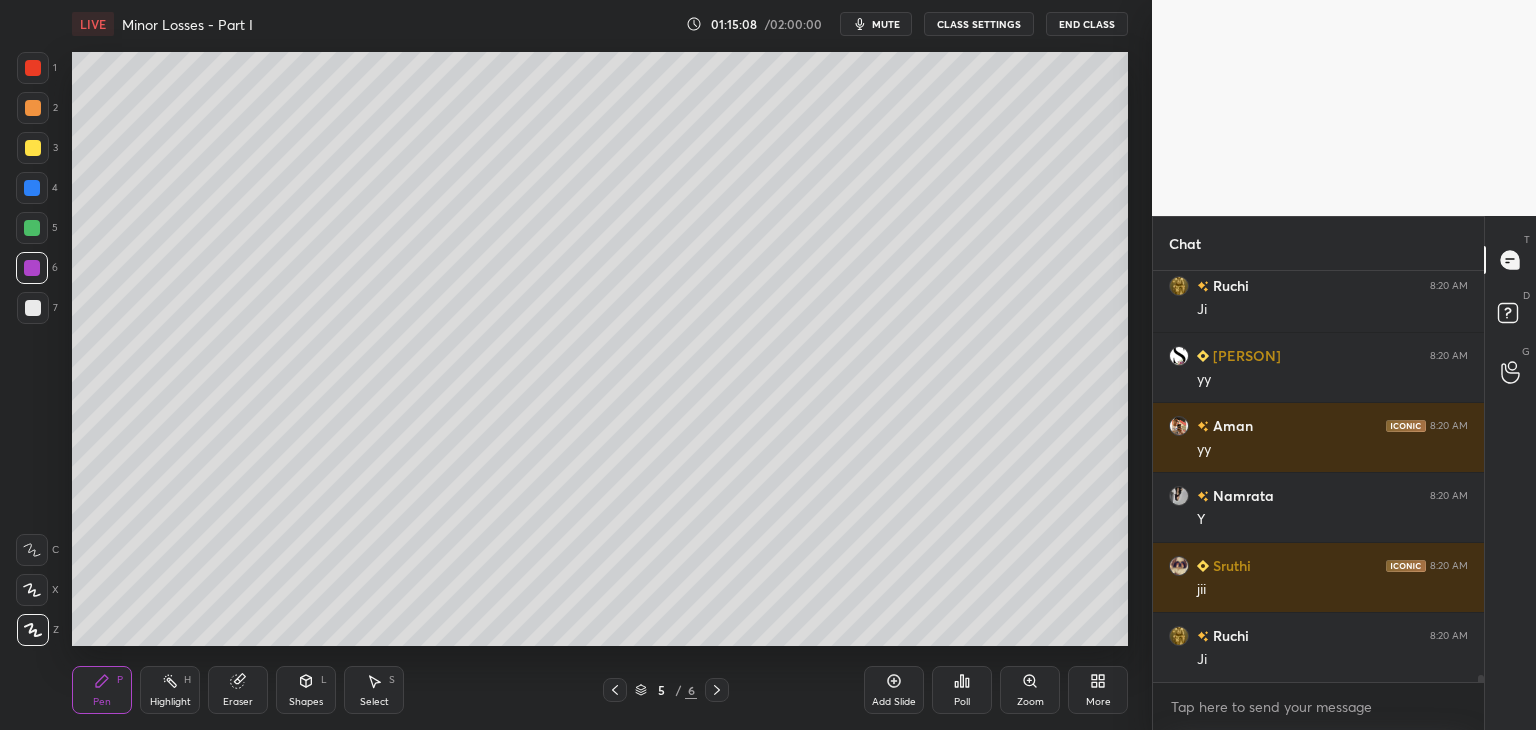 click 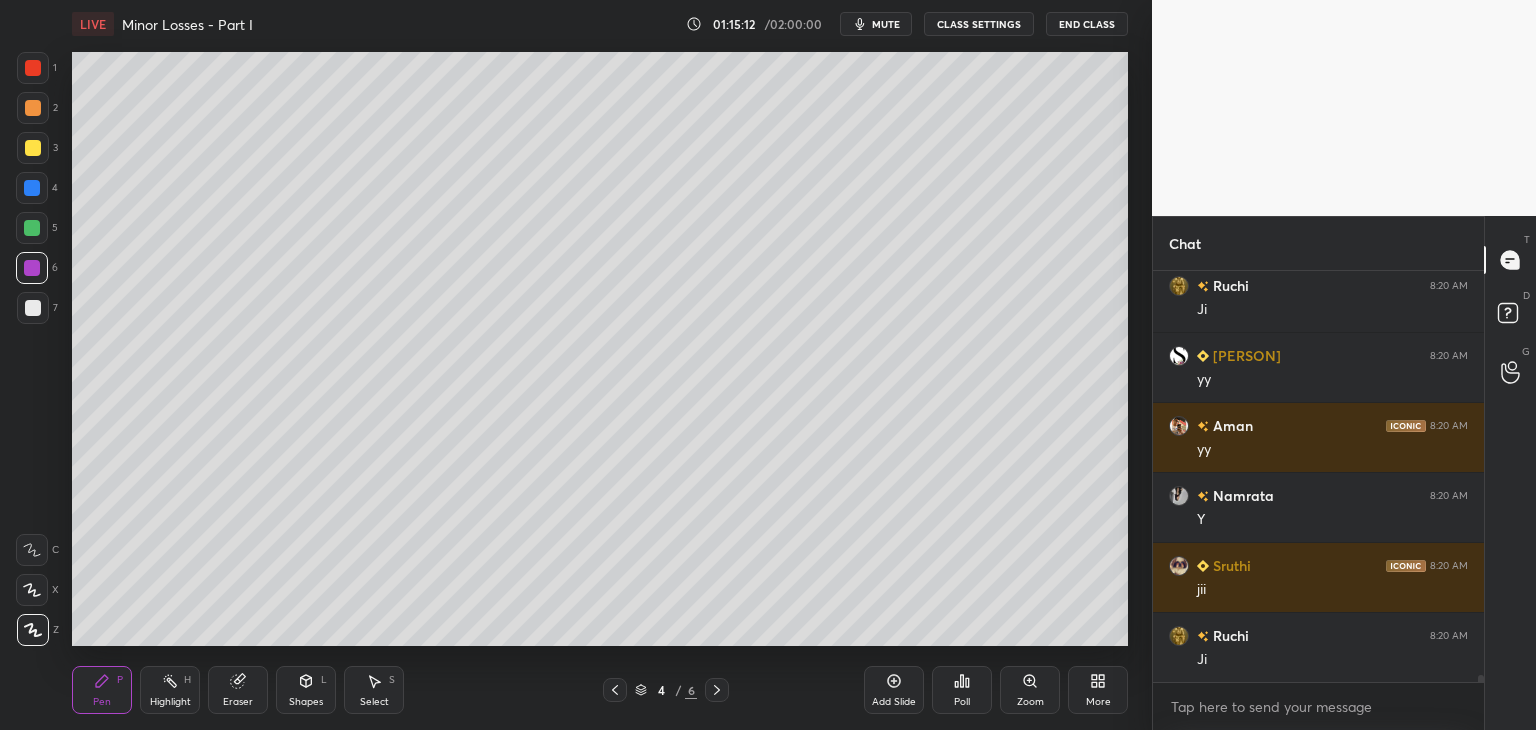 click 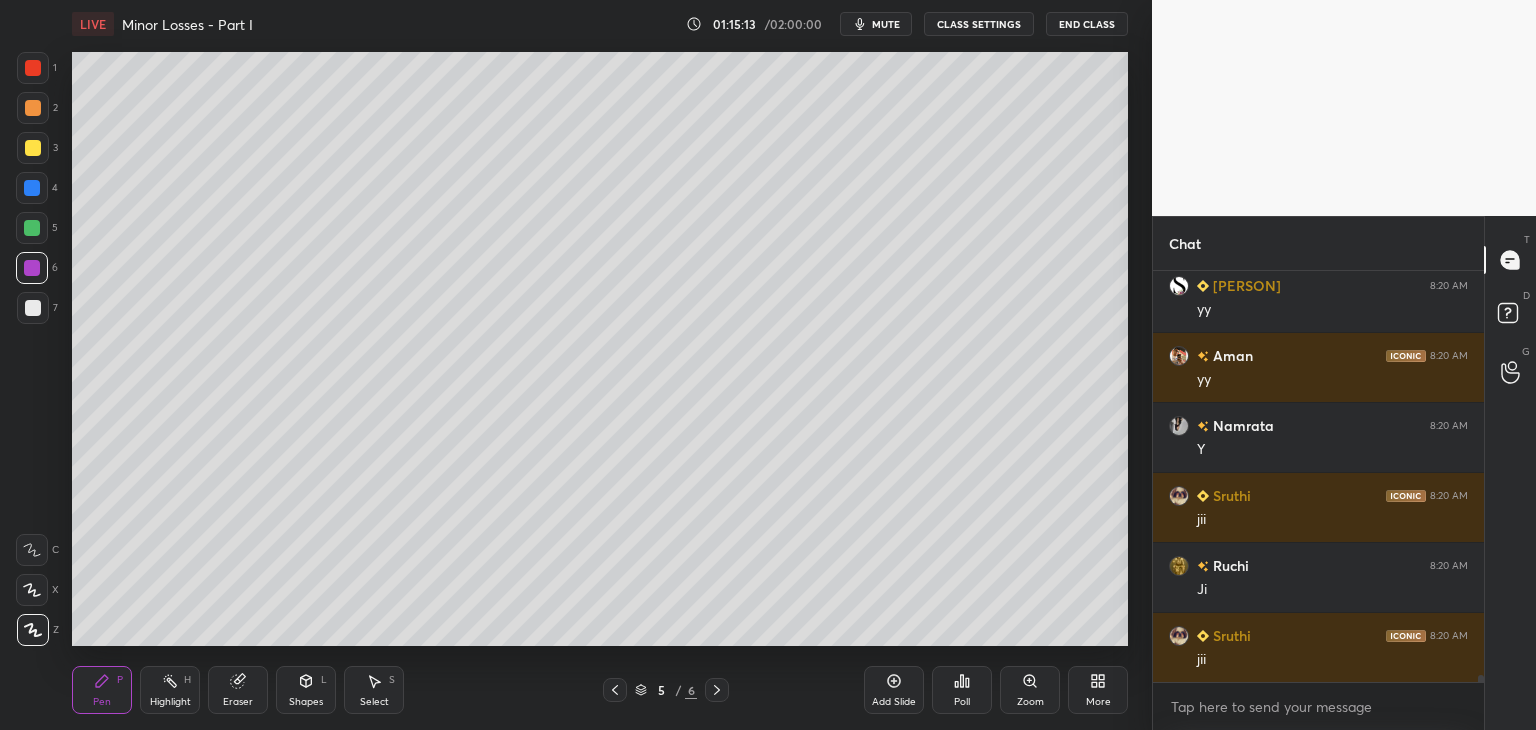 click 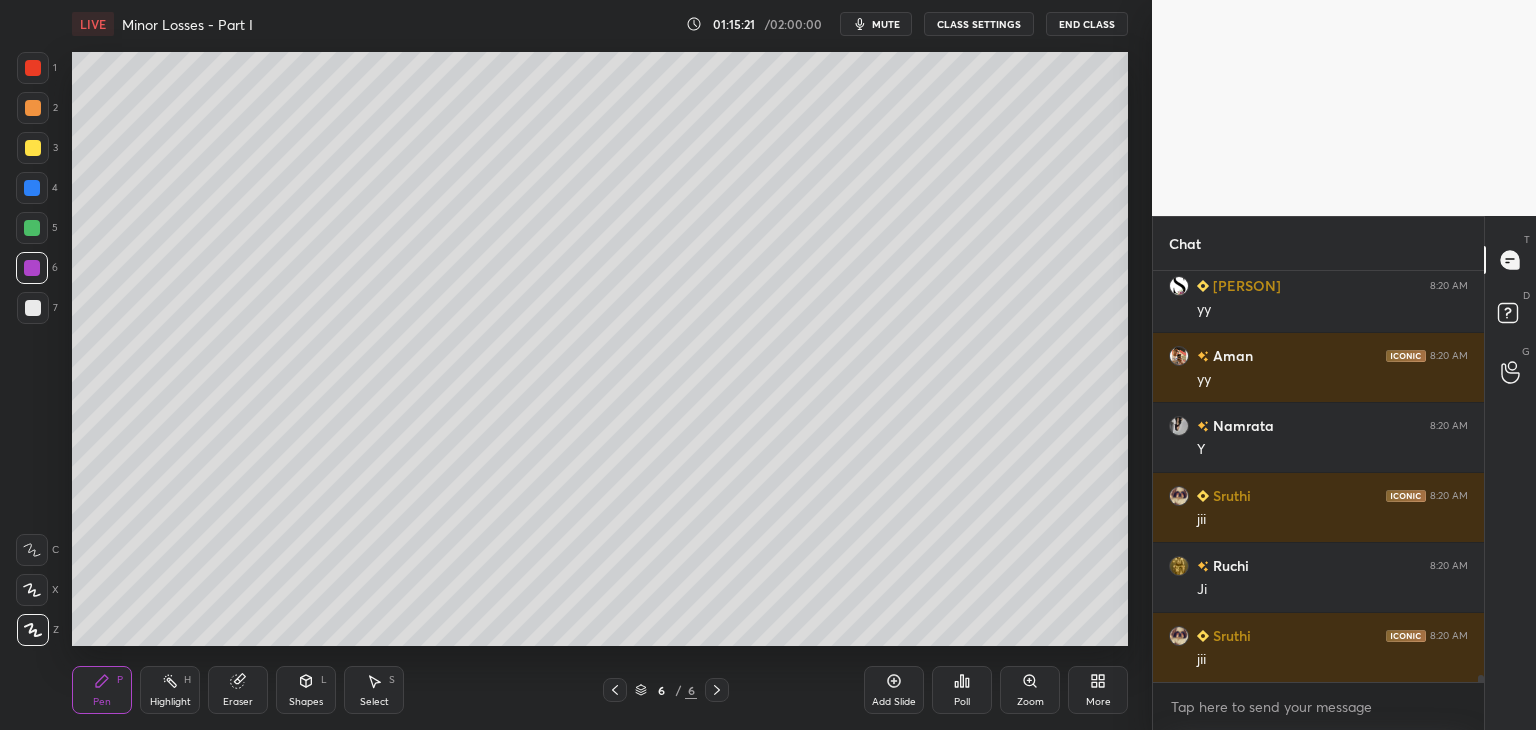 click at bounding box center [33, 308] 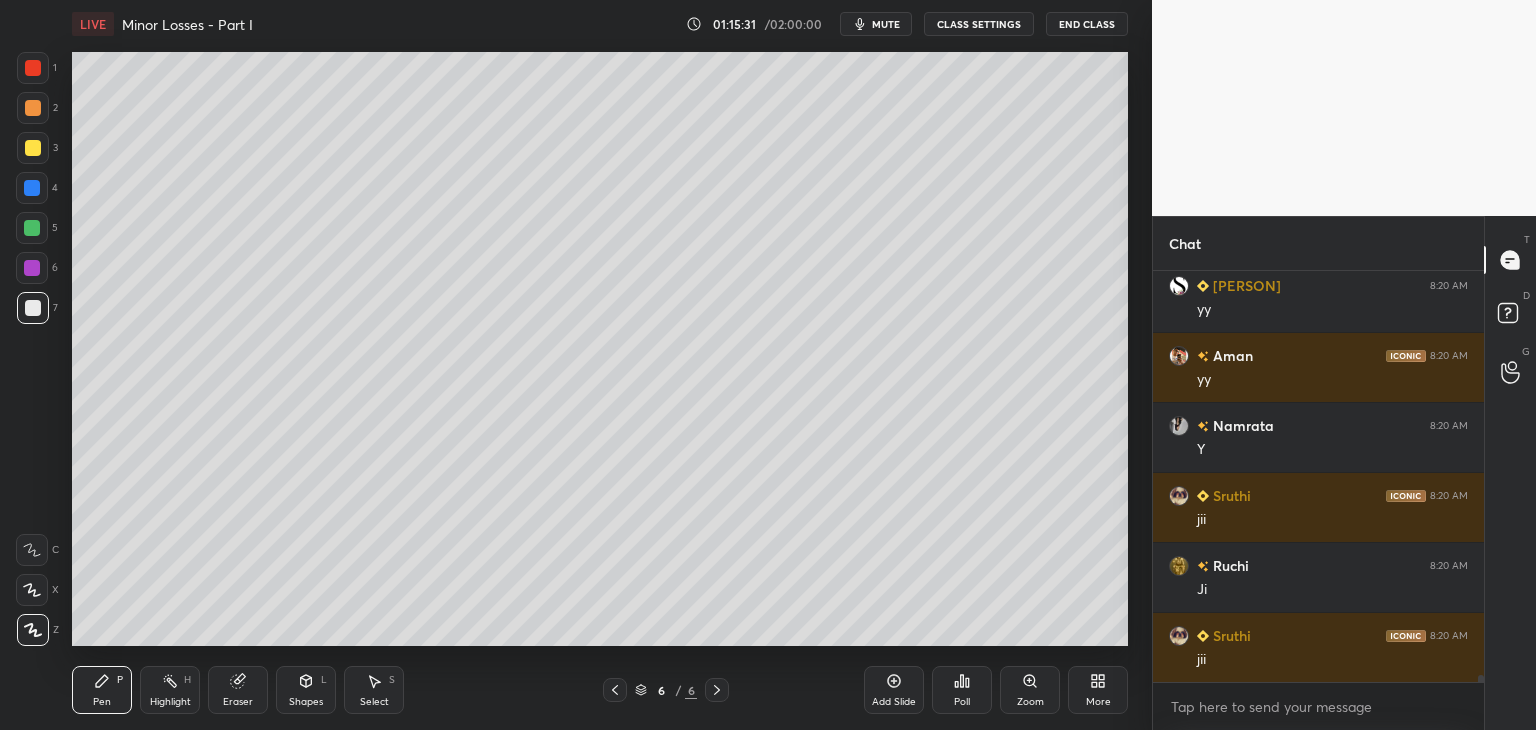 click on "Eraser" at bounding box center (238, 690) 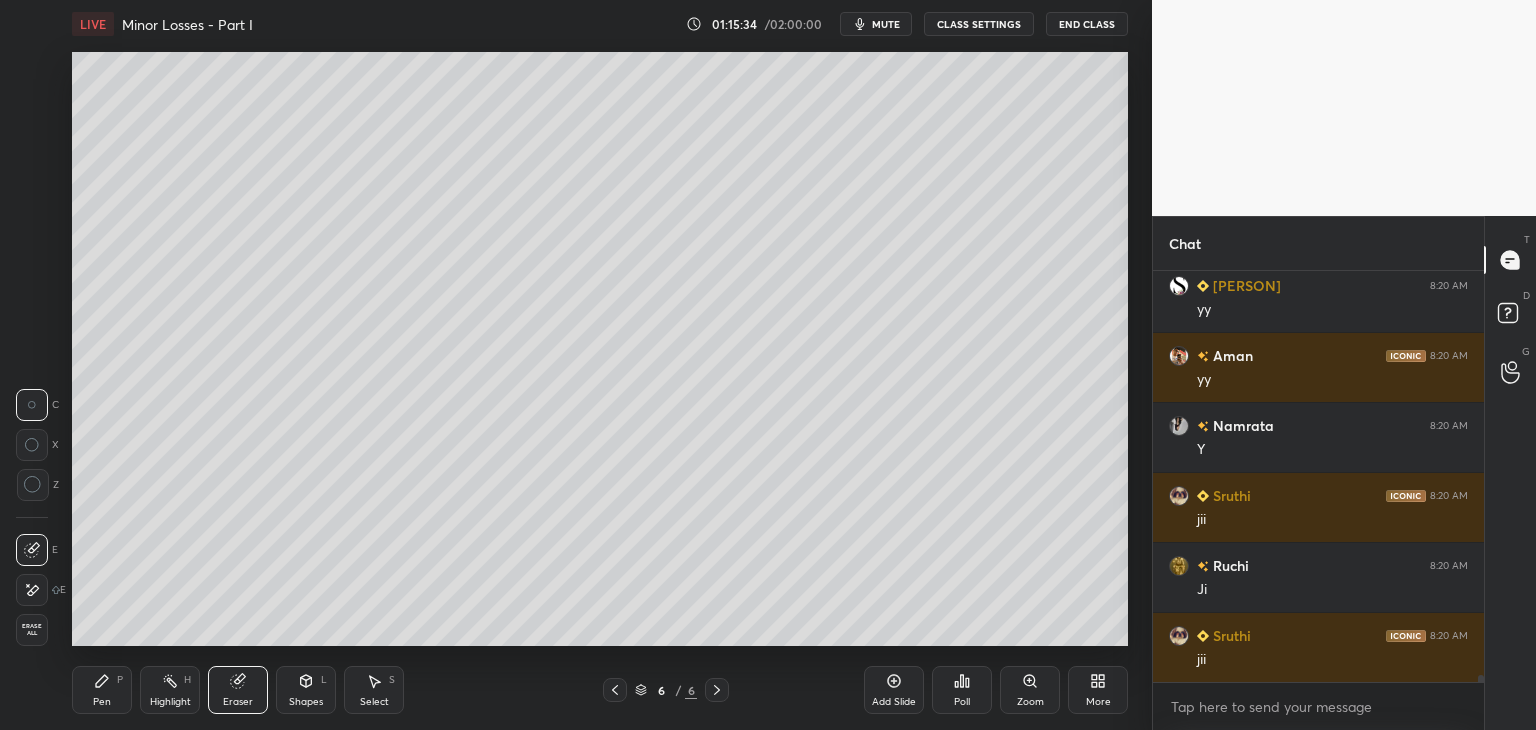 click on "Pen" at bounding box center (102, 702) 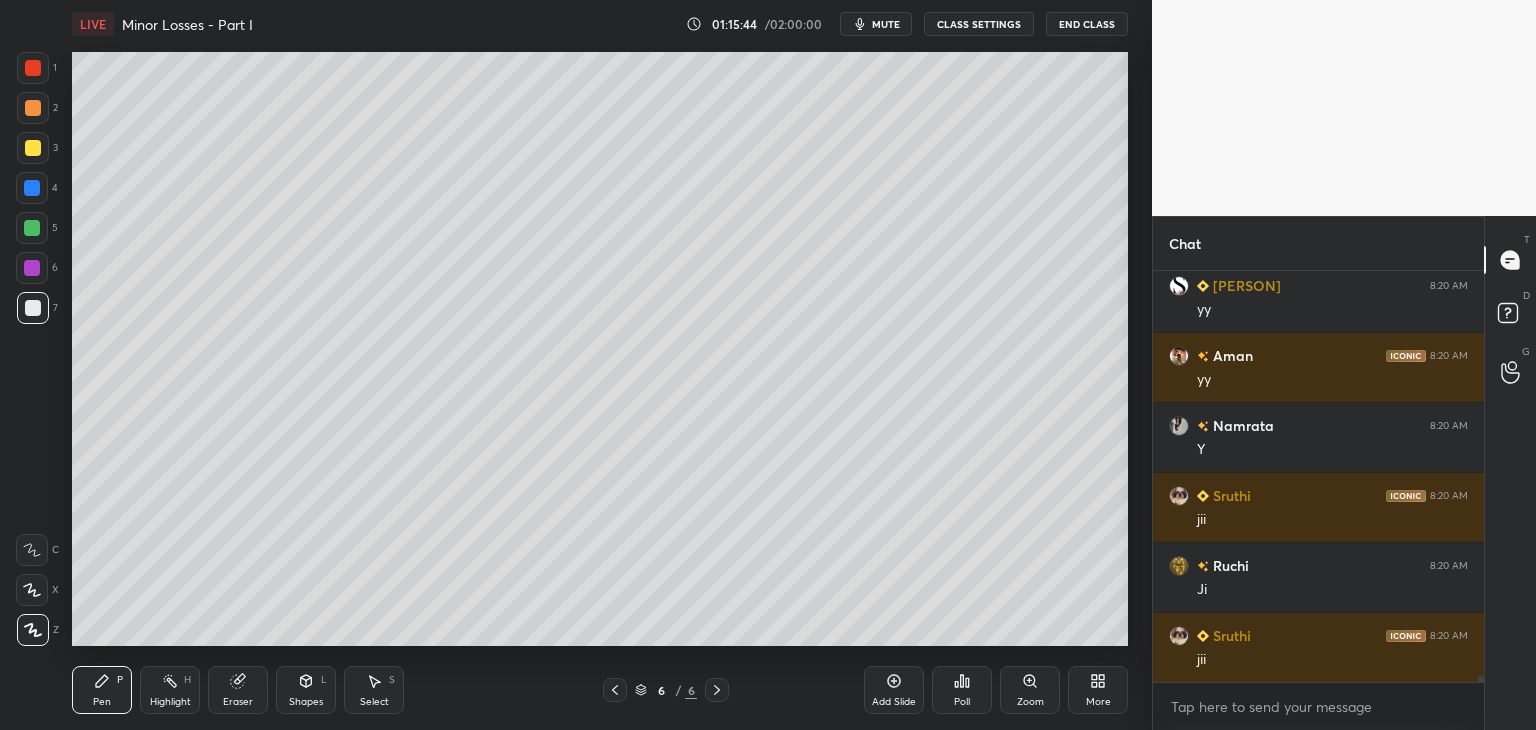 drag, startPoint x: 248, startPoint y: 688, endPoint x: 268, endPoint y: 673, distance: 25 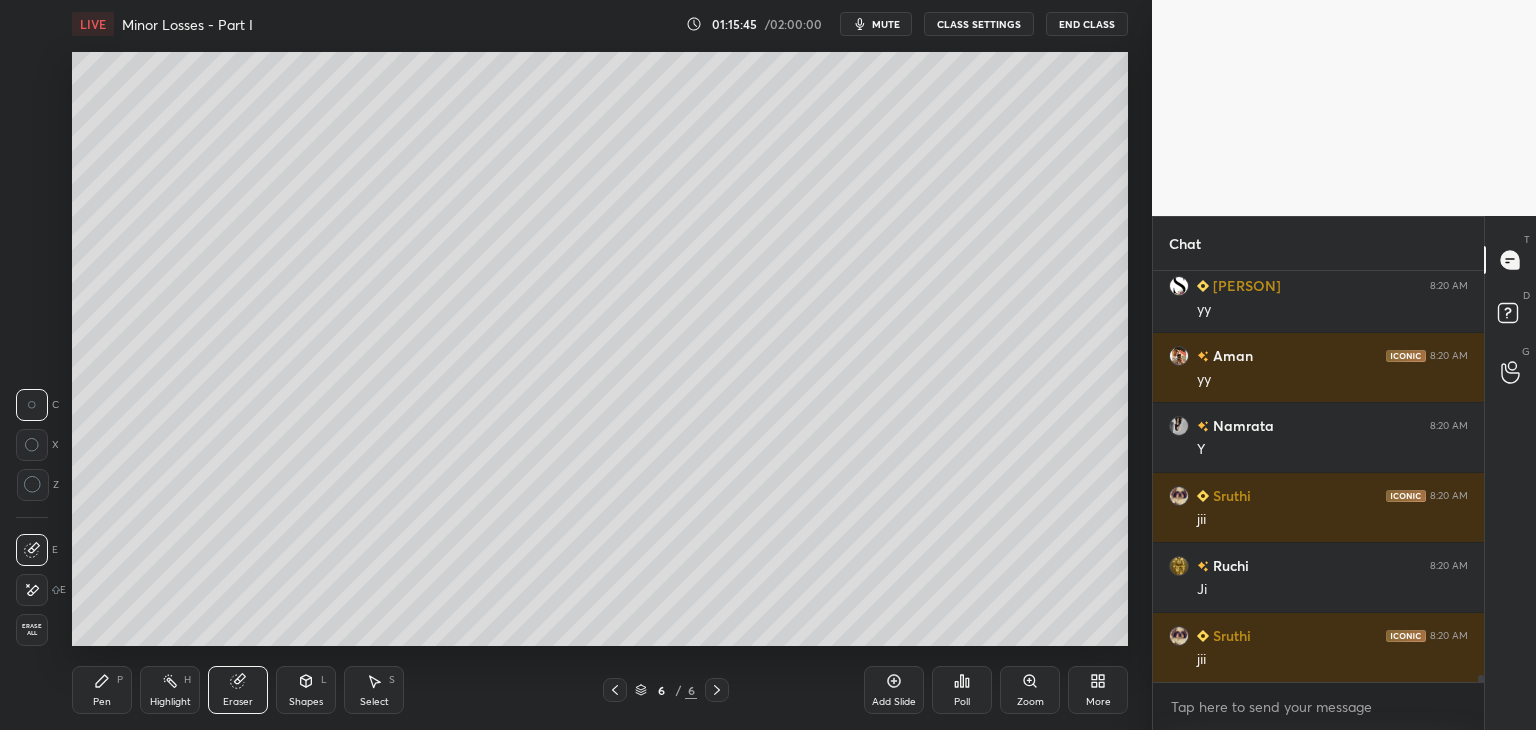 click on "Pen P" at bounding box center [102, 690] 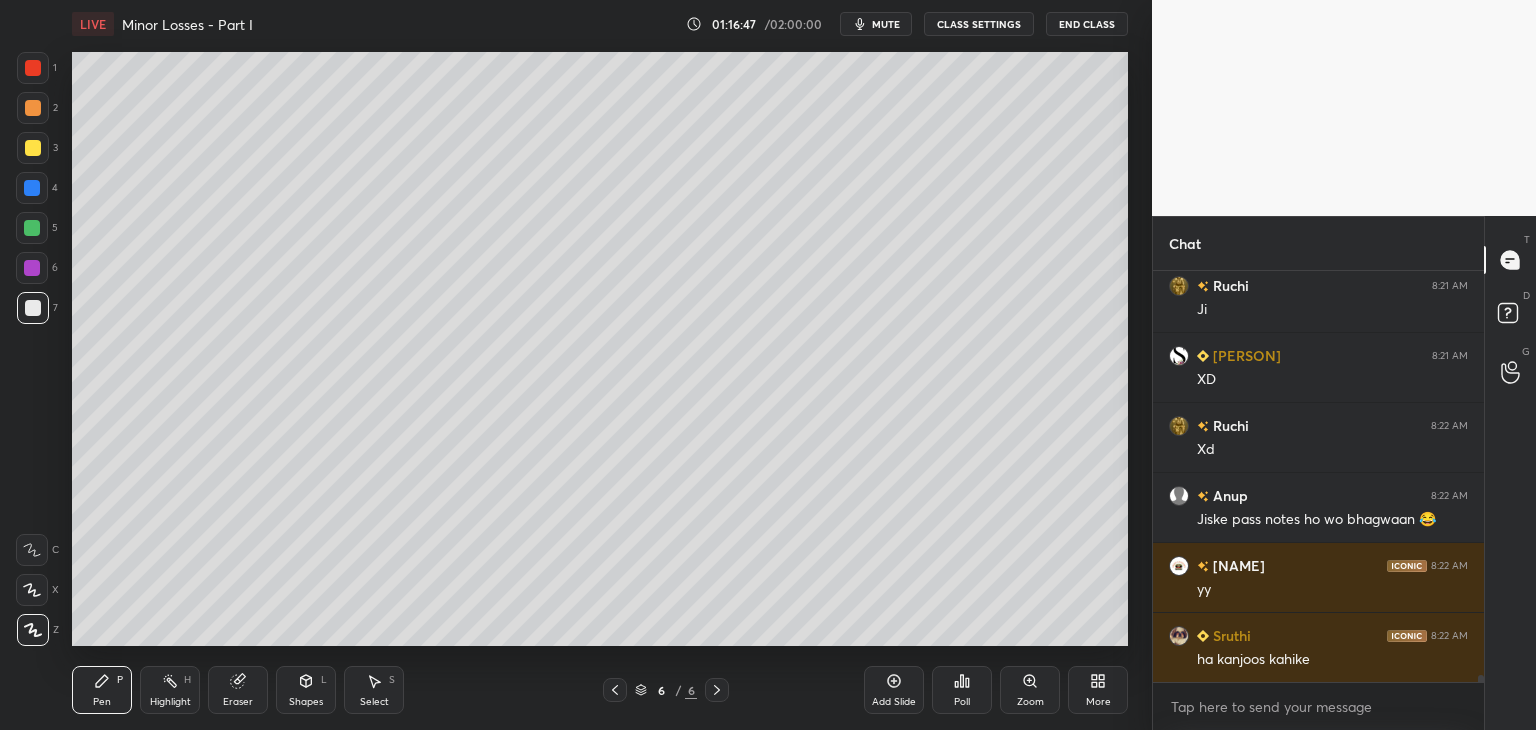 scroll, scrollTop: 25358, scrollLeft: 0, axis: vertical 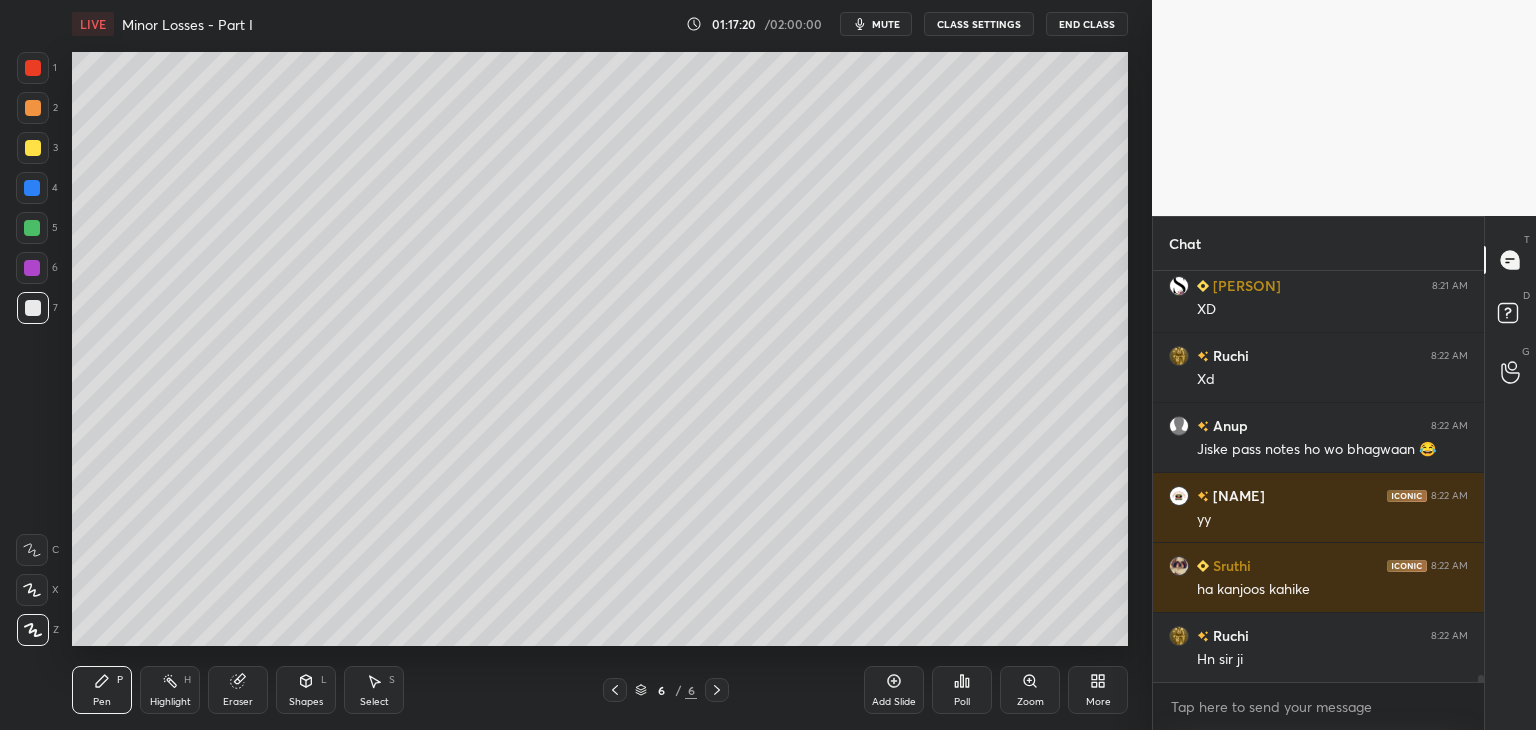 drag, startPoint x: 1480, startPoint y: 677, endPoint x: 1480, endPoint y: 703, distance: 26 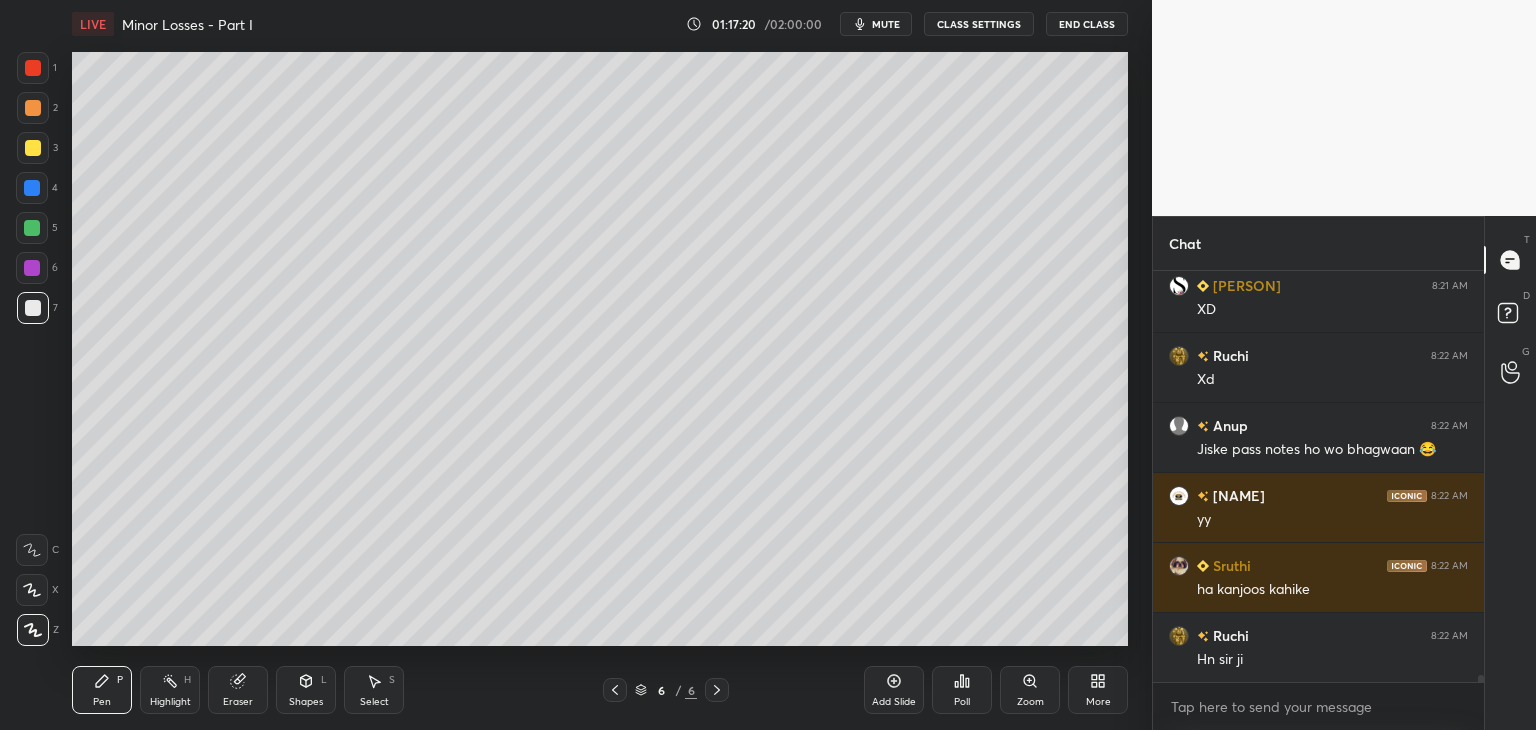 click on "1 2 3 4 5 6 7 C X Z C X Z E E Erase all   H H LIVE Minor Losses - Part I 00:38:48 /  02:00:00 mute CLASS SETTINGS End Class 0 ° Undo Copy Duplicate Duplicate to new slide Delete Selection duplicated Setting up your live class Poll for   secs No correct answer Start poll Back Minor Losses - Part I • L5 of Course on Fluid Mechanics - Part II [PERSON] Pen P Highlight H Eraser Shapes L Select S 4 / 4 Add Slide Poll Zoom More Chat [PERSON] 8:21 AM Ji [PERSON] 8:21 AM XD [PERSON] 8:22 AM Xd [PERSON] 8:22 AM yy [PERSON] 8:22 AM ha kanjoos kahike [PERSON] 8:22 AM Hn sir ji JUMP TO LATEST Enable hand raising Enable raise hand to speak to learners. Once enabled, chat will be turned off temporarily. Enable x" at bounding box center [1318, 500] 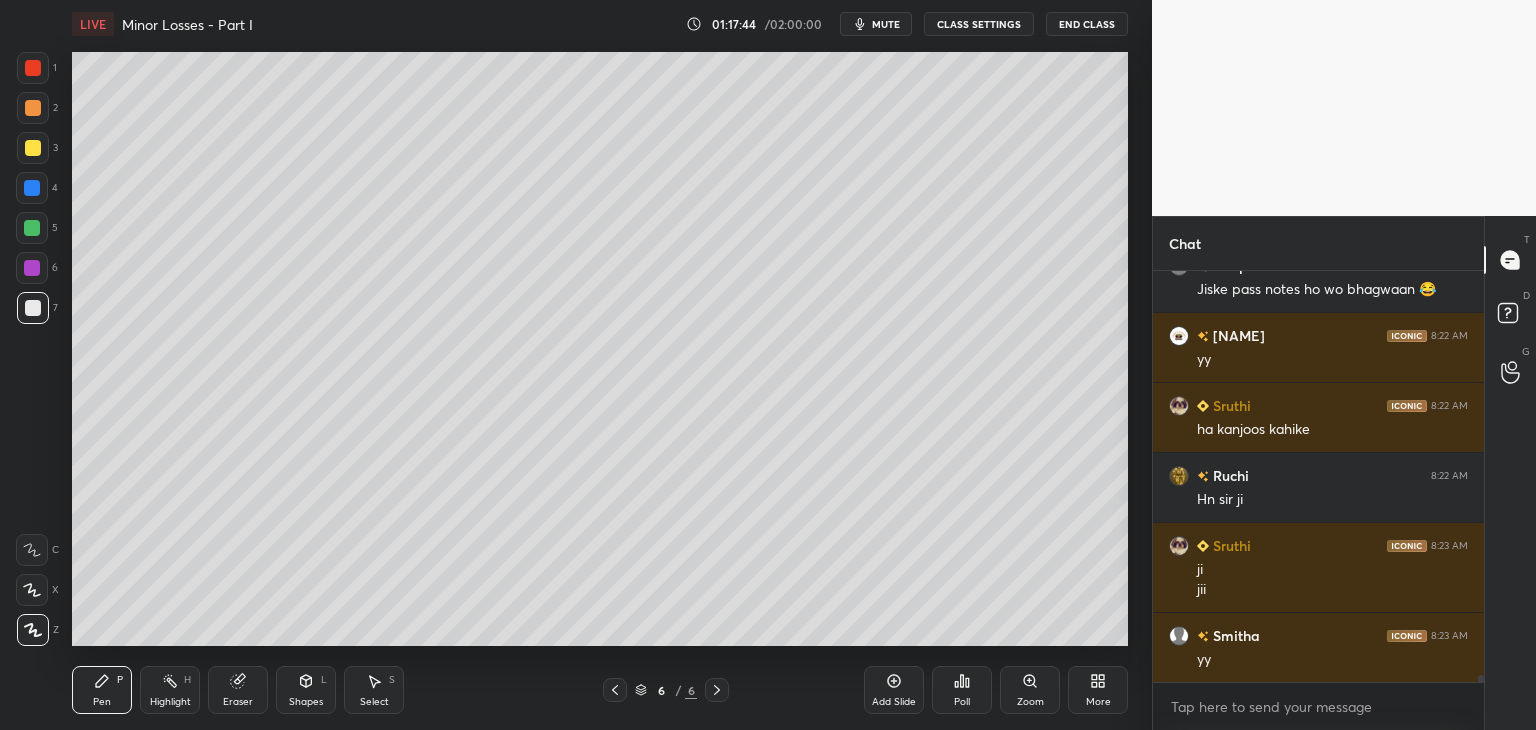 scroll, scrollTop: 25588, scrollLeft: 0, axis: vertical 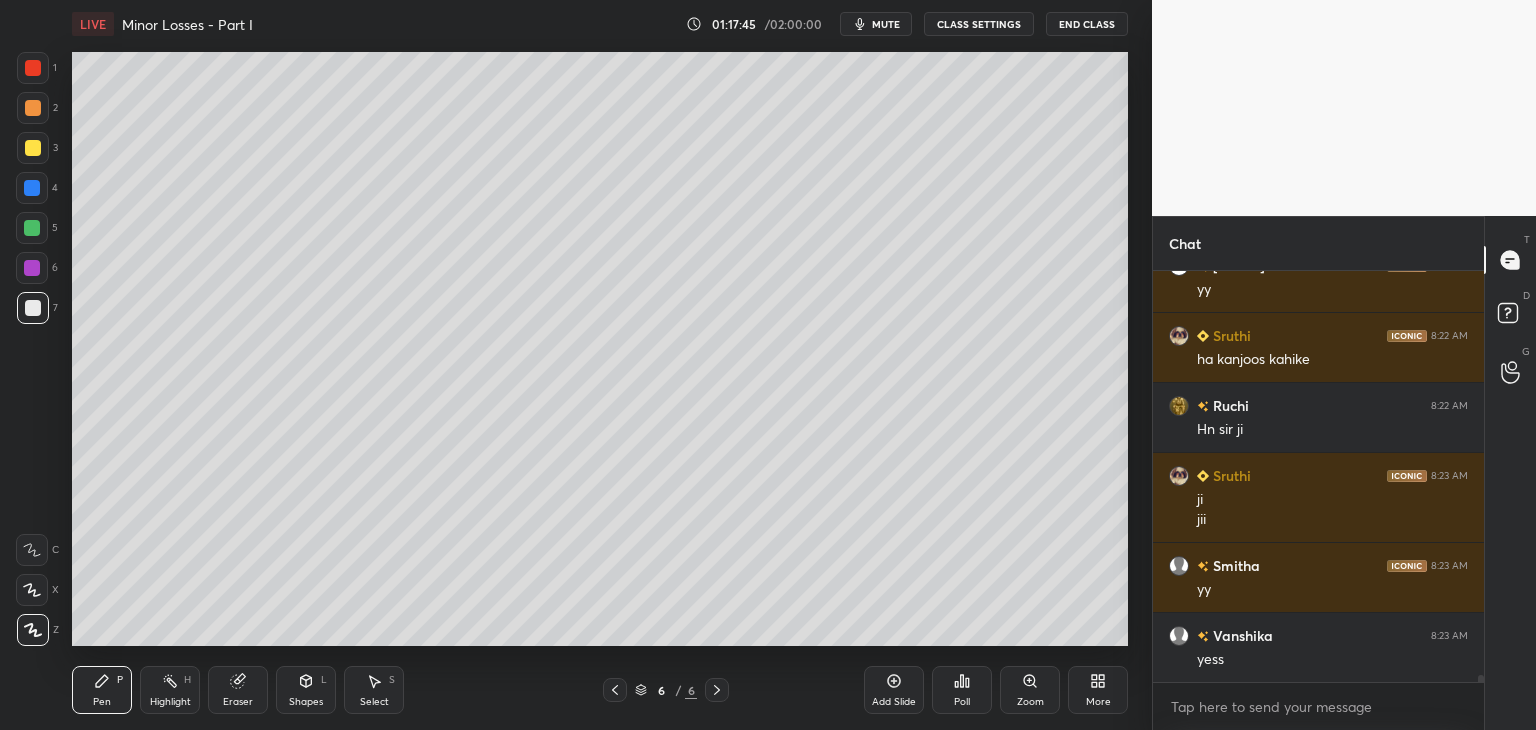 click on "Shapes L" at bounding box center (306, 690) 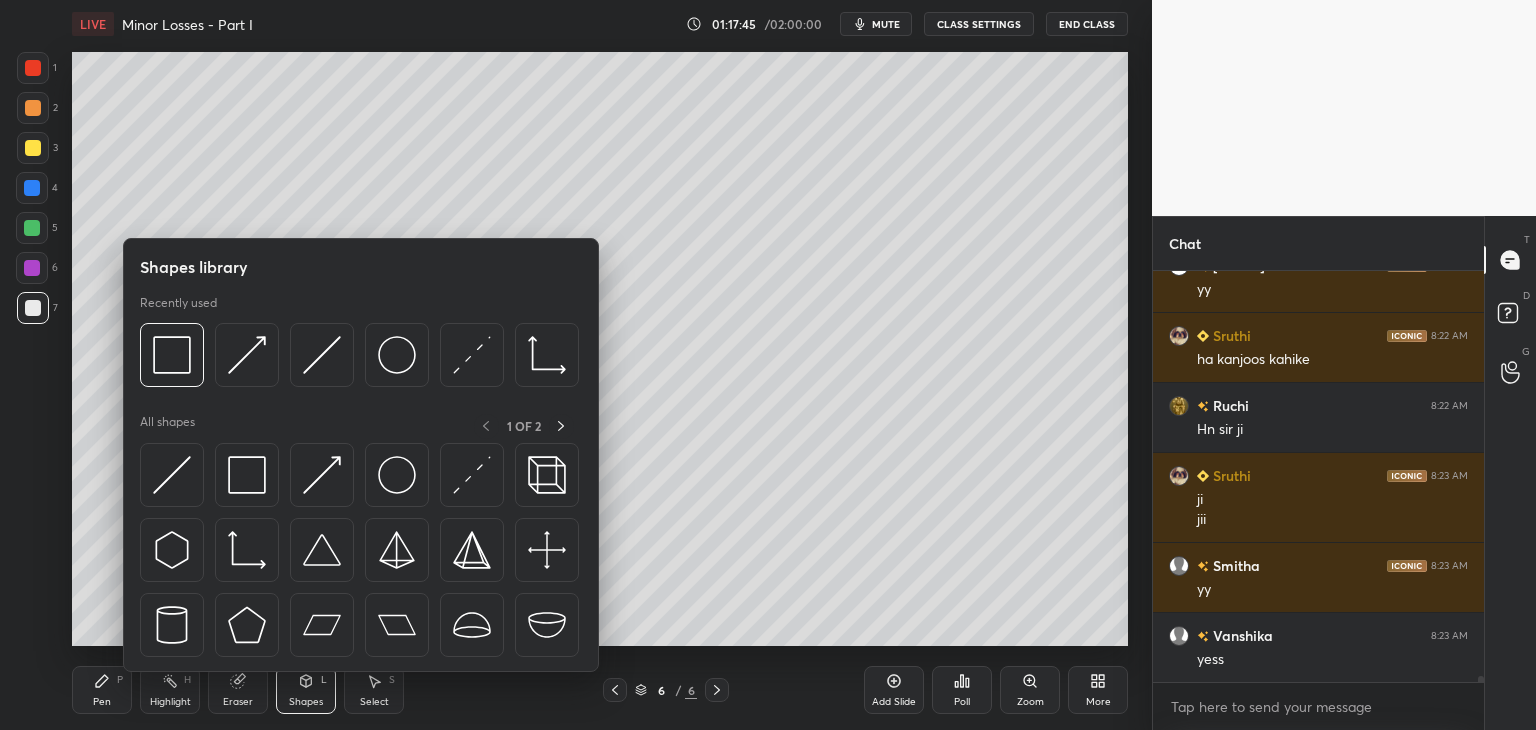scroll, scrollTop: 25658, scrollLeft: 0, axis: vertical 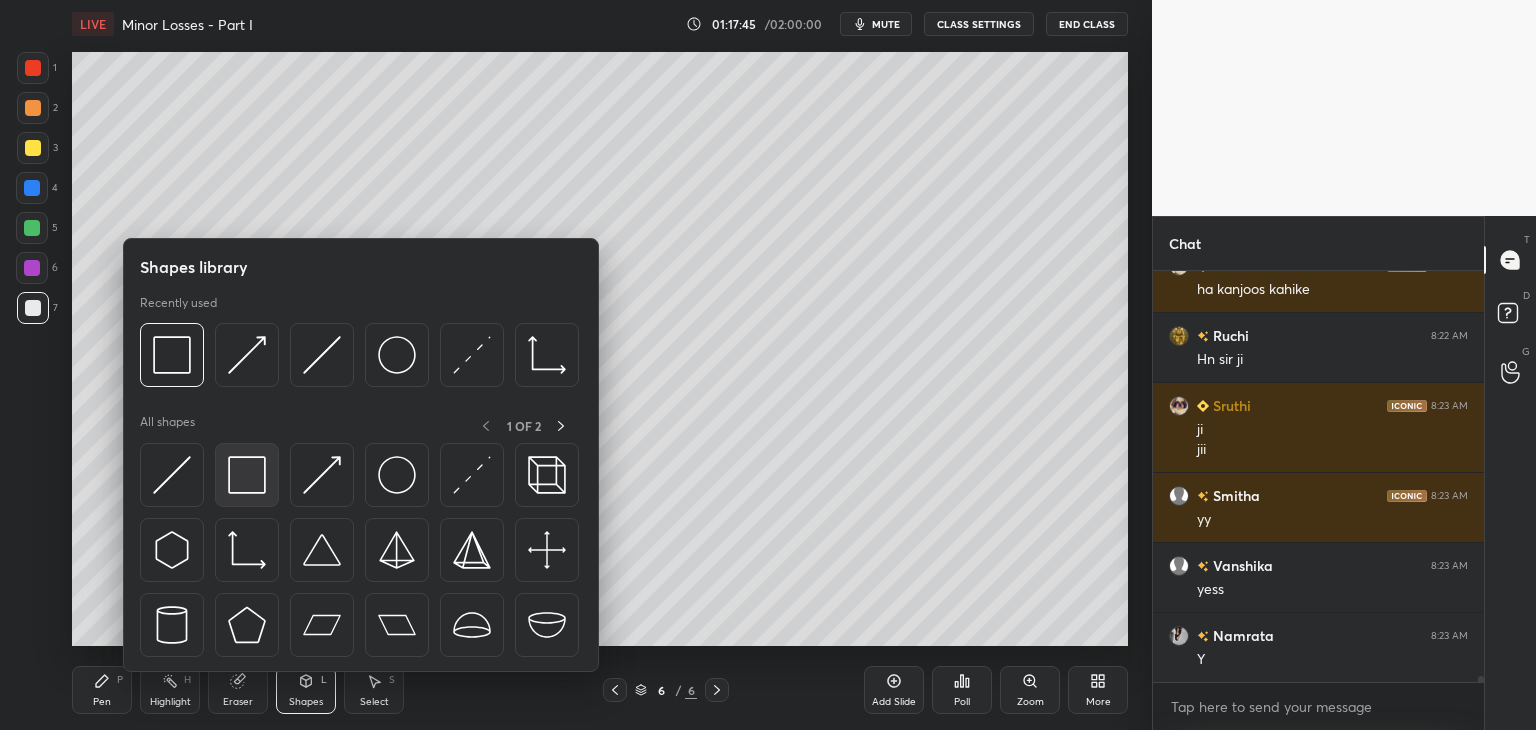 click at bounding box center (247, 475) 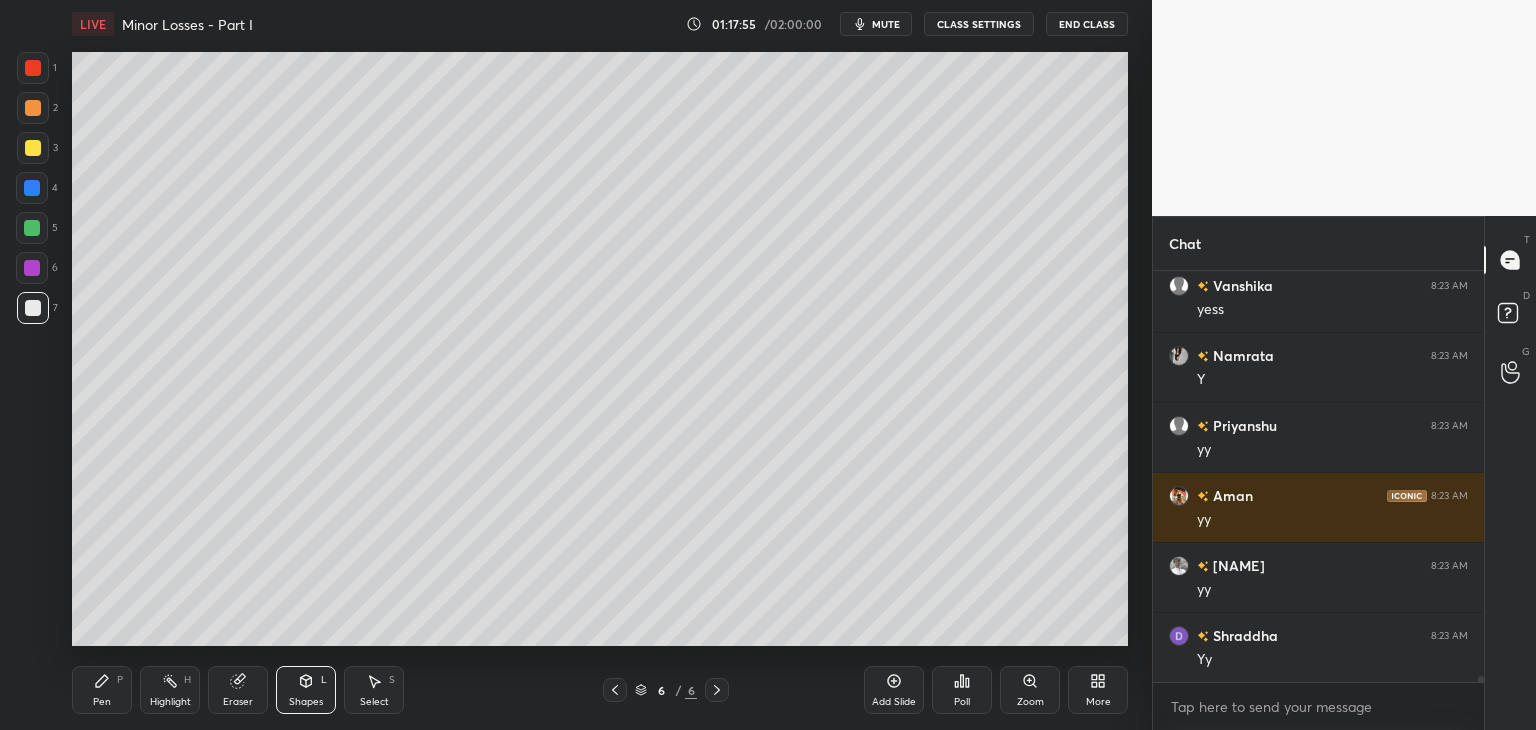 scroll, scrollTop: 26008, scrollLeft: 0, axis: vertical 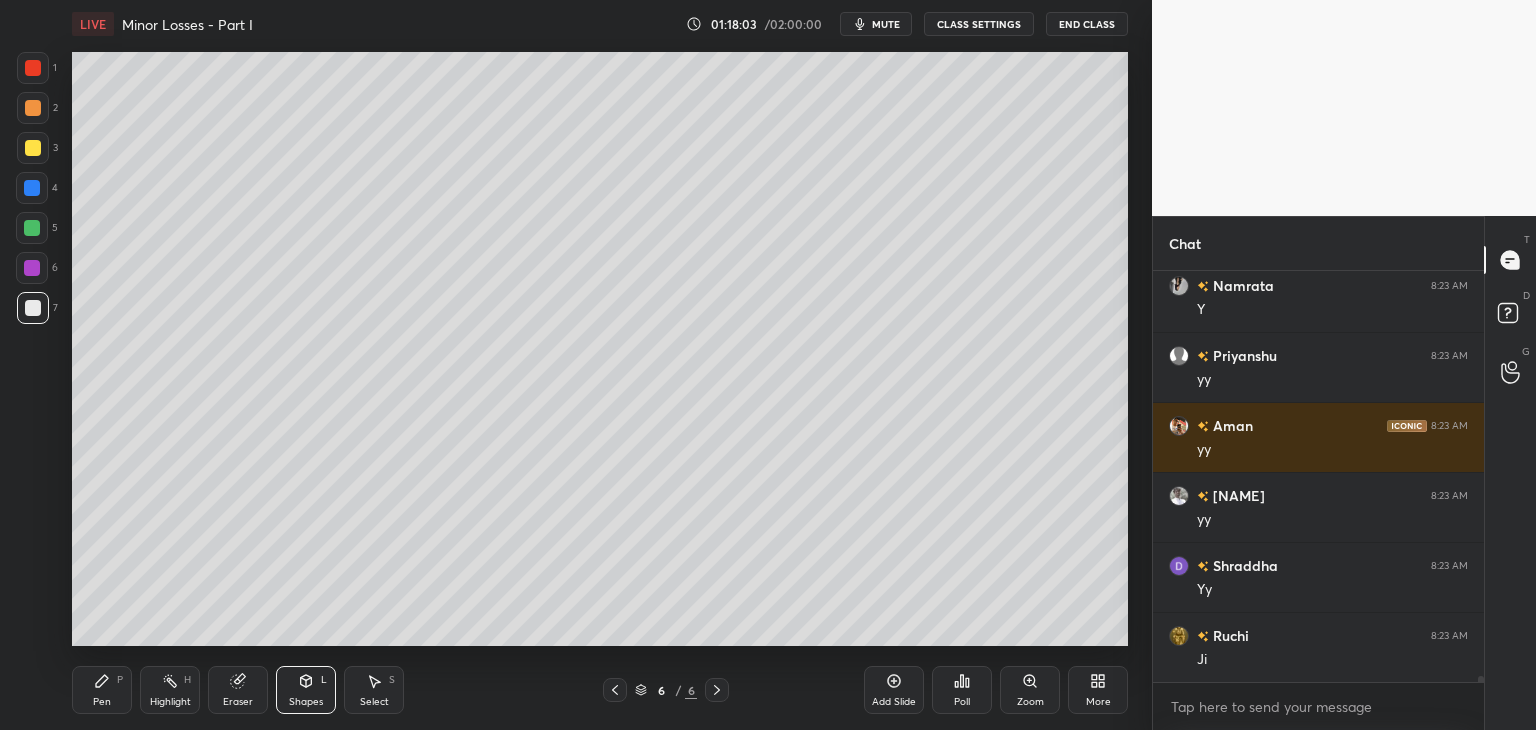 click 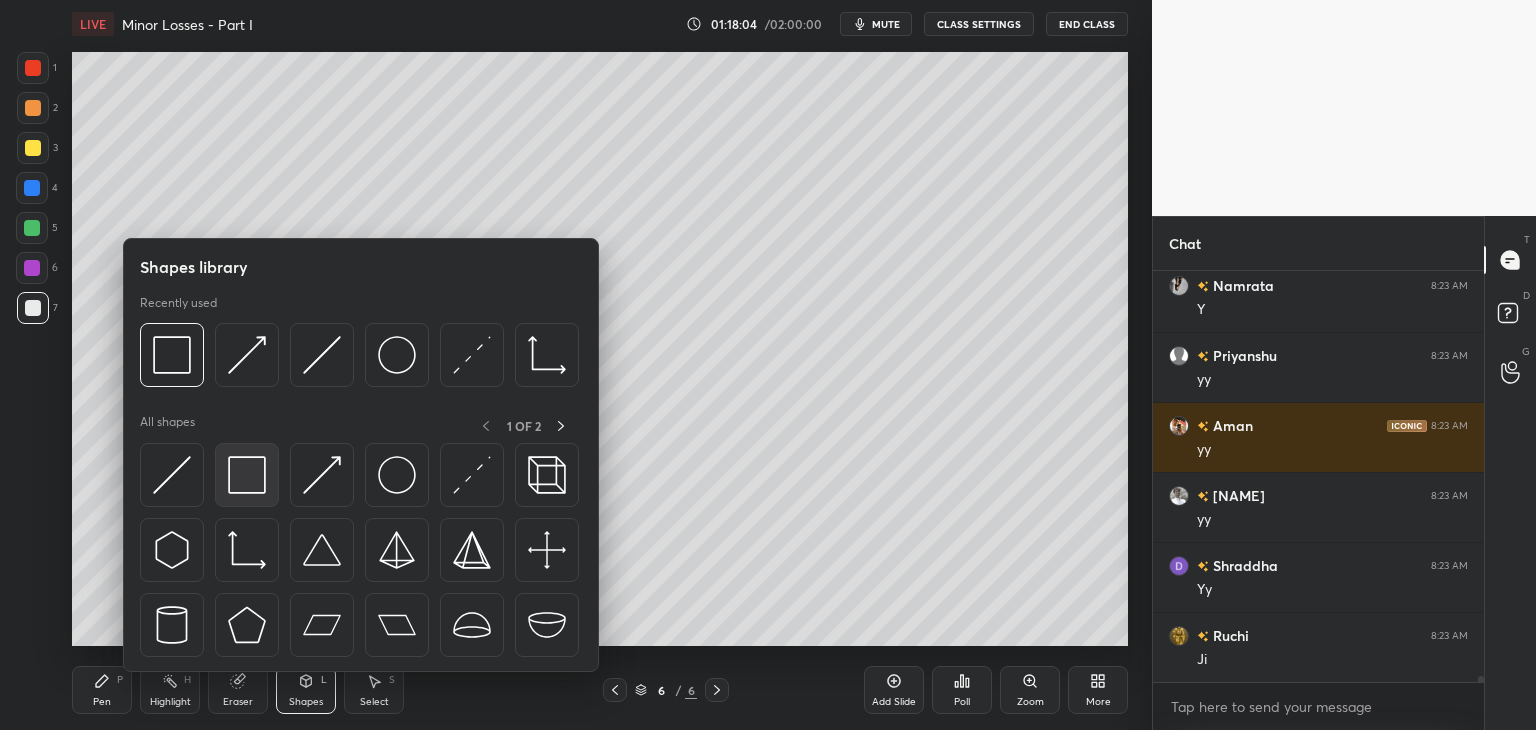 click at bounding box center (247, 475) 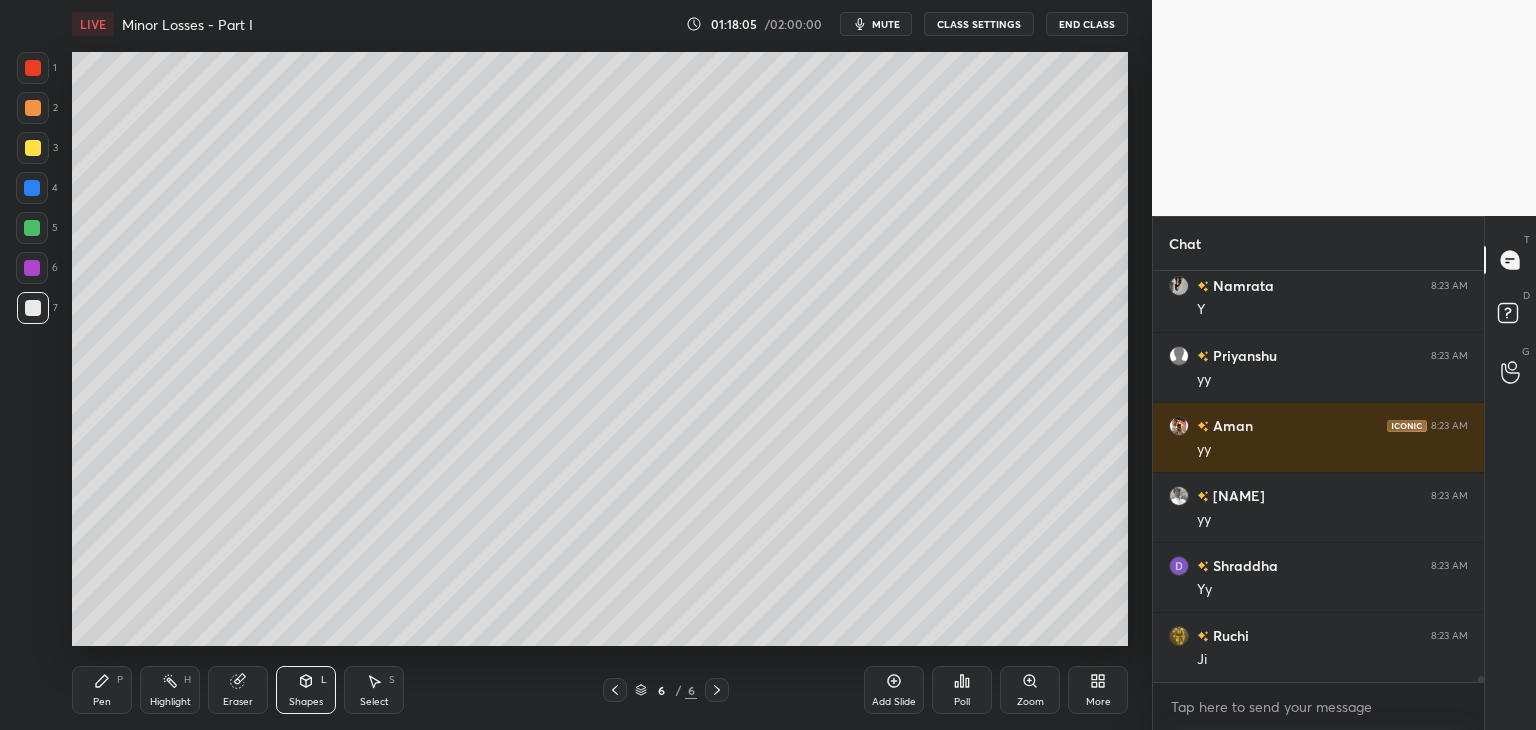 click at bounding box center [32, 268] 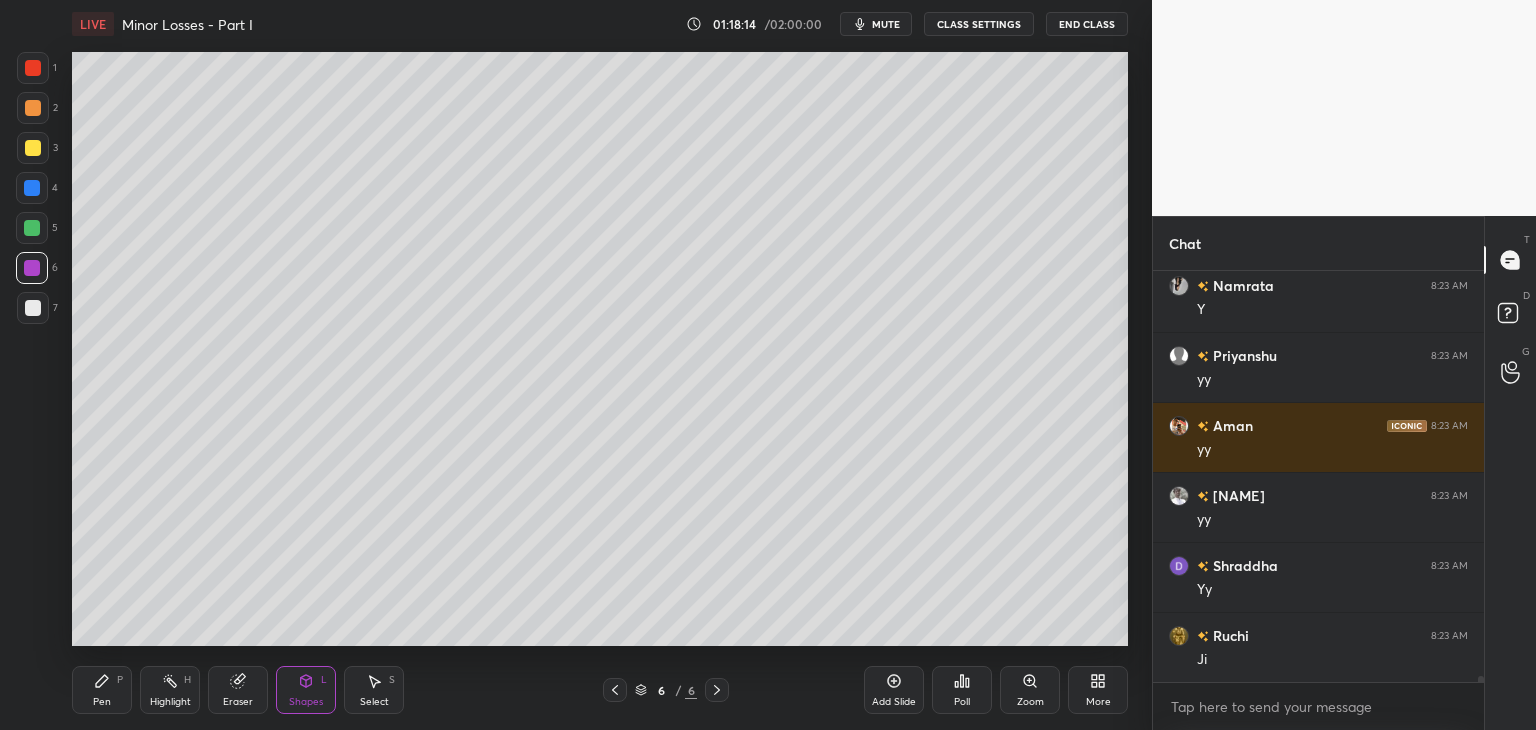 click on "Select S" at bounding box center [374, 690] 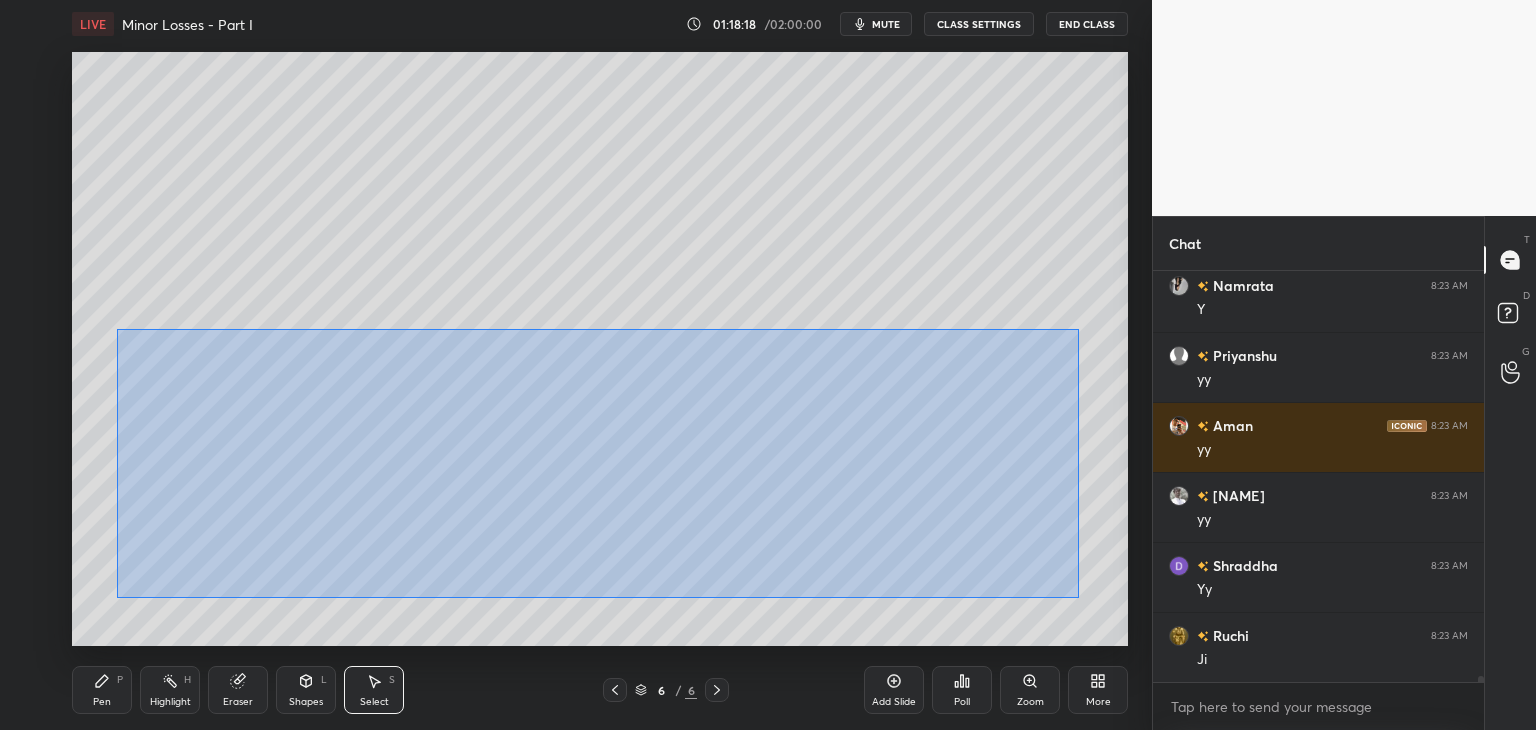 drag, startPoint x: 116, startPoint y: 329, endPoint x: 1079, endPoint y: 597, distance: 999.59644 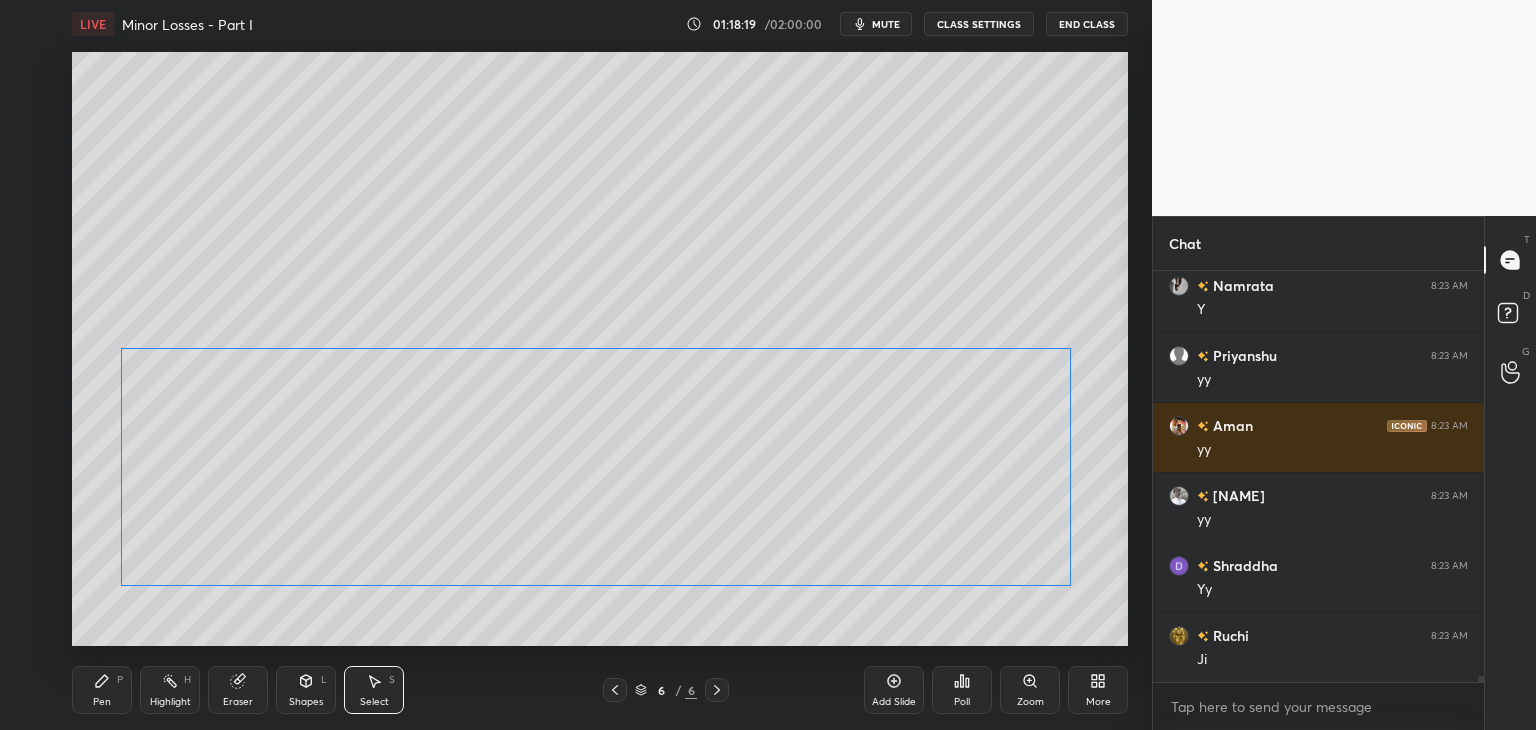click on "0 ° Undo Copy Duplicate Duplicate to new slide Delete" at bounding box center [600, 349] 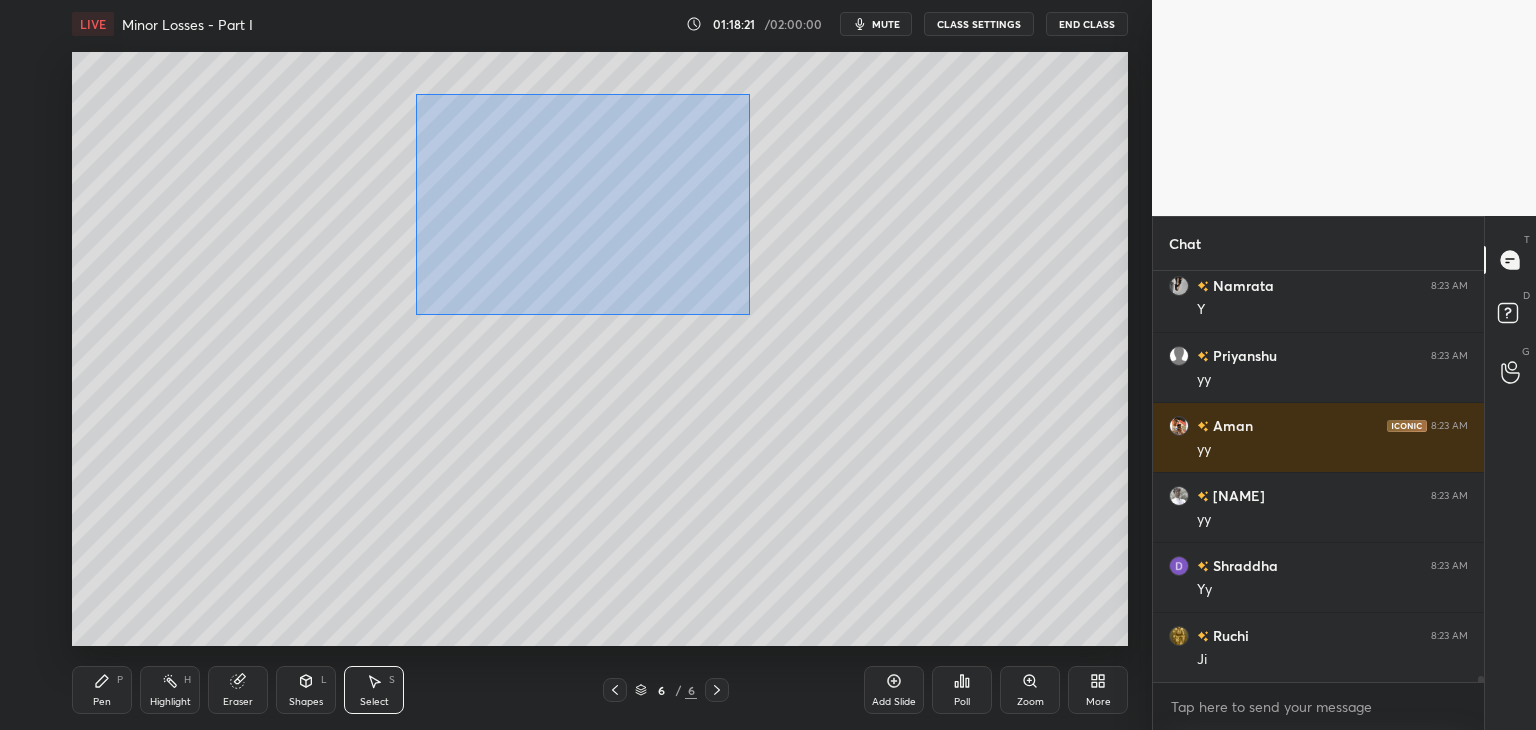 drag, startPoint x: 416, startPoint y: 95, endPoint x: 726, endPoint y: 307, distance: 375.55826 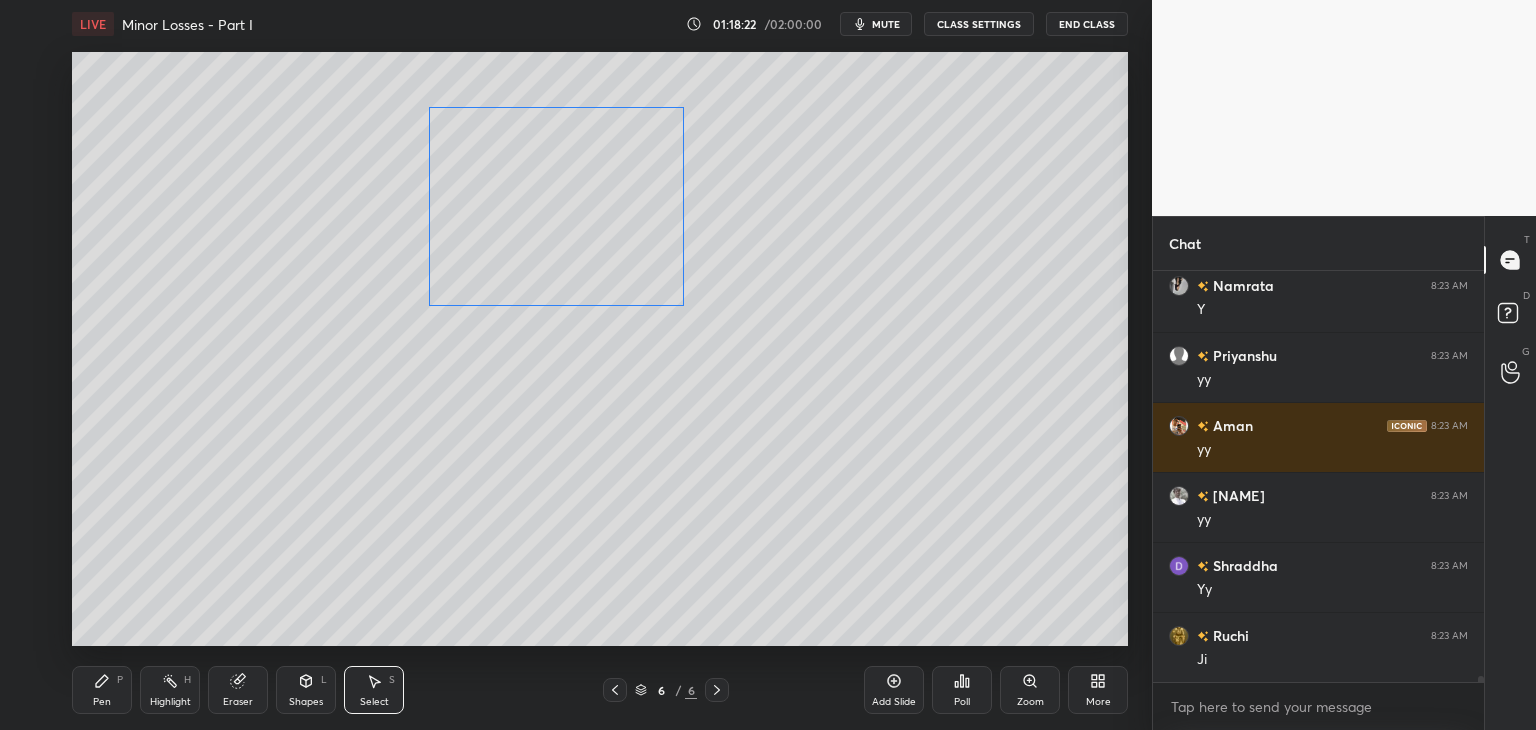 click on "0 ° Undo Copy Duplicate Duplicate to new slide Delete" at bounding box center [600, 349] 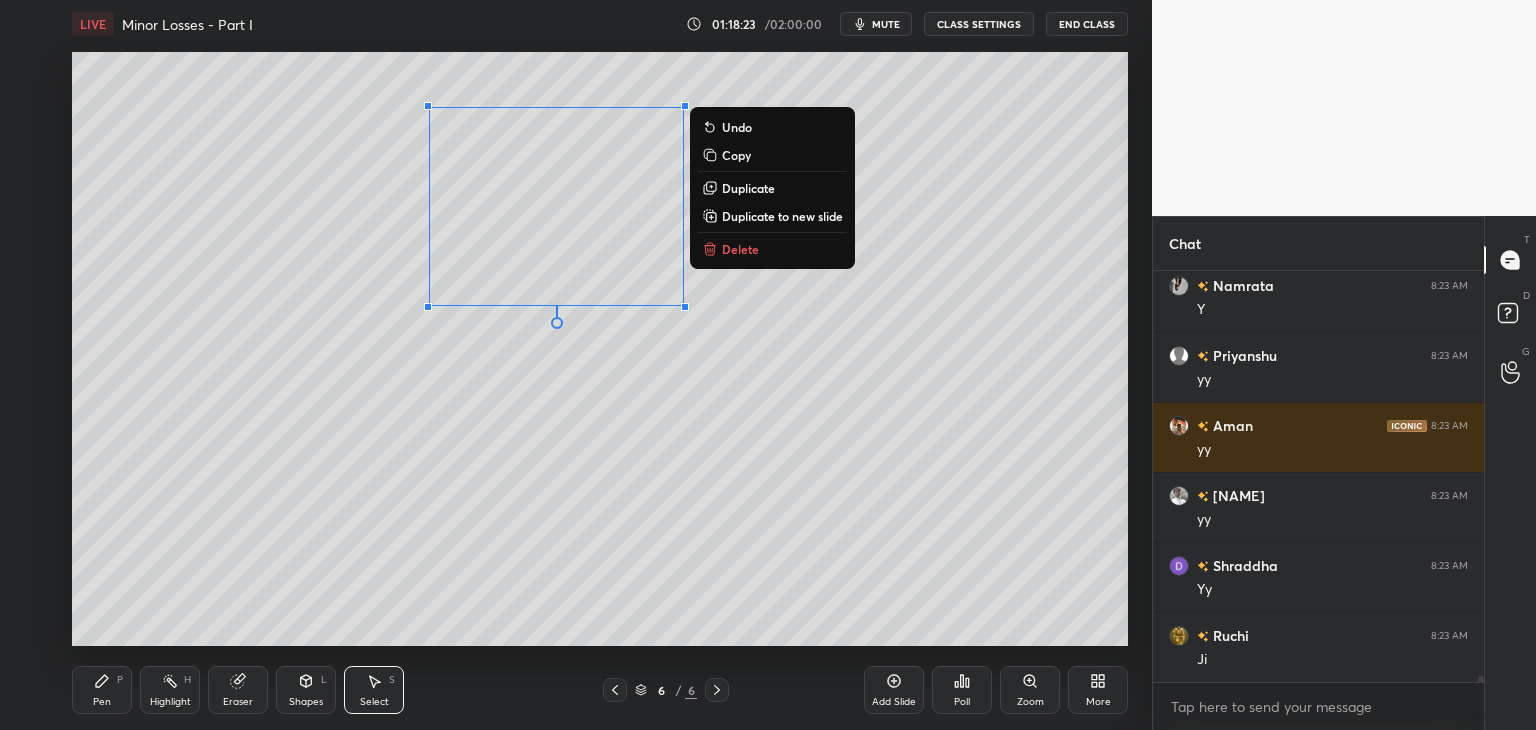 click on "0 ° Undo Copy Duplicate Duplicate to new slide Delete" at bounding box center [600, 349] 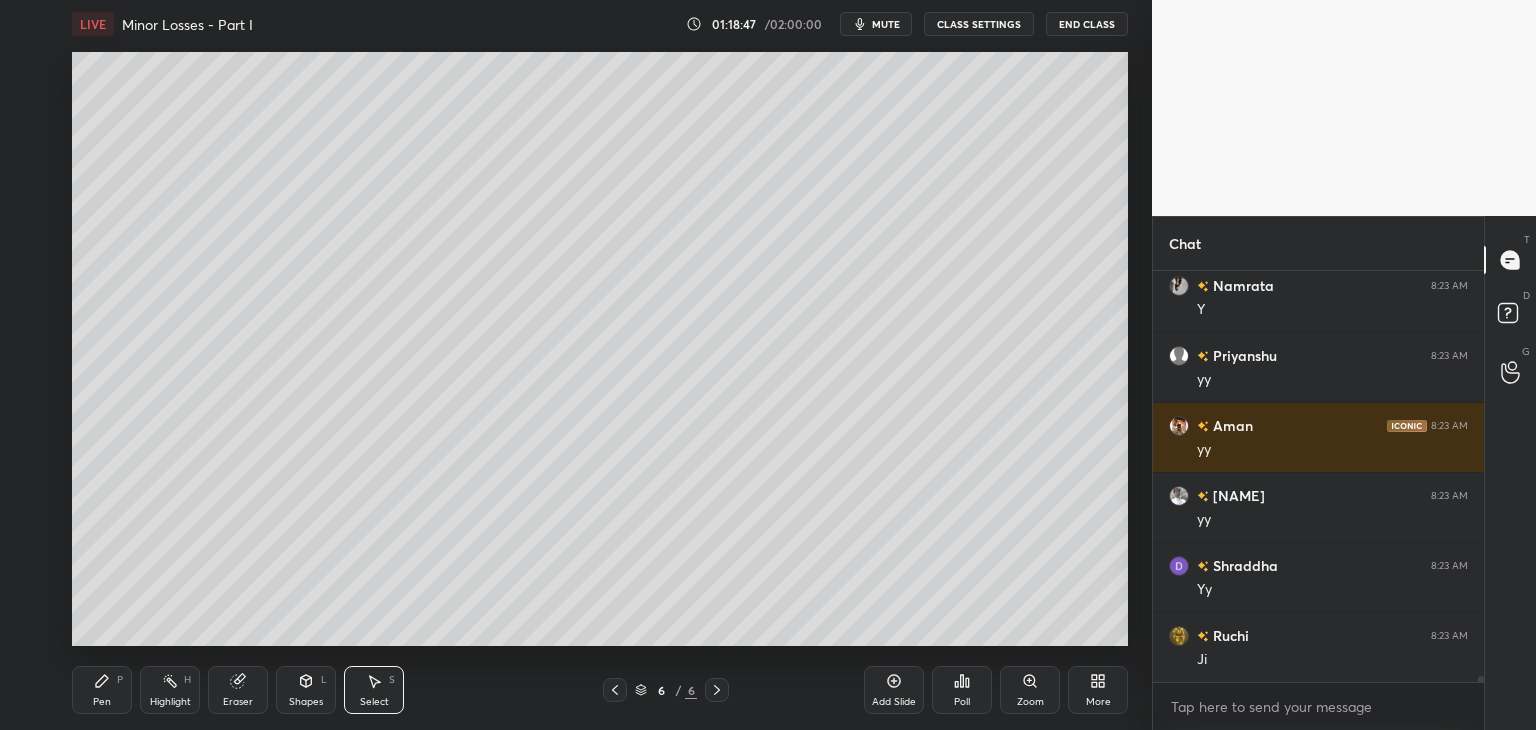 scroll, scrollTop: 26078, scrollLeft: 0, axis: vertical 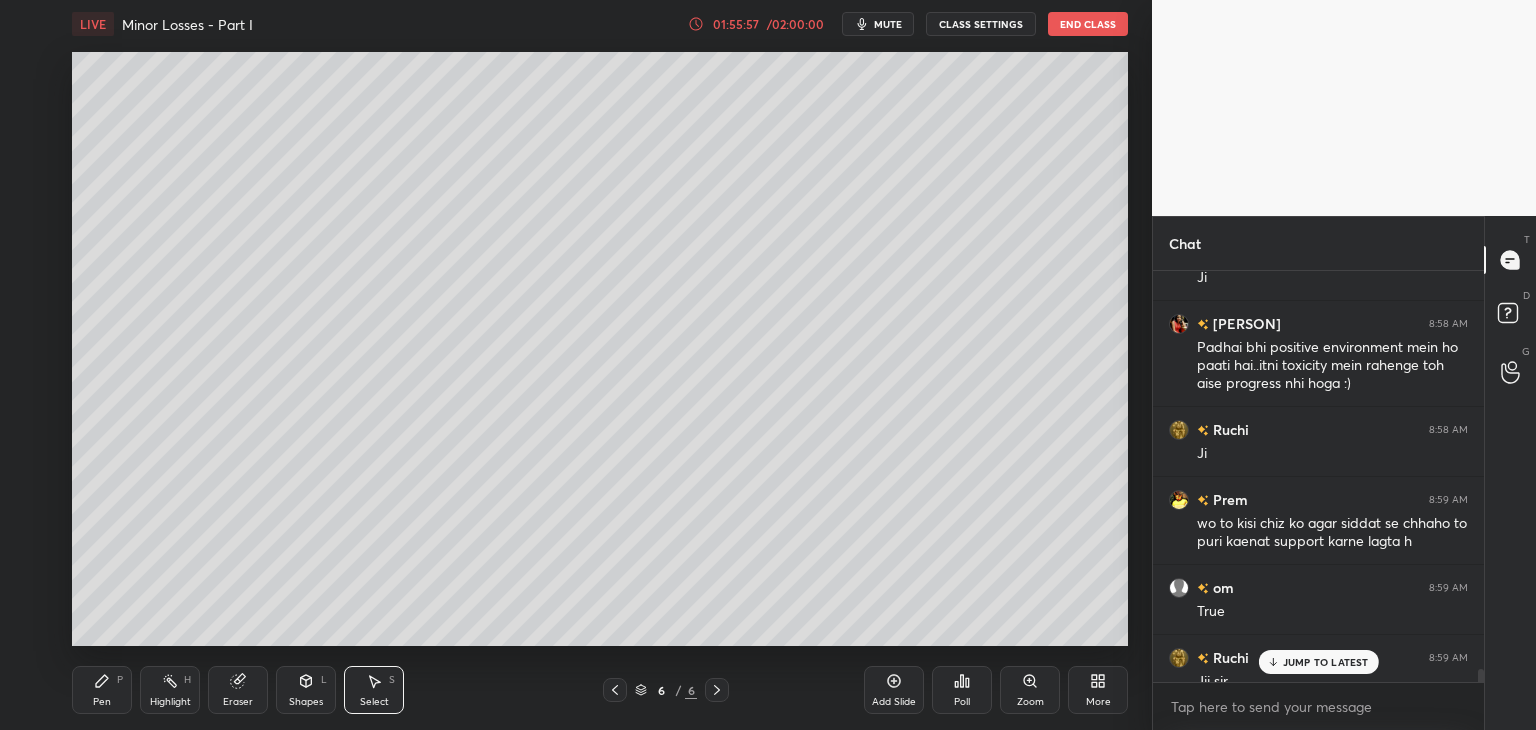 drag, startPoint x: 1480, startPoint y: 677, endPoint x: 1487, endPoint y: 668, distance: 11.401754 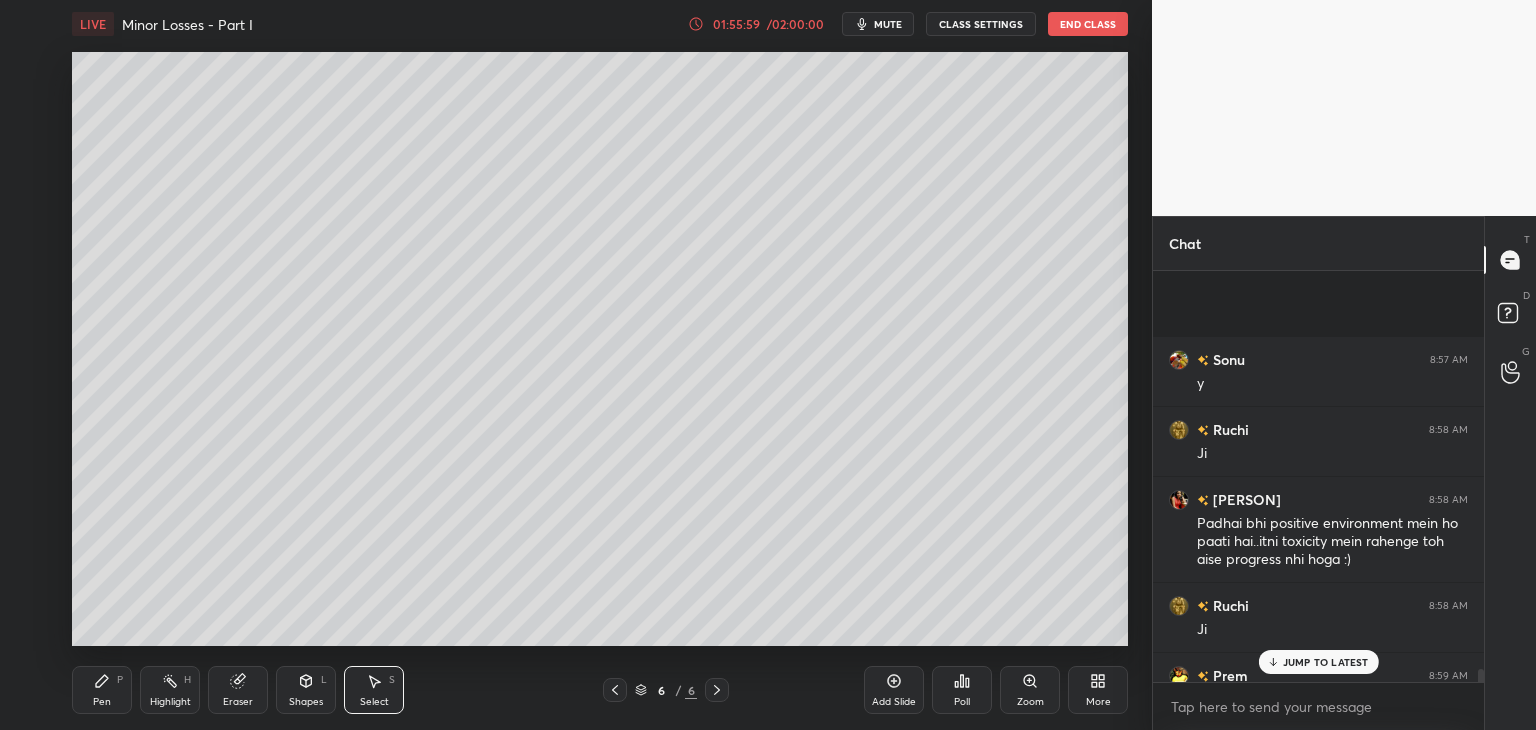 scroll, scrollTop: 35228, scrollLeft: 0, axis: vertical 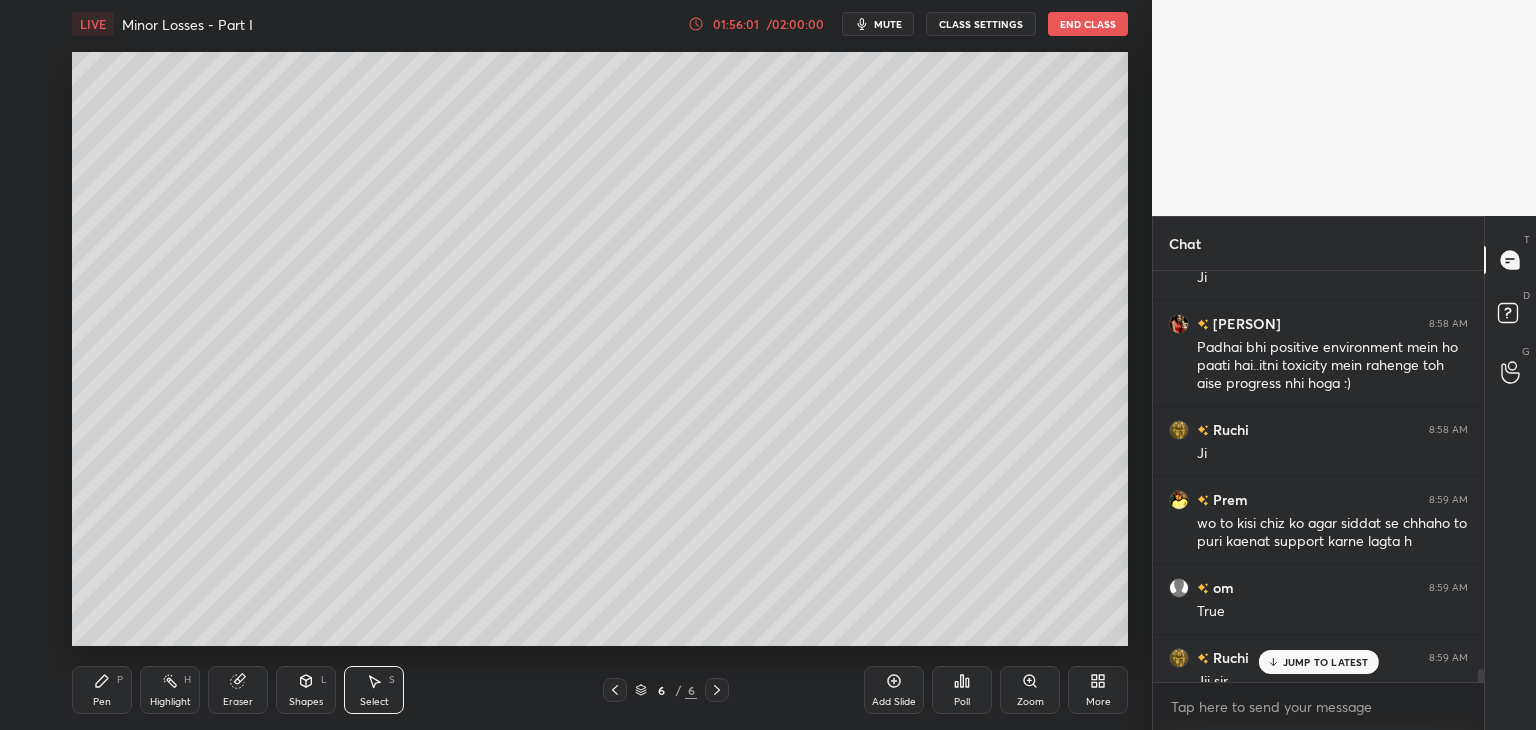 click at bounding box center [1481, 677] 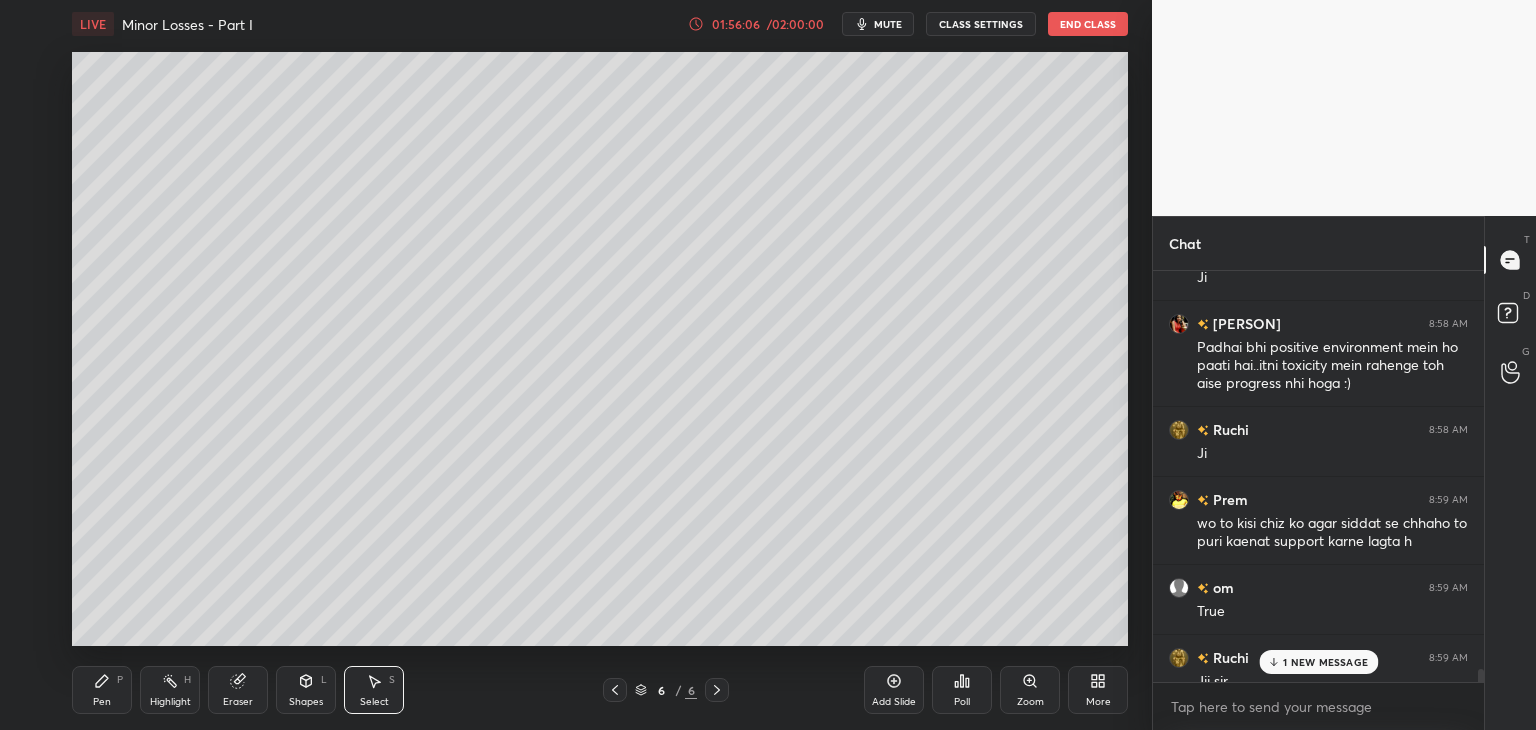 click on "1 NEW MESSAGE" at bounding box center [1325, 662] 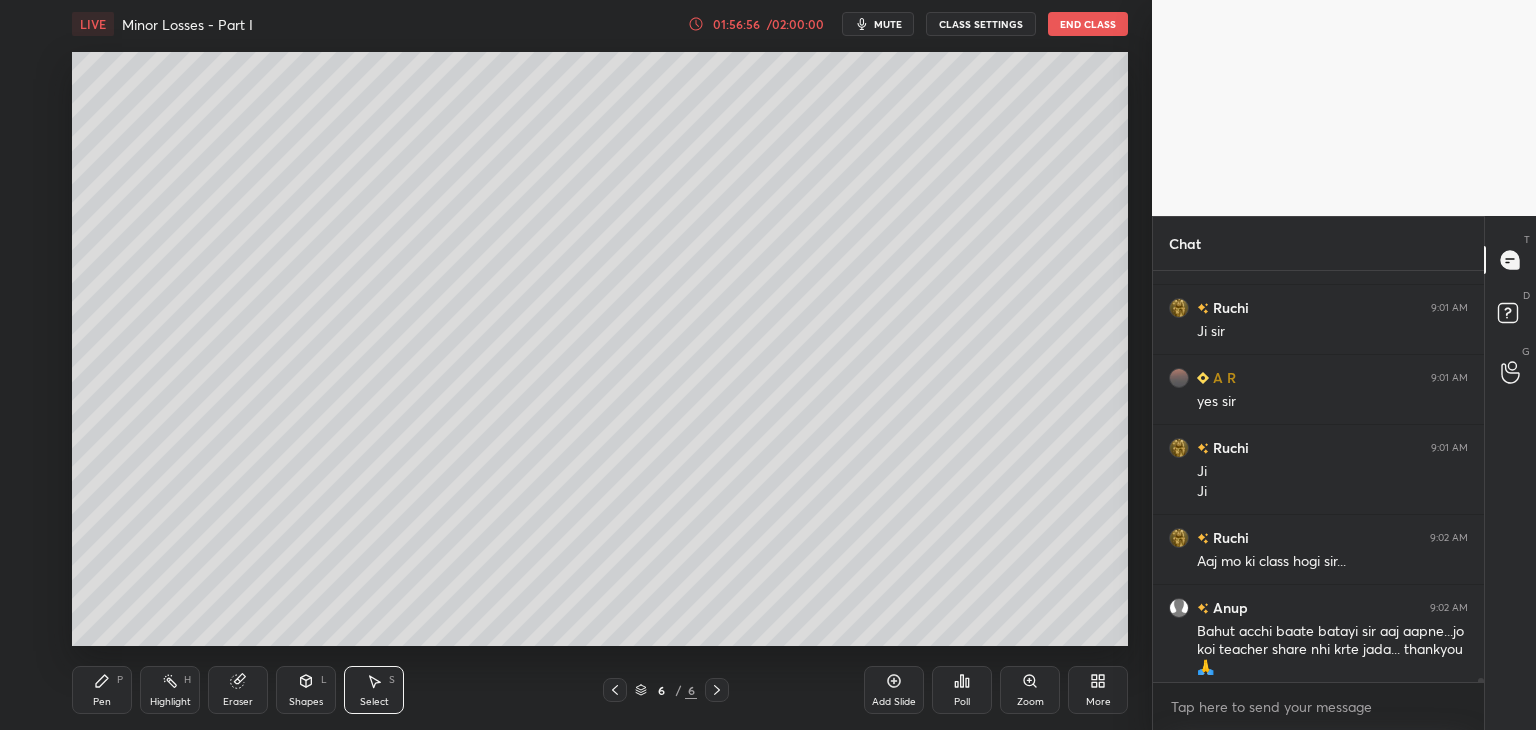 scroll, scrollTop: 37268, scrollLeft: 0, axis: vertical 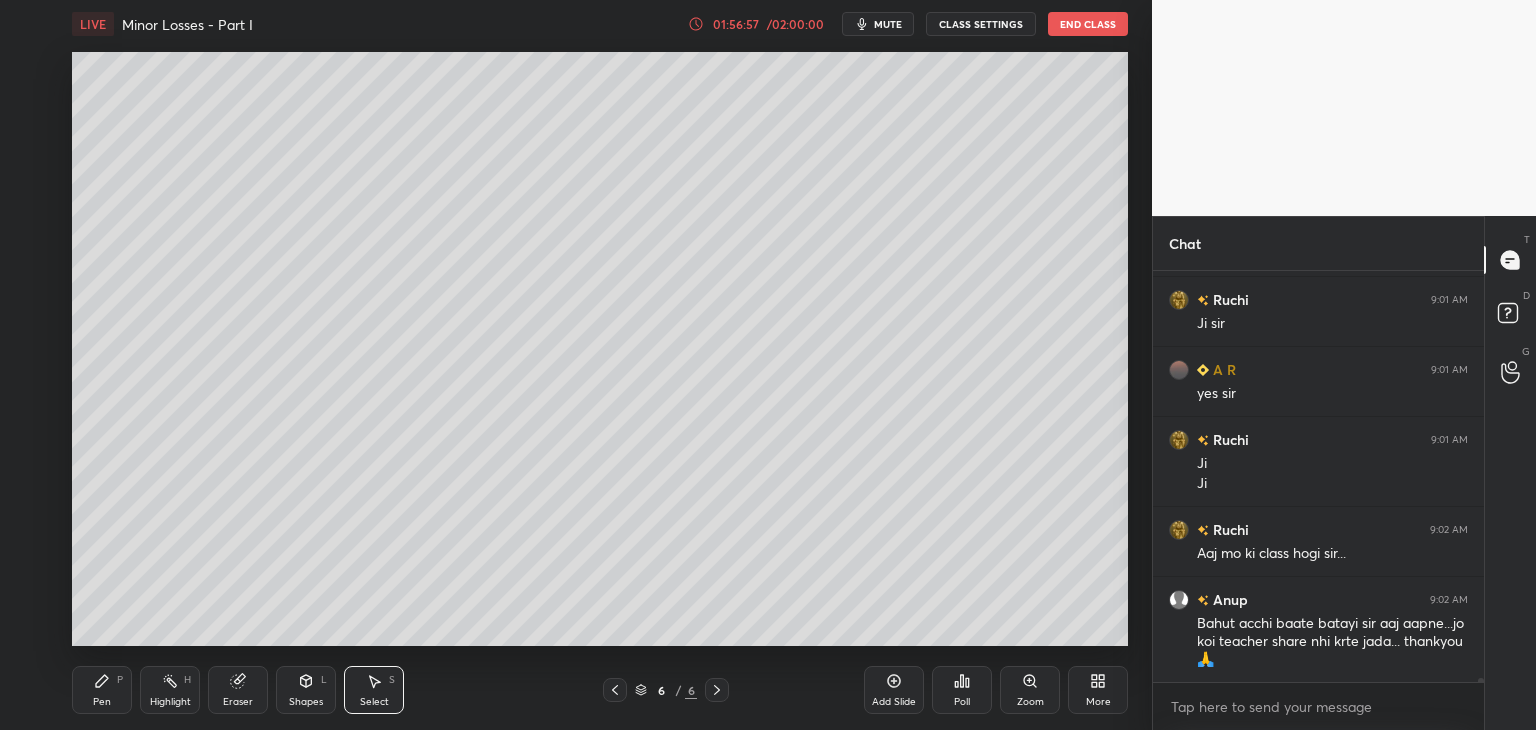 drag, startPoint x: 1480, startPoint y: 678, endPoint x: 1479, endPoint y: 709, distance: 31.016125 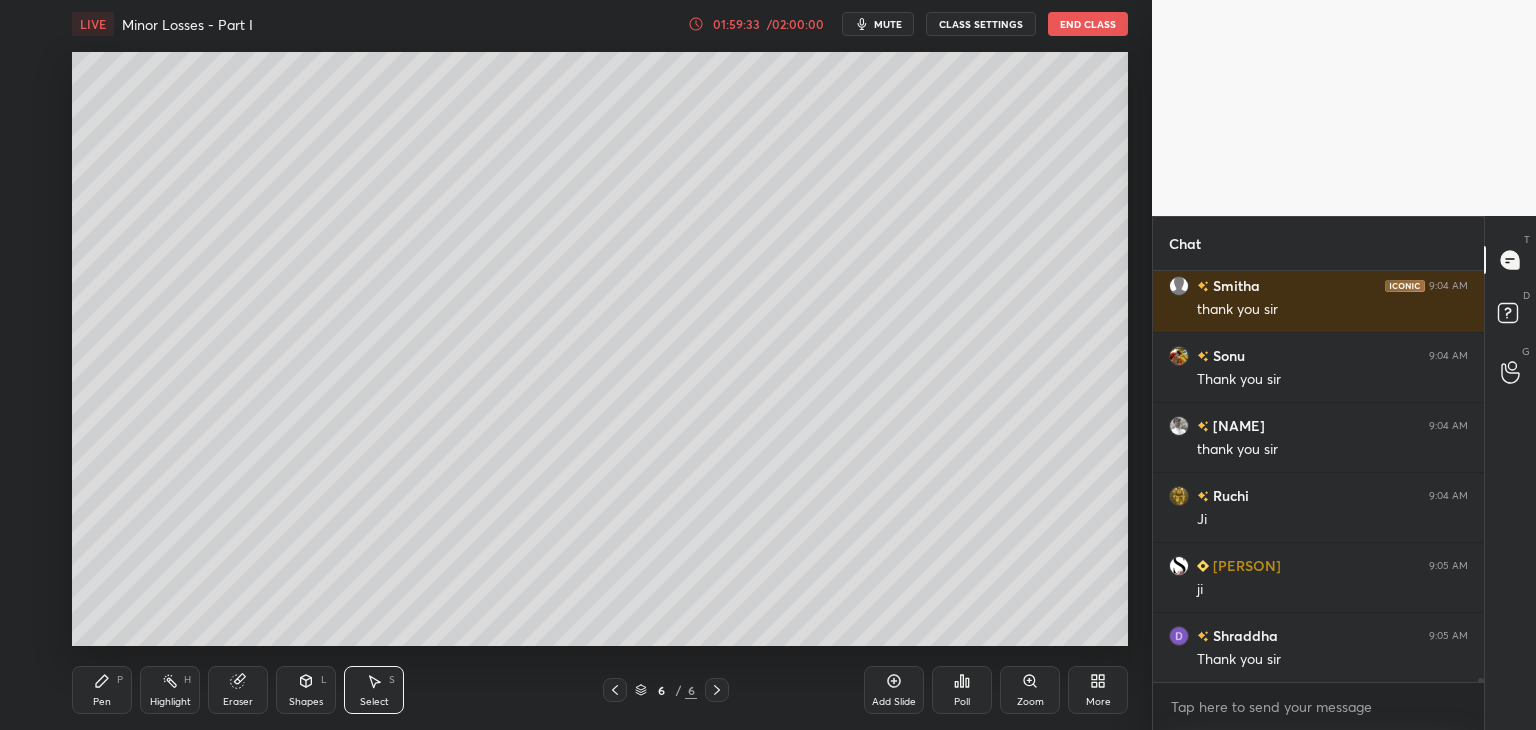 scroll, scrollTop: 39178, scrollLeft: 0, axis: vertical 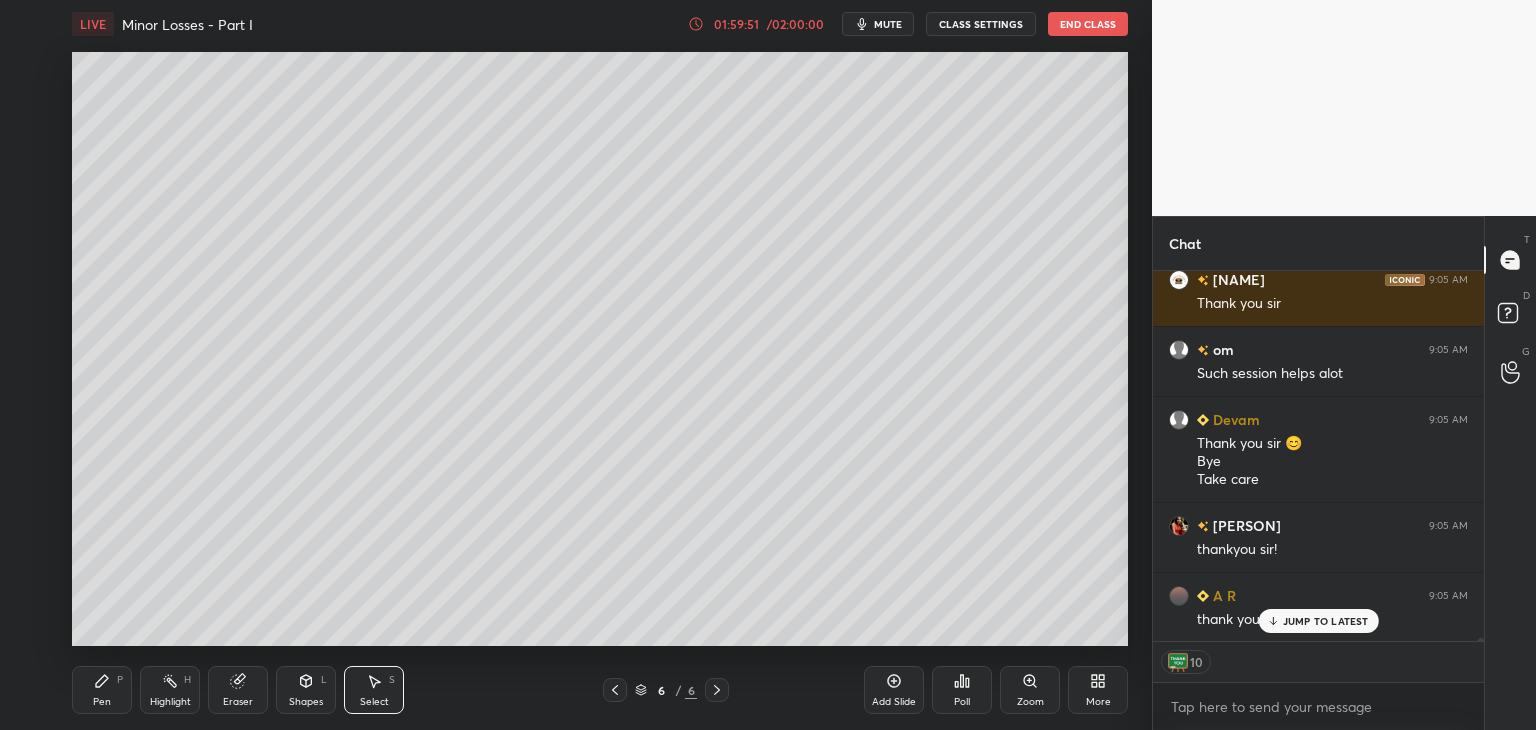 click on "End Class" at bounding box center (1088, 24) 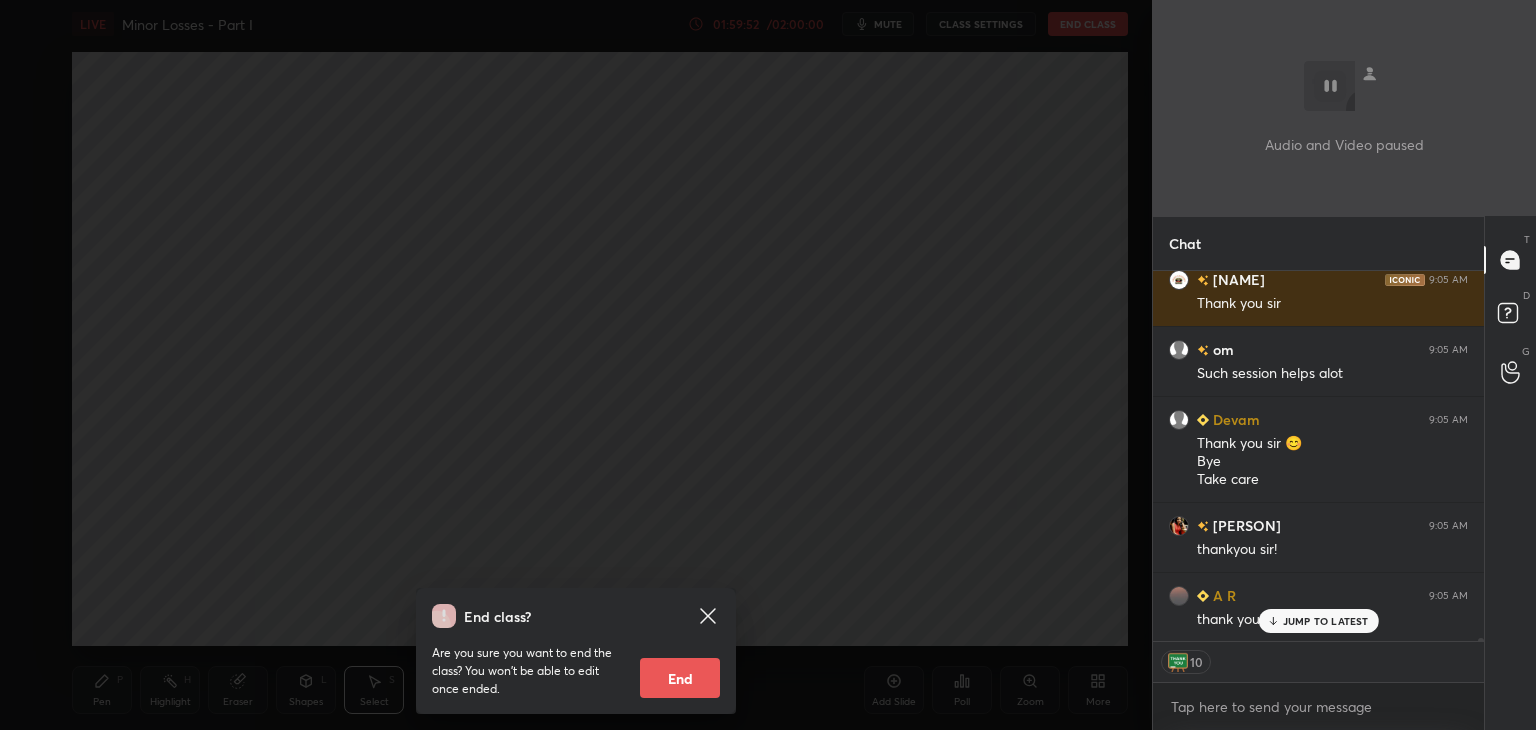 click on "End" at bounding box center (680, 678) 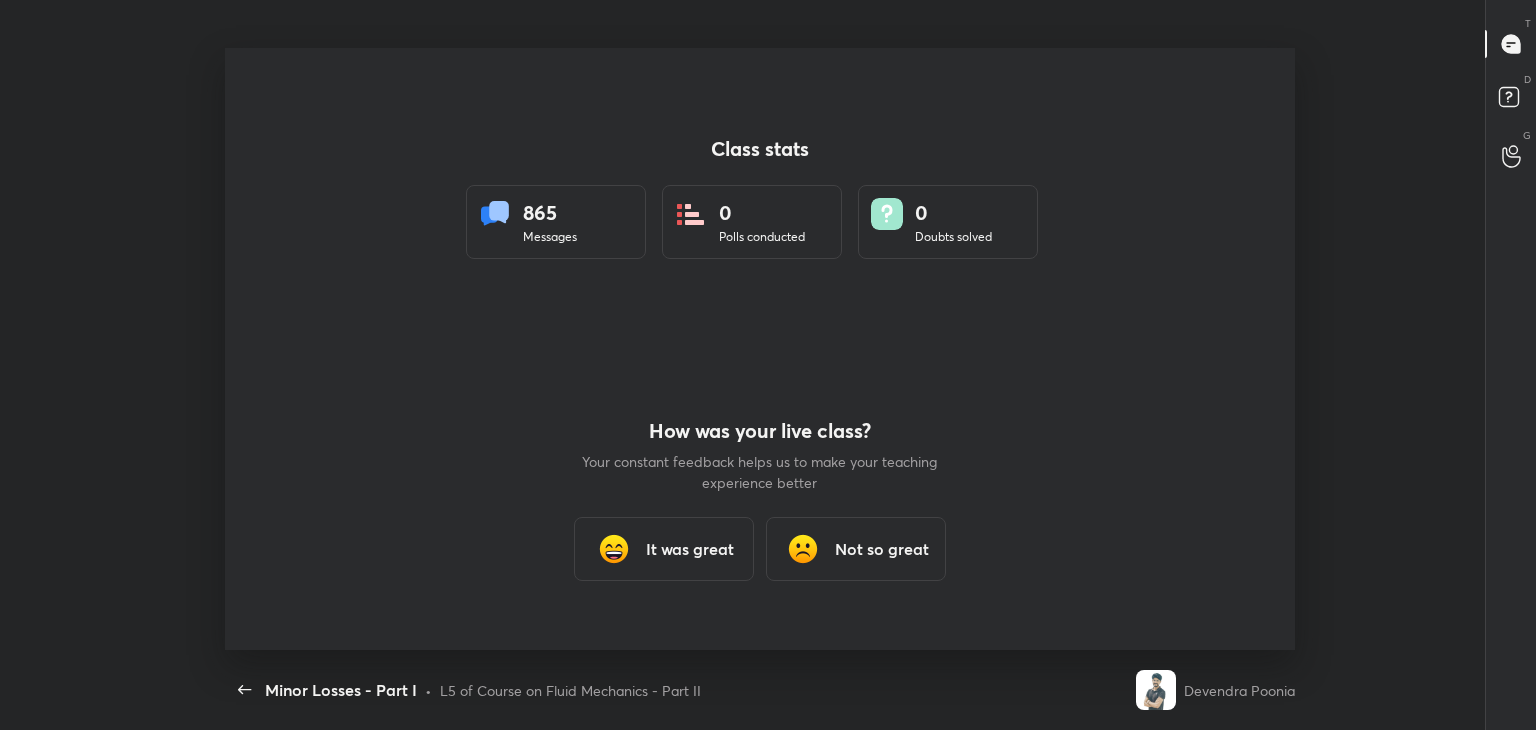 scroll, scrollTop: 99397, scrollLeft: 98480, axis: both 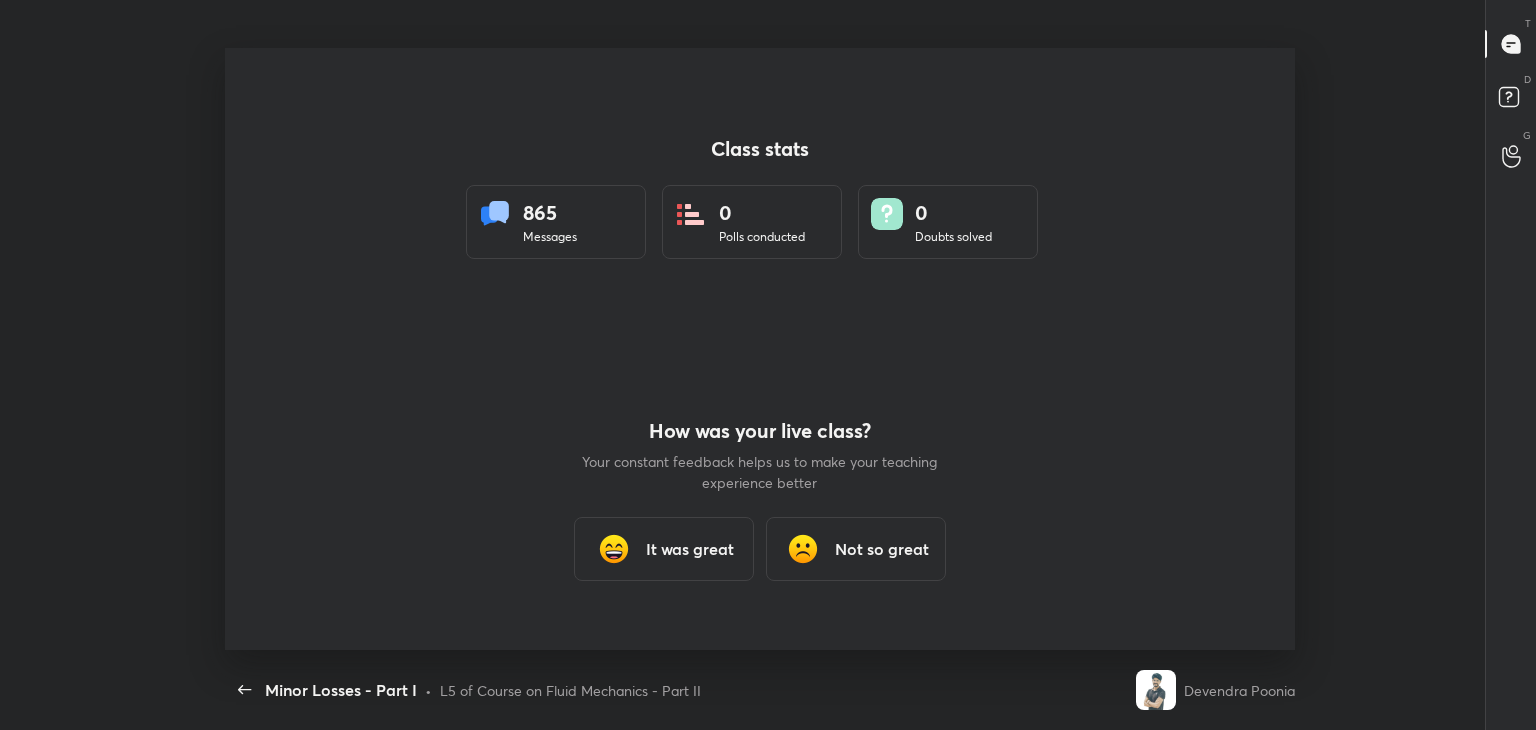 click on "865 Messages" at bounding box center [556, 222] 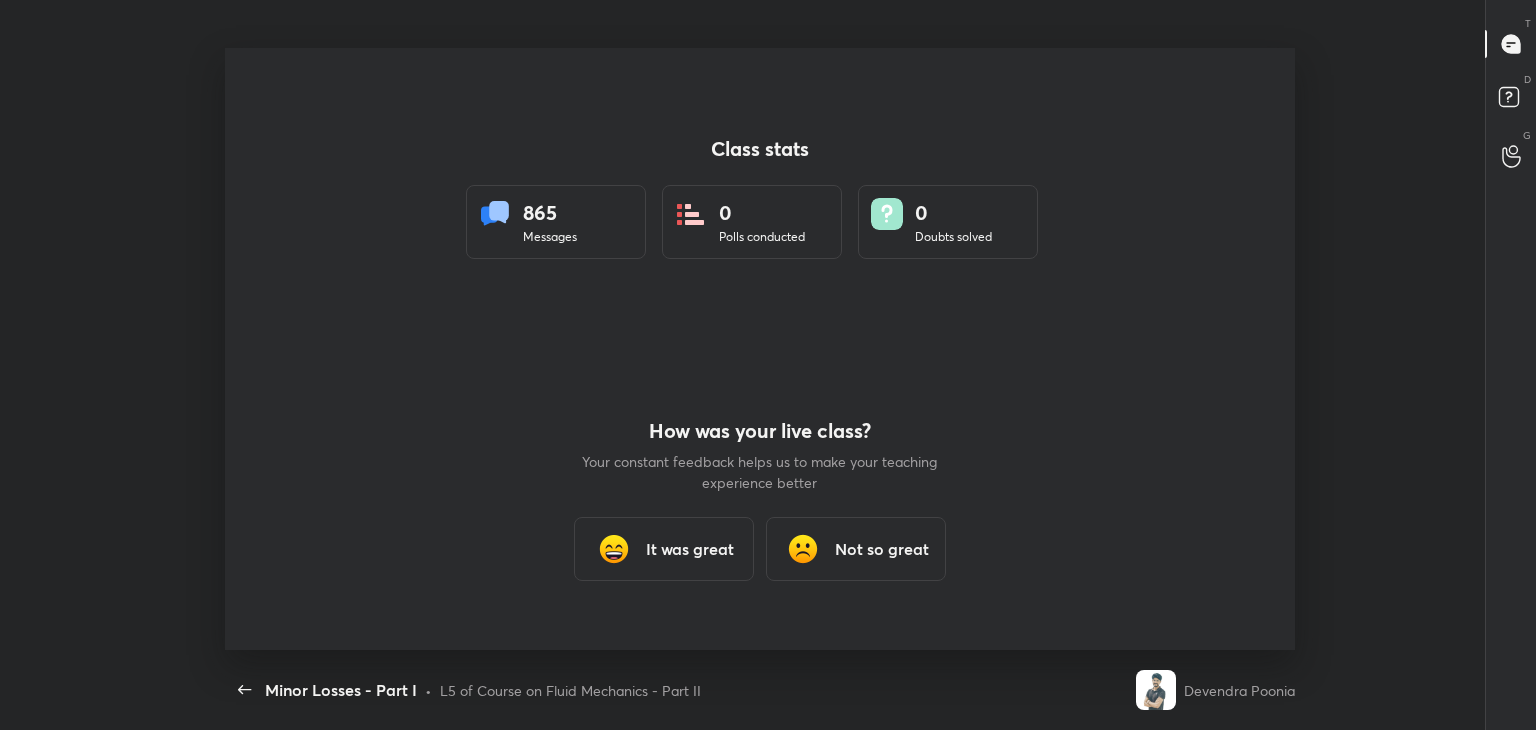 type on "x" 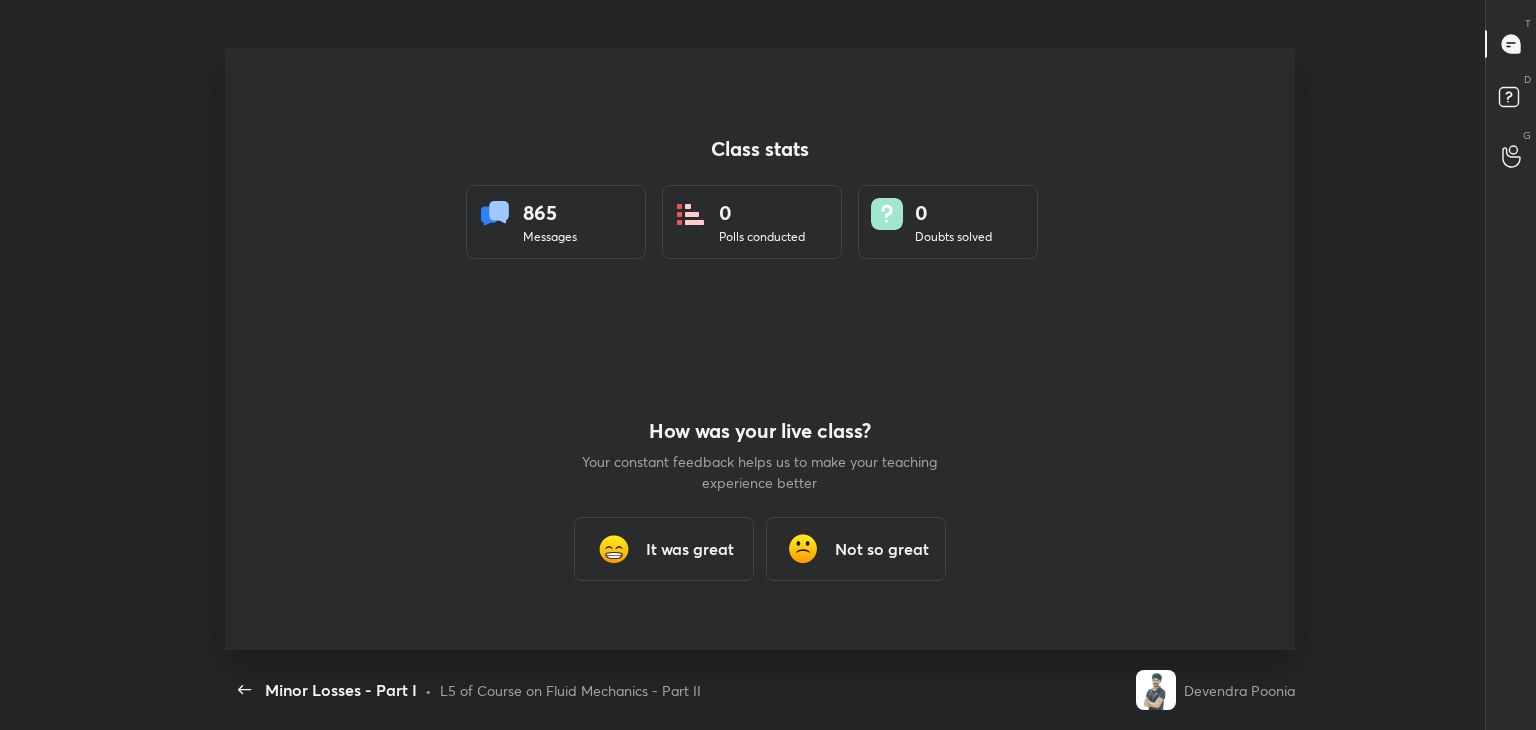 scroll, scrollTop: 6, scrollLeft: 0, axis: vertical 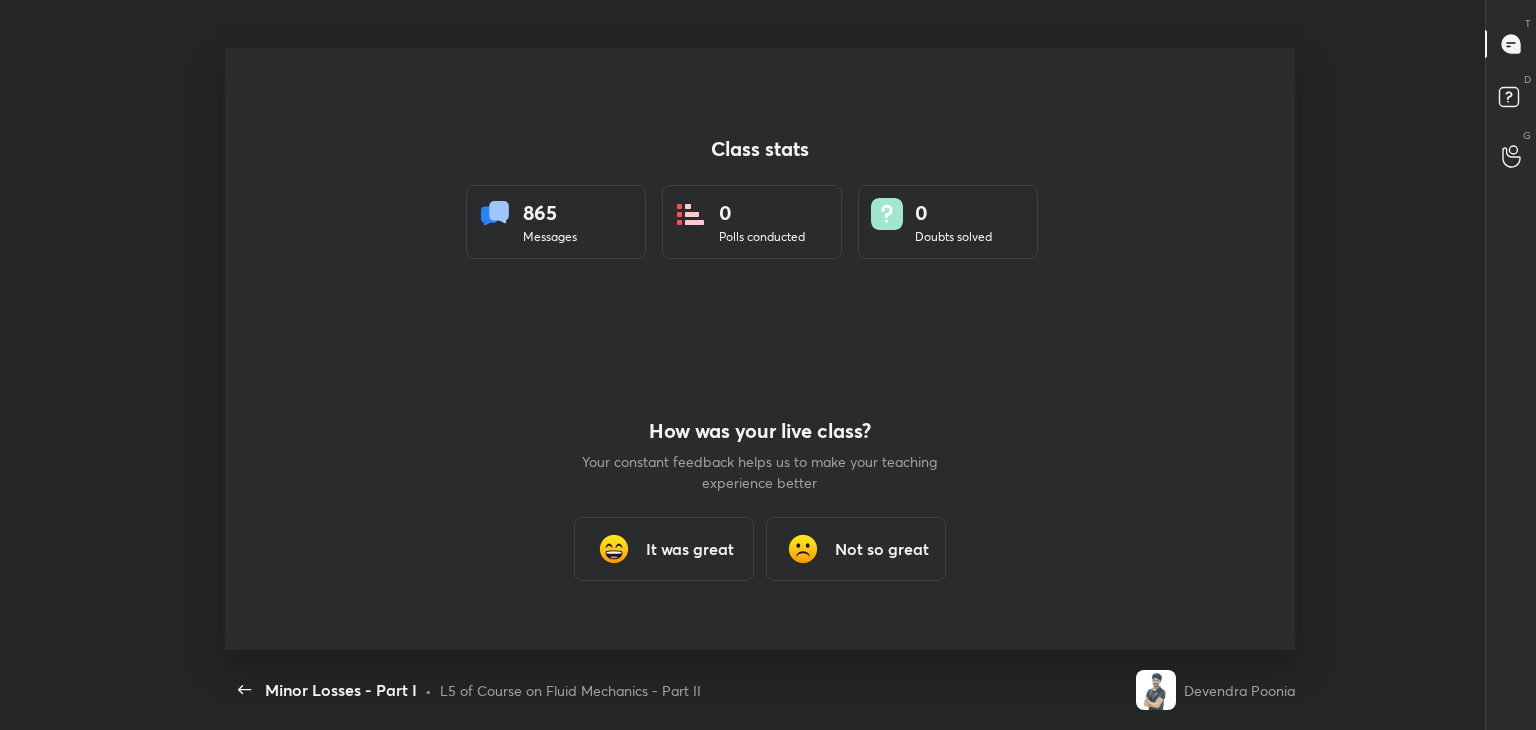 click on "It was great" at bounding box center (690, 549) 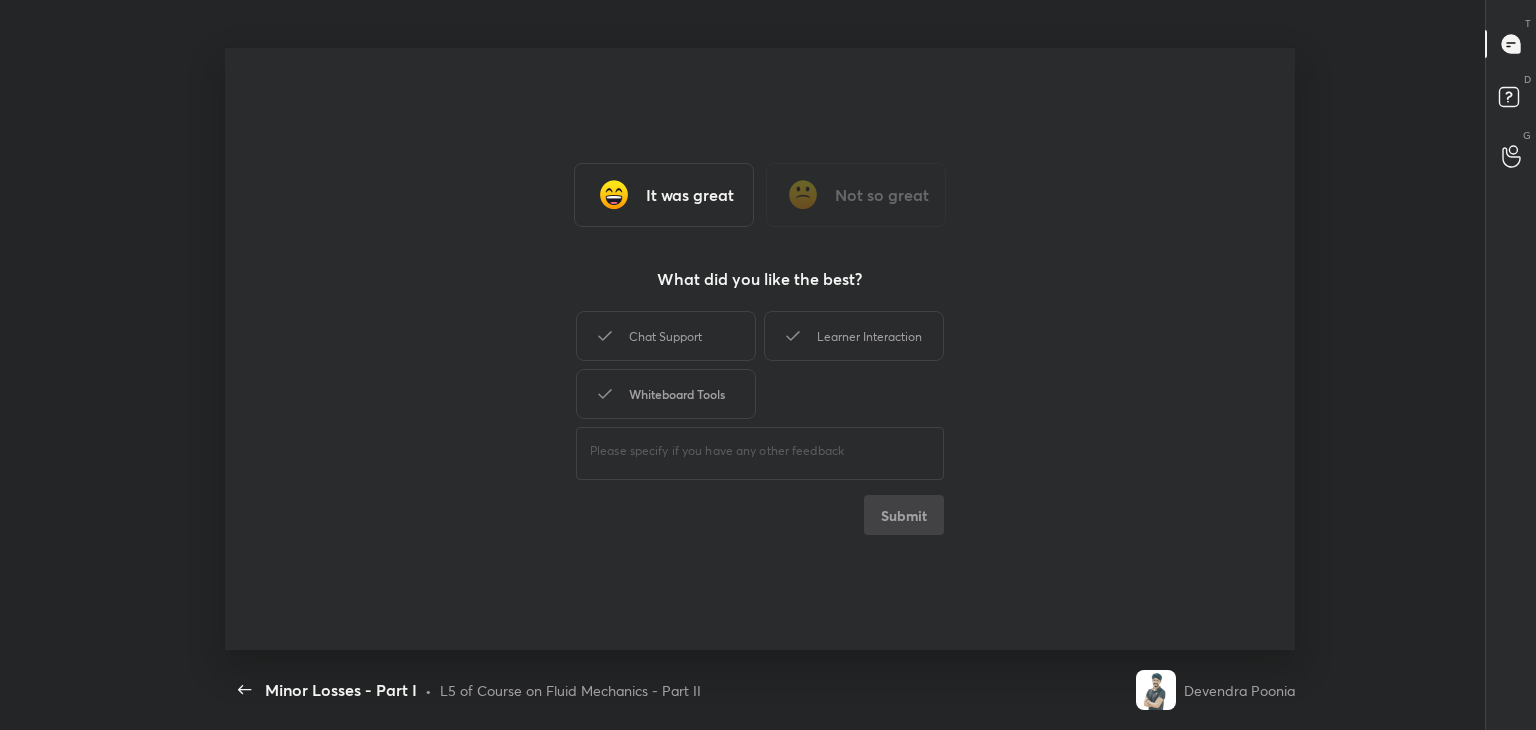 click on "Chat Support Learner Interaction Whiteboard Tools" at bounding box center [760, 365] 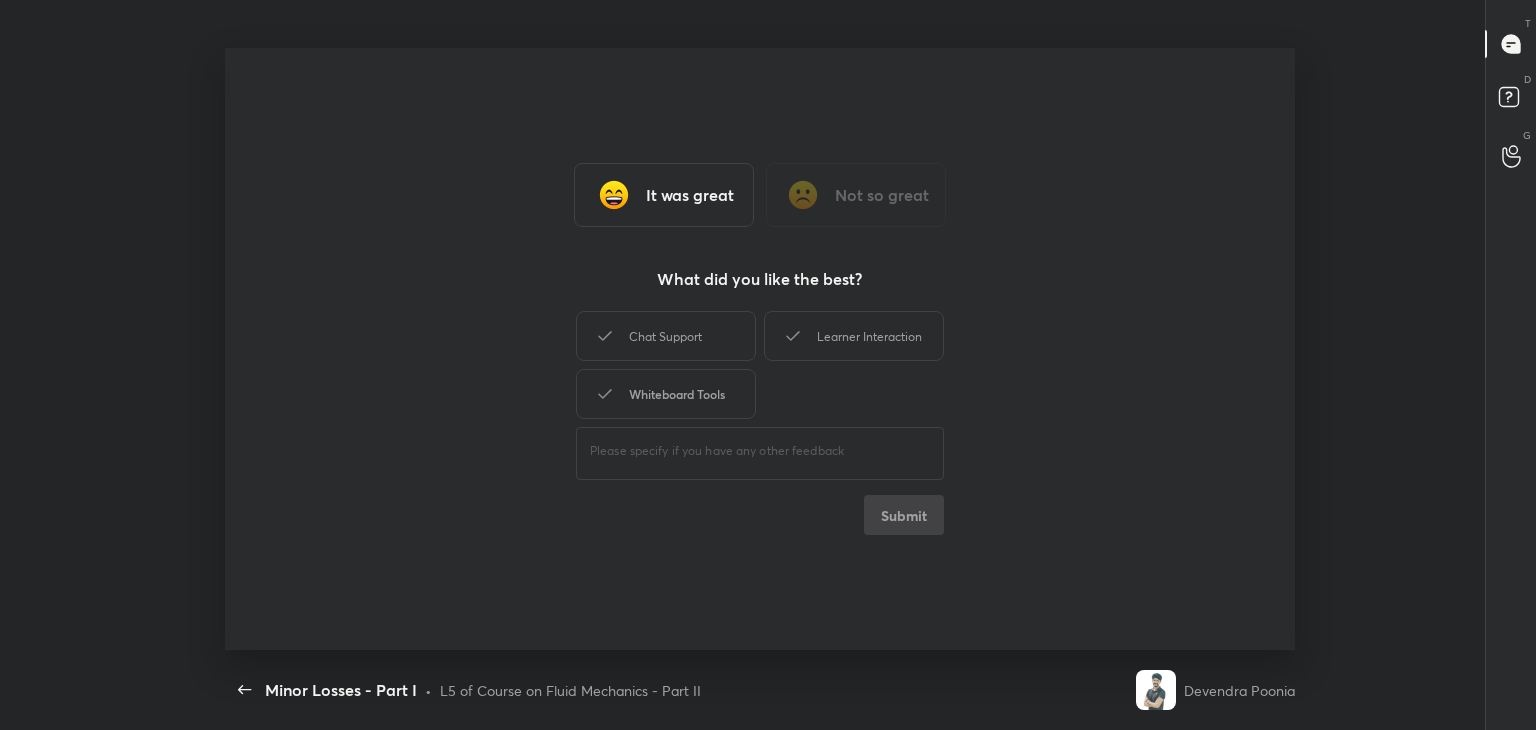 click on "Whiteboard Tools" at bounding box center [666, 394] 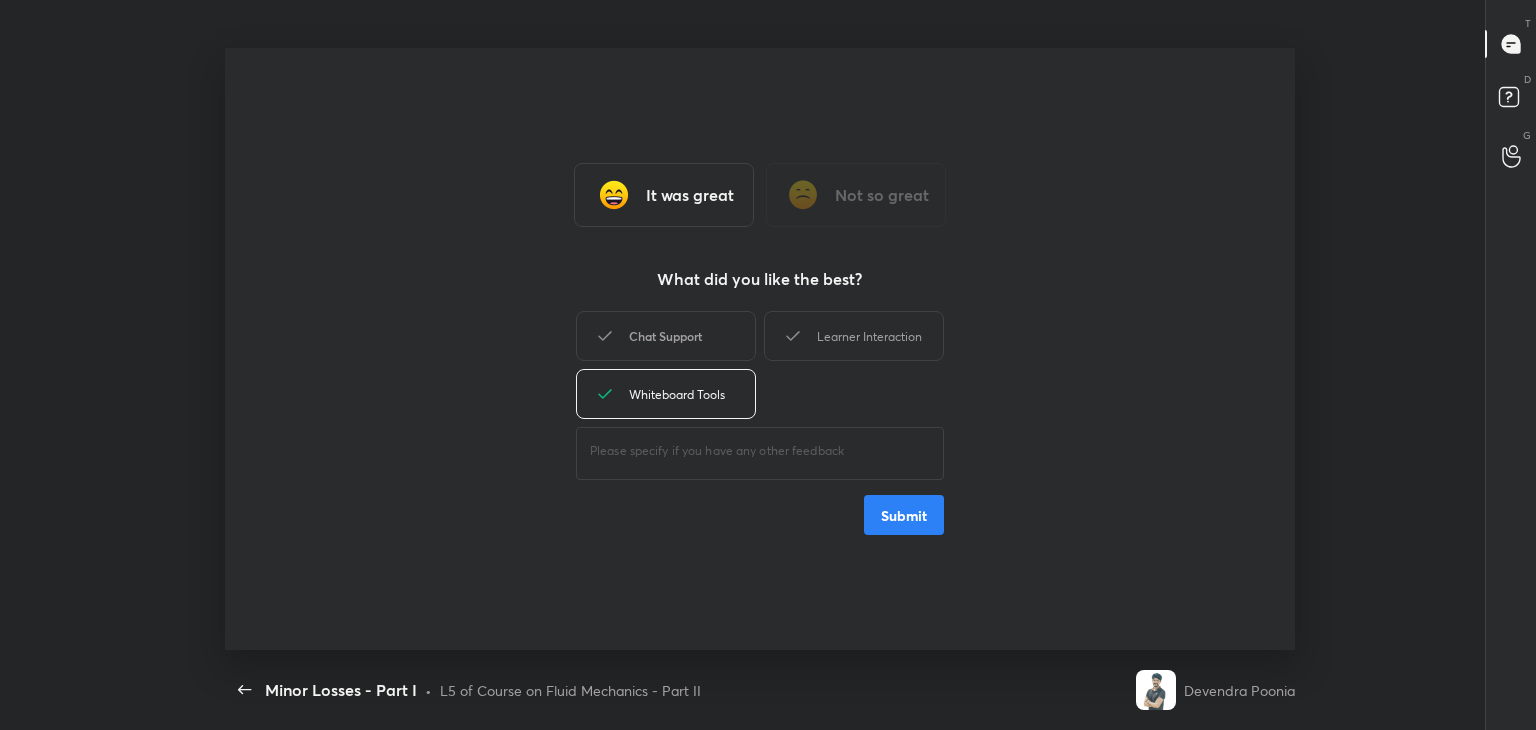 click on "Chat Support" at bounding box center [666, 336] 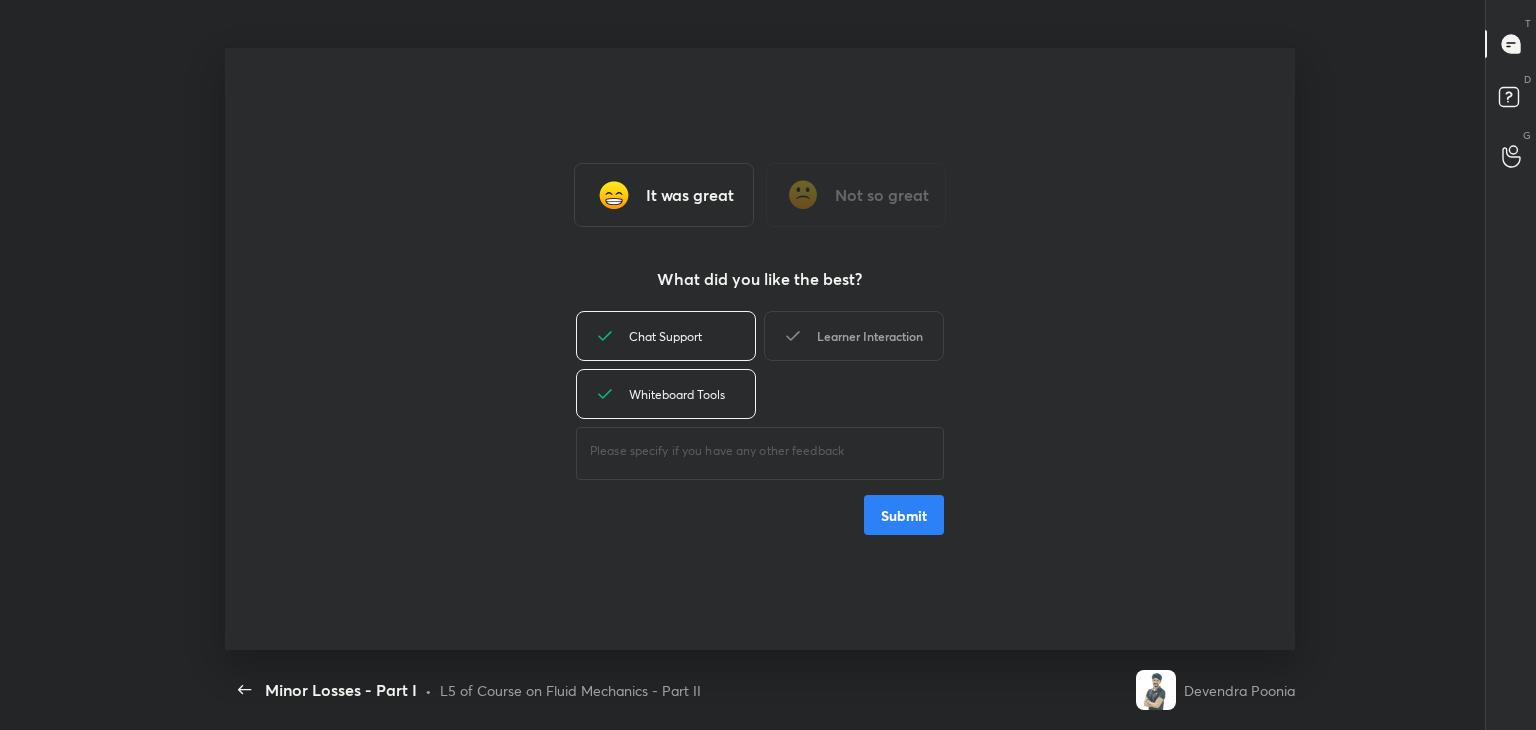 click on "Learner Interaction" at bounding box center (854, 336) 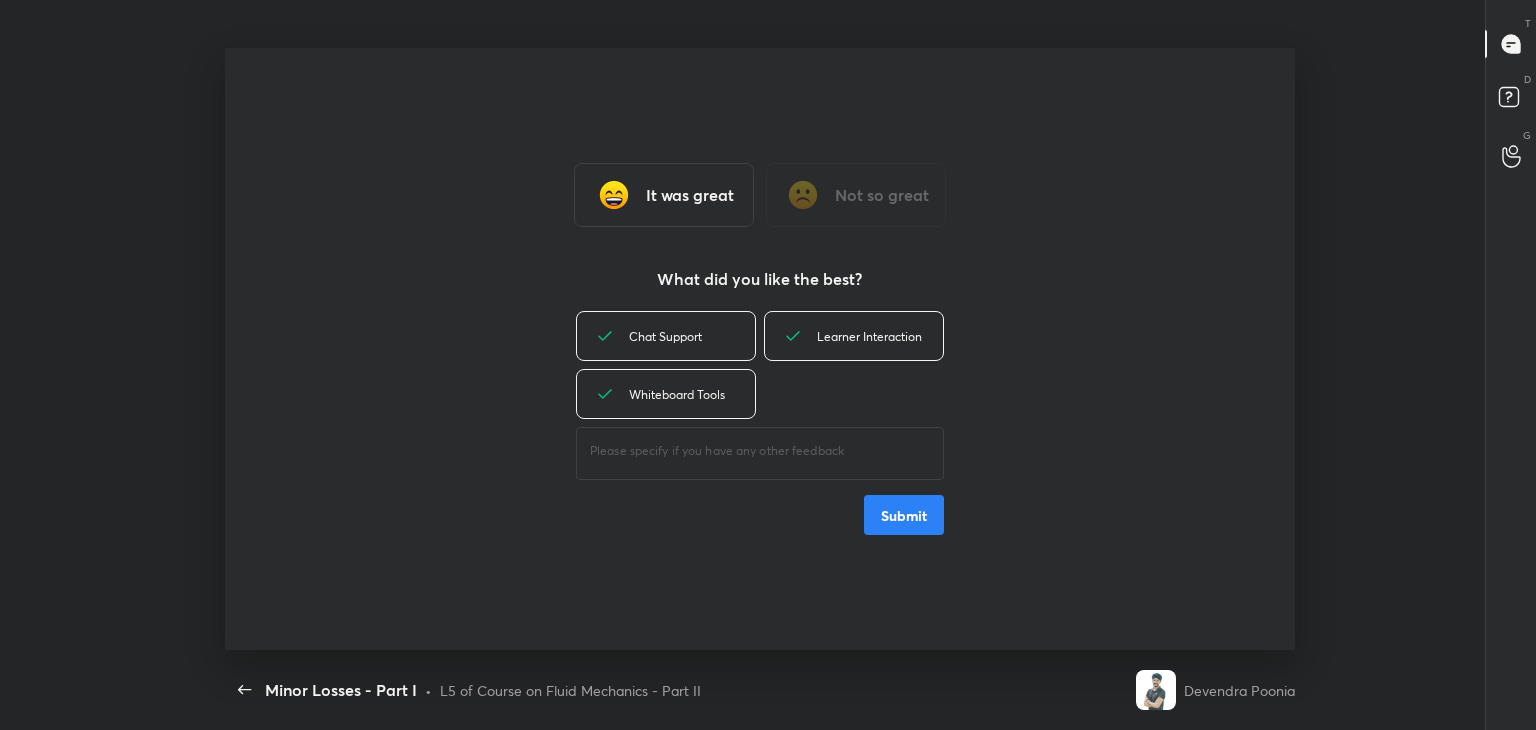 click on "Submit" at bounding box center [904, 515] 